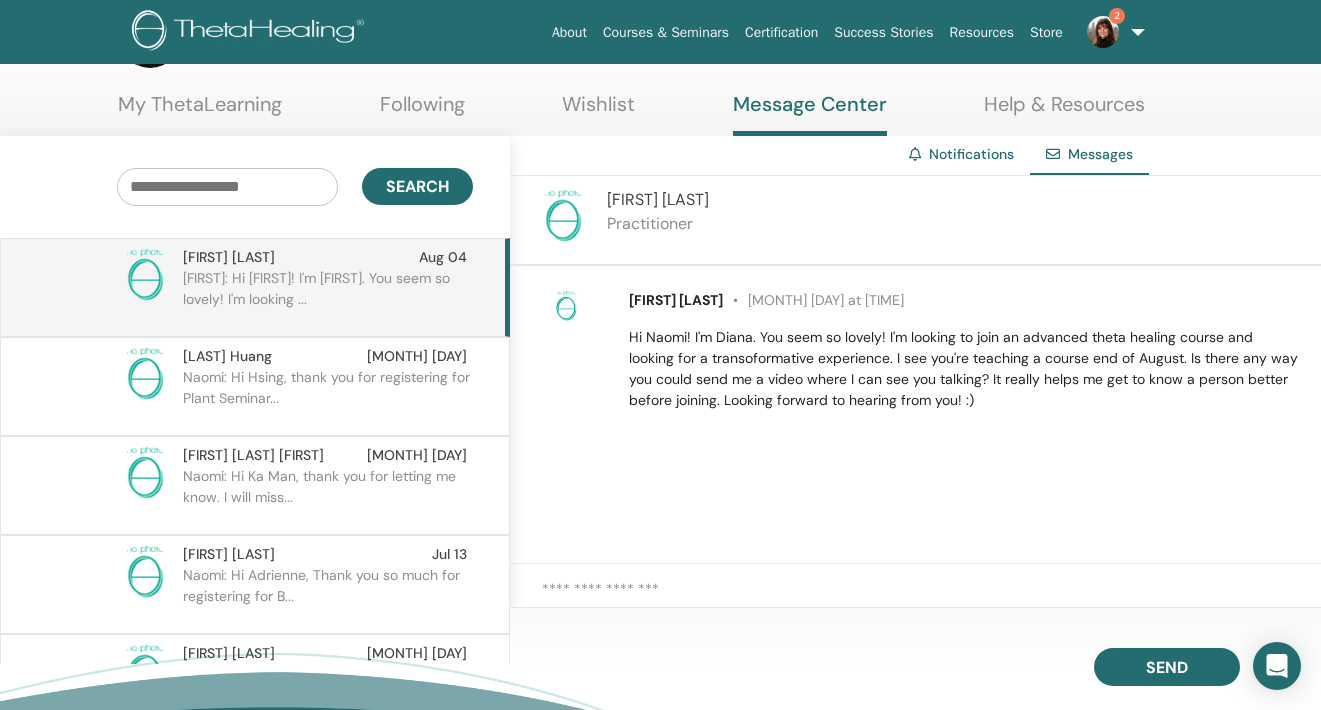 scroll, scrollTop: 87, scrollLeft: 0, axis: vertical 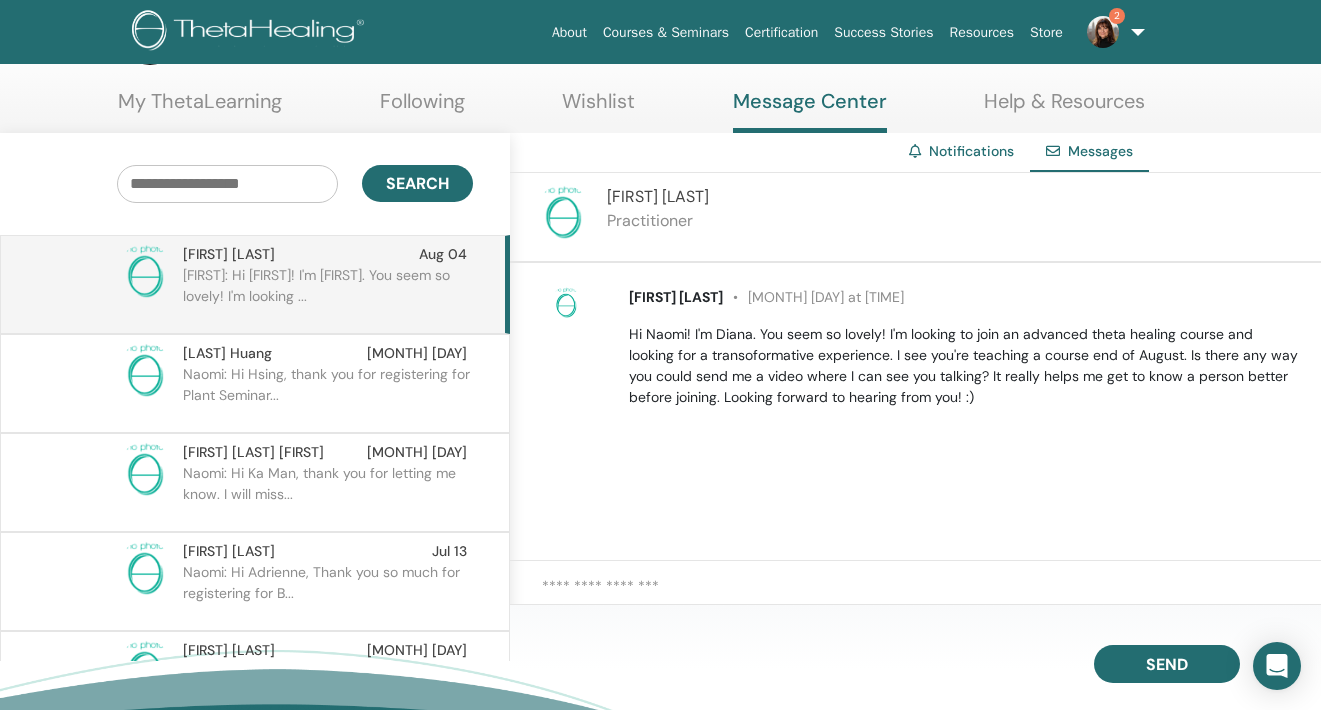 click at bounding box center [931, 596] 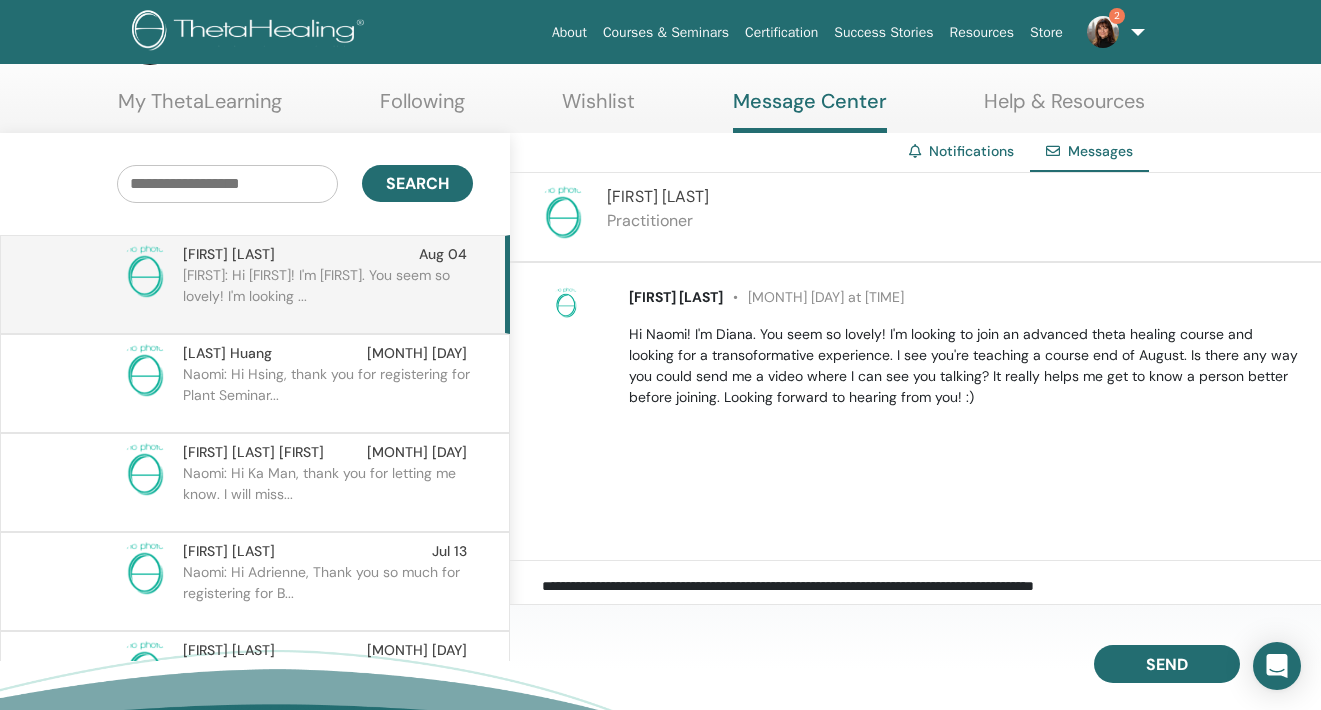 paste on "**********" 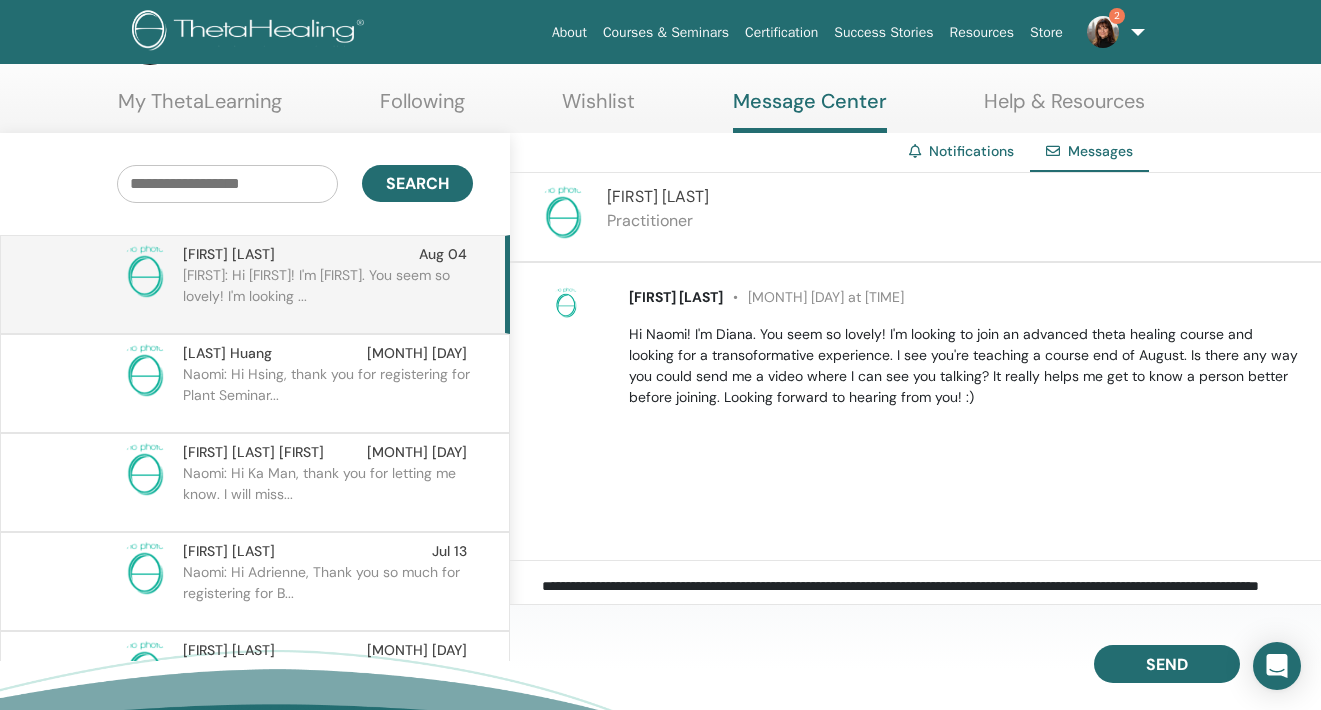 click on "**********" at bounding box center [931, 596] 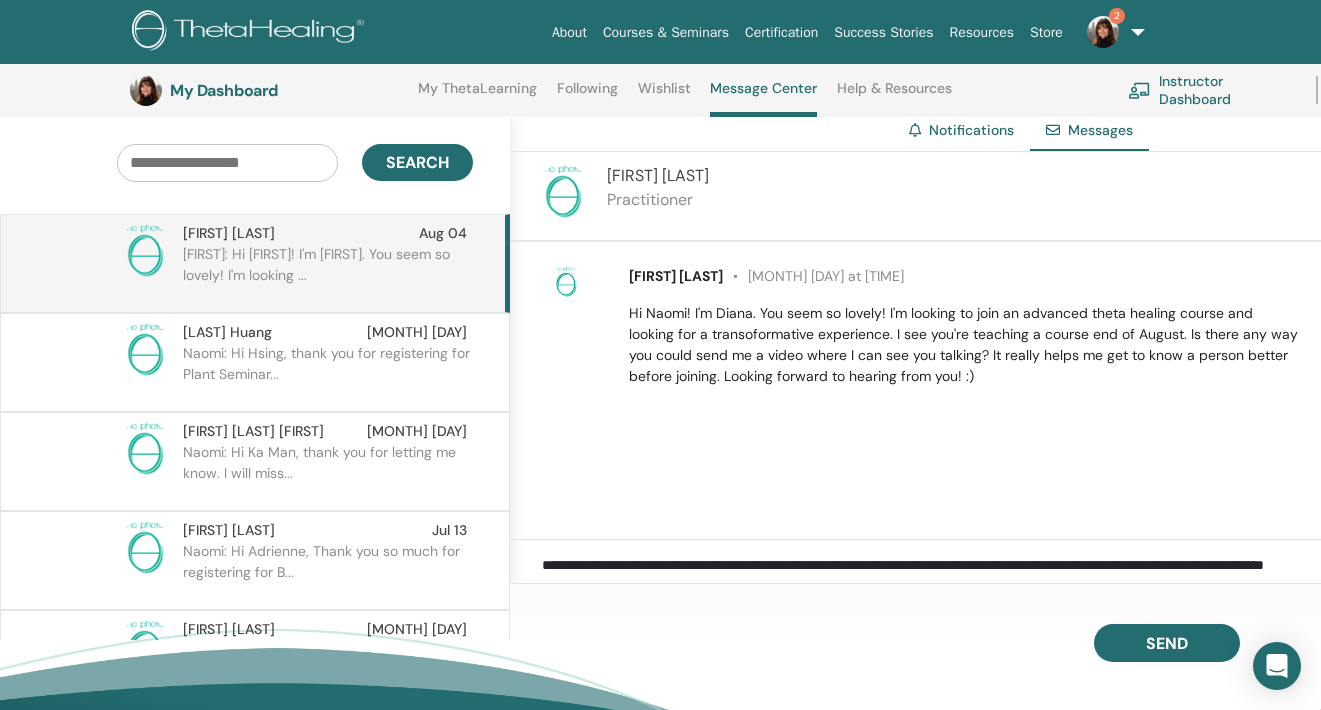 scroll, scrollTop: 167, scrollLeft: 0, axis: vertical 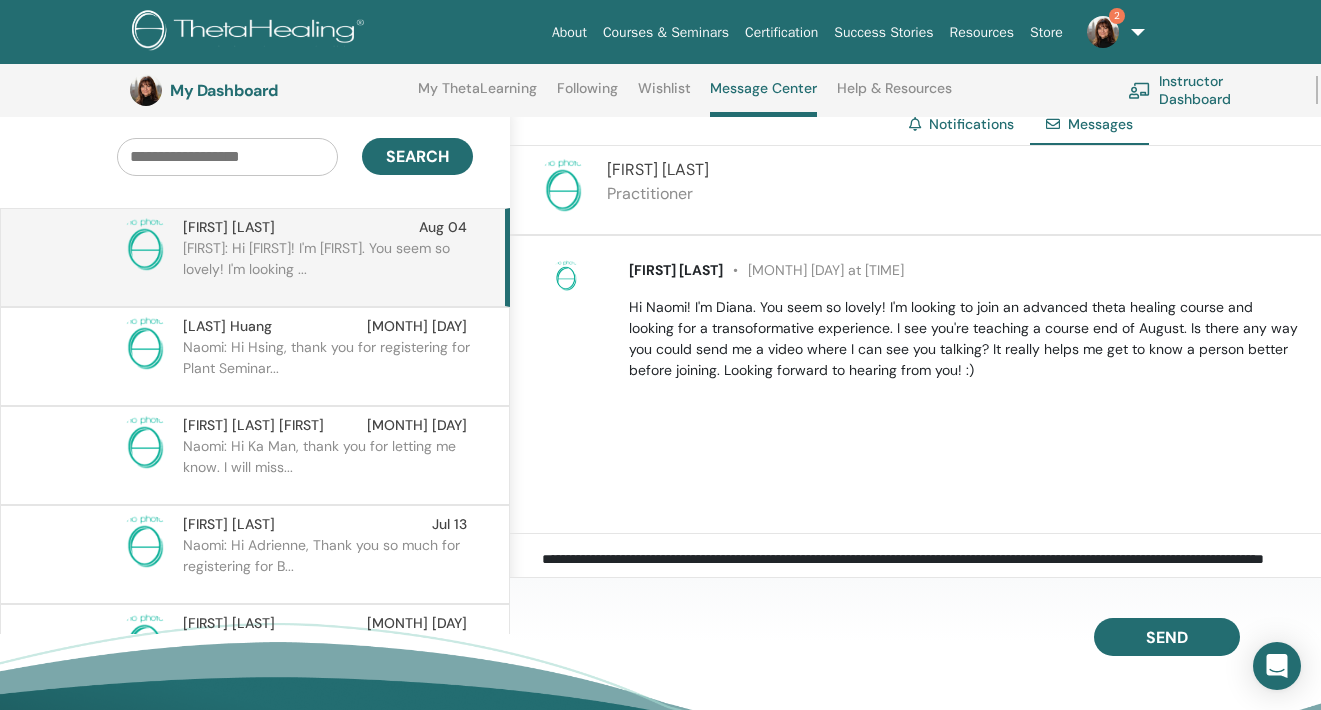 click on "**********" at bounding box center (931, 569) 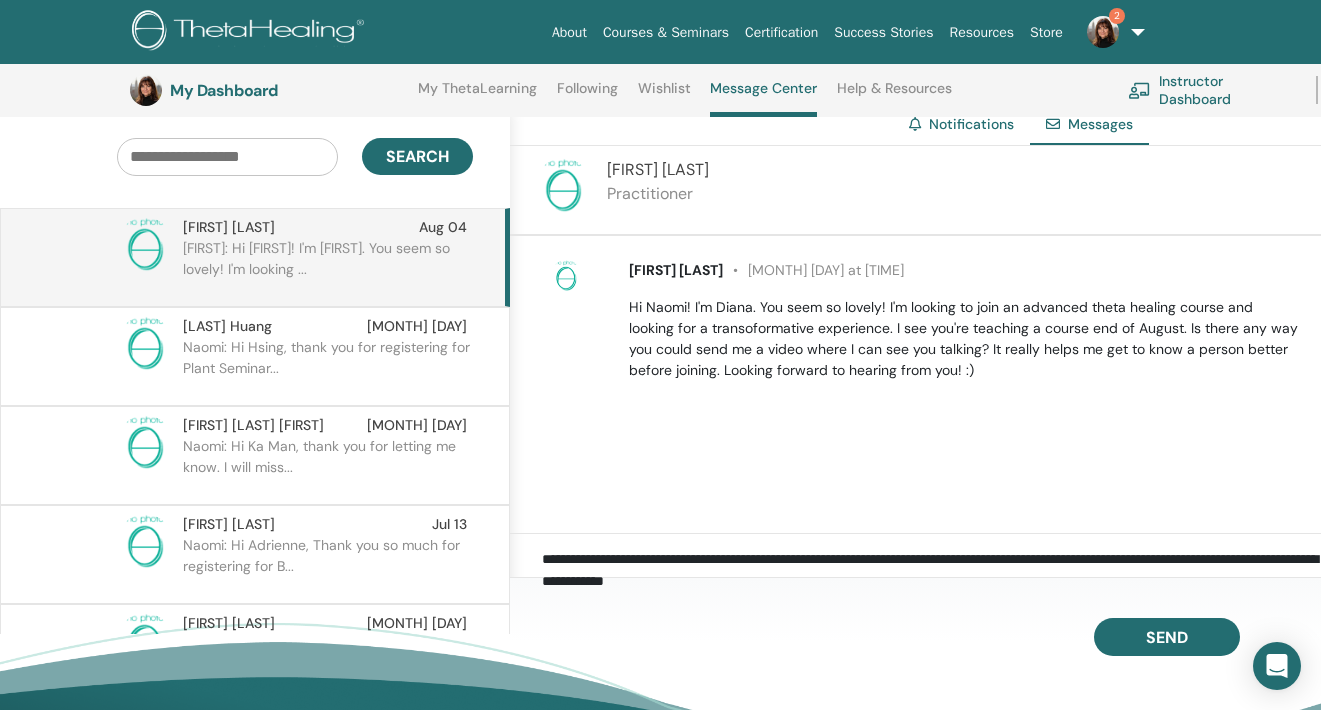 click on "**********" at bounding box center [931, 569] 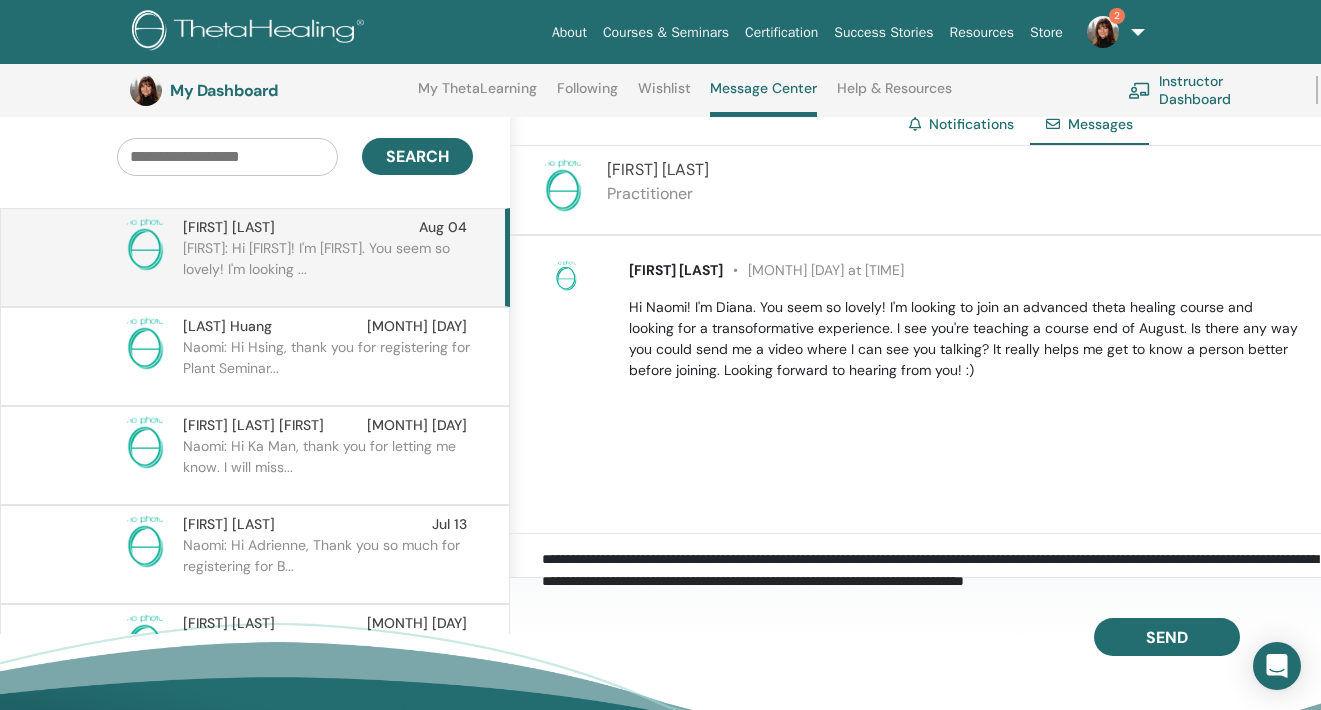 scroll, scrollTop: 22, scrollLeft: 0, axis: vertical 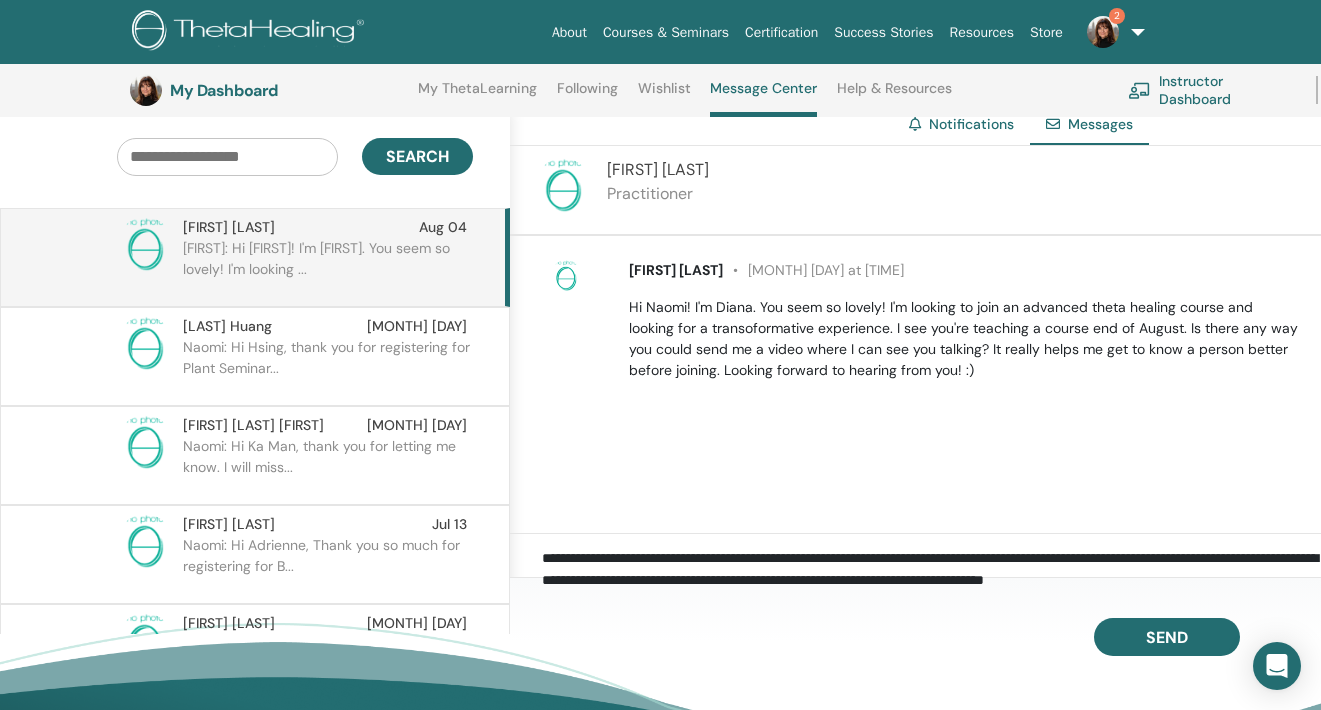 paste on "**********" 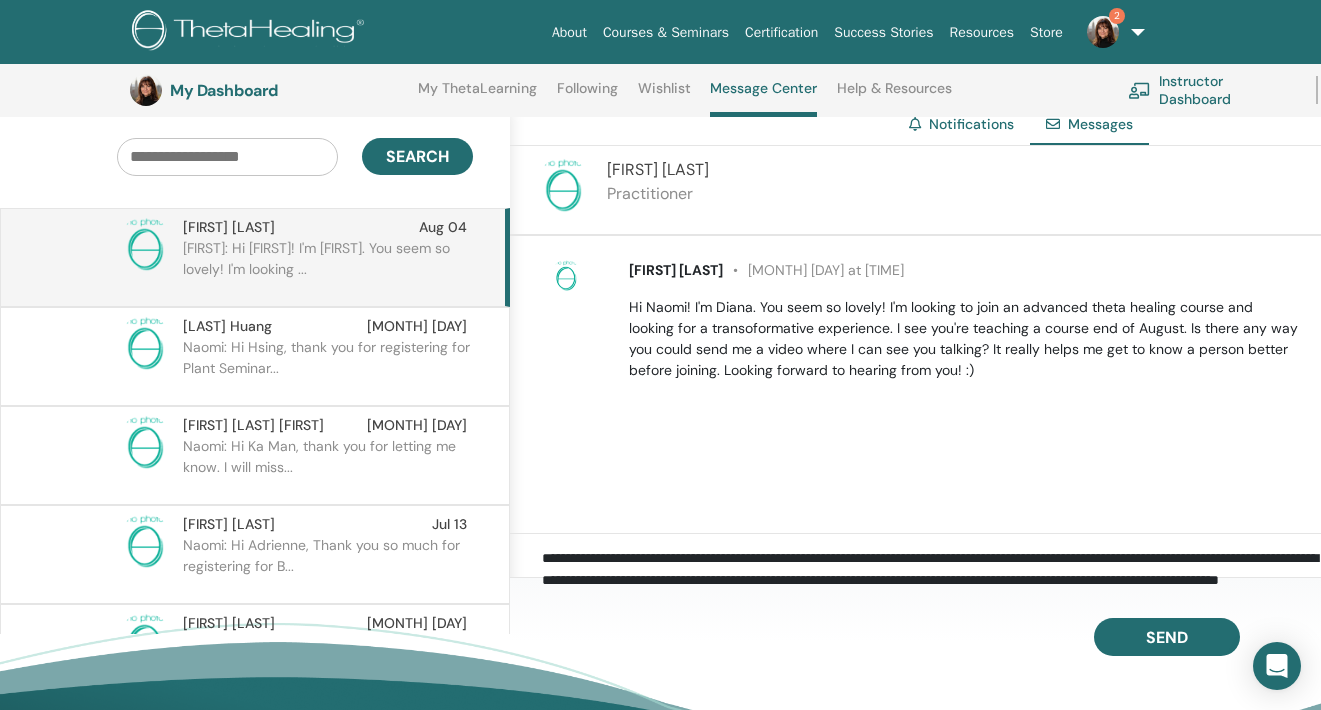 click on "**********" at bounding box center [931, 569] 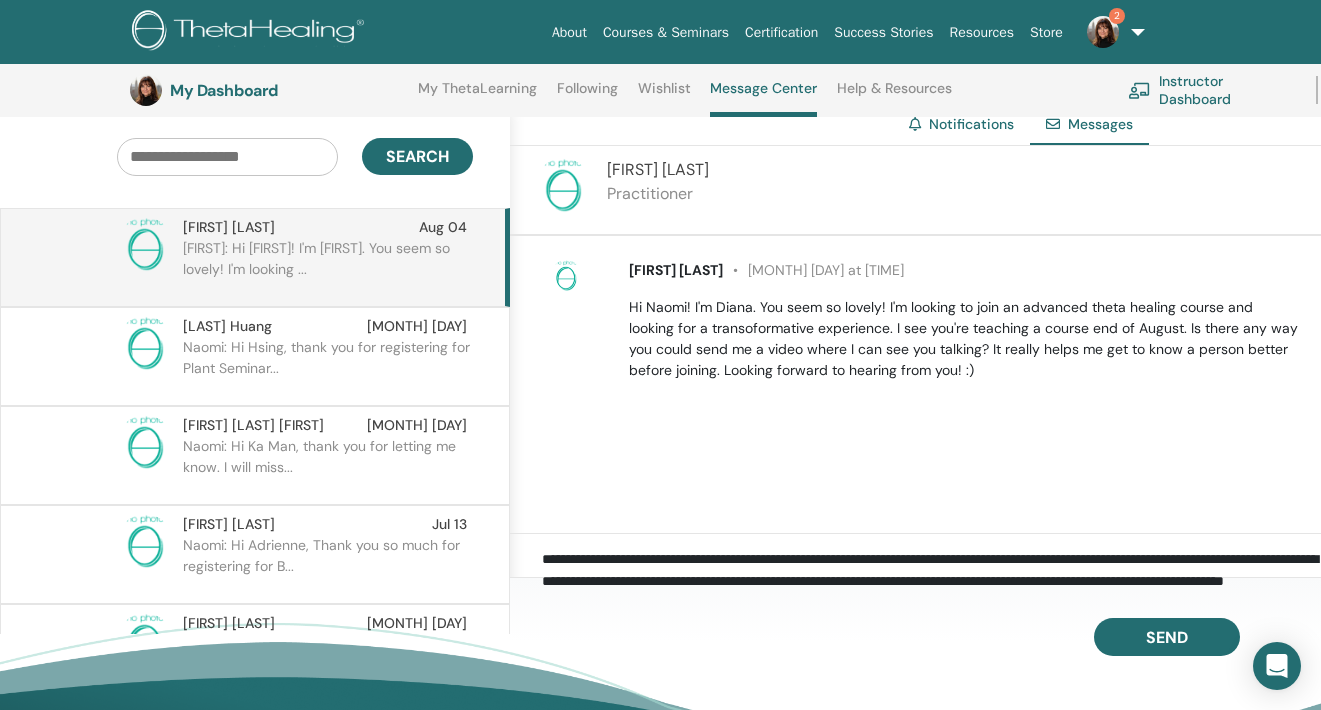 scroll, scrollTop: 0, scrollLeft: 0, axis: both 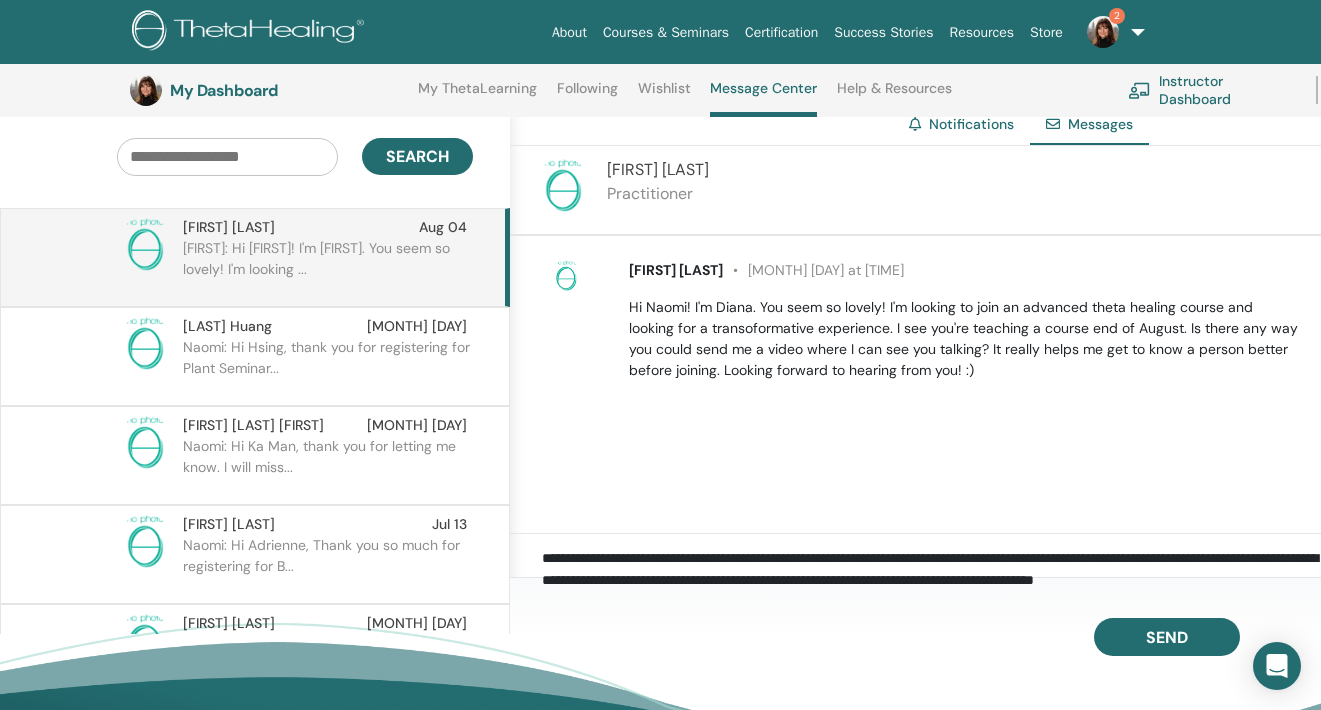 click on "**********" at bounding box center (931, 569) 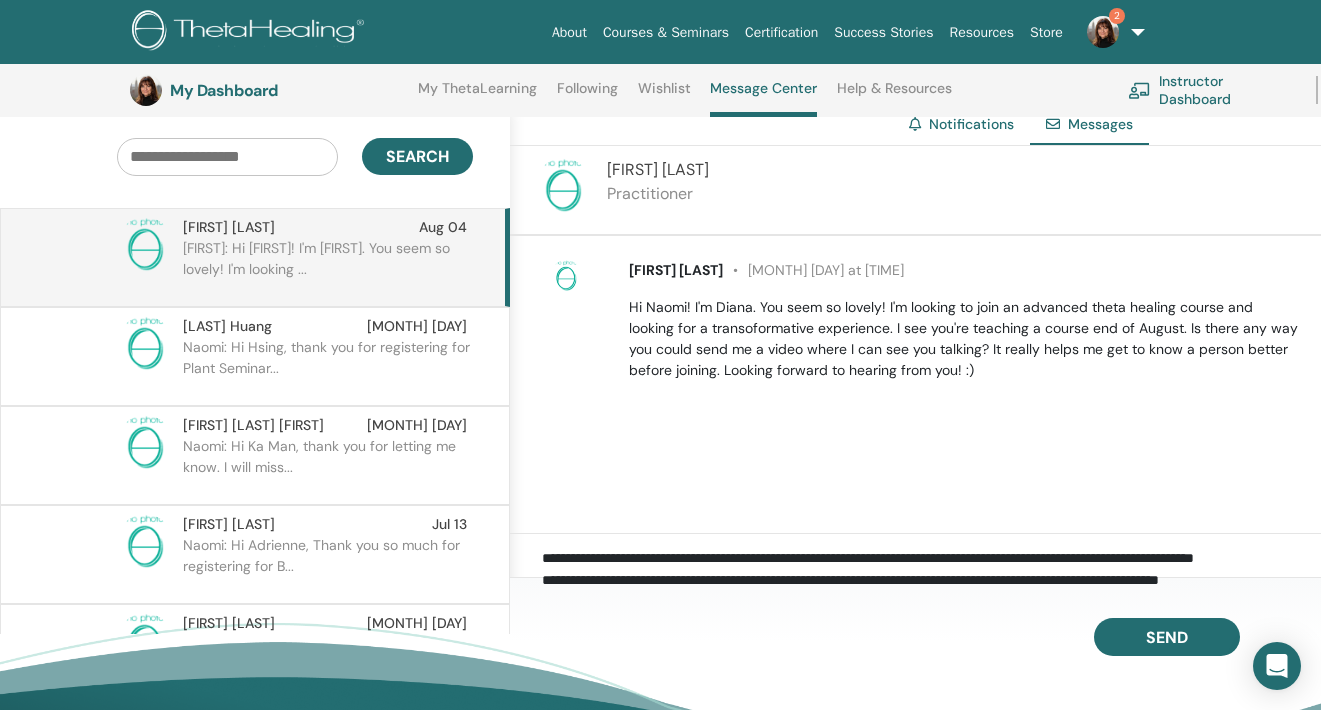 click on "**********" at bounding box center [931, 569] 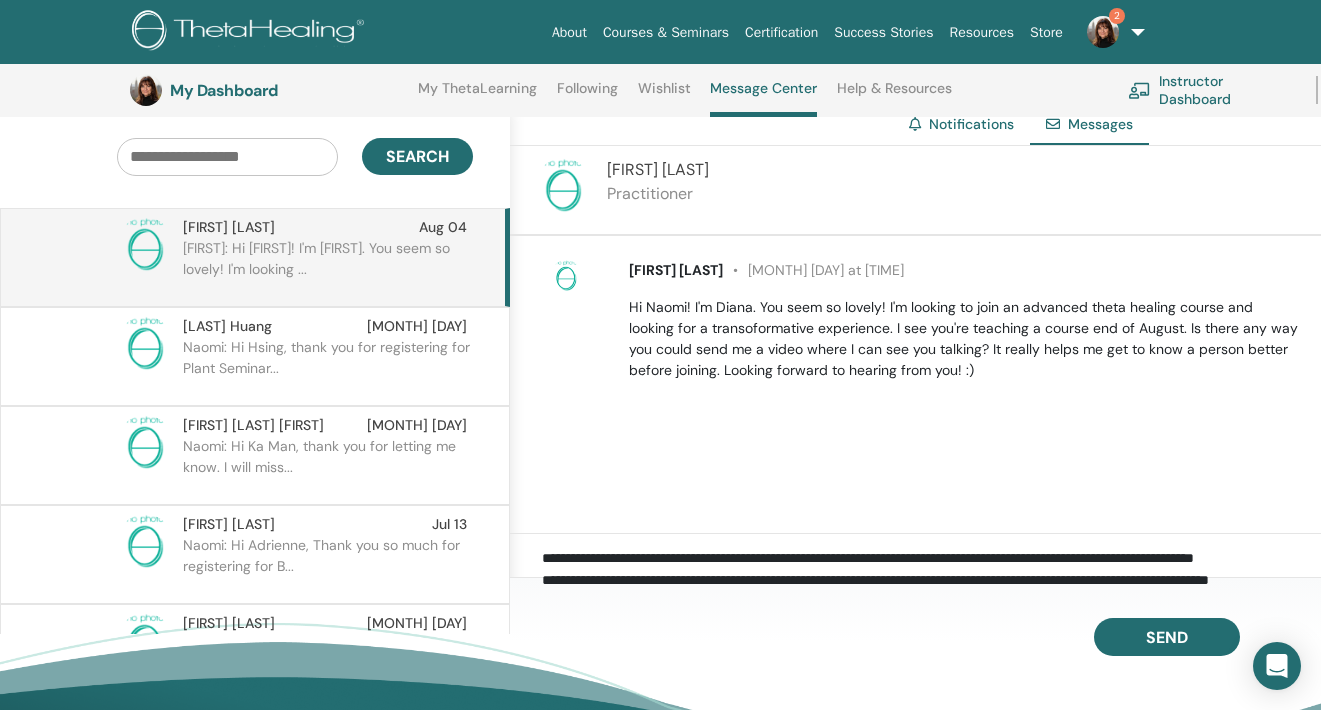 scroll, scrollTop: 67, scrollLeft: 0, axis: vertical 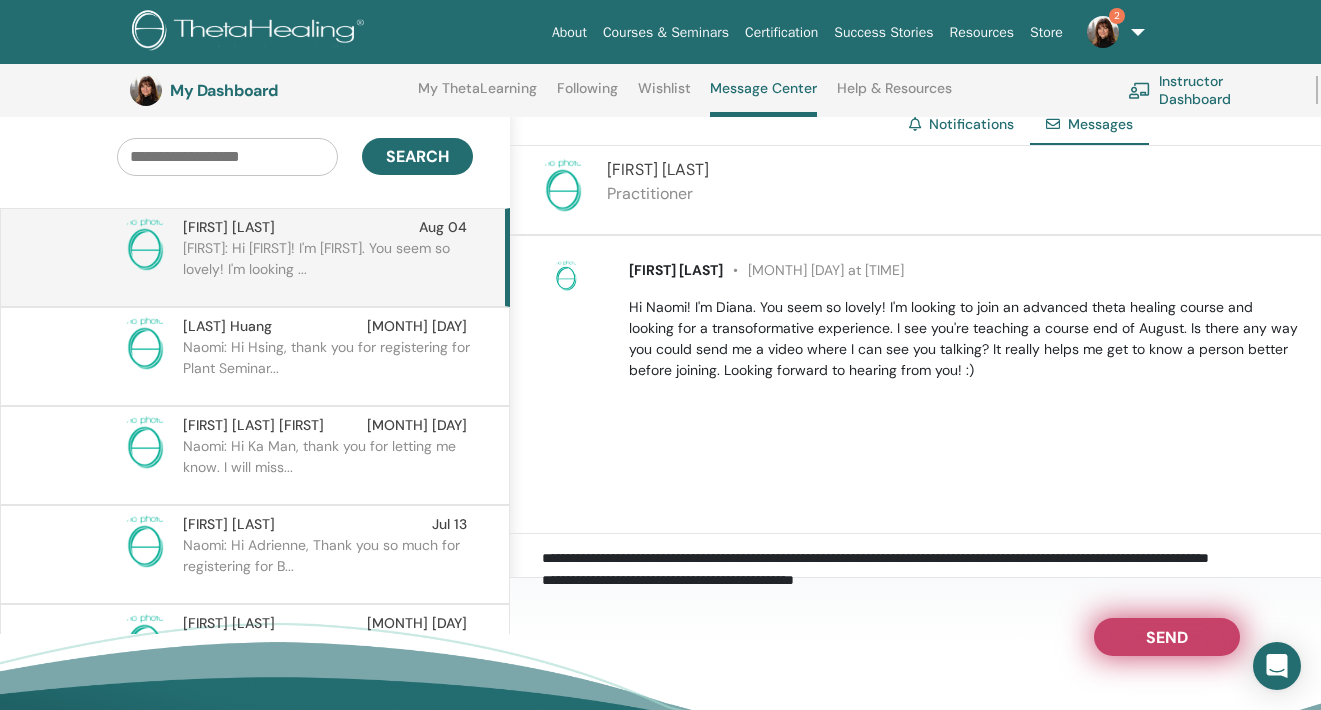 type on "**********" 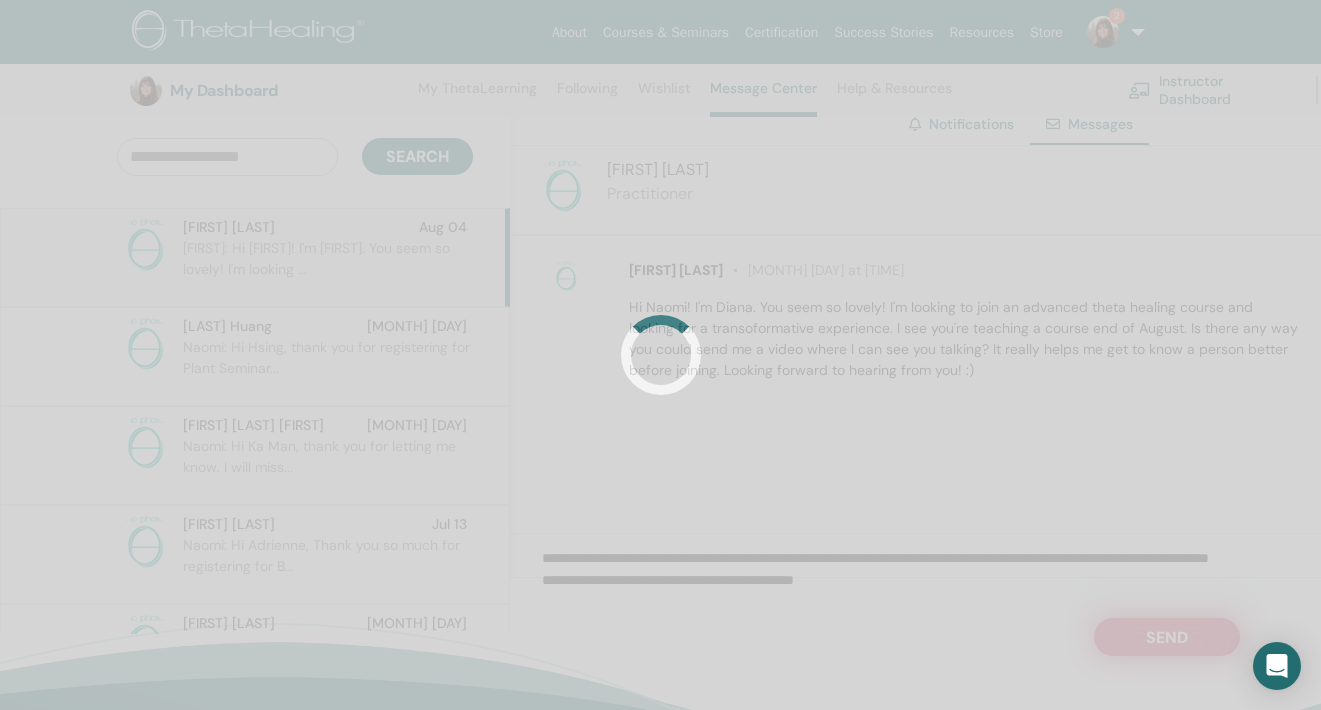 scroll, scrollTop: 0, scrollLeft: 0, axis: both 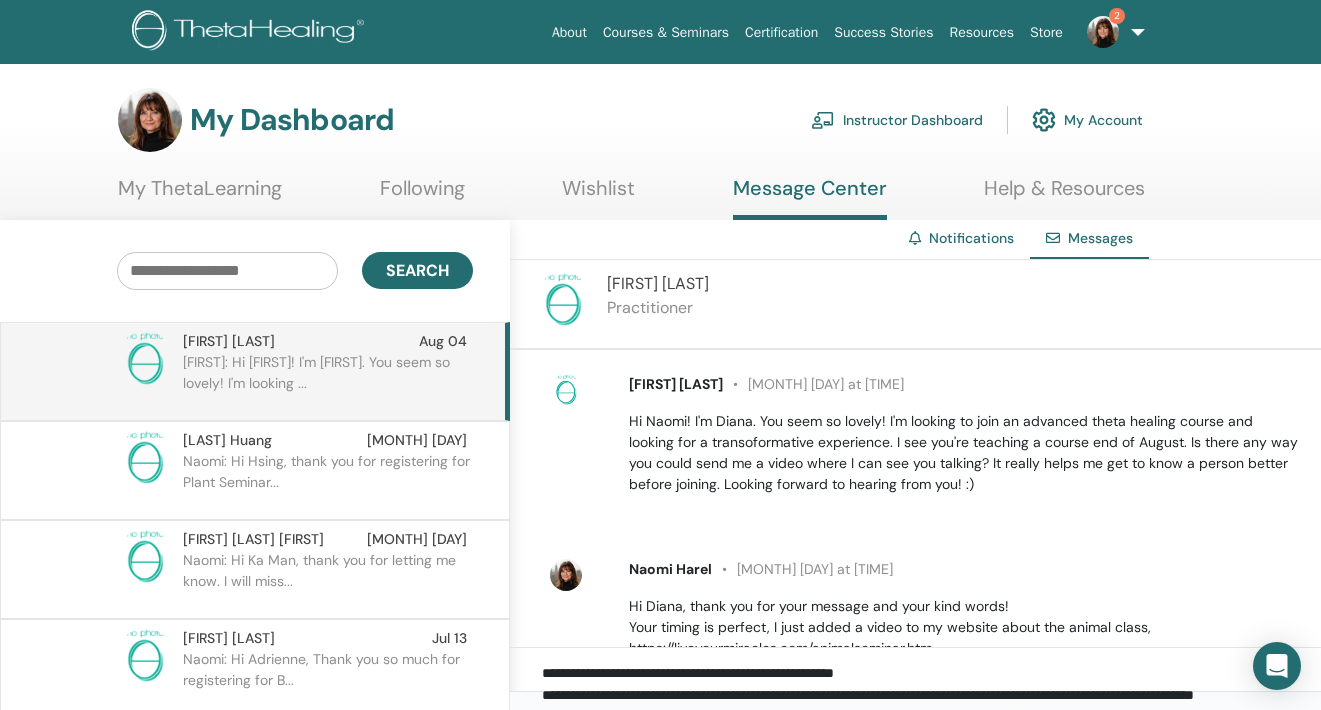 click at bounding box center [1103, 32] 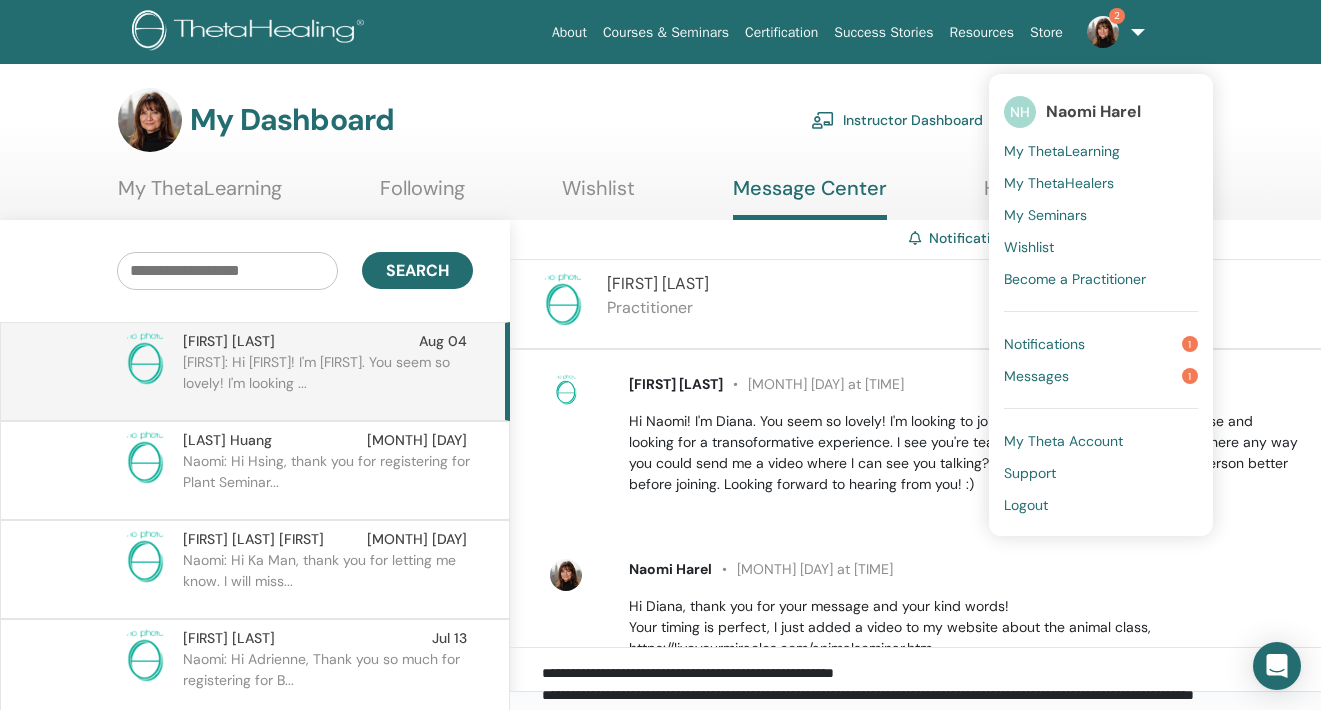 click on "Notifications" at bounding box center [1044, 344] 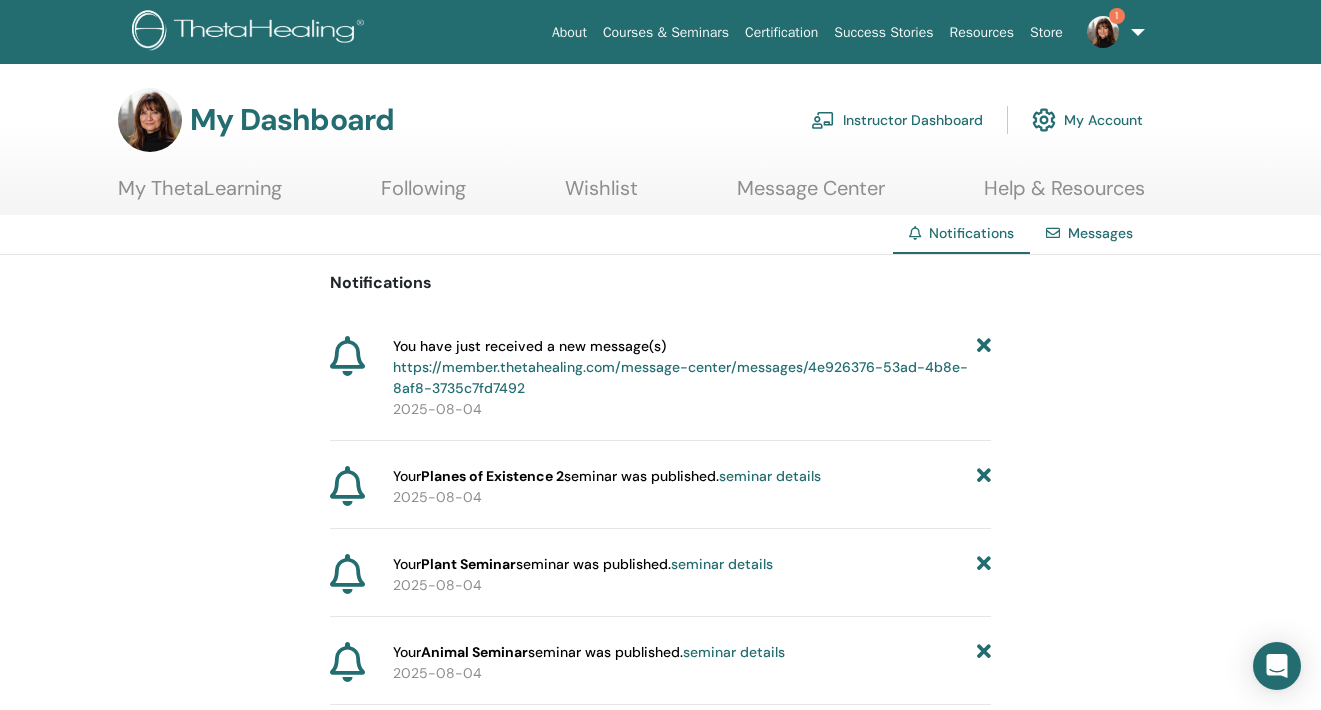 scroll, scrollTop: 0, scrollLeft: 0, axis: both 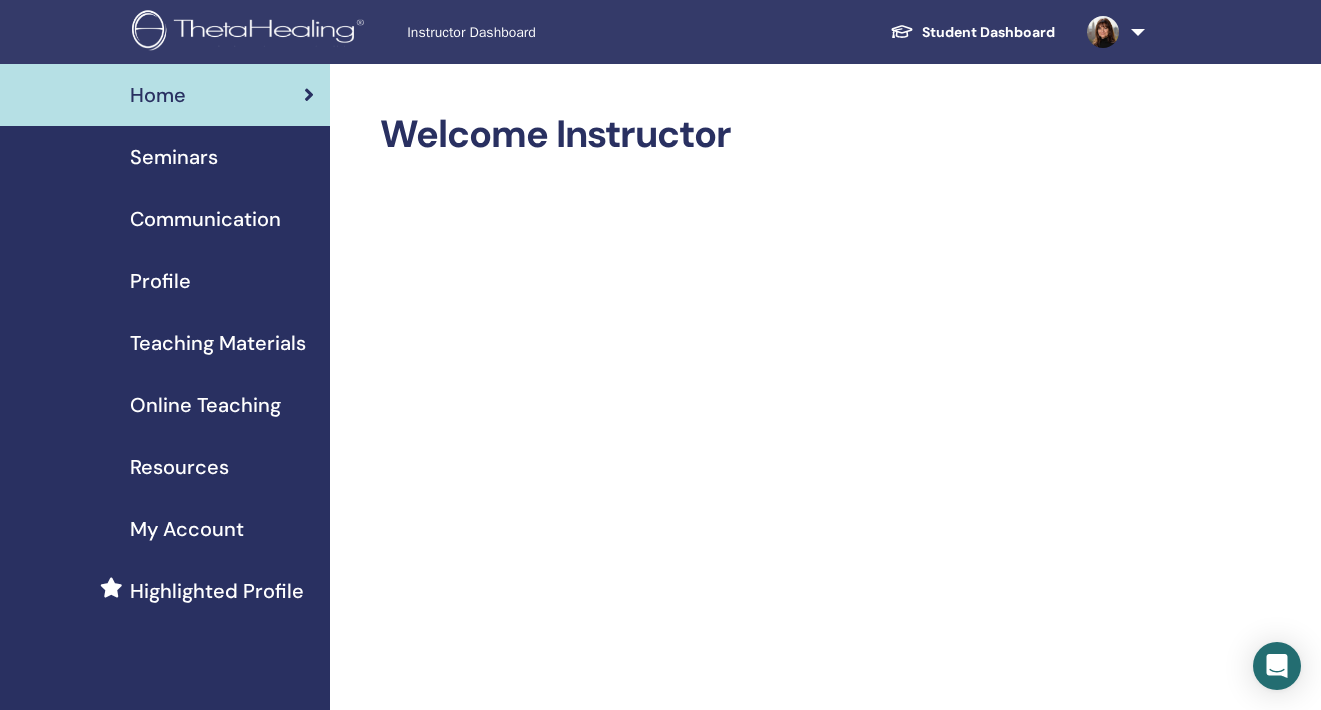 click on "Seminars" at bounding box center [174, 157] 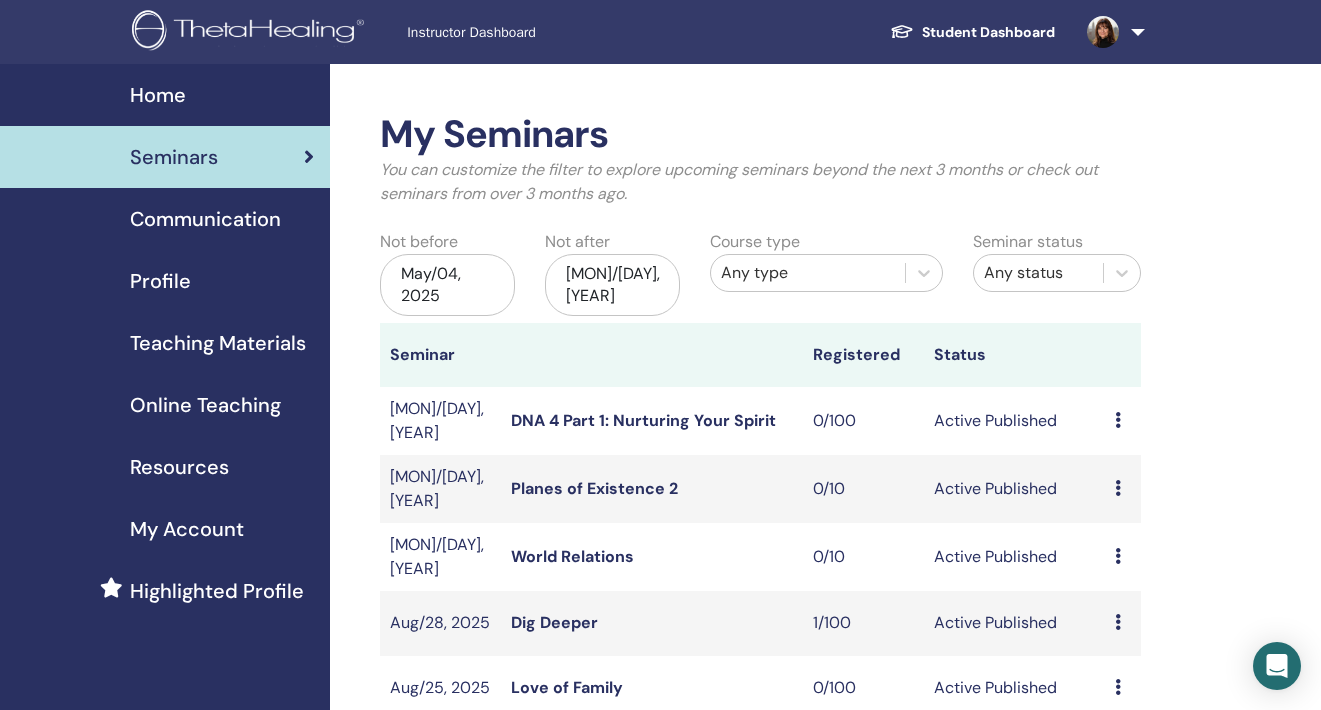 scroll, scrollTop: 0, scrollLeft: 0, axis: both 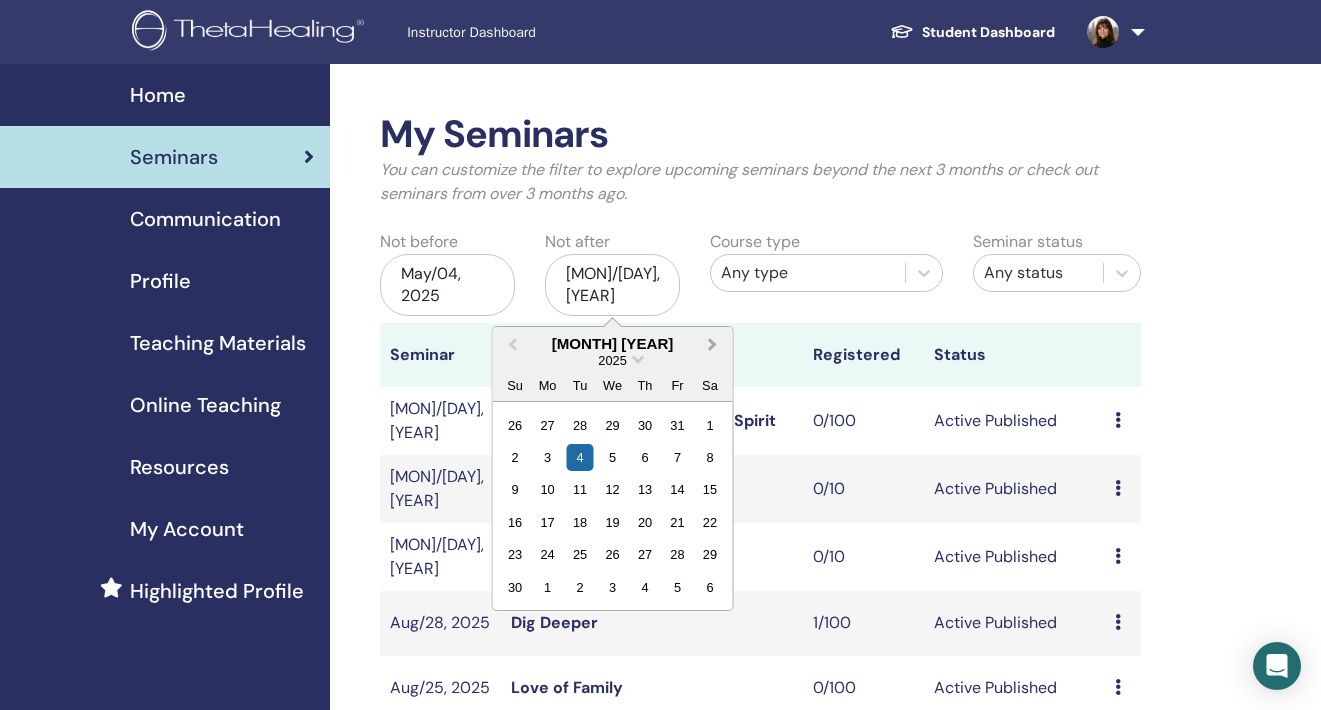 click on "Next Month" at bounding box center (715, 345) 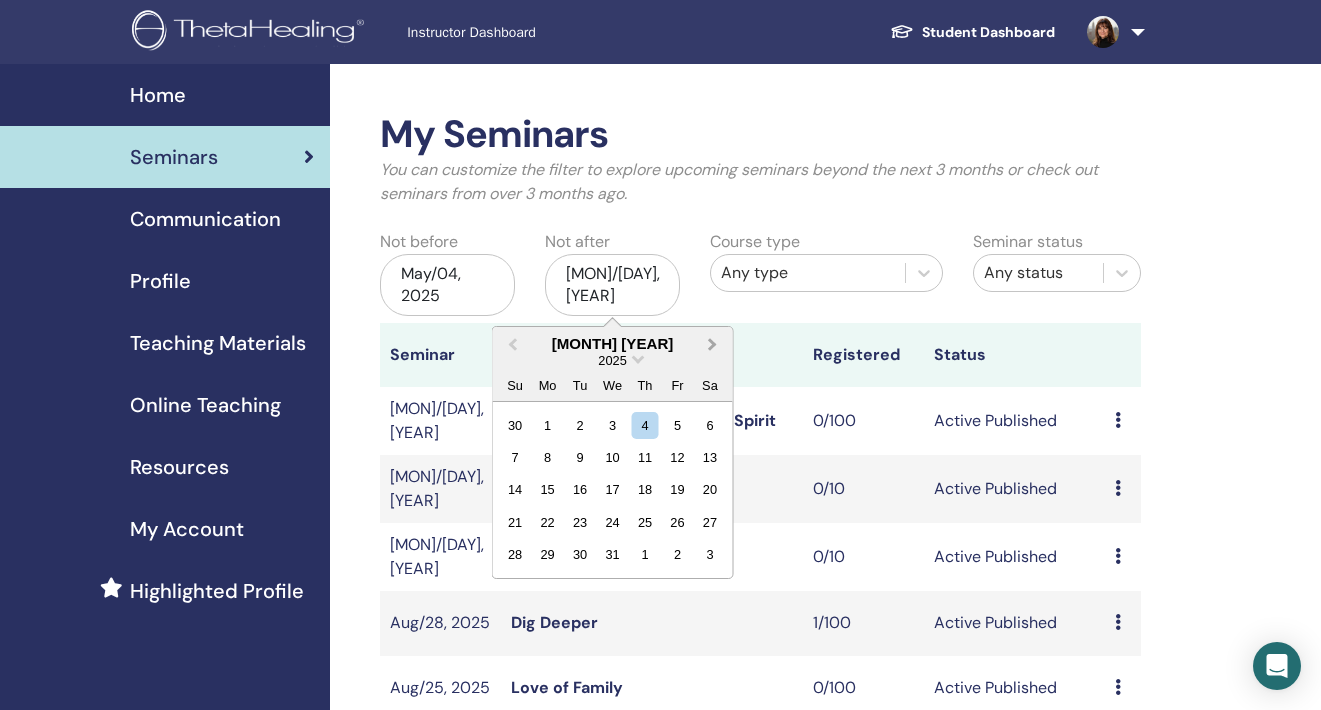 click on "Next Month" at bounding box center (715, 345) 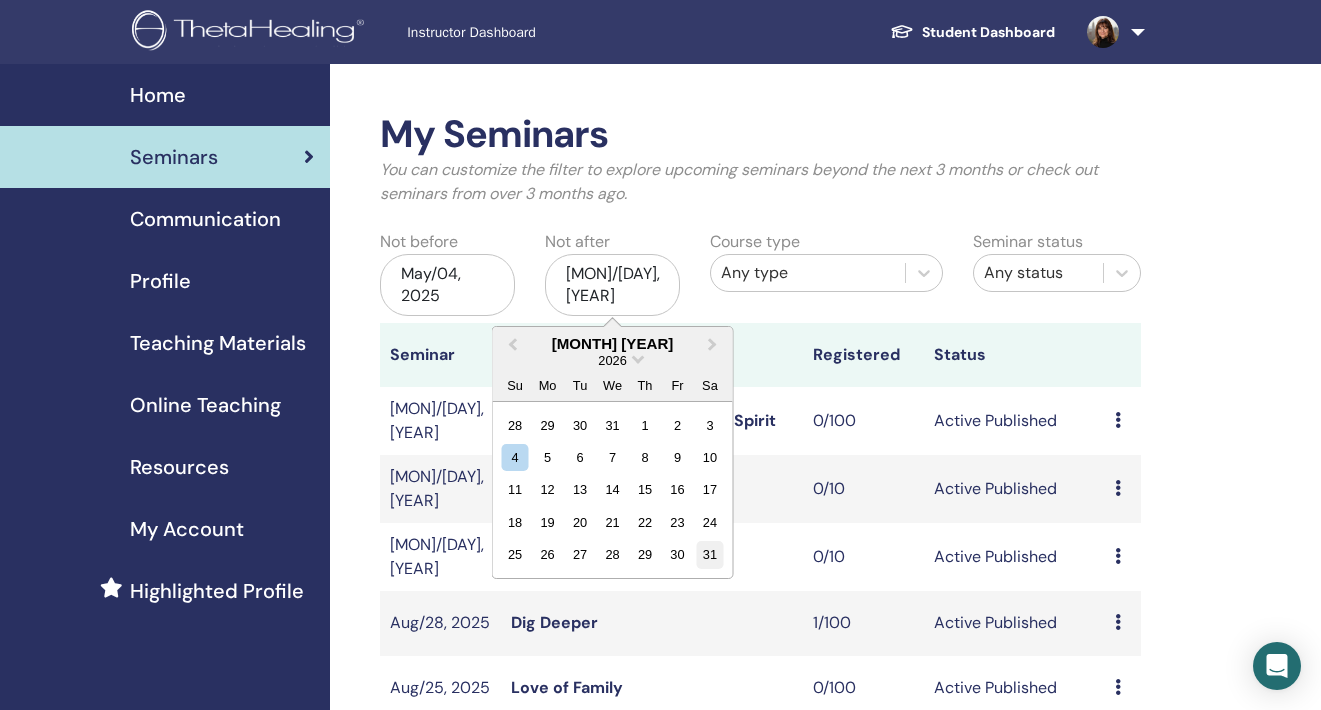 click on "31" at bounding box center (709, 554) 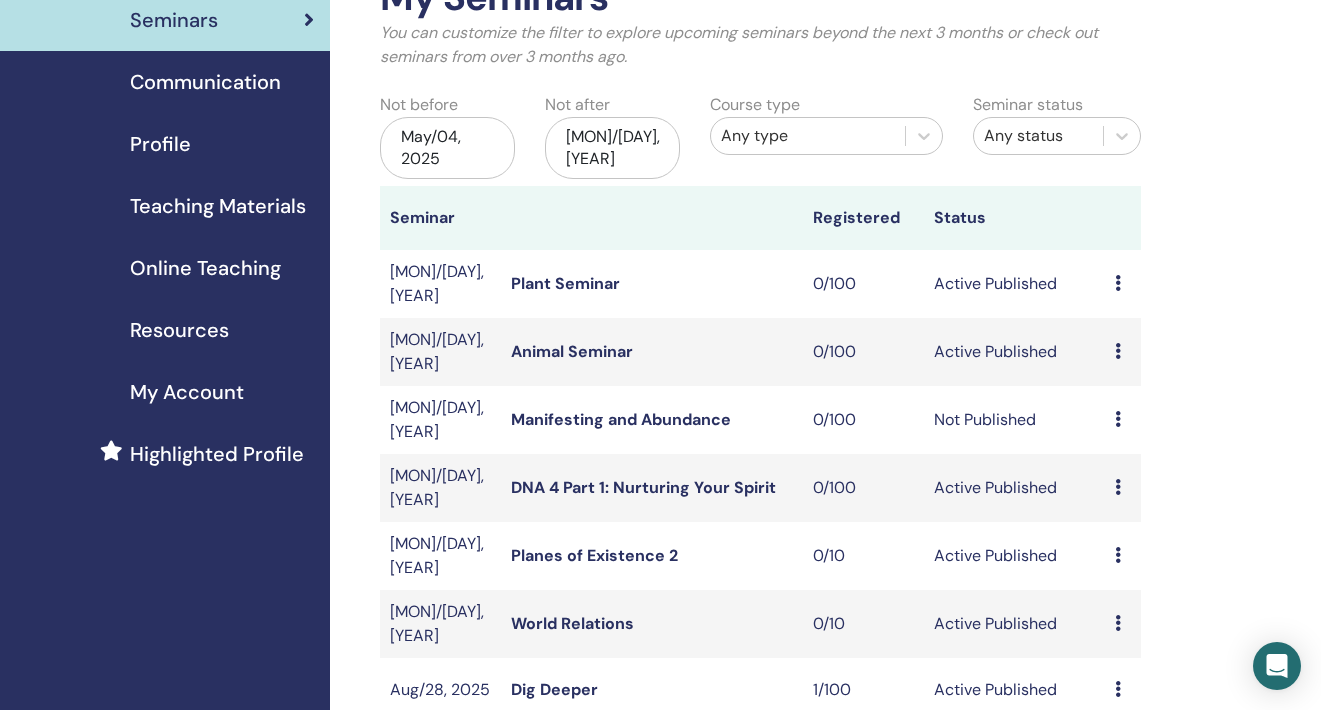 scroll, scrollTop: 121, scrollLeft: 0, axis: vertical 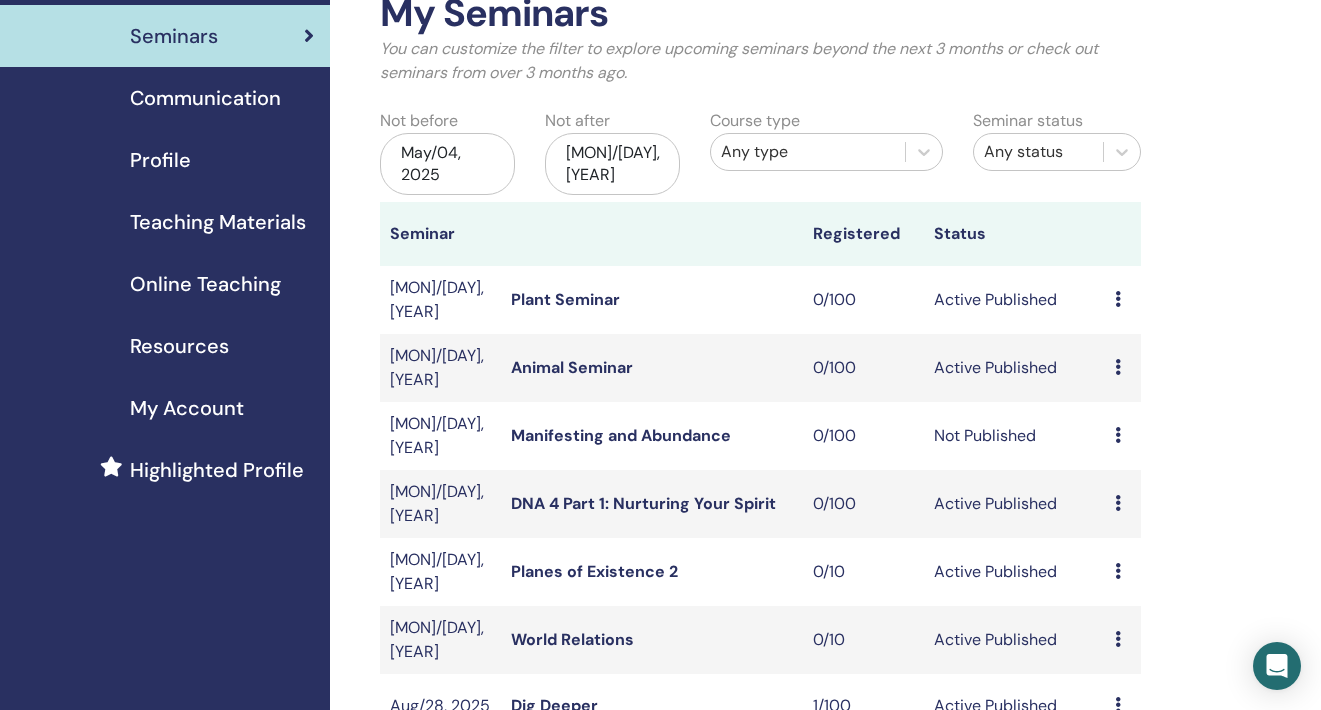 click on "May/04, 2025" at bounding box center (447, 164) 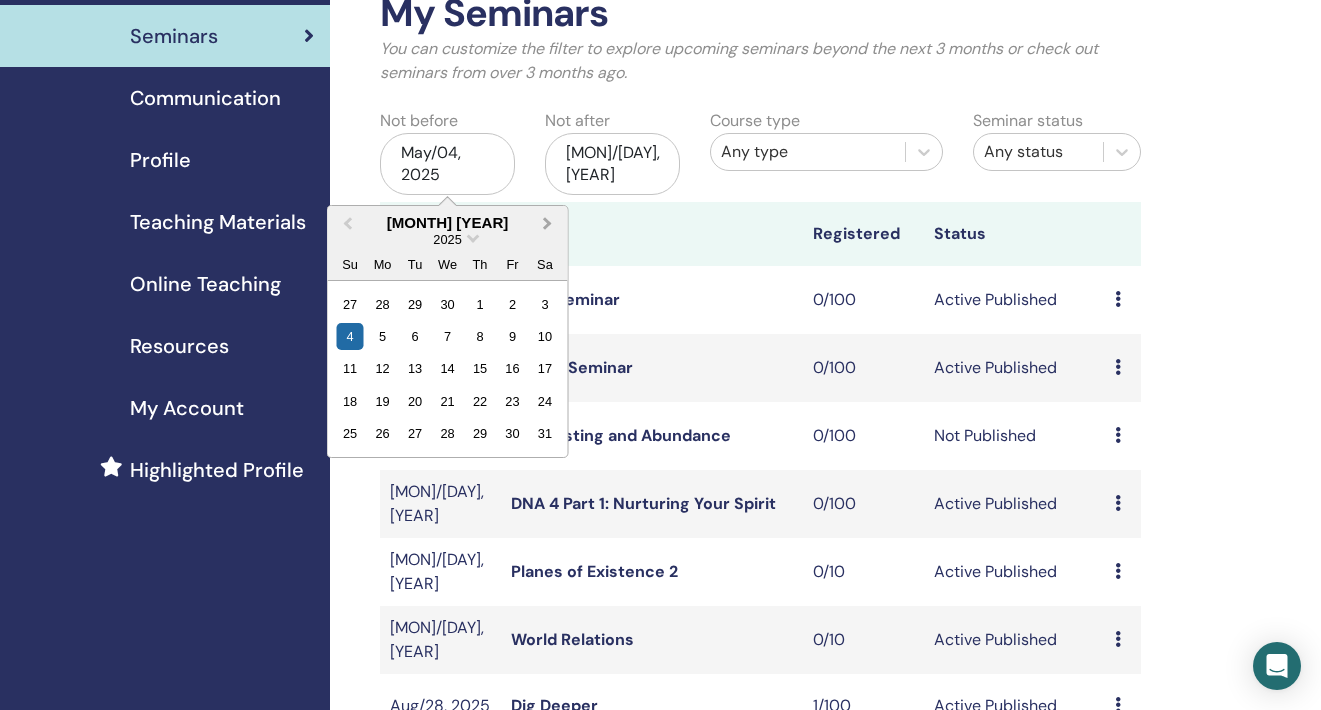 click on "Next Month" at bounding box center (550, 224) 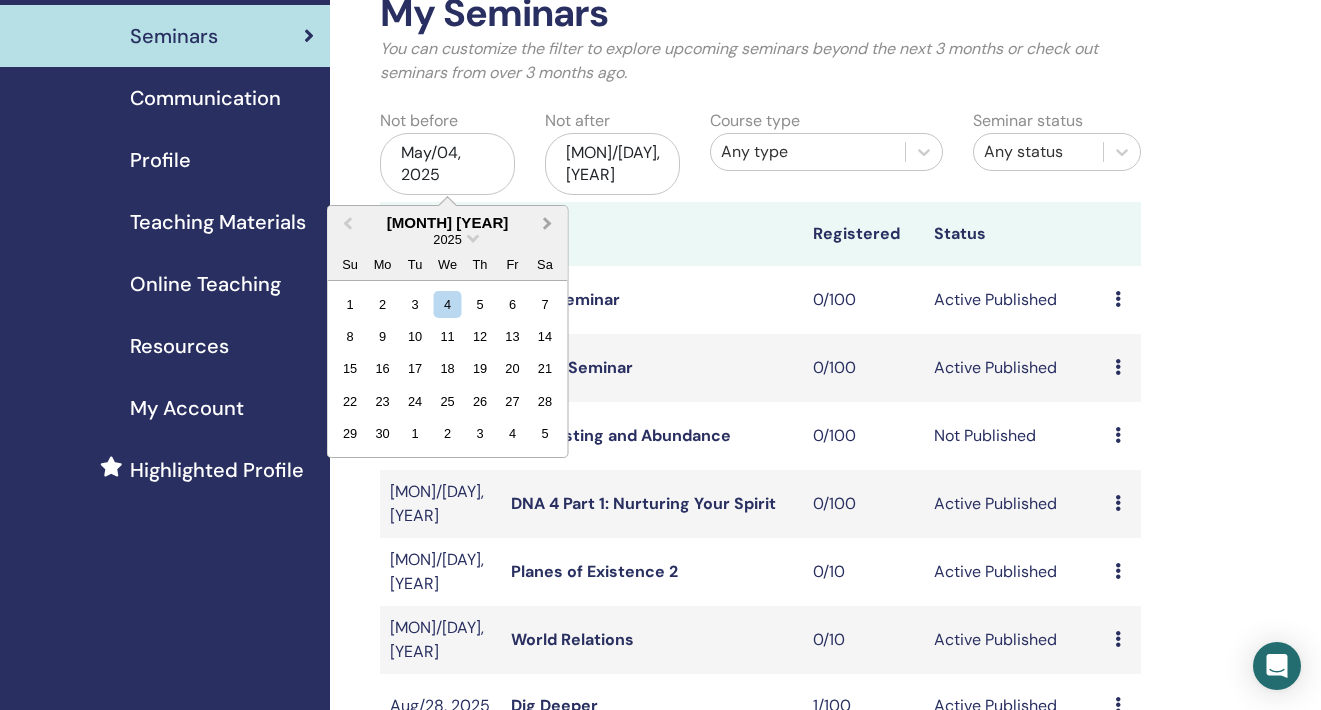 click on "Next Month" at bounding box center (550, 224) 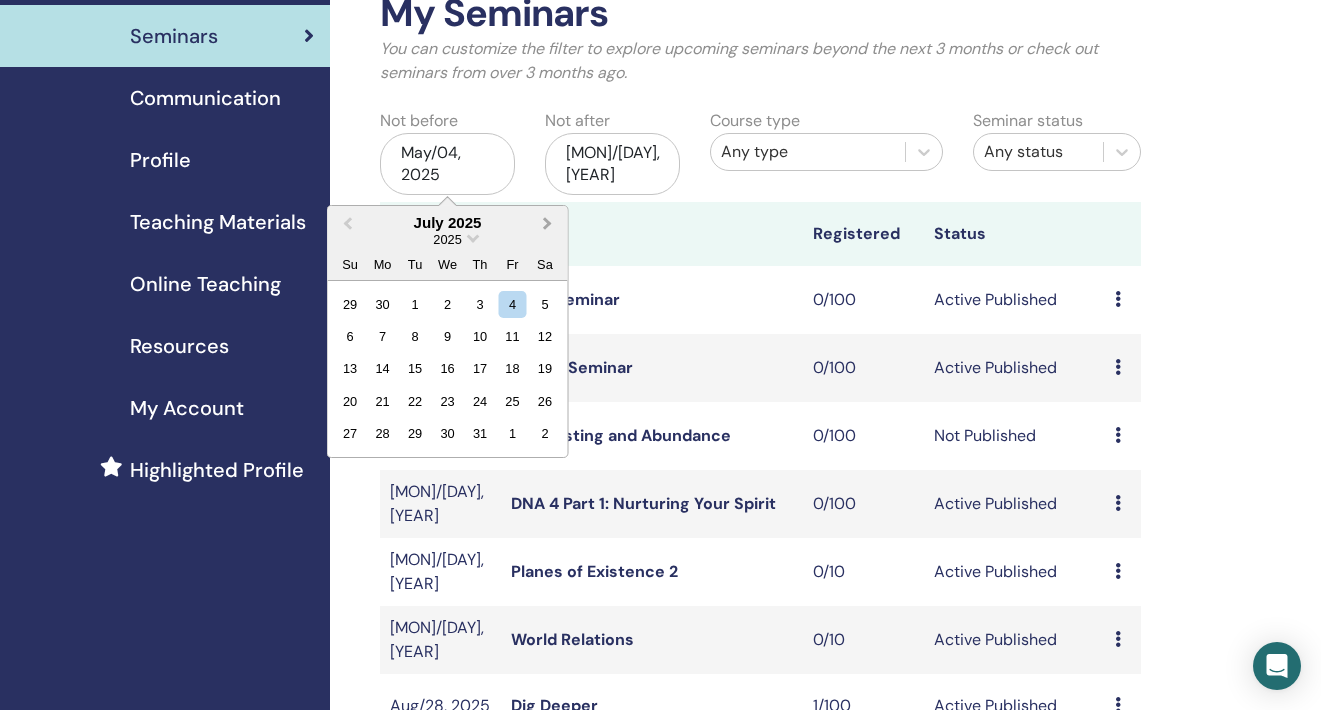 click on "Next Month" at bounding box center (550, 224) 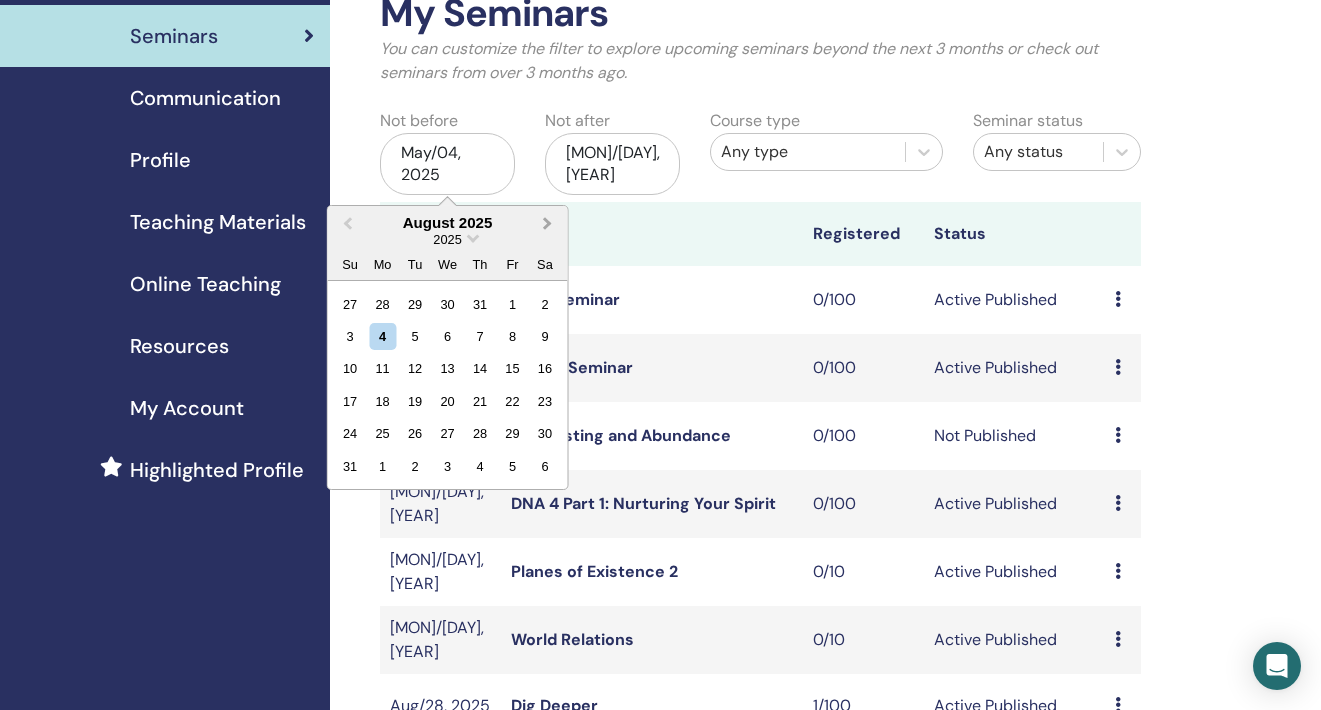 click on "Next Month" at bounding box center [550, 224] 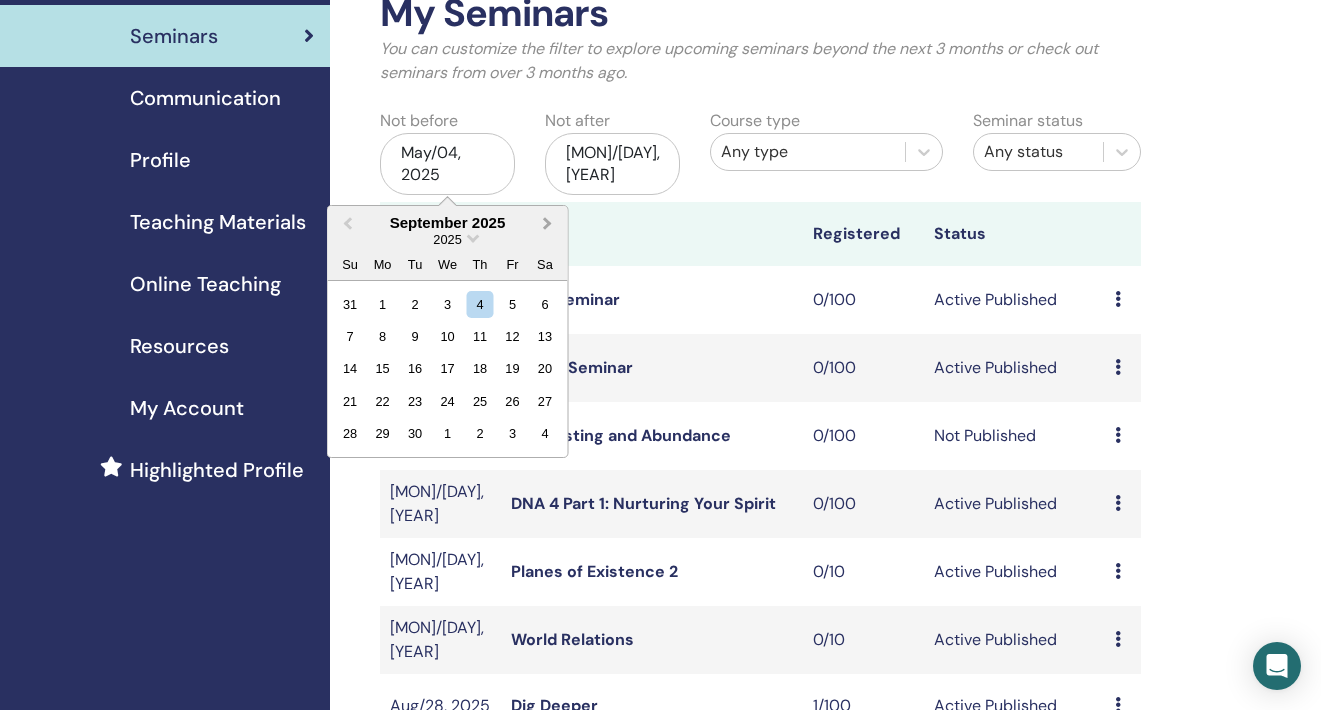 click on "Next Month" at bounding box center [550, 224] 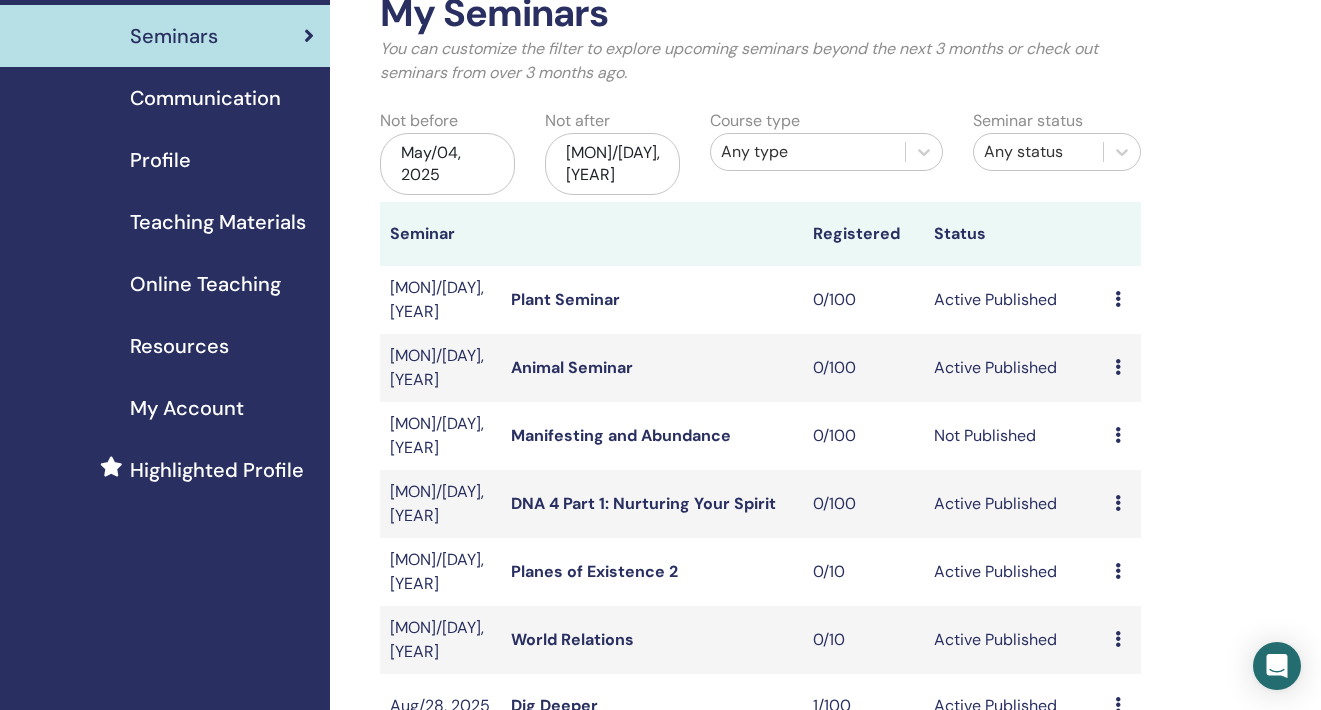 click on "May/04, 2025" at bounding box center [447, 164] 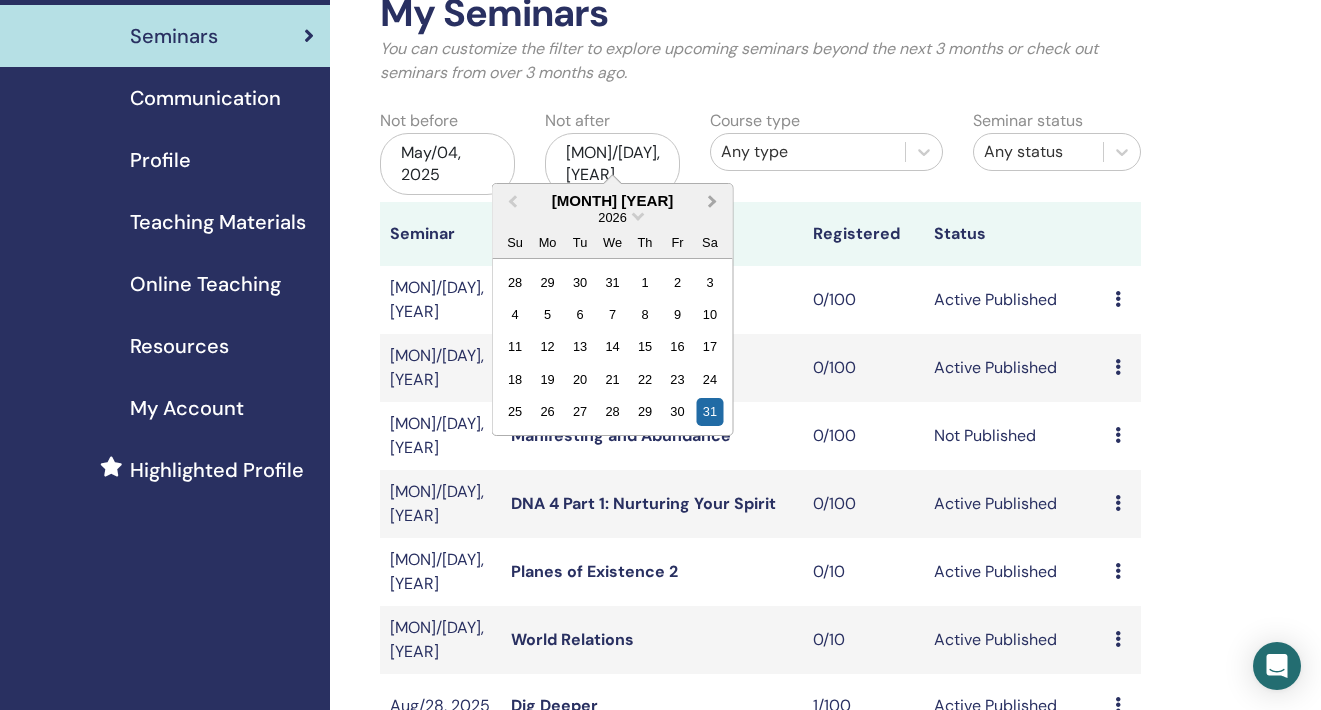 click on "Next Month" at bounding box center [713, 200] 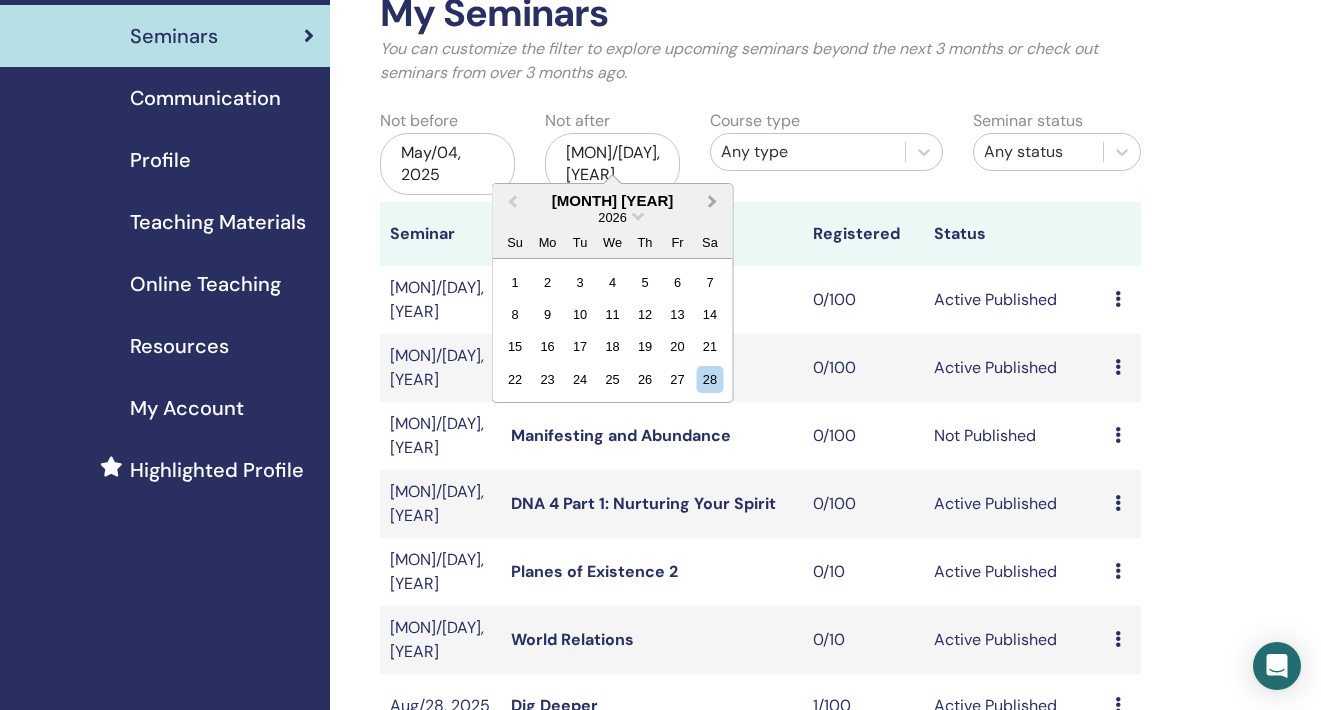 click on "Next Month" at bounding box center (713, 200) 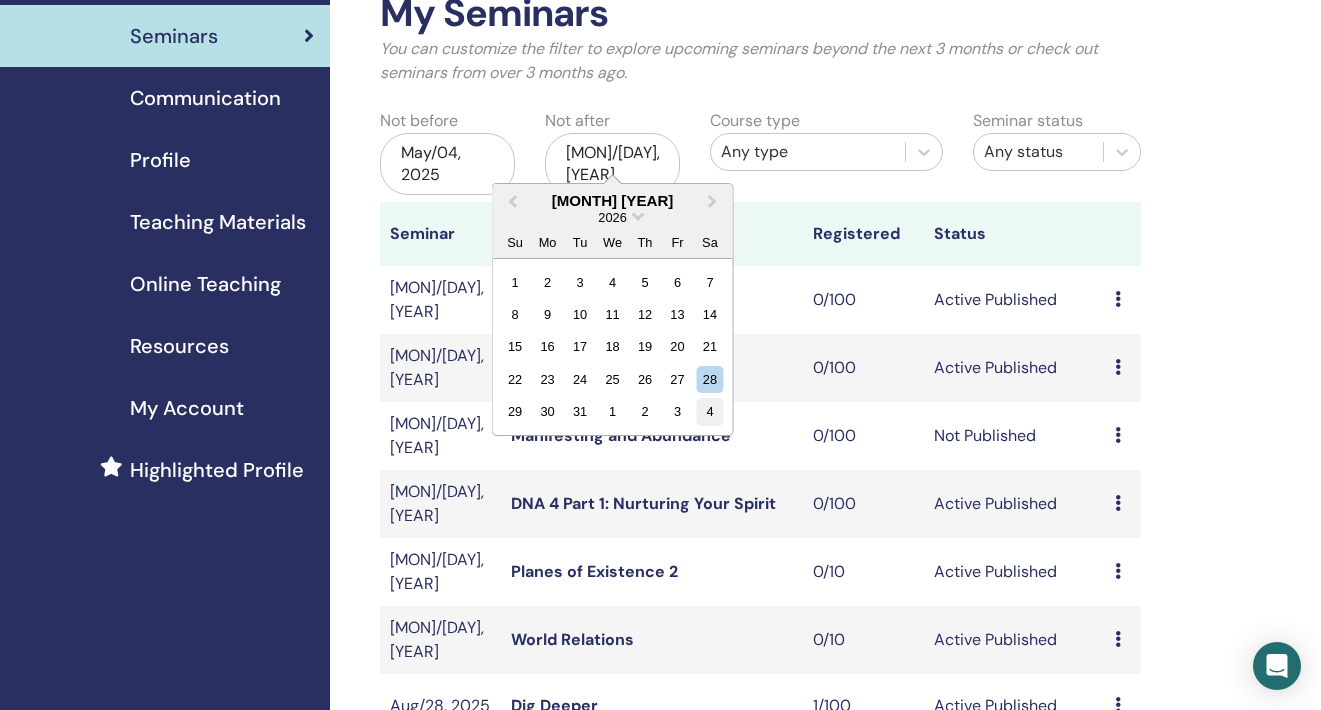 click on "4" at bounding box center [709, 411] 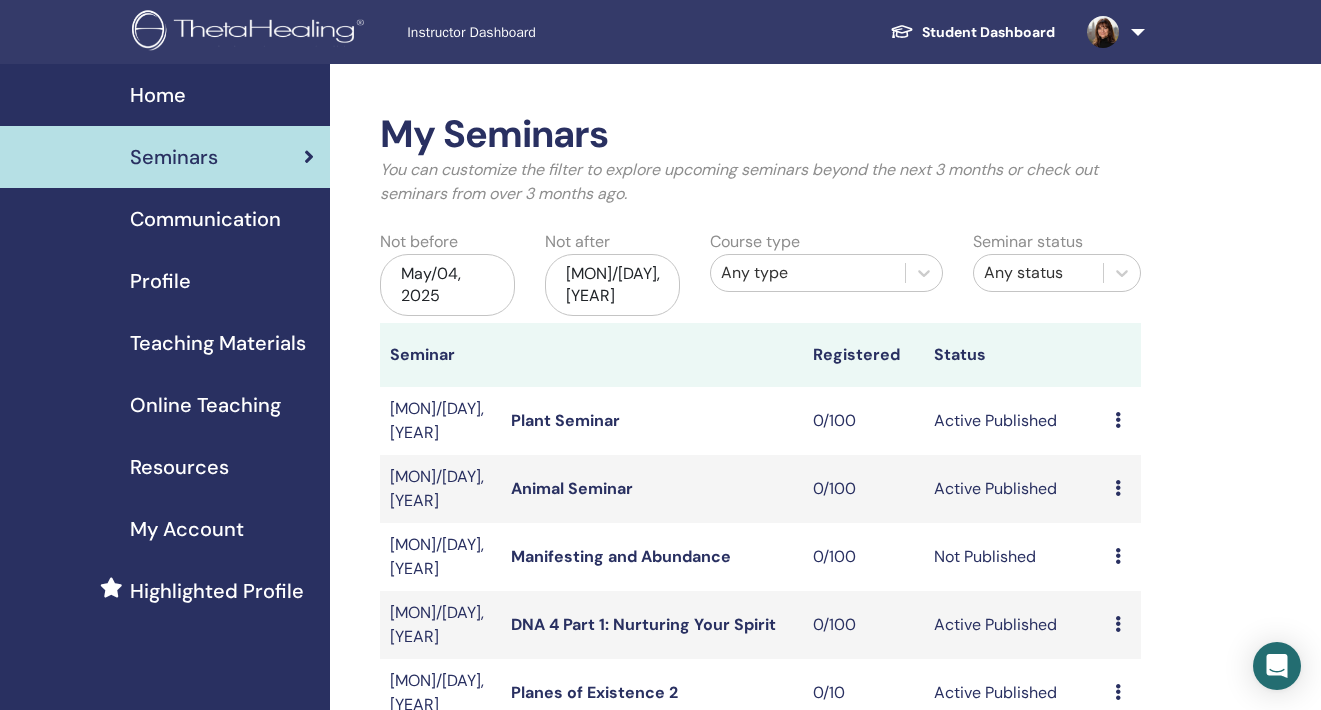 scroll, scrollTop: 0, scrollLeft: 0, axis: both 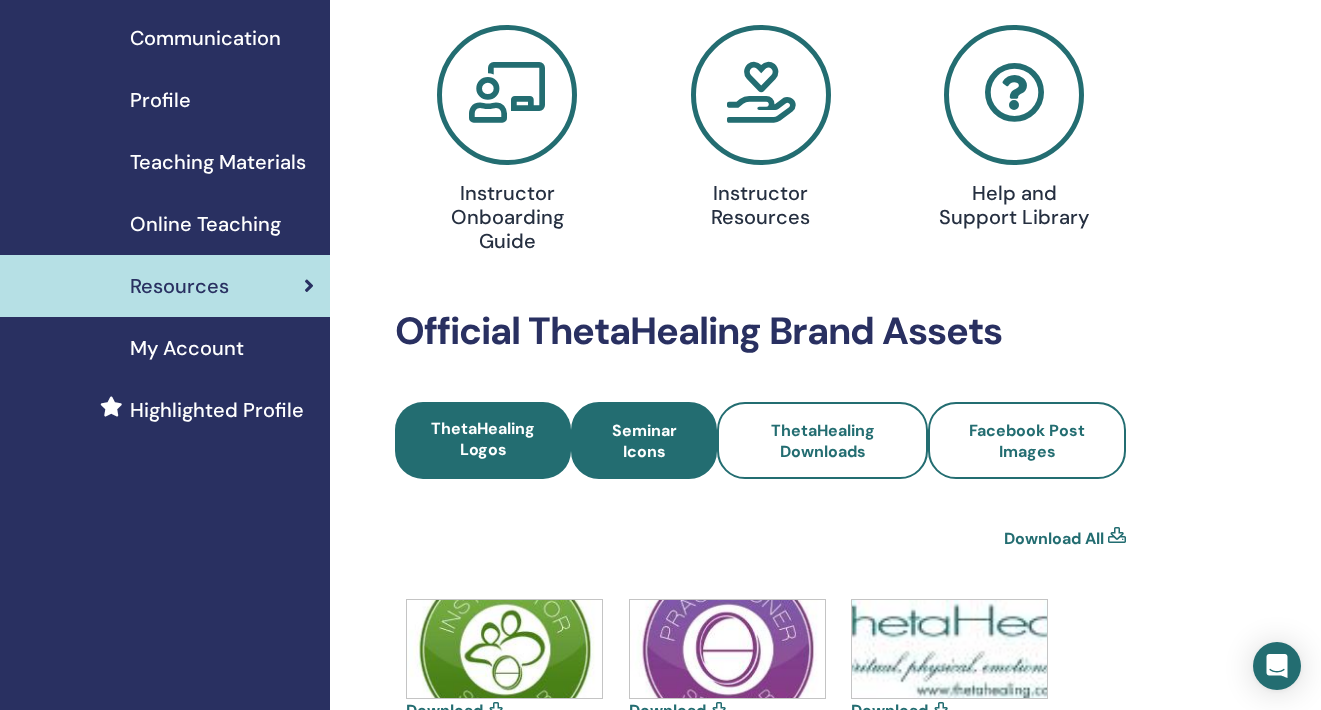 click on "Seminar Icons" at bounding box center (644, 441) 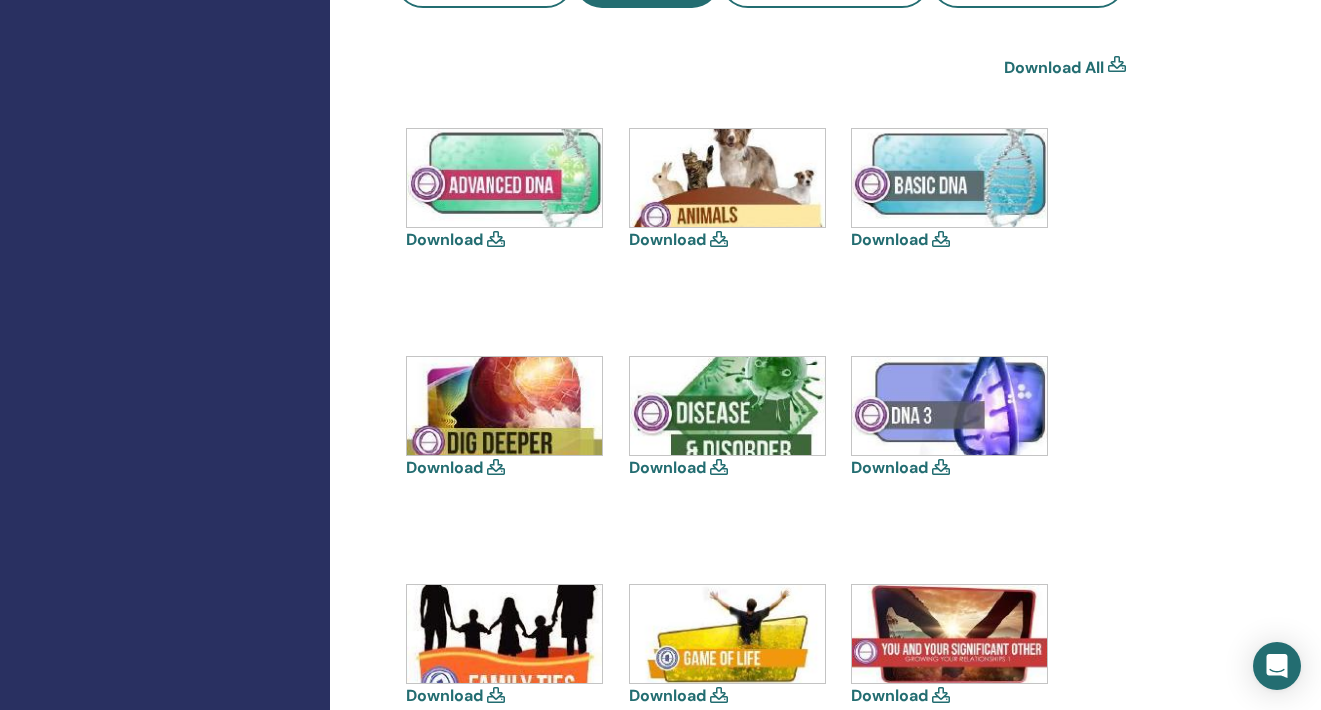 scroll, scrollTop: 526, scrollLeft: 0, axis: vertical 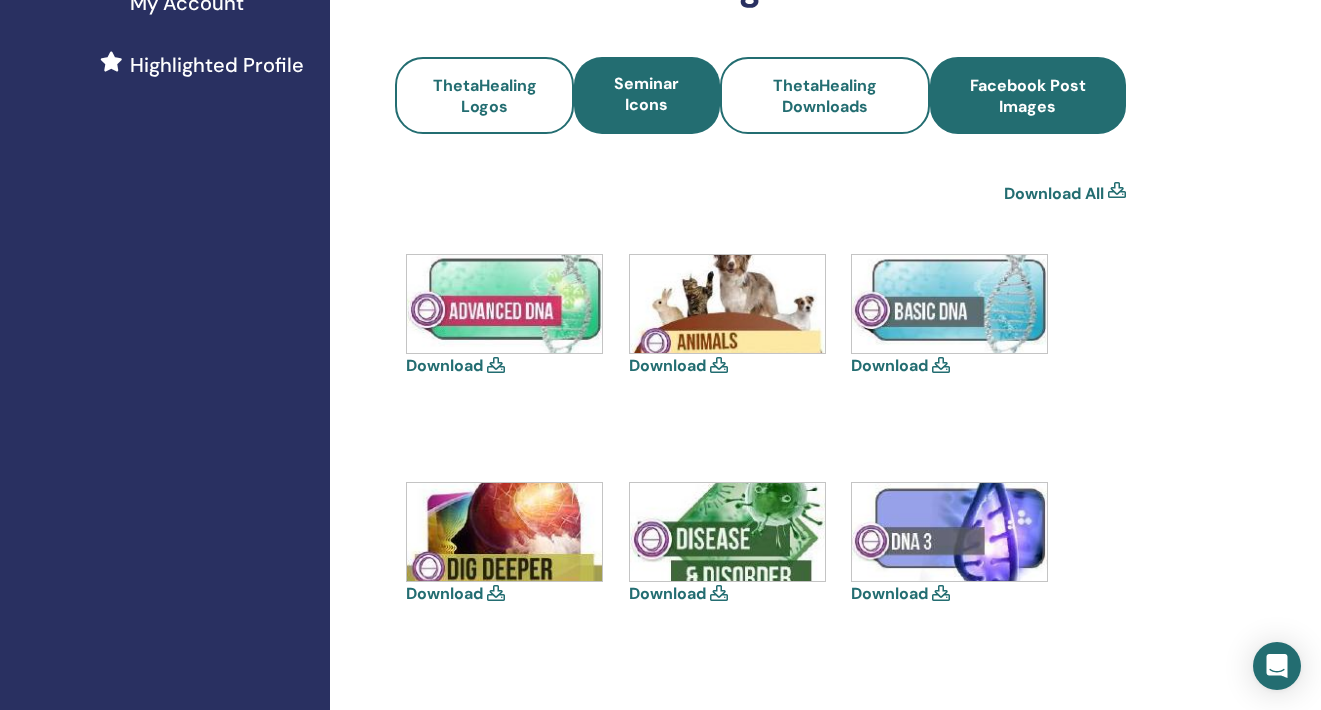 click on "Facebook Post Images" at bounding box center [1028, 96] 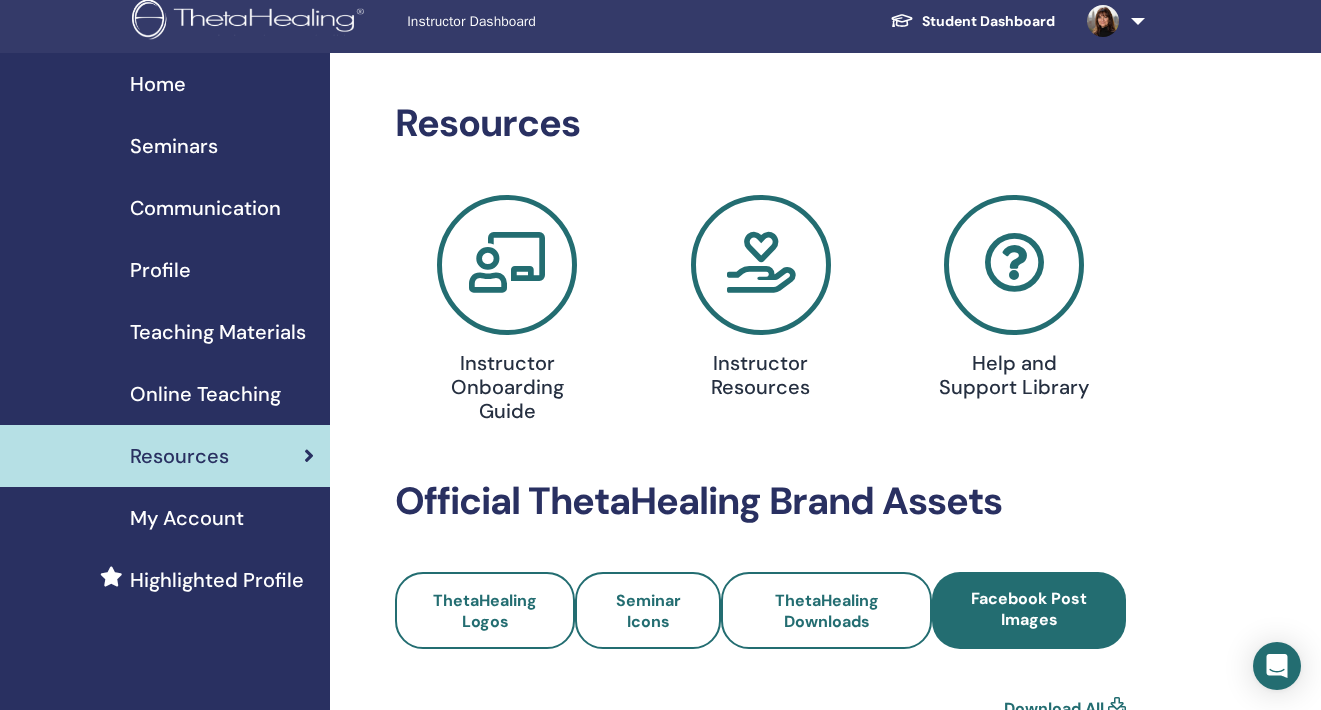 scroll, scrollTop: 0, scrollLeft: 0, axis: both 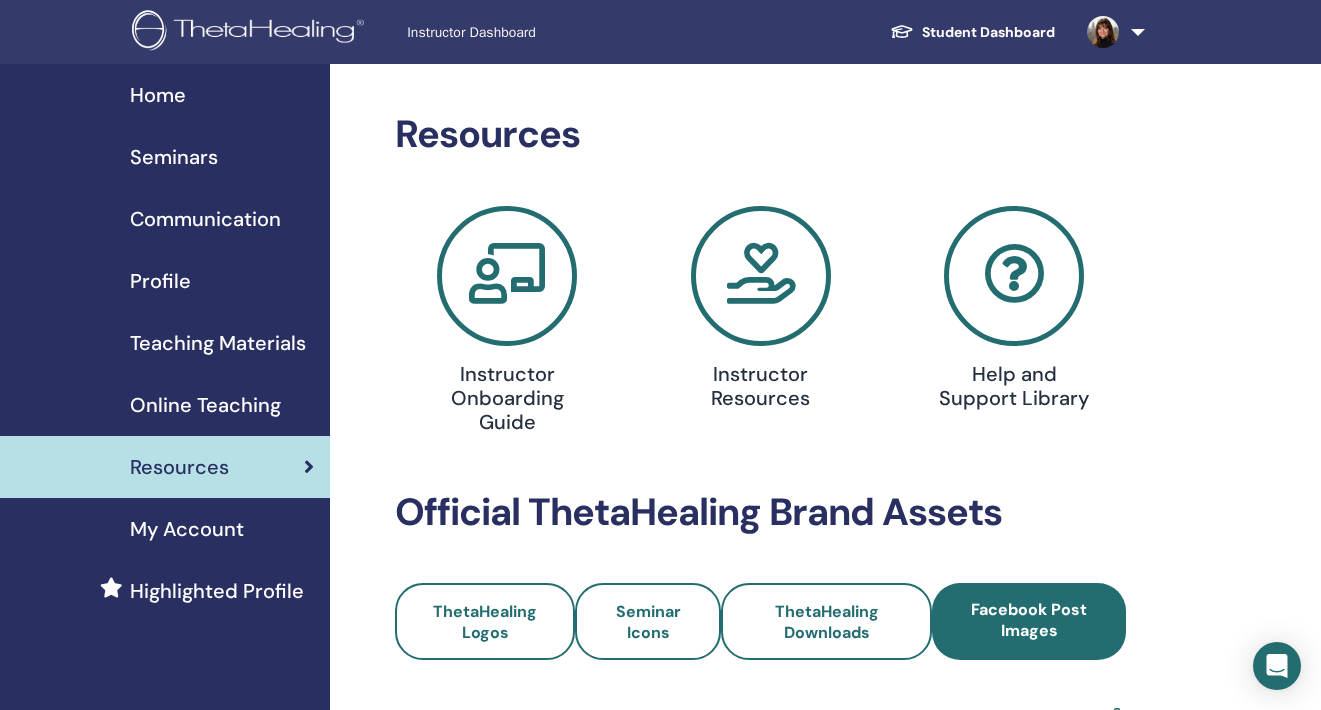 click on "Instructor Dashboard" at bounding box center [557, 32] 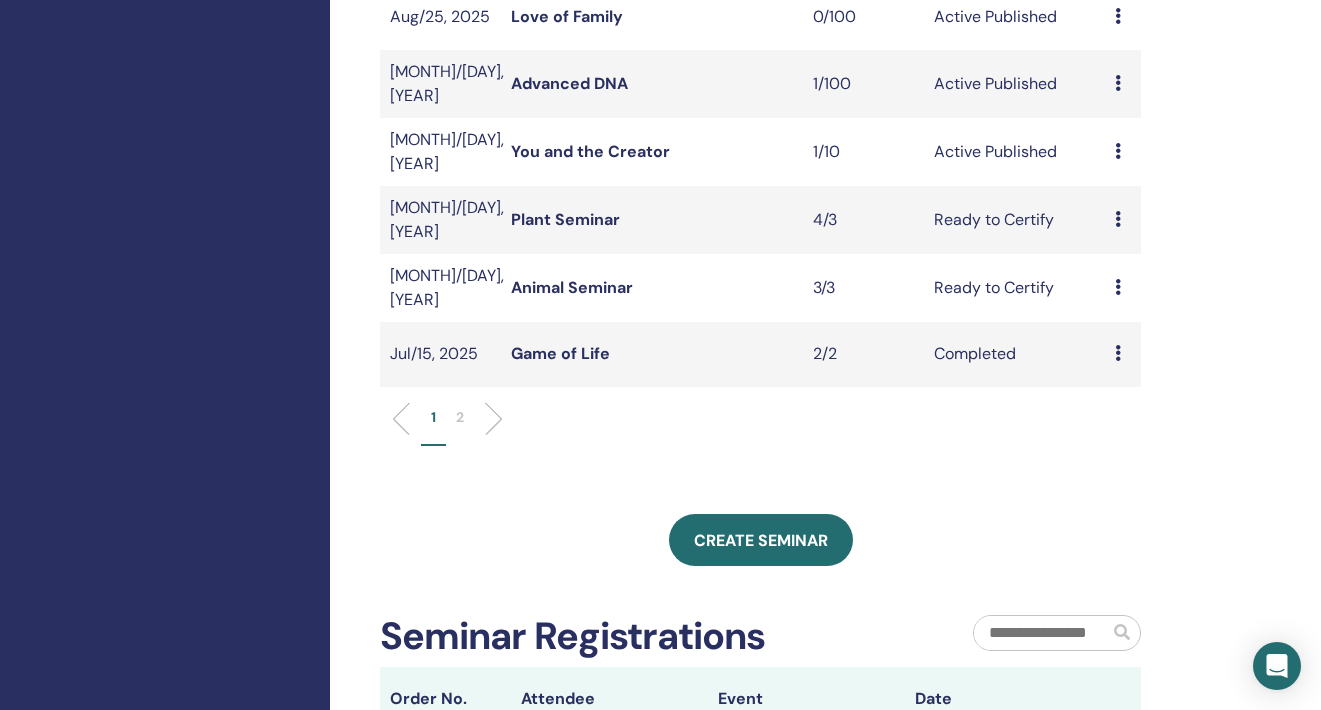 scroll, scrollTop: 694, scrollLeft: 0, axis: vertical 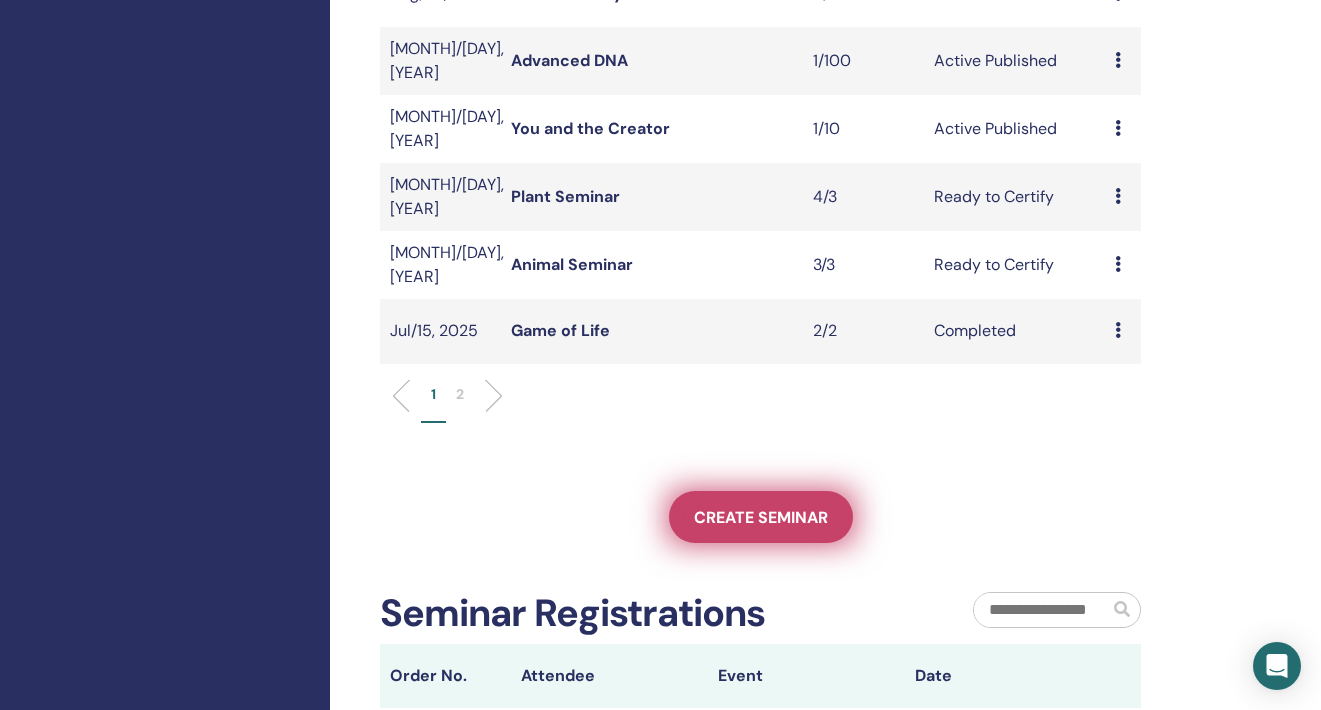 click on "Create seminar" at bounding box center (761, 517) 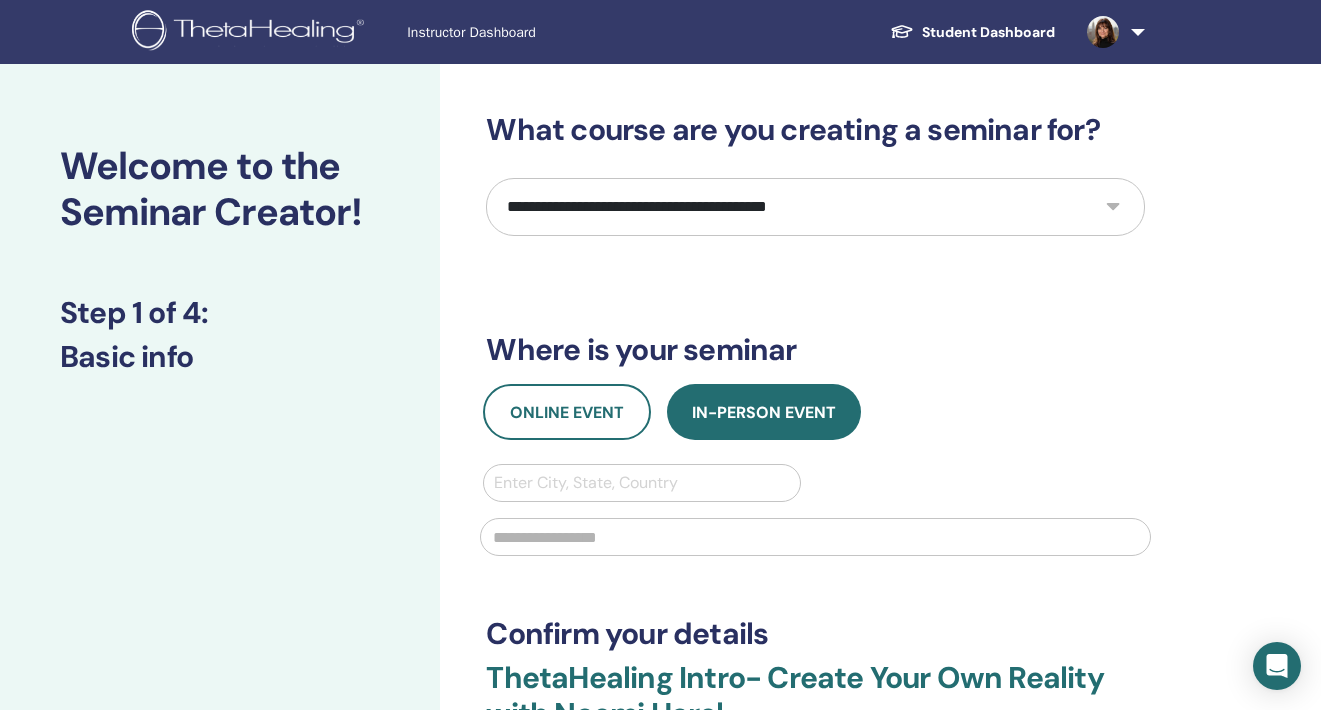 scroll, scrollTop: 0, scrollLeft: 0, axis: both 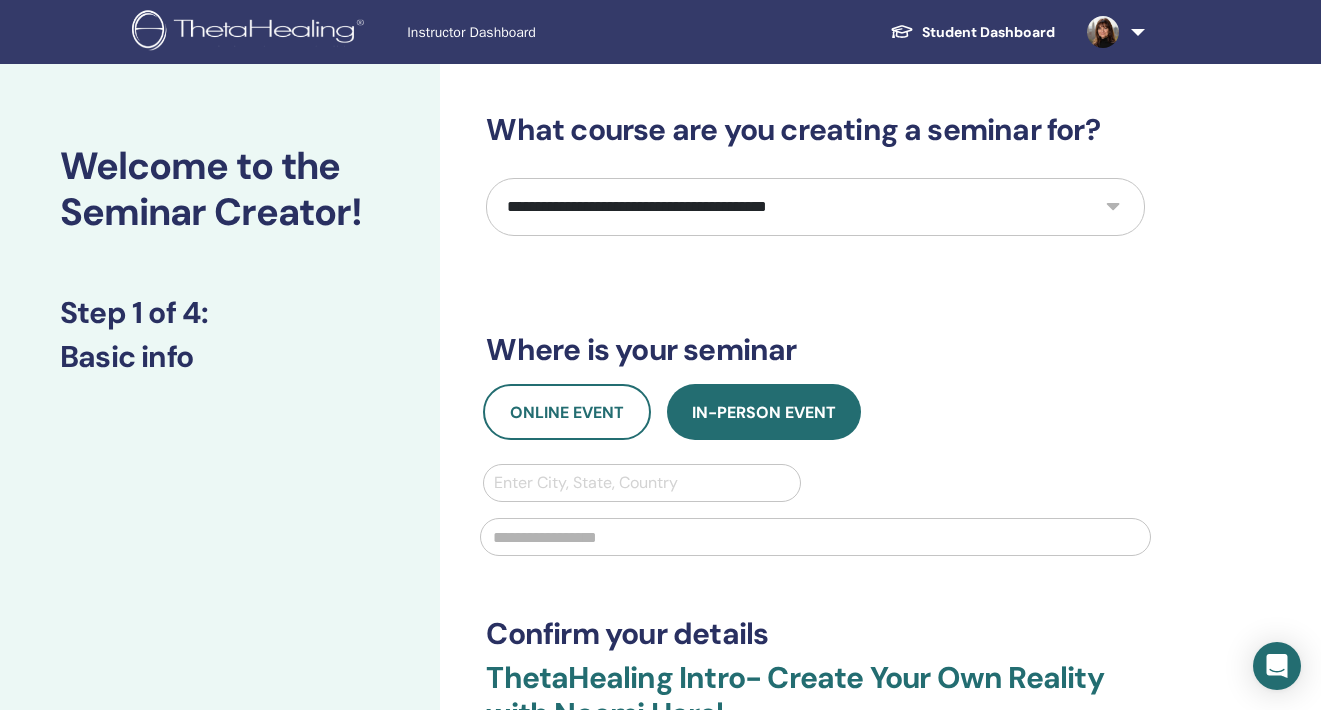 select on "****" 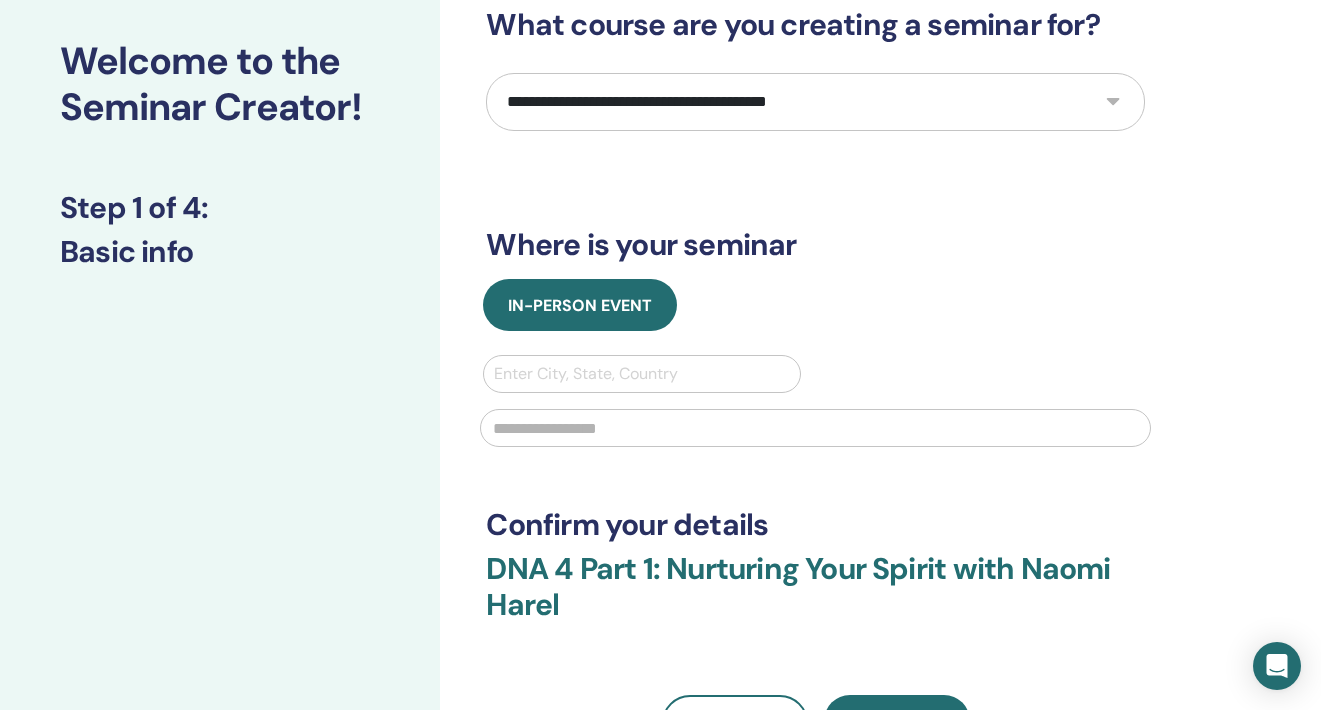 scroll, scrollTop: 127, scrollLeft: 0, axis: vertical 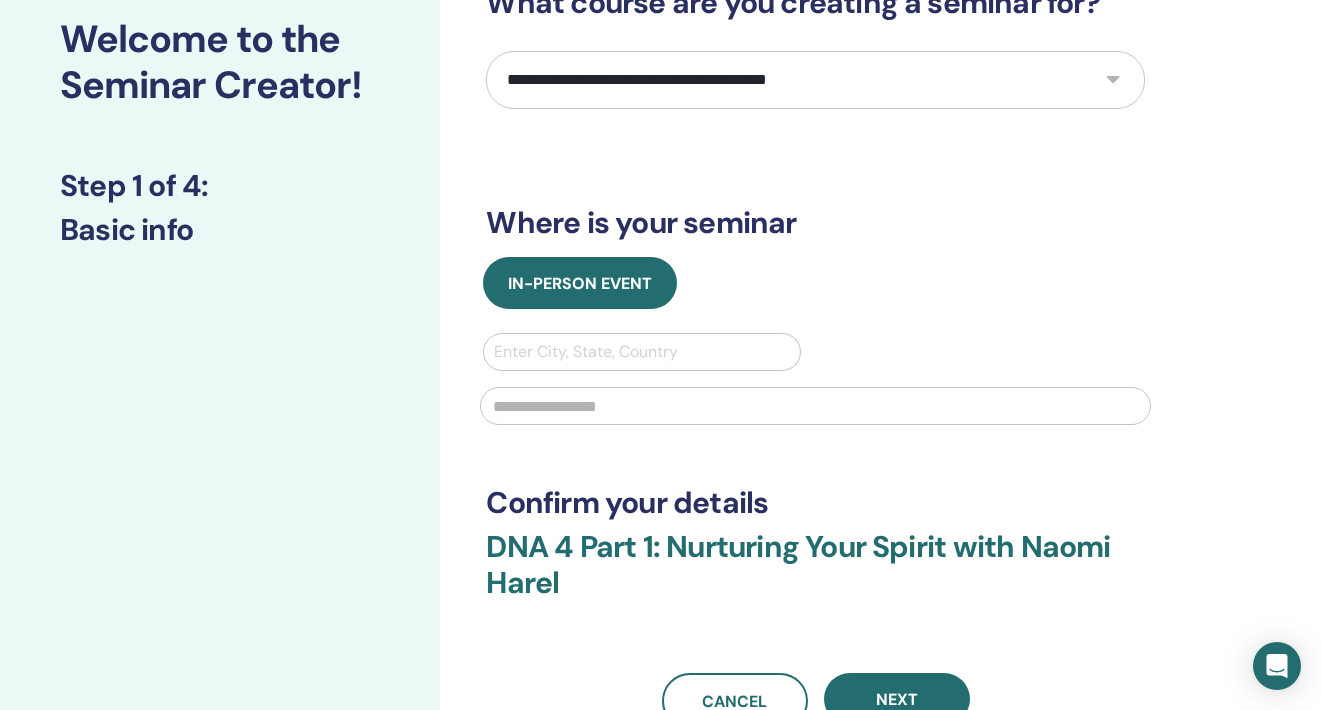click on "Enter City, State, Country" at bounding box center [641, 352] 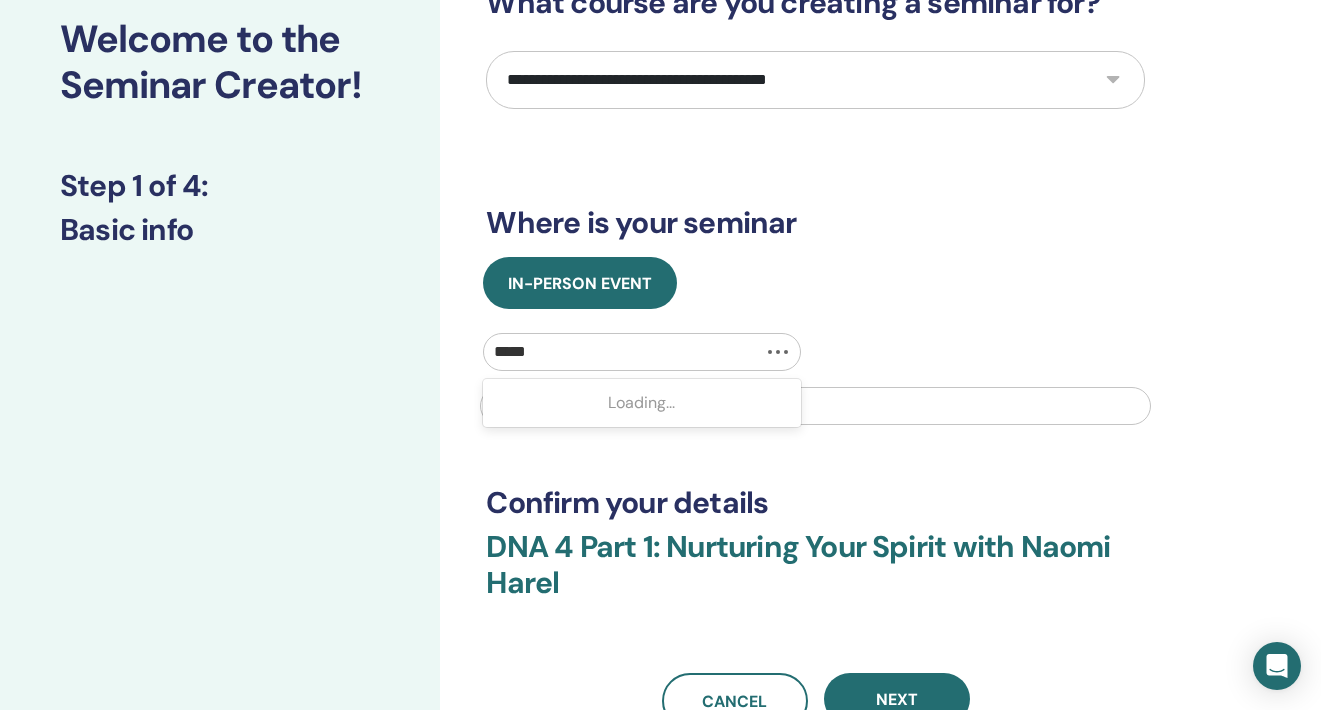 type on "******" 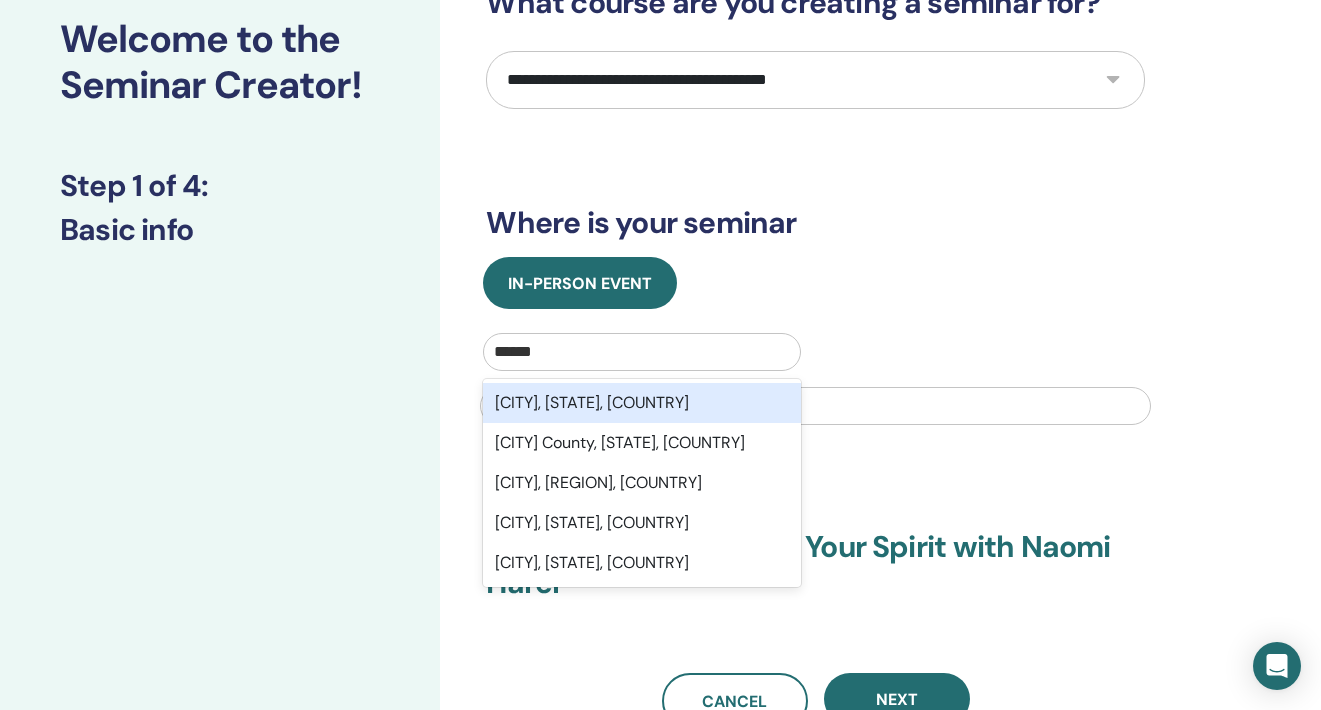click on "Greensboro, NC, USA" at bounding box center [641, 403] 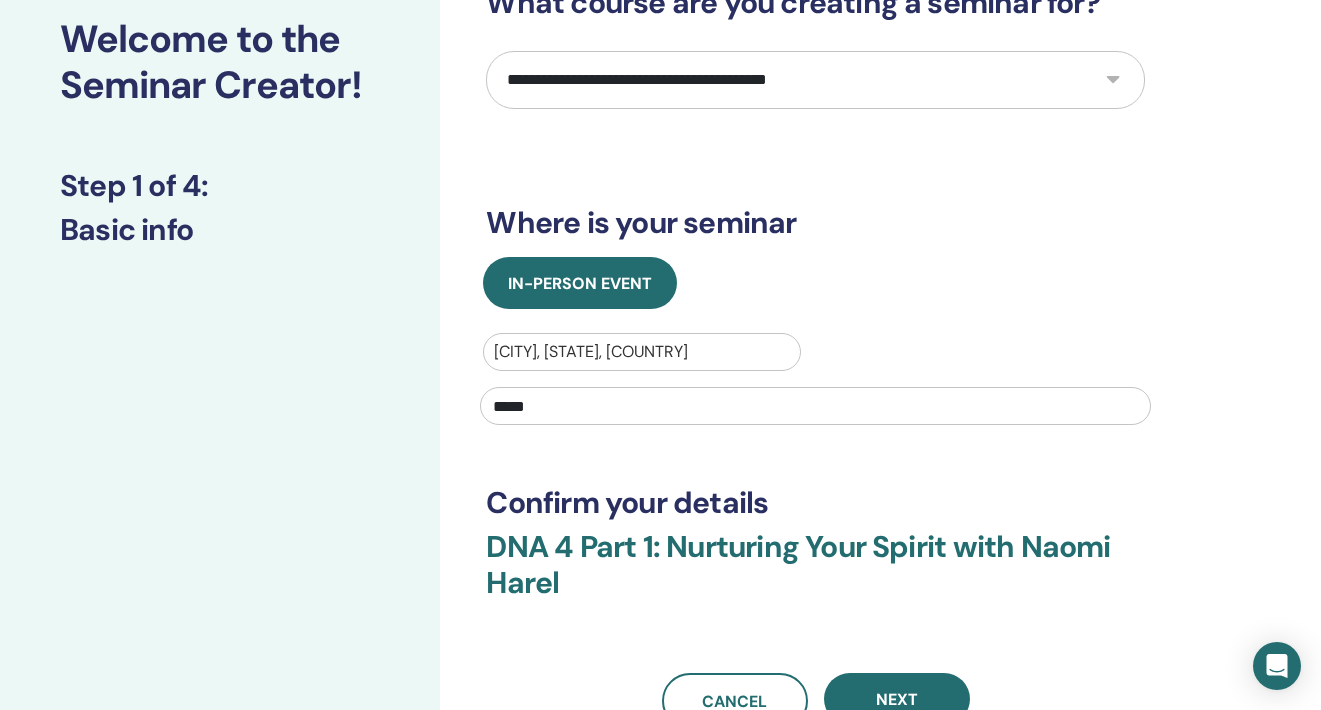 type on "*****" 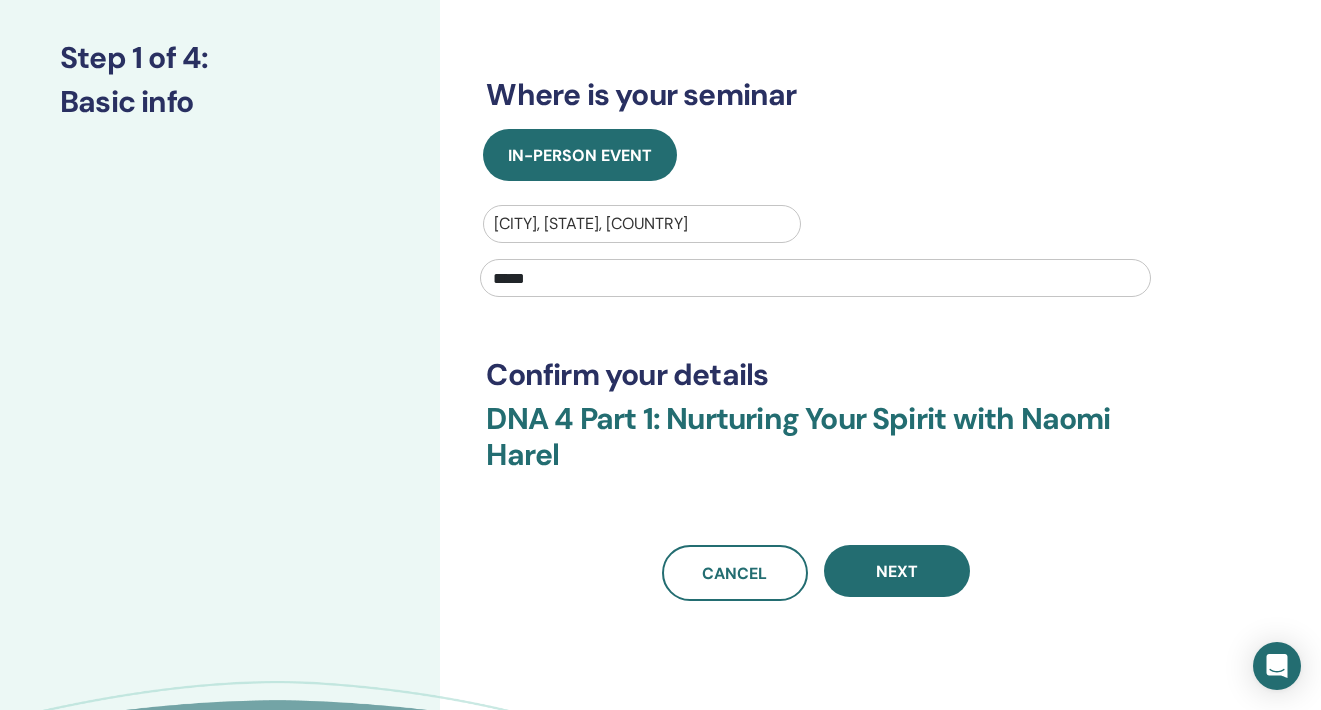scroll, scrollTop: 254, scrollLeft: 0, axis: vertical 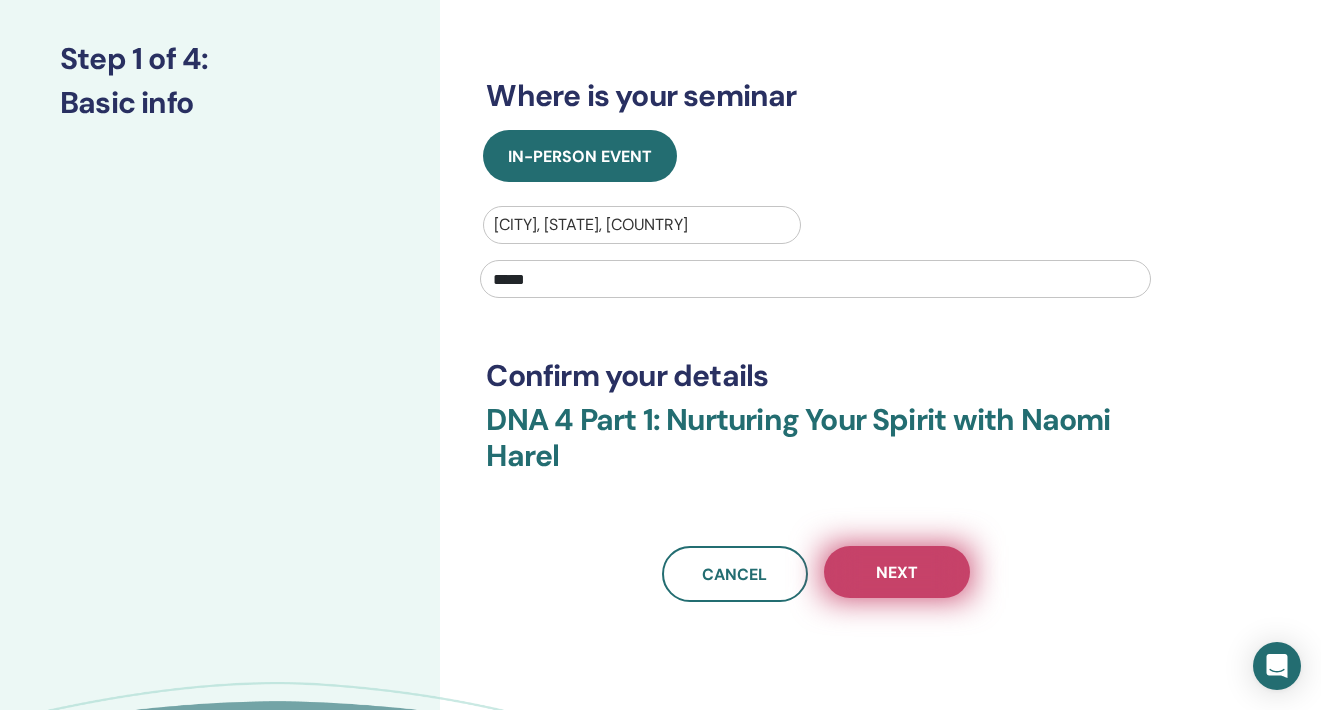 click on "Next" at bounding box center [897, 572] 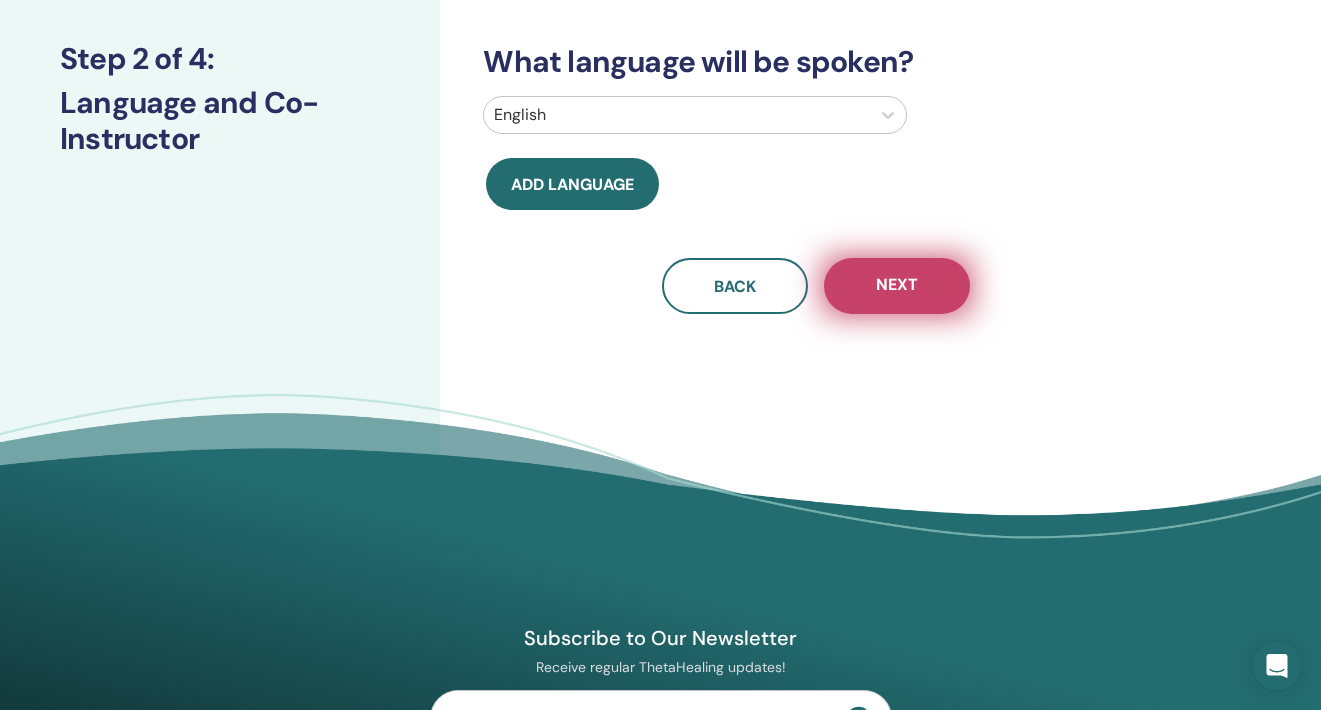click on "Next" at bounding box center [897, 286] 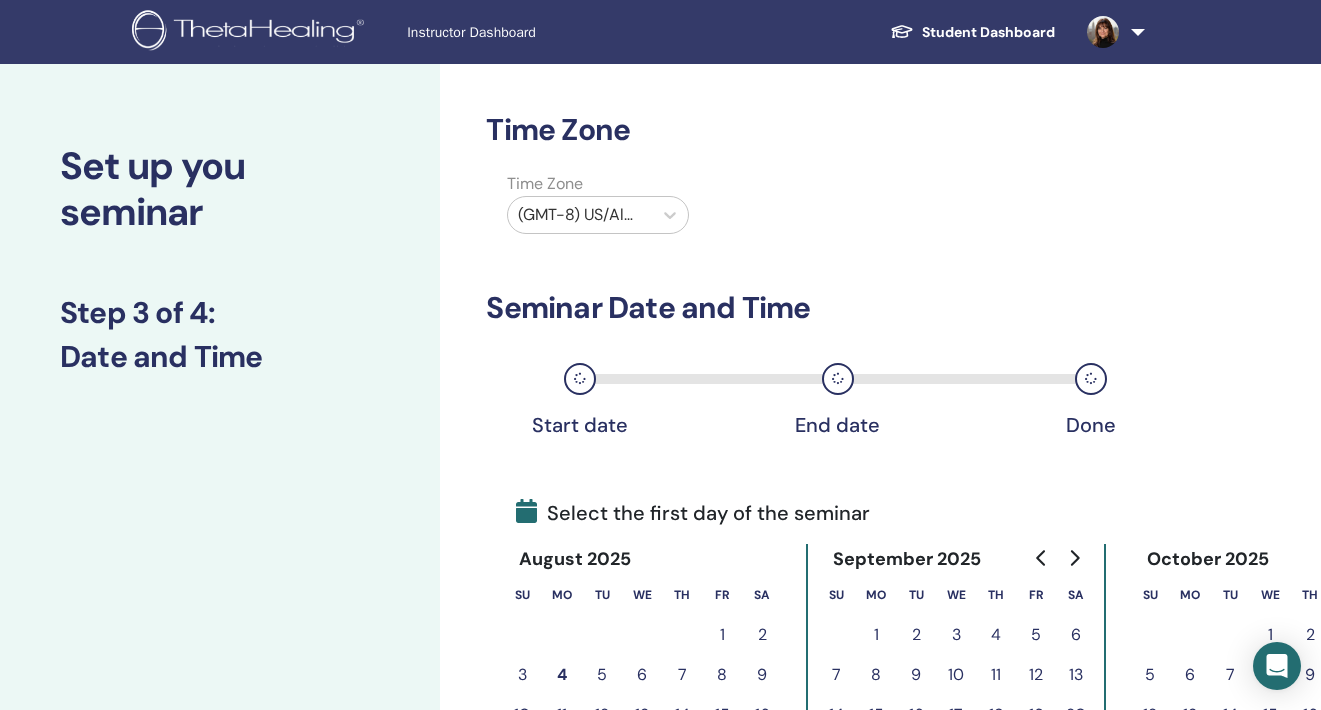 scroll, scrollTop: 0, scrollLeft: 0, axis: both 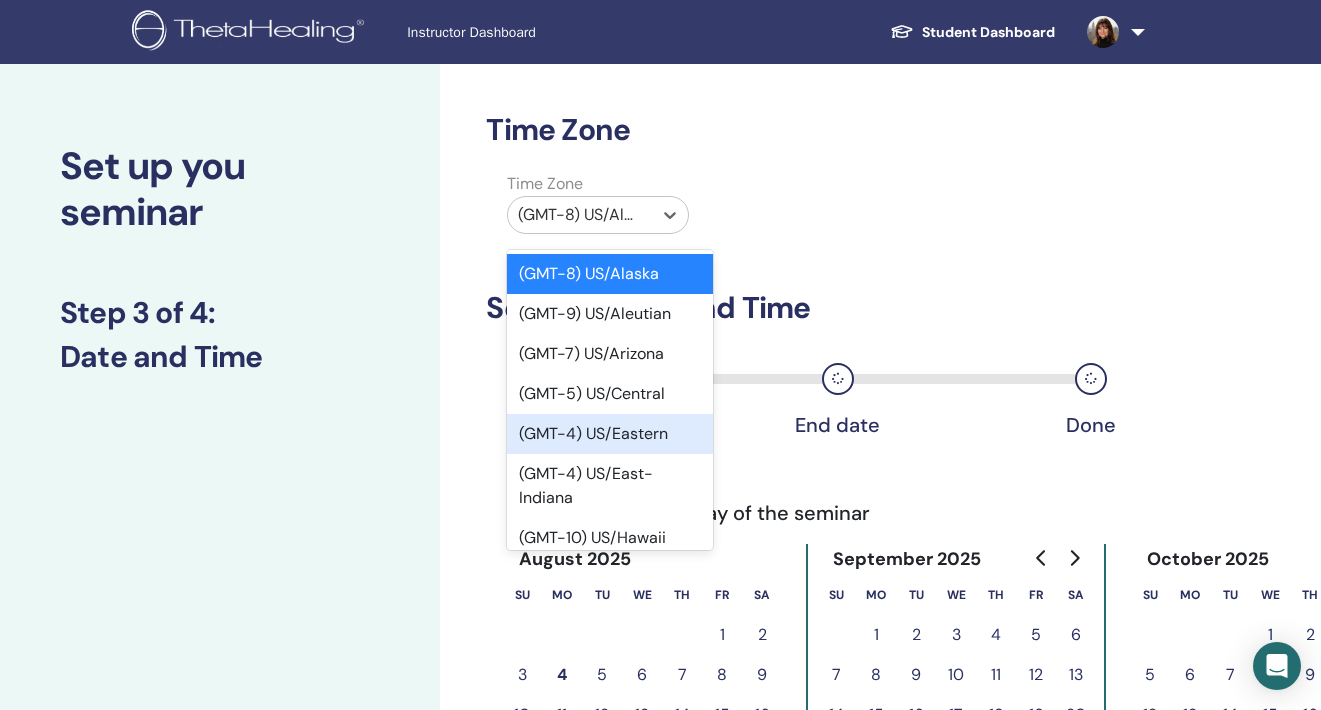 click on "(GMT-4) US/Eastern" at bounding box center [610, 434] 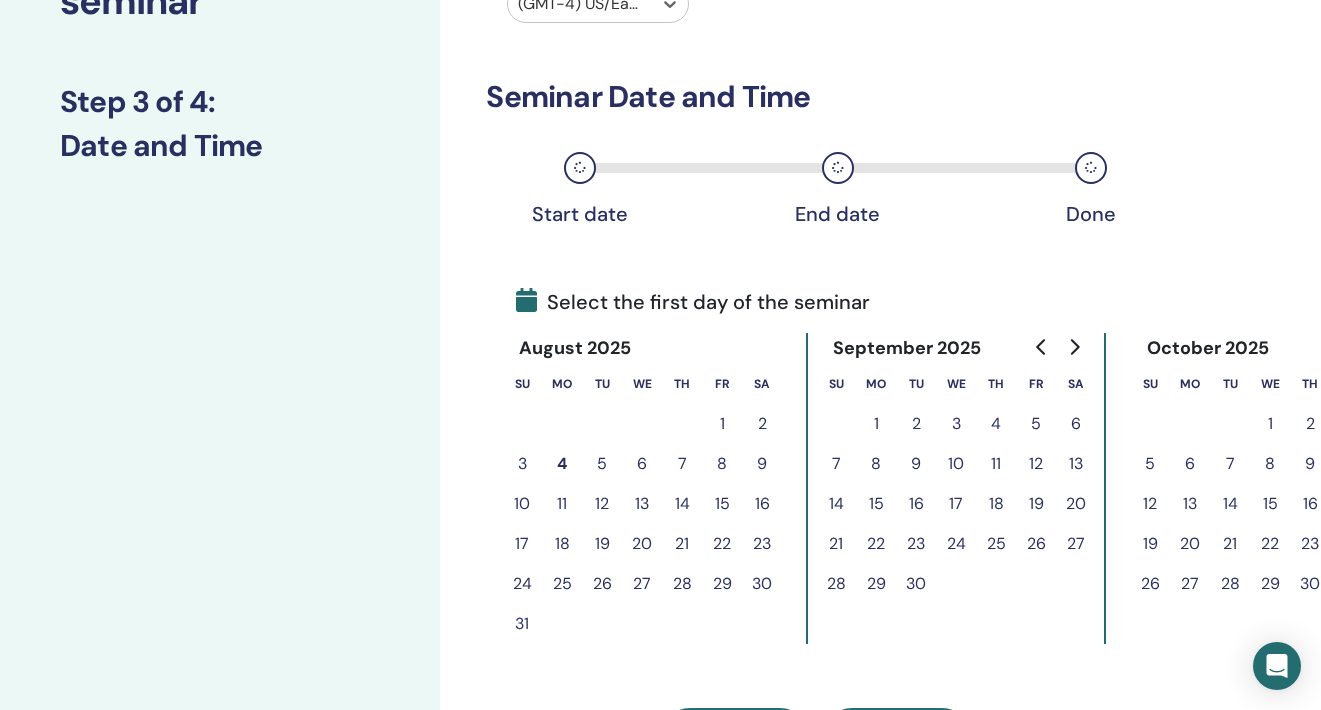 scroll, scrollTop: 262, scrollLeft: 0, axis: vertical 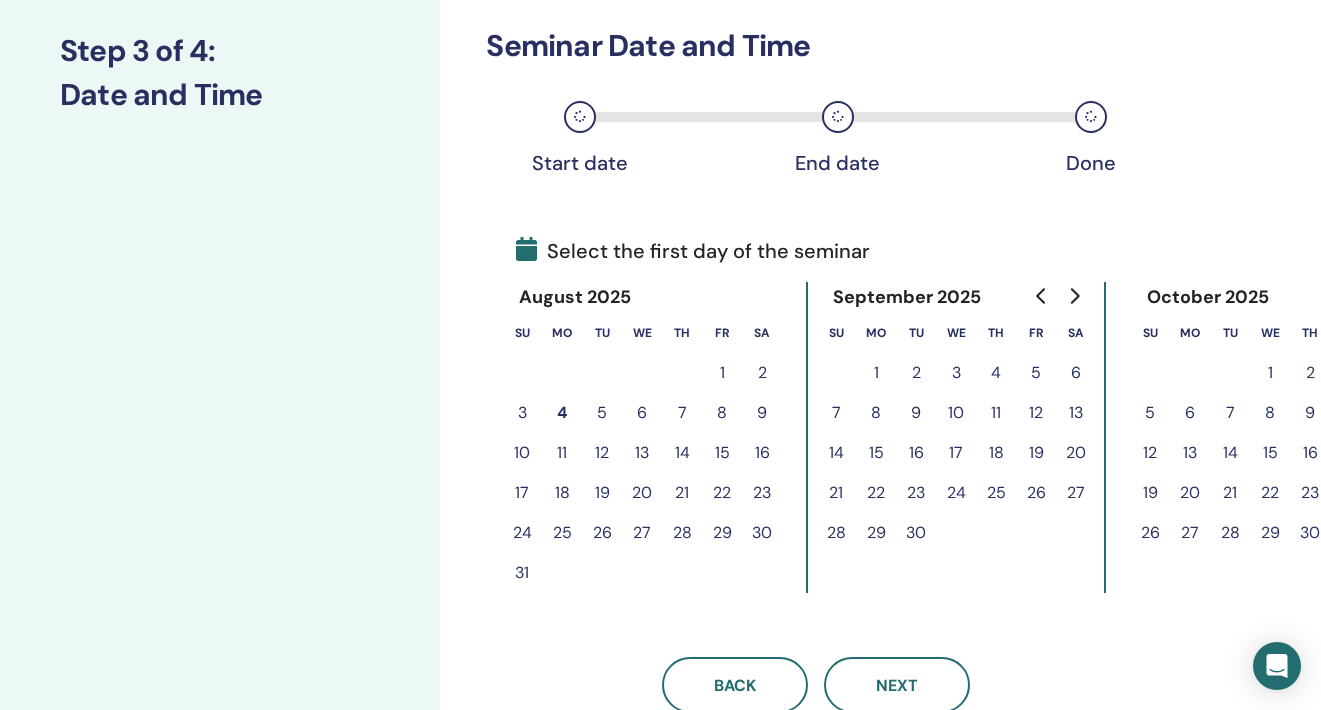 click 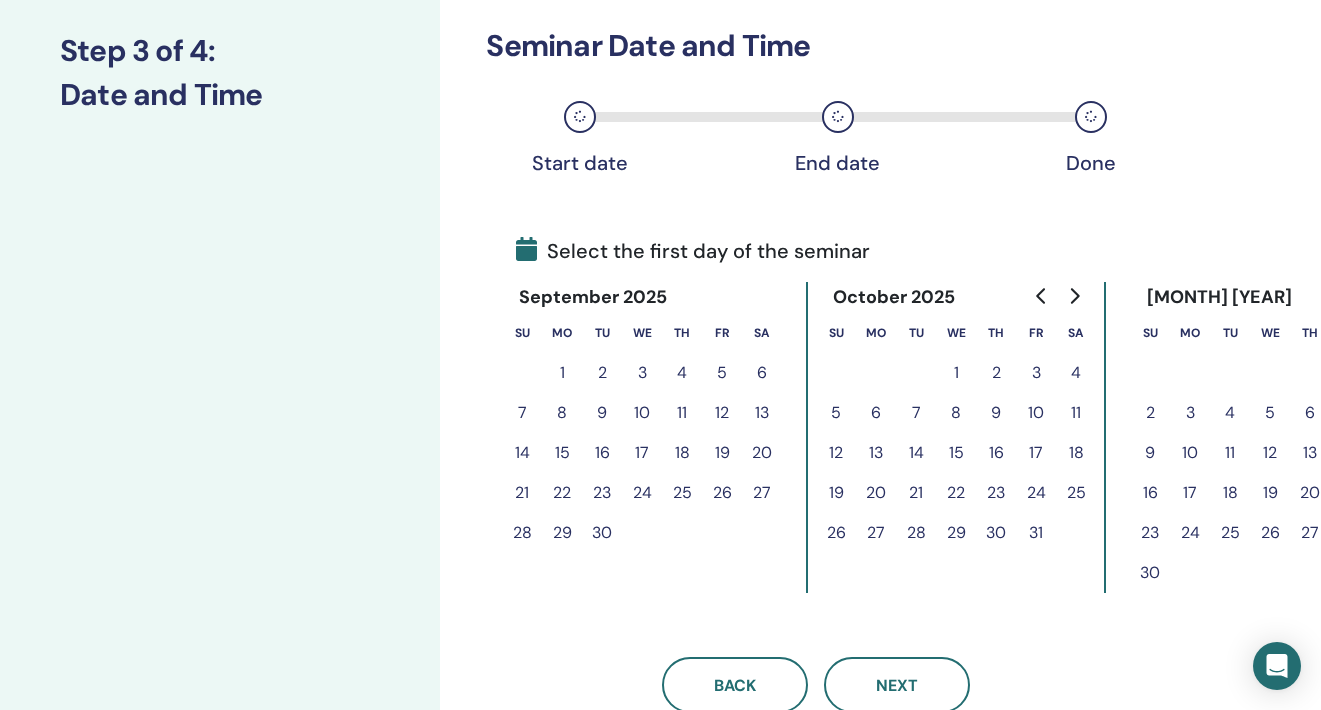 click 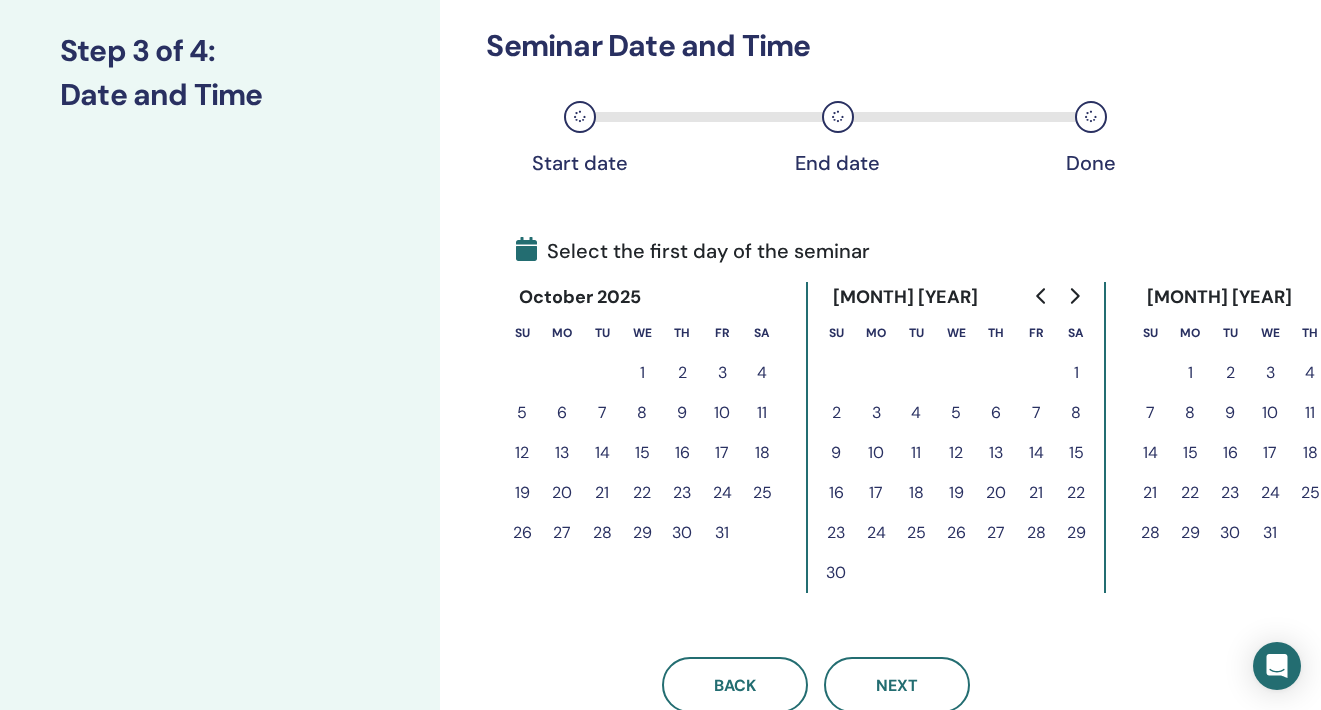 click 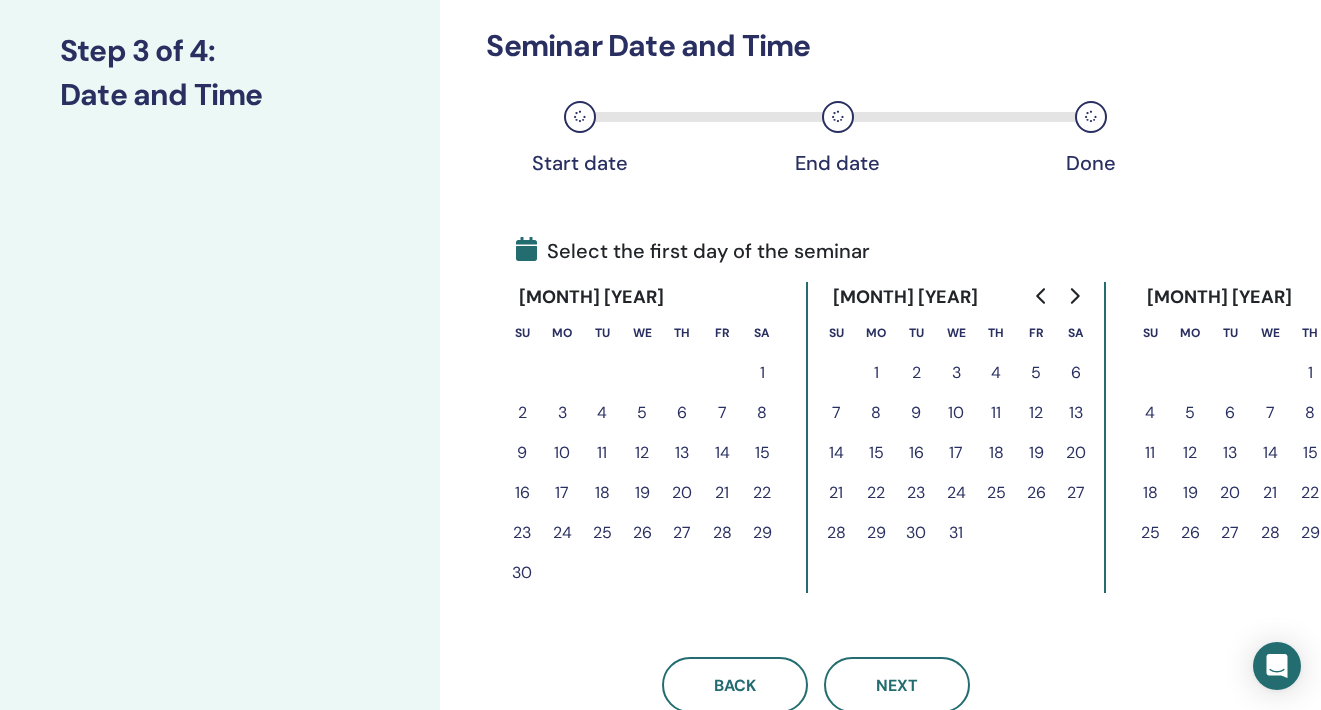 click 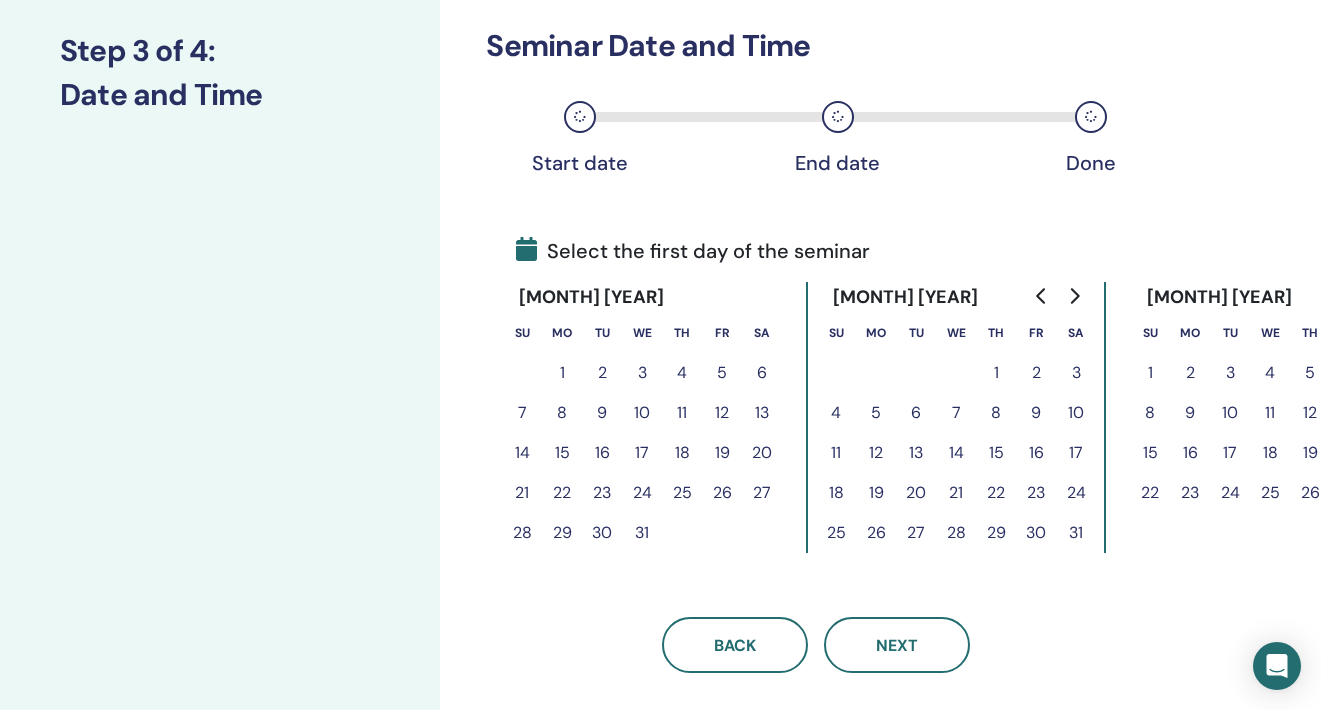 click 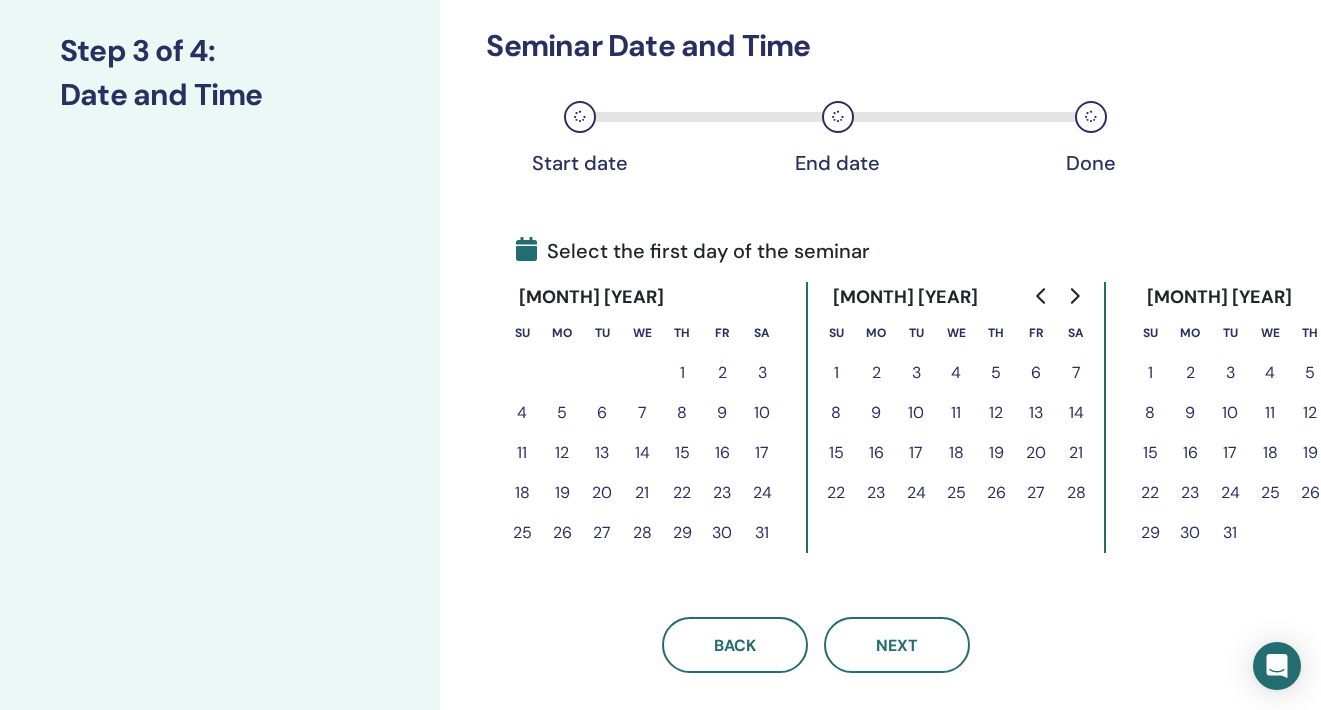 click 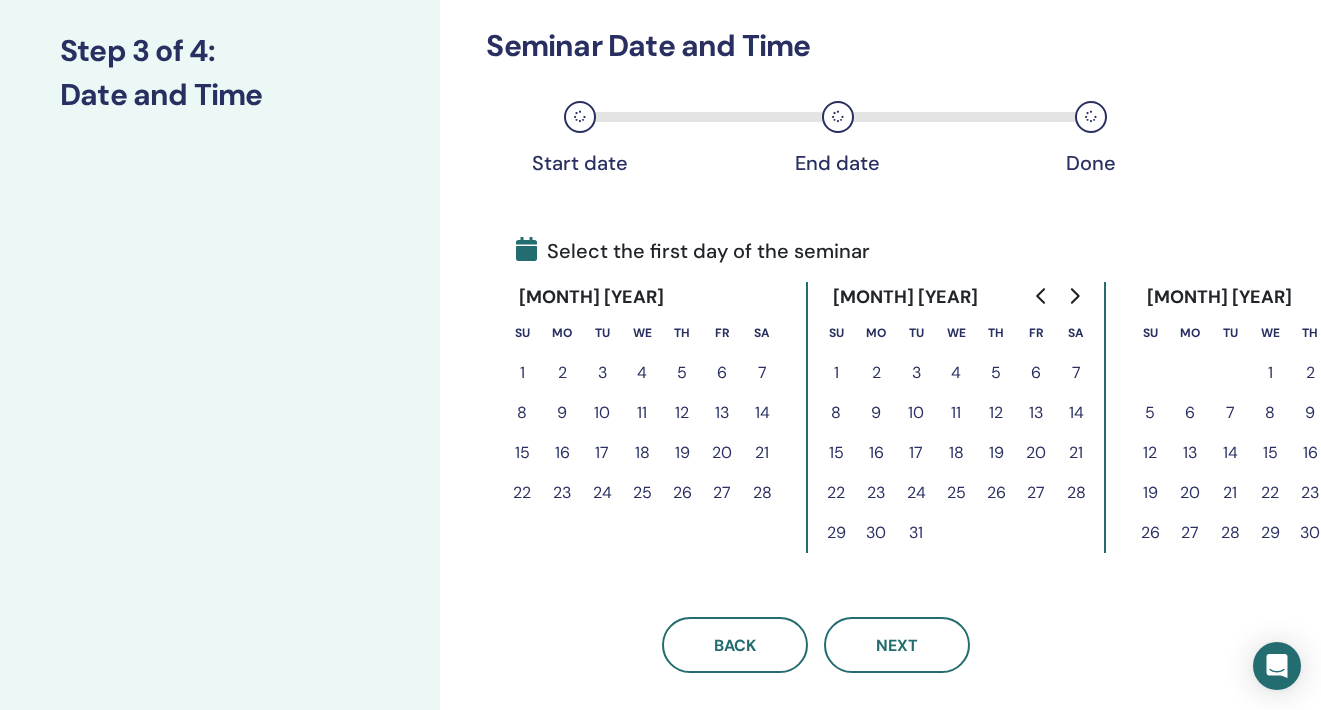 click 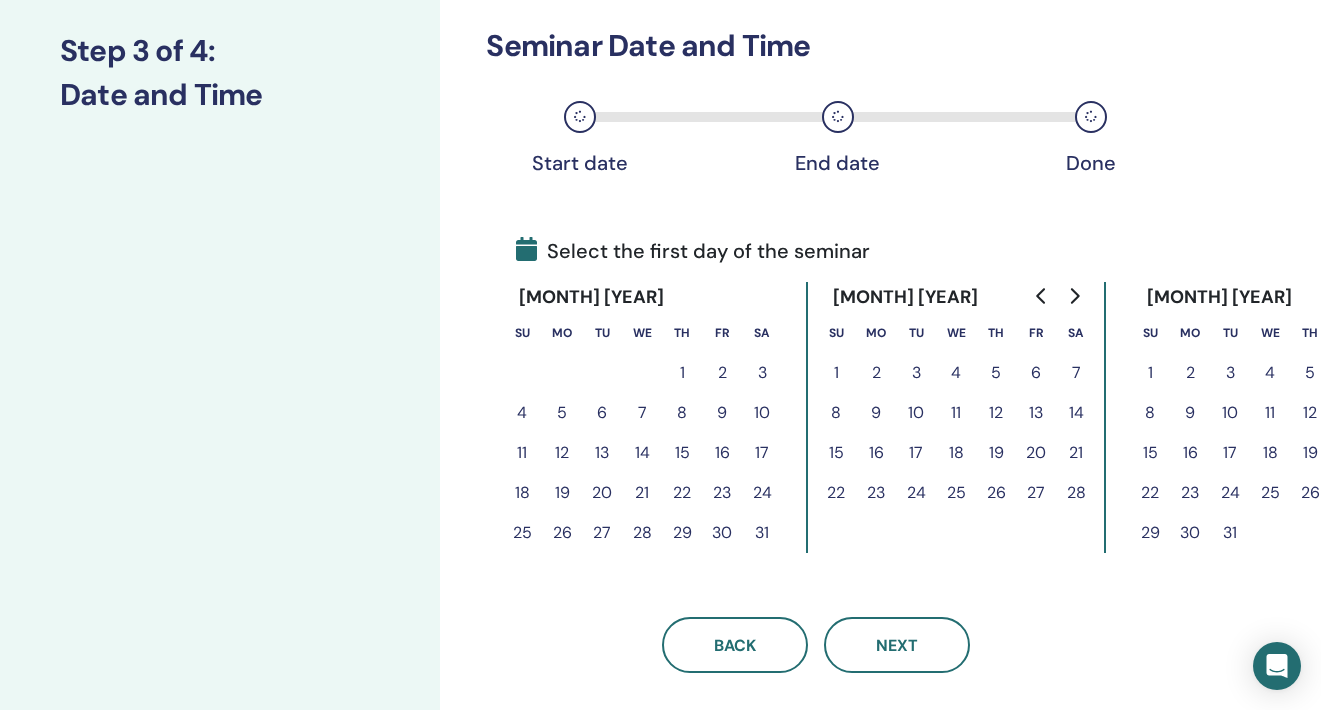 click on "30" at bounding box center [722, 533] 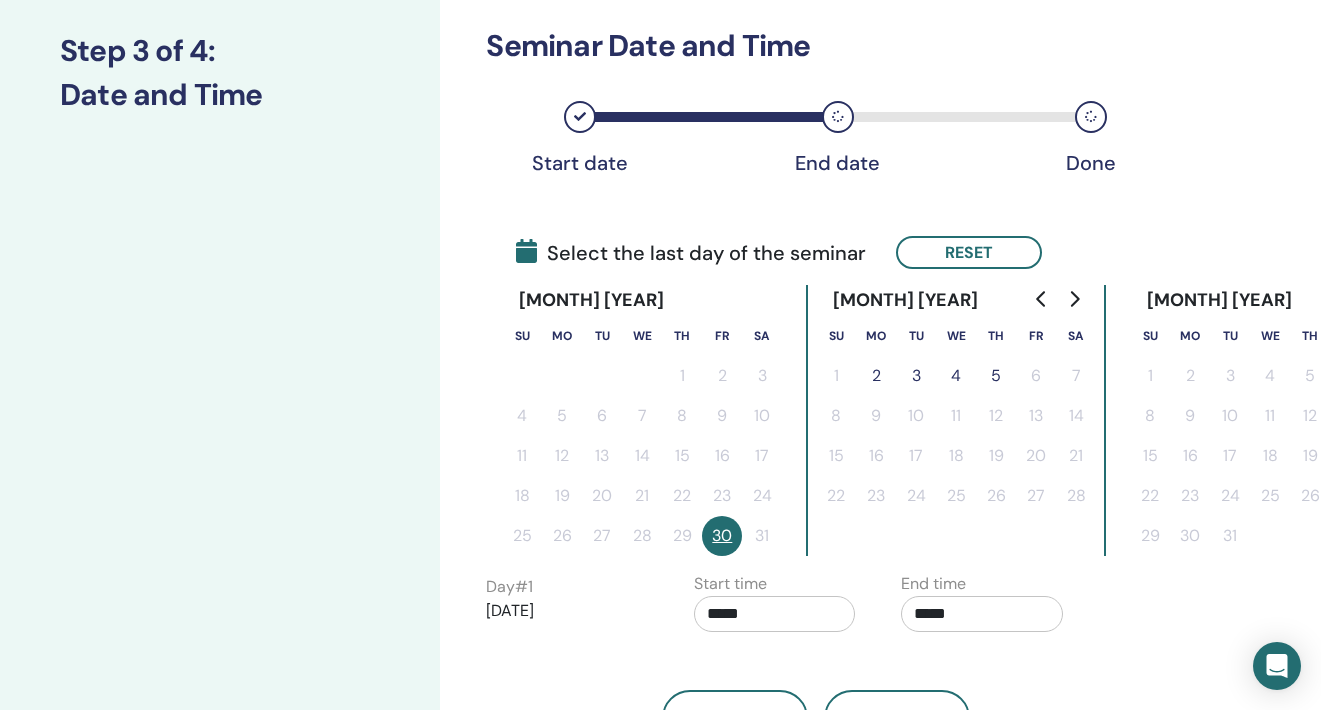 click on "2" at bounding box center [876, 376] 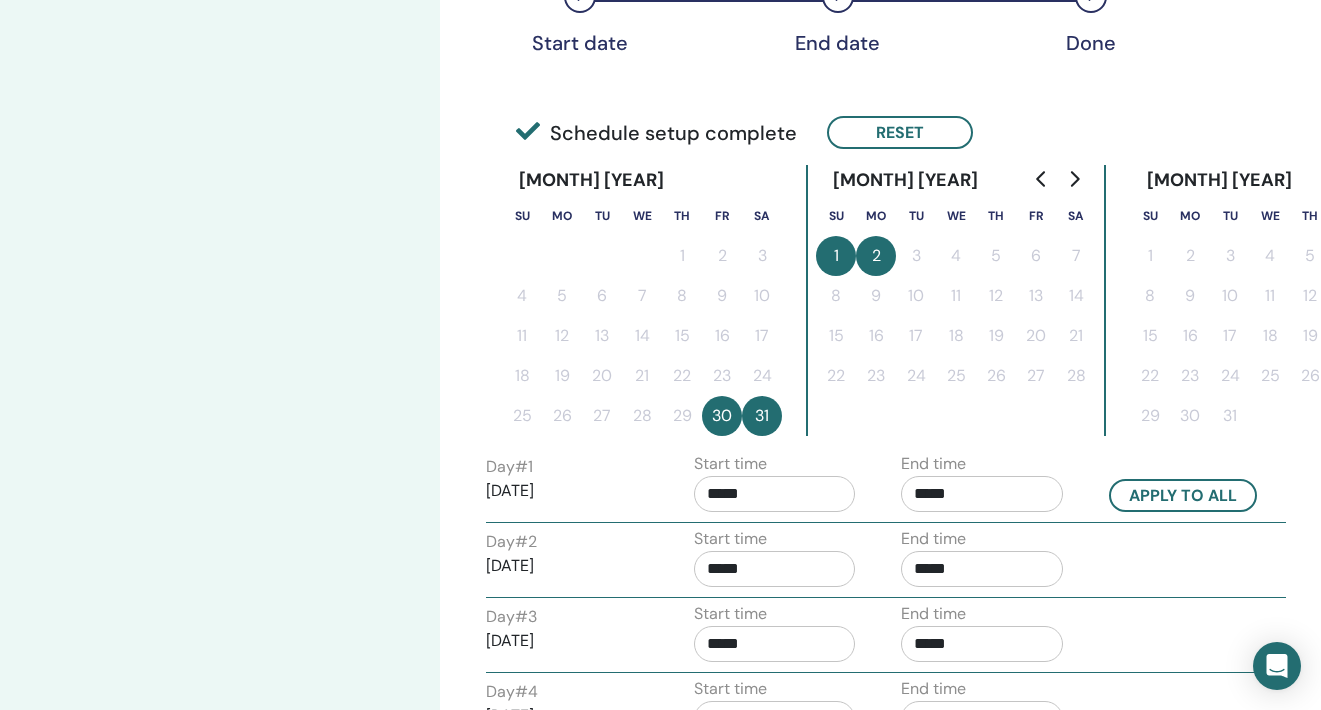 scroll, scrollTop: 438, scrollLeft: 0, axis: vertical 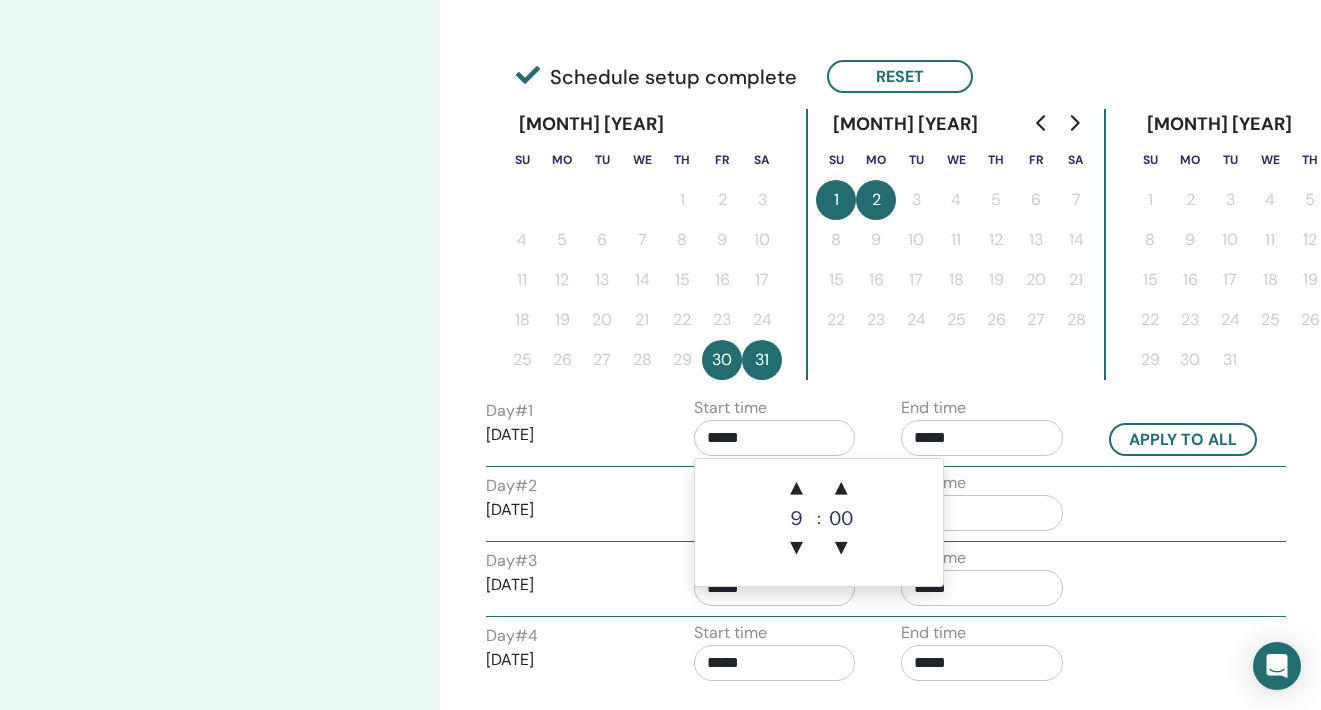 click on "*****" at bounding box center [775, 438] 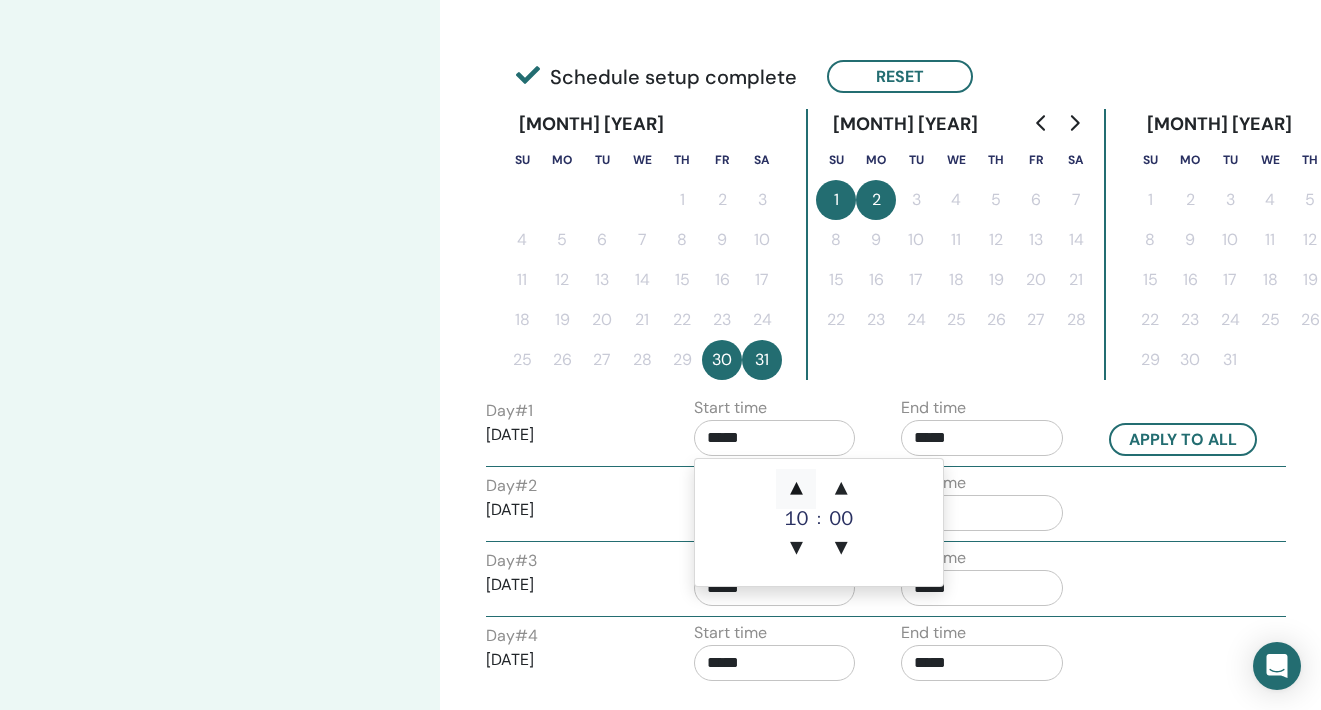 click on "▲" at bounding box center [796, 489] 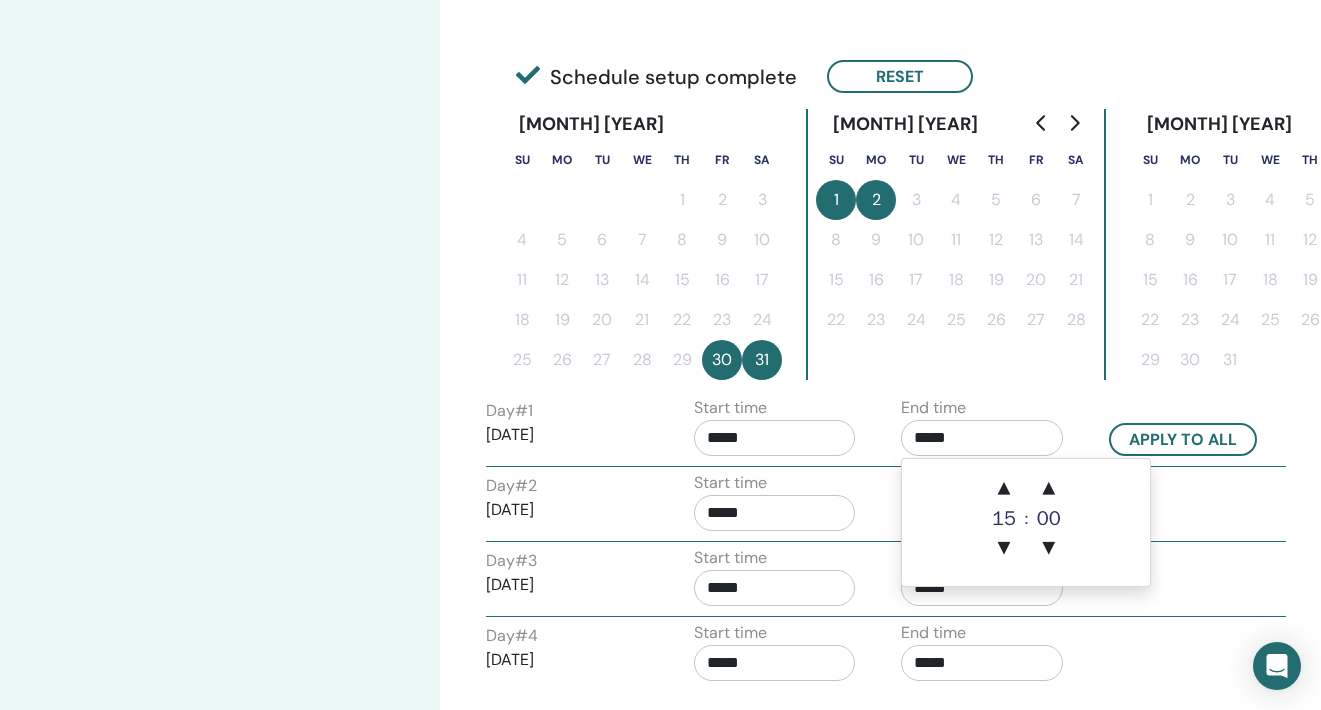 click on "*****" at bounding box center (982, 438) 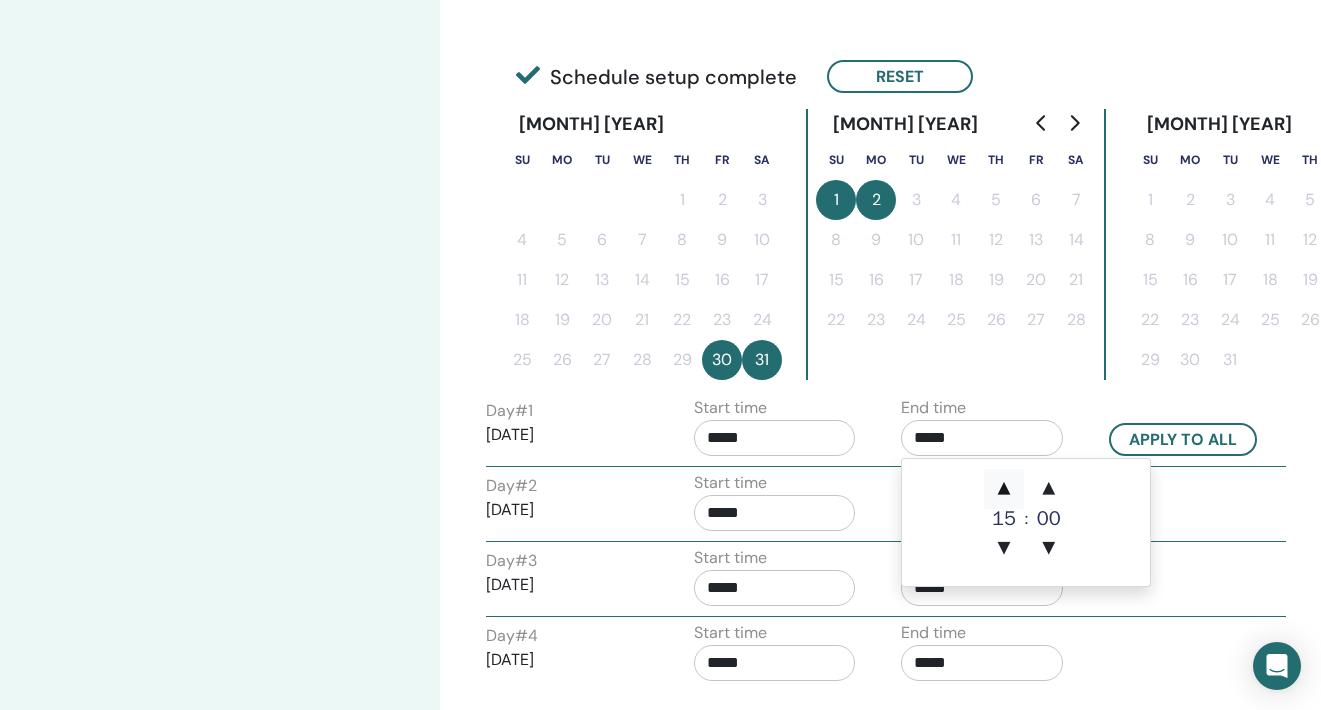click on "▲" at bounding box center [1004, 489] 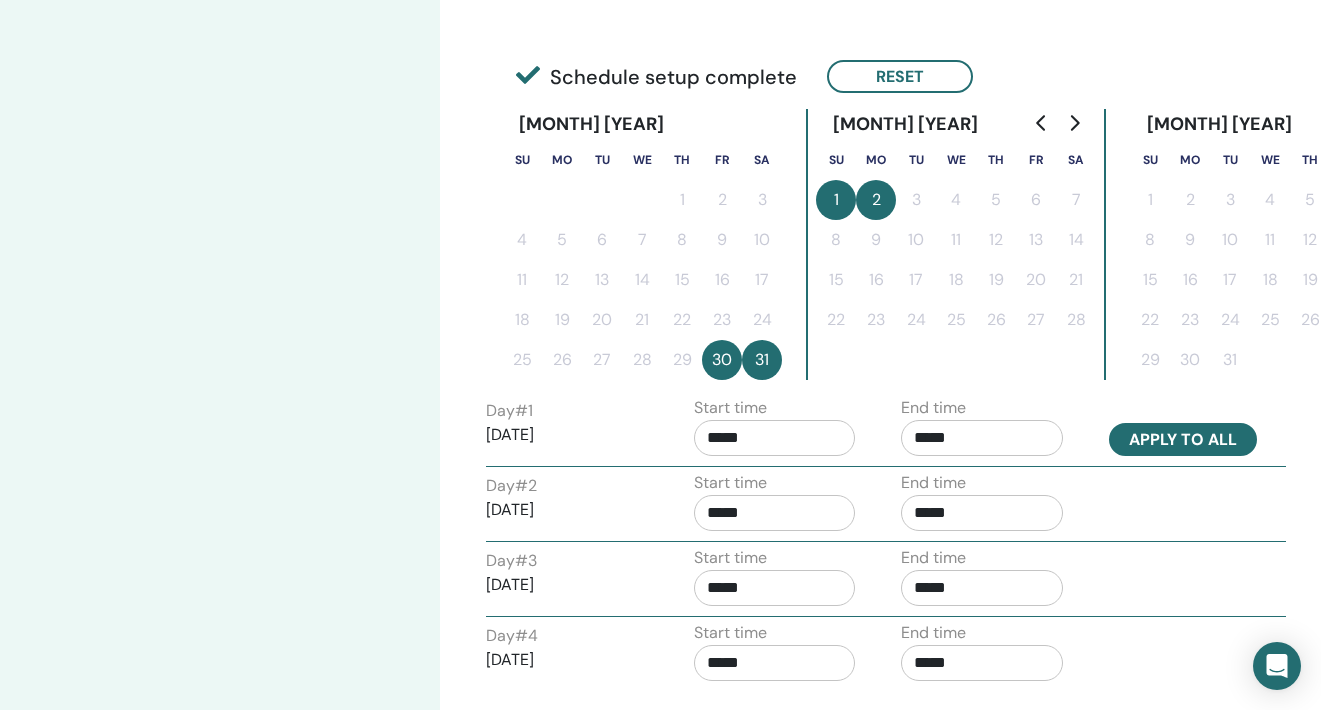 click on "Apply to all" at bounding box center [1183, 439] 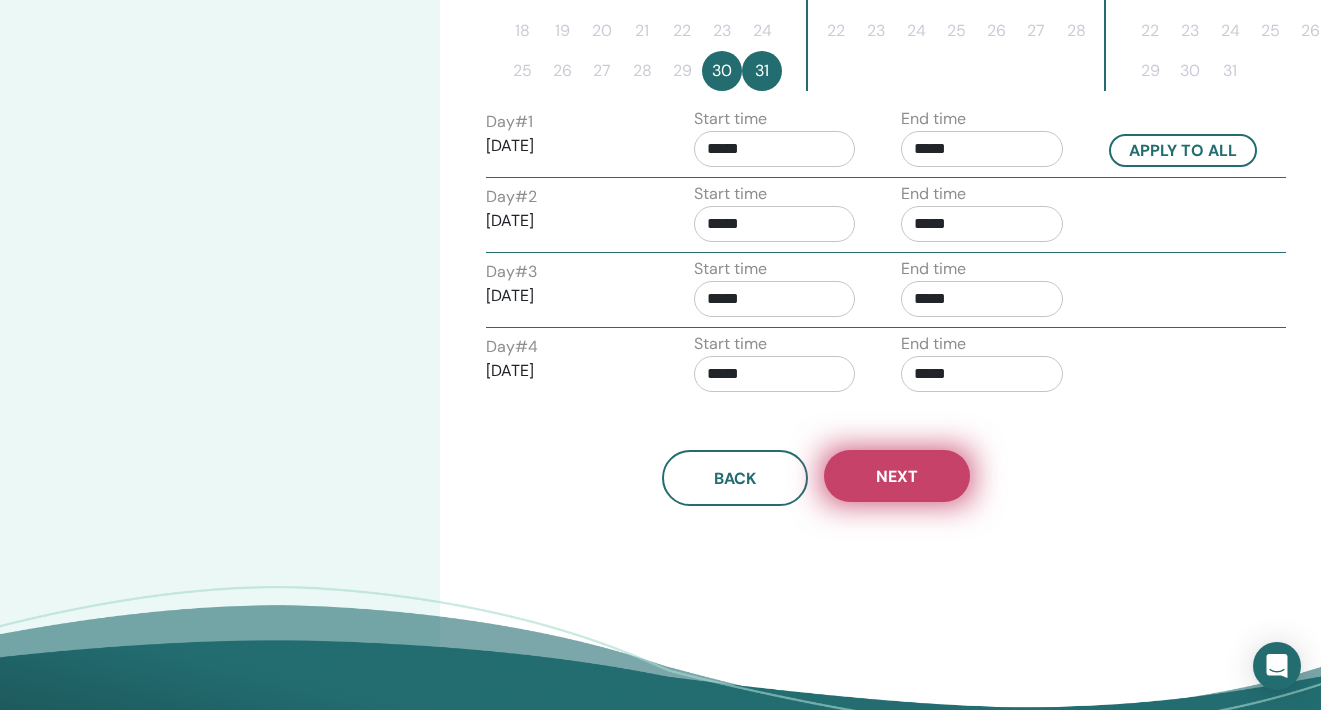 click on "Next" at bounding box center [897, 476] 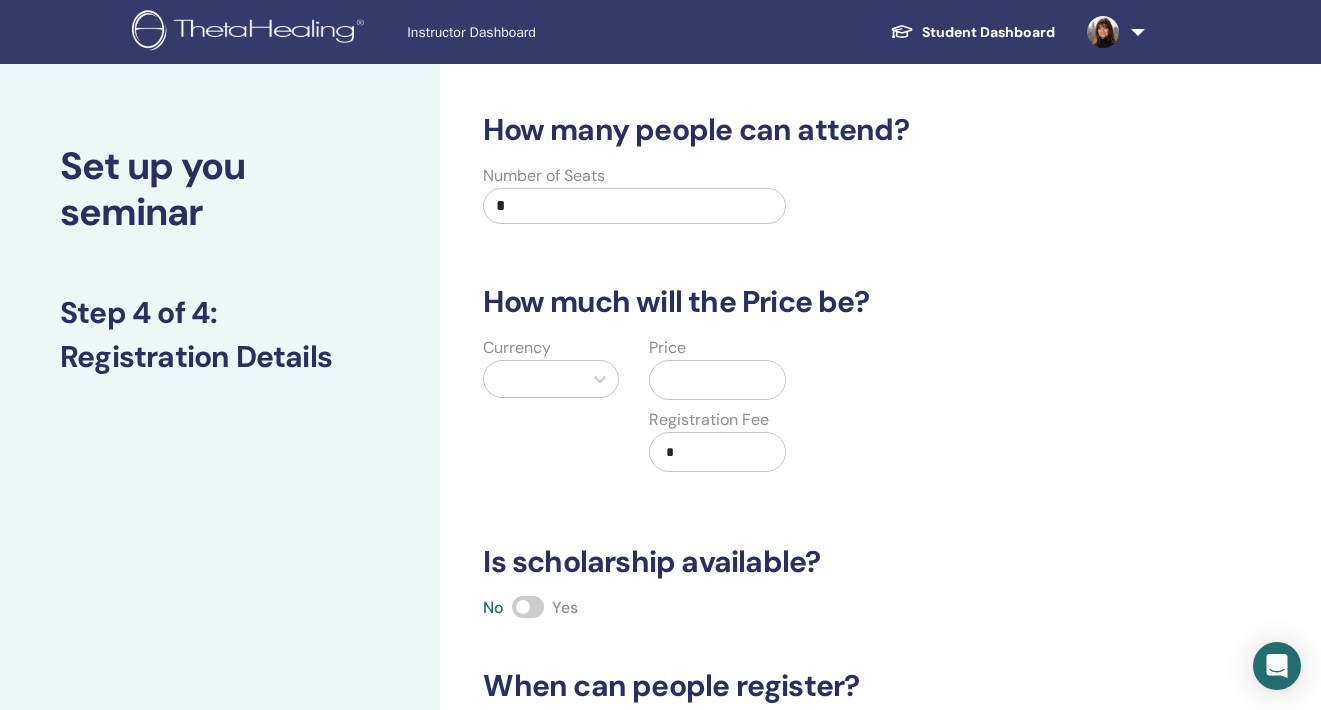 scroll, scrollTop: 0, scrollLeft: 0, axis: both 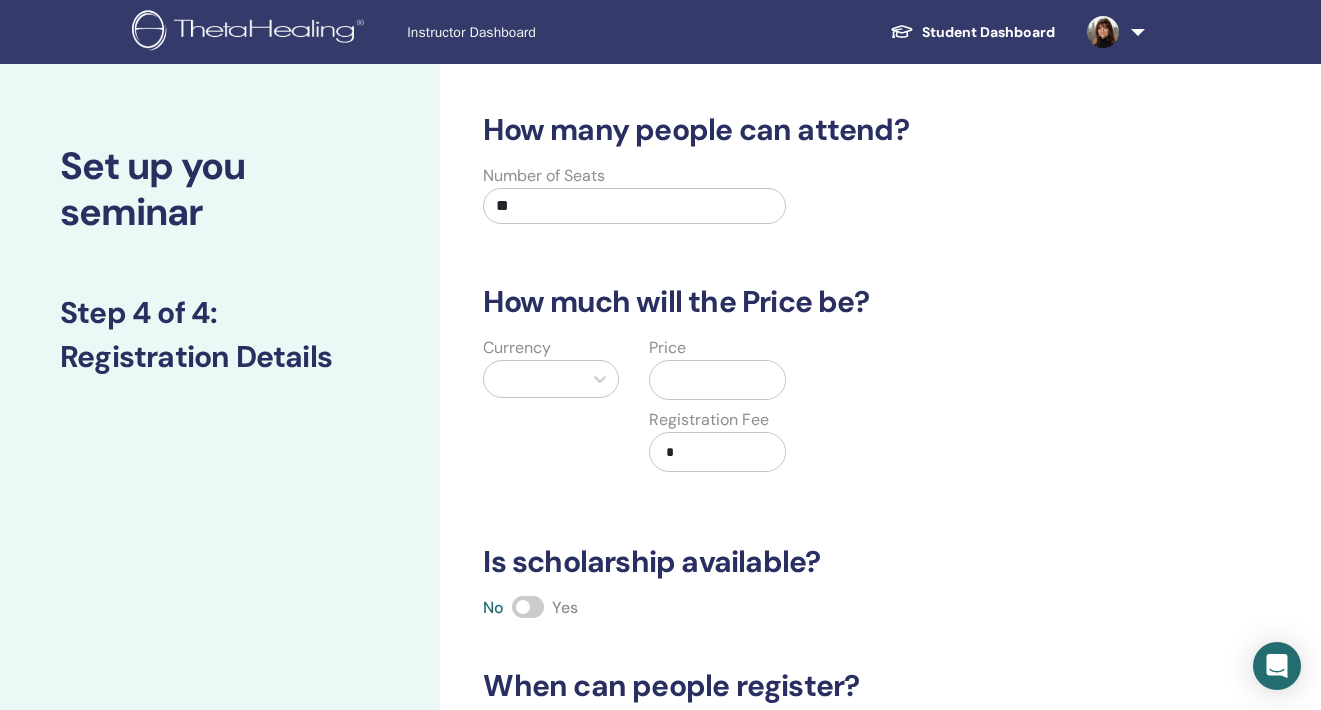 type on "*" 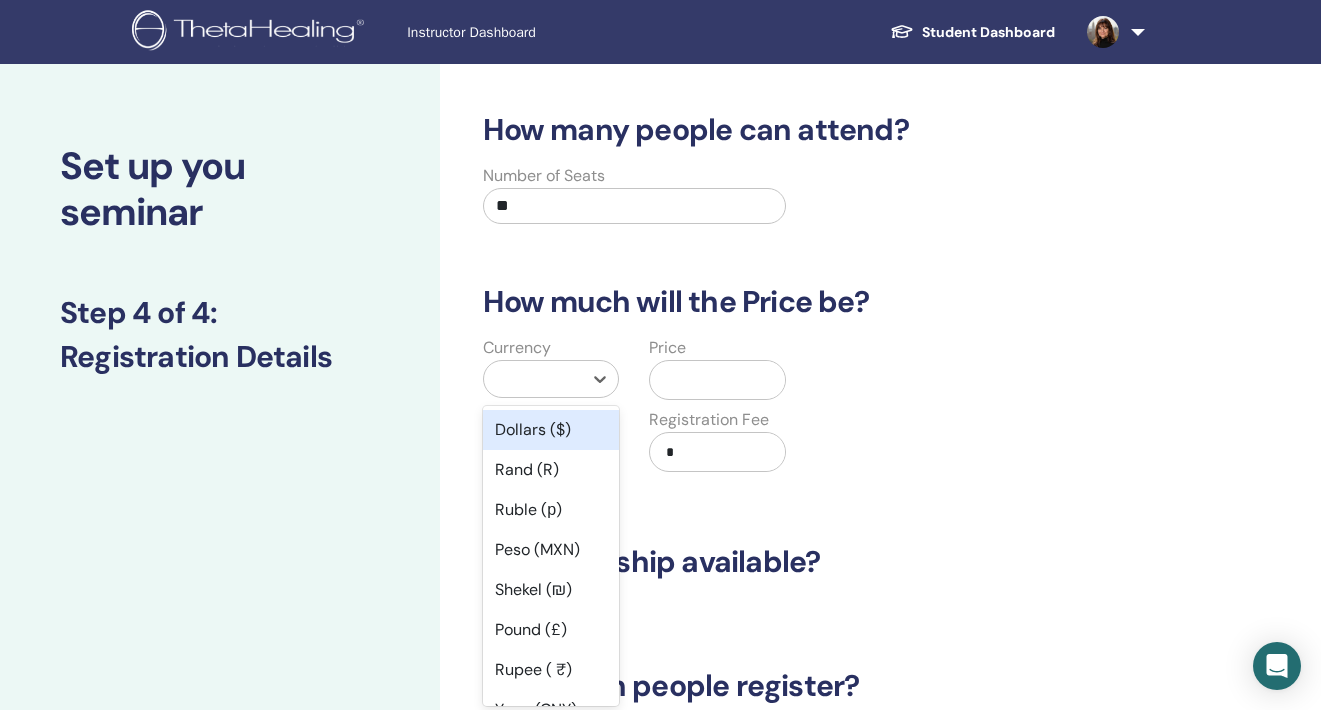 click at bounding box center (533, 379) 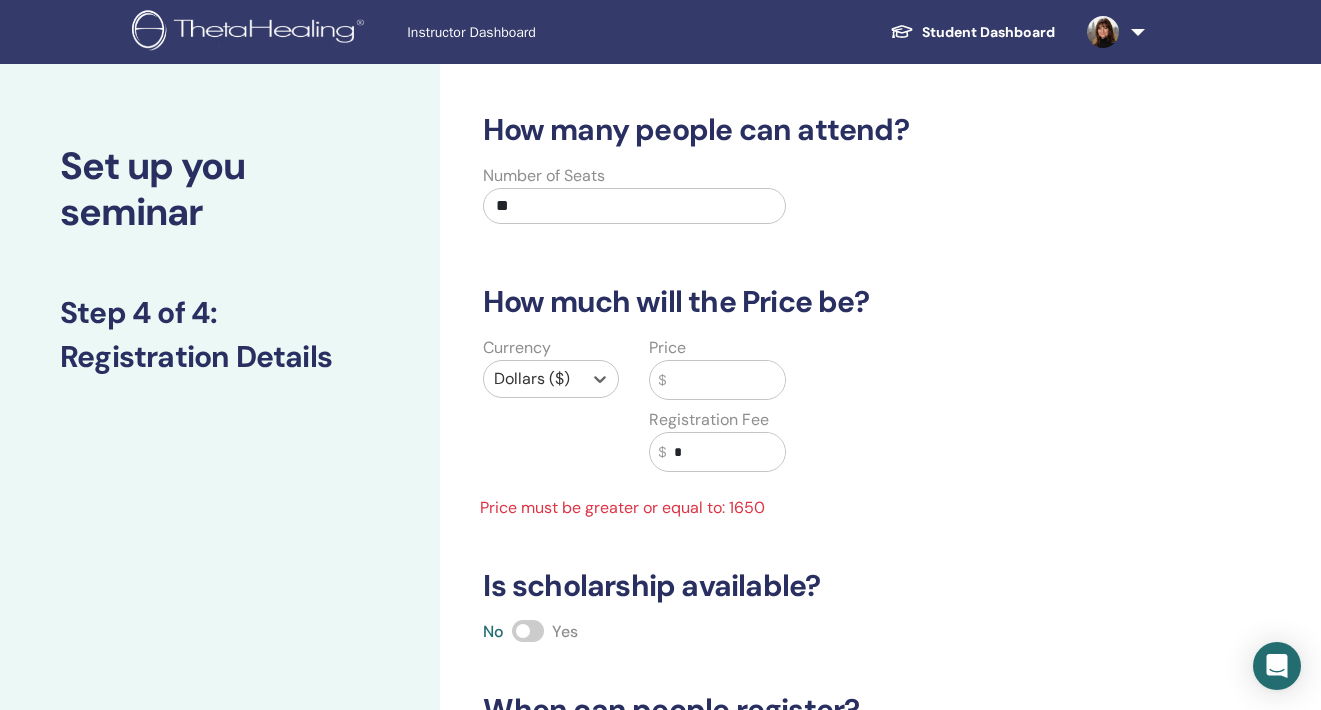 click at bounding box center (725, 380) 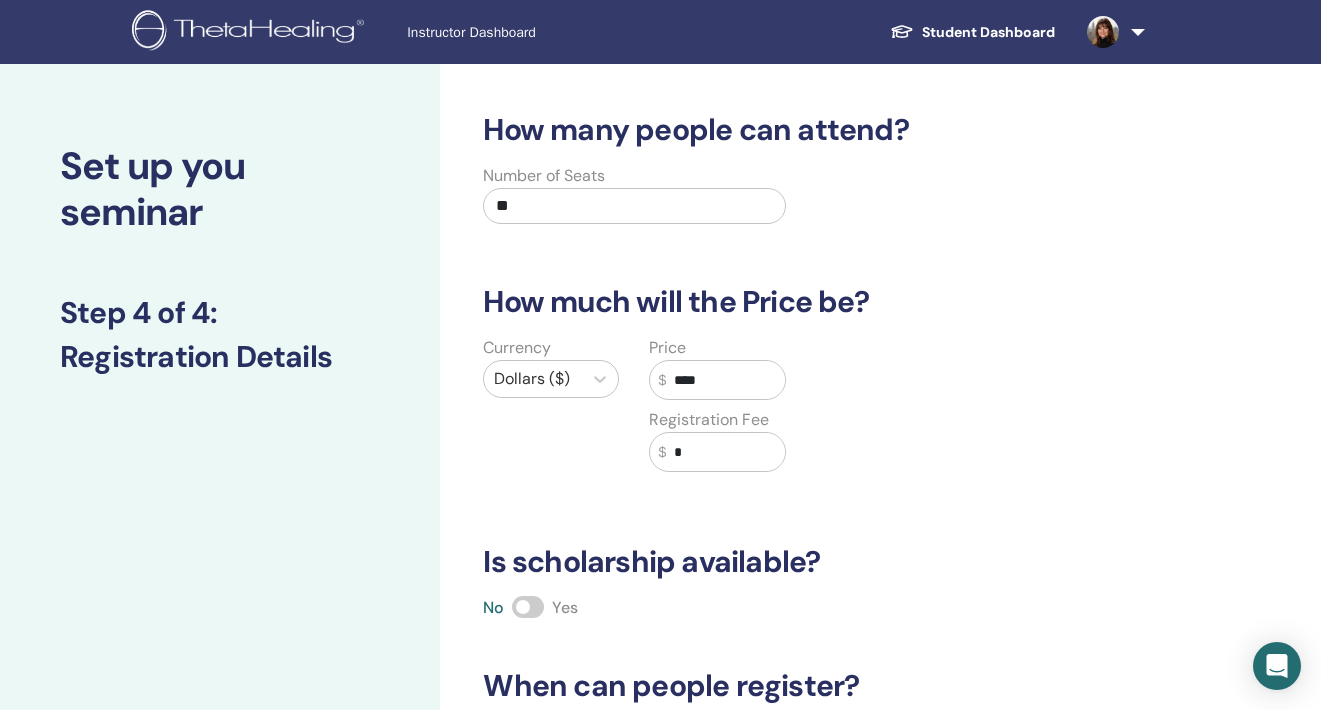 type on "****" 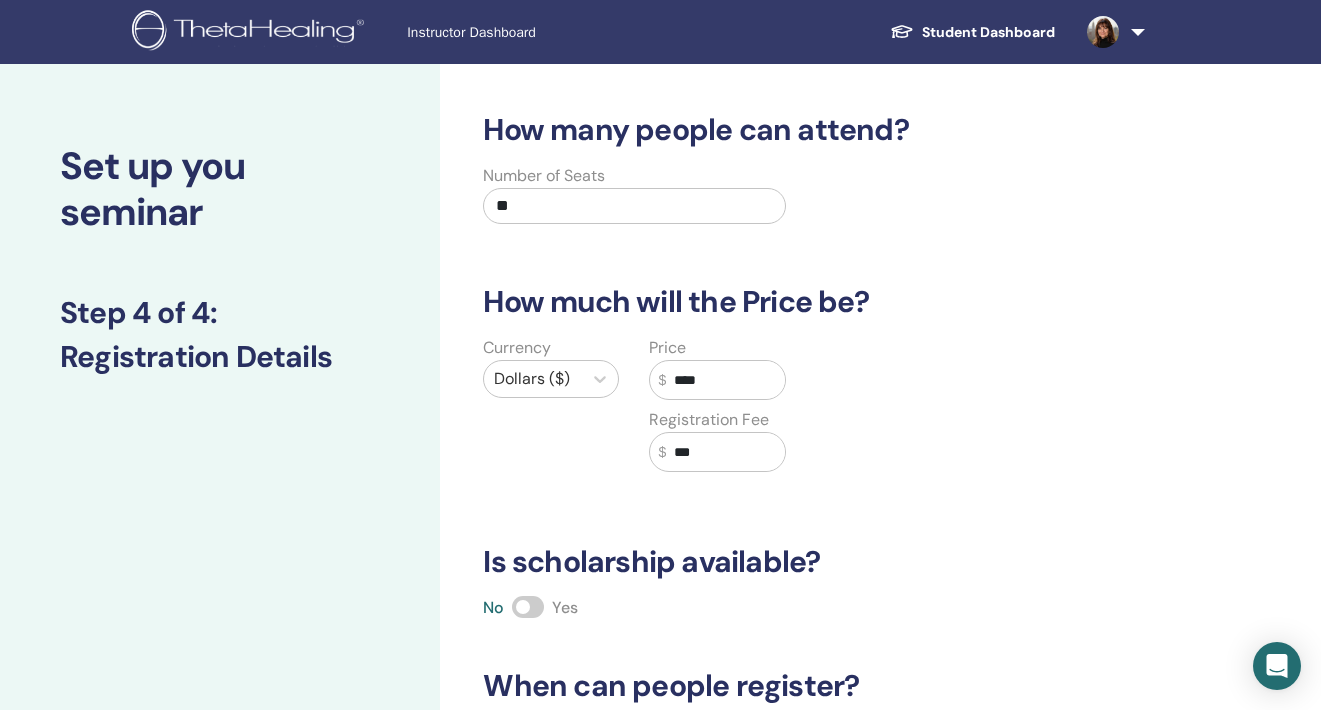 type on "***" 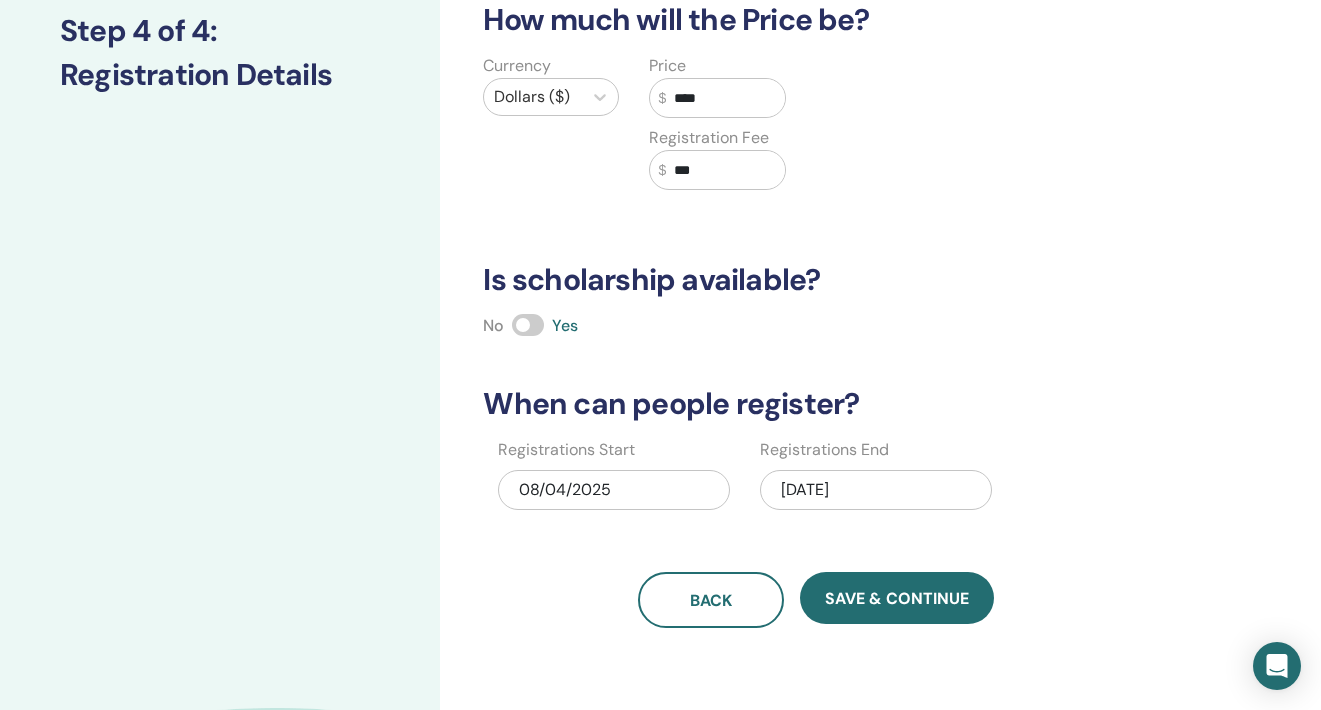 scroll, scrollTop: 283, scrollLeft: 0, axis: vertical 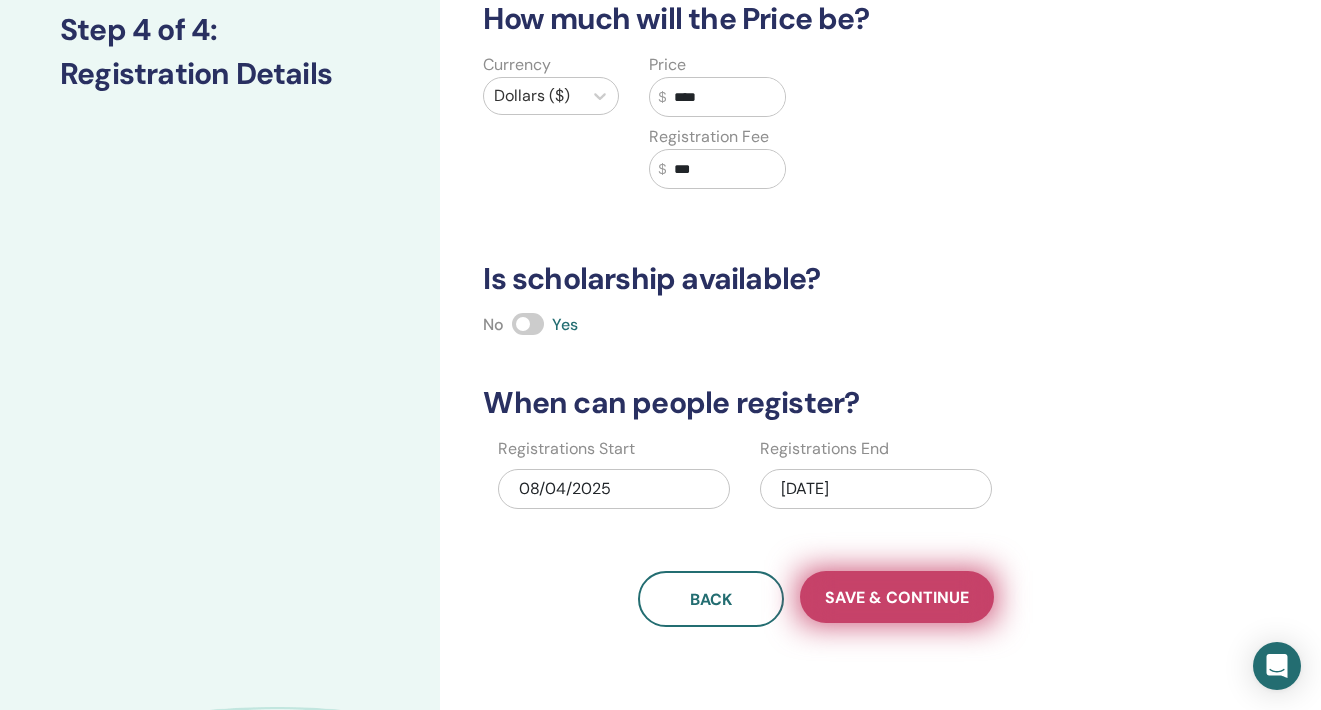 click on "Save & Continue" at bounding box center [897, 597] 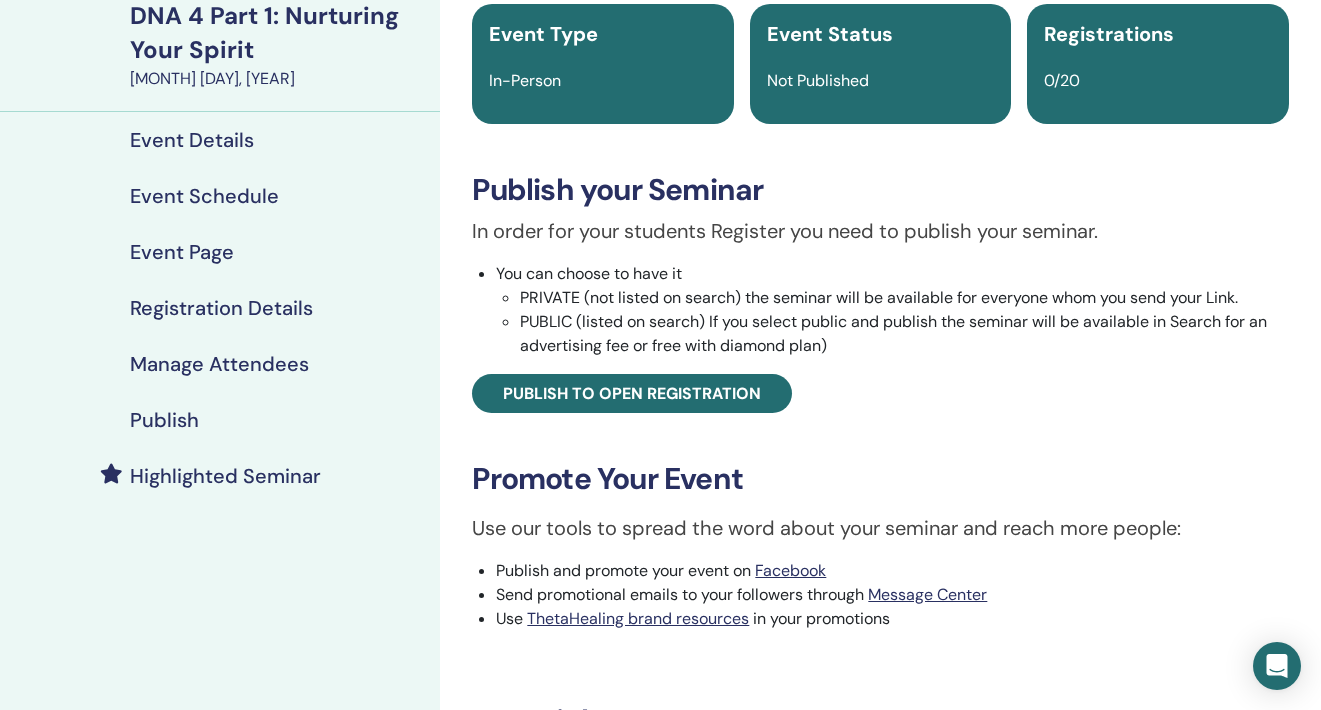 scroll, scrollTop: 238, scrollLeft: 0, axis: vertical 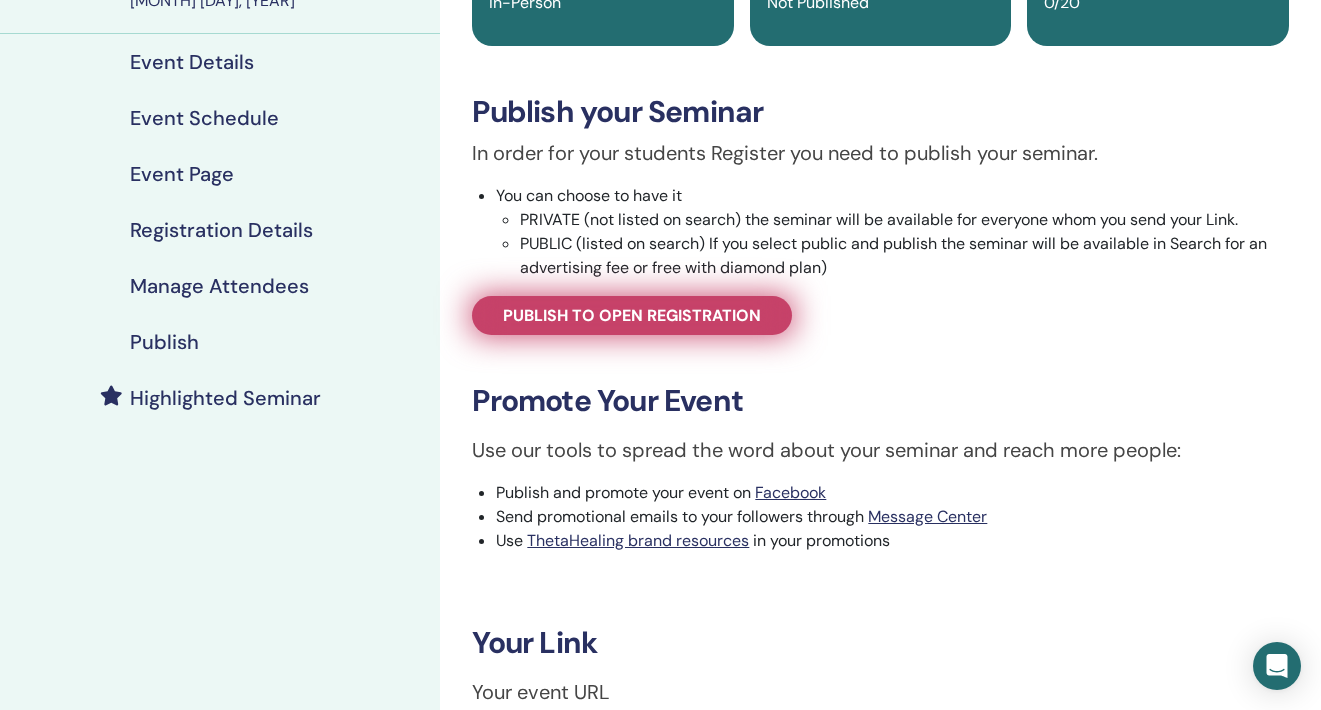 click on "Publish to open registration" at bounding box center [632, 315] 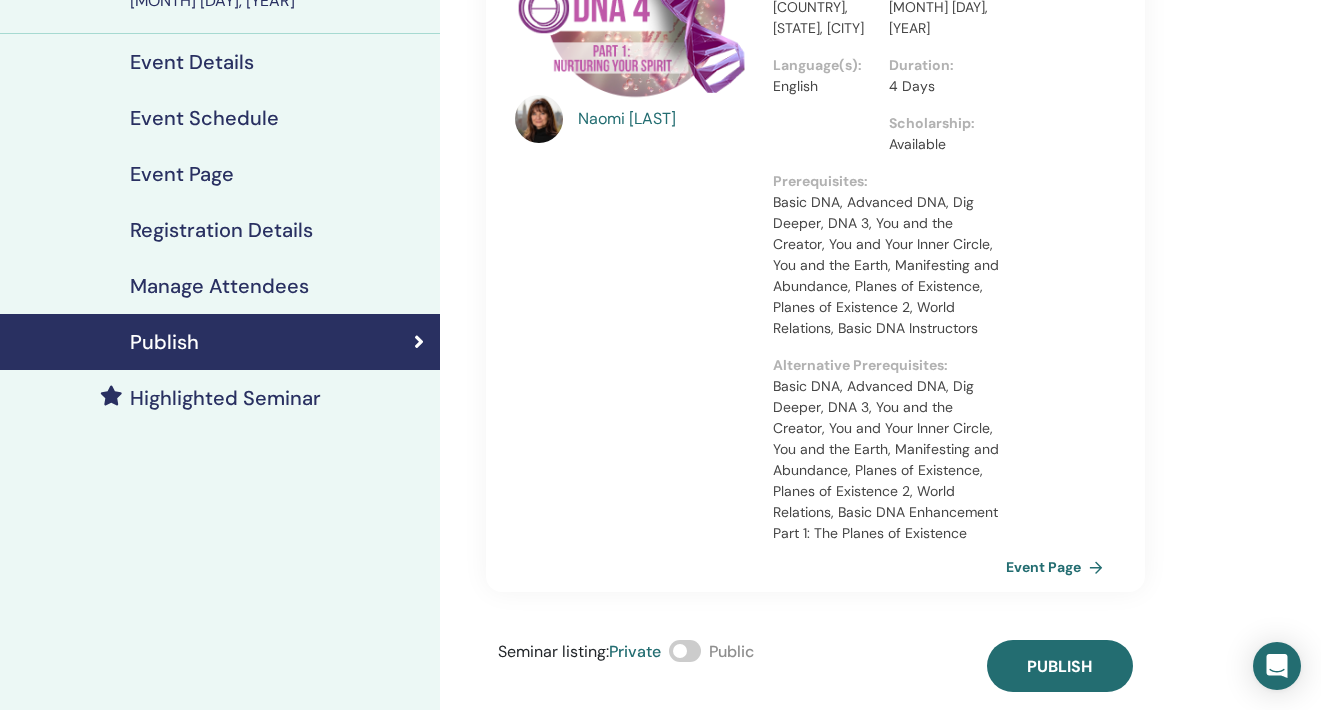 click at bounding box center (685, 651) 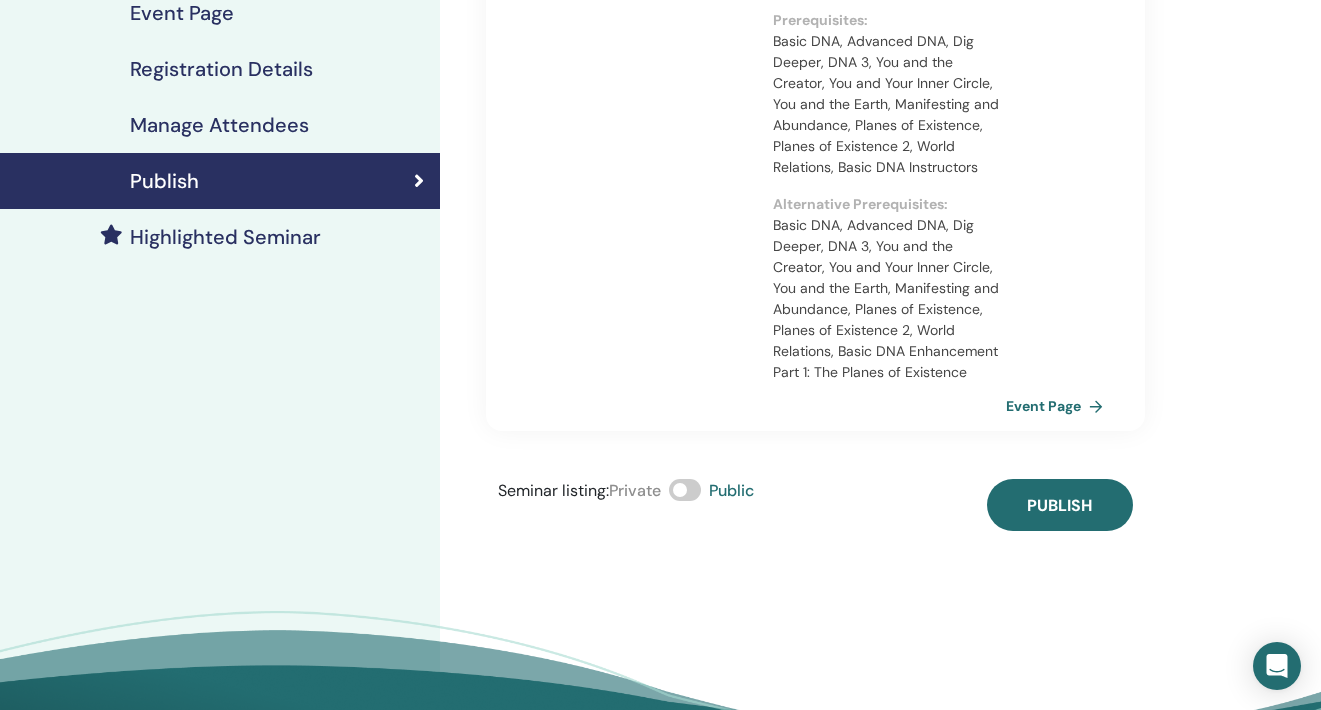 scroll, scrollTop: 459, scrollLeft: 0, axis: vertical 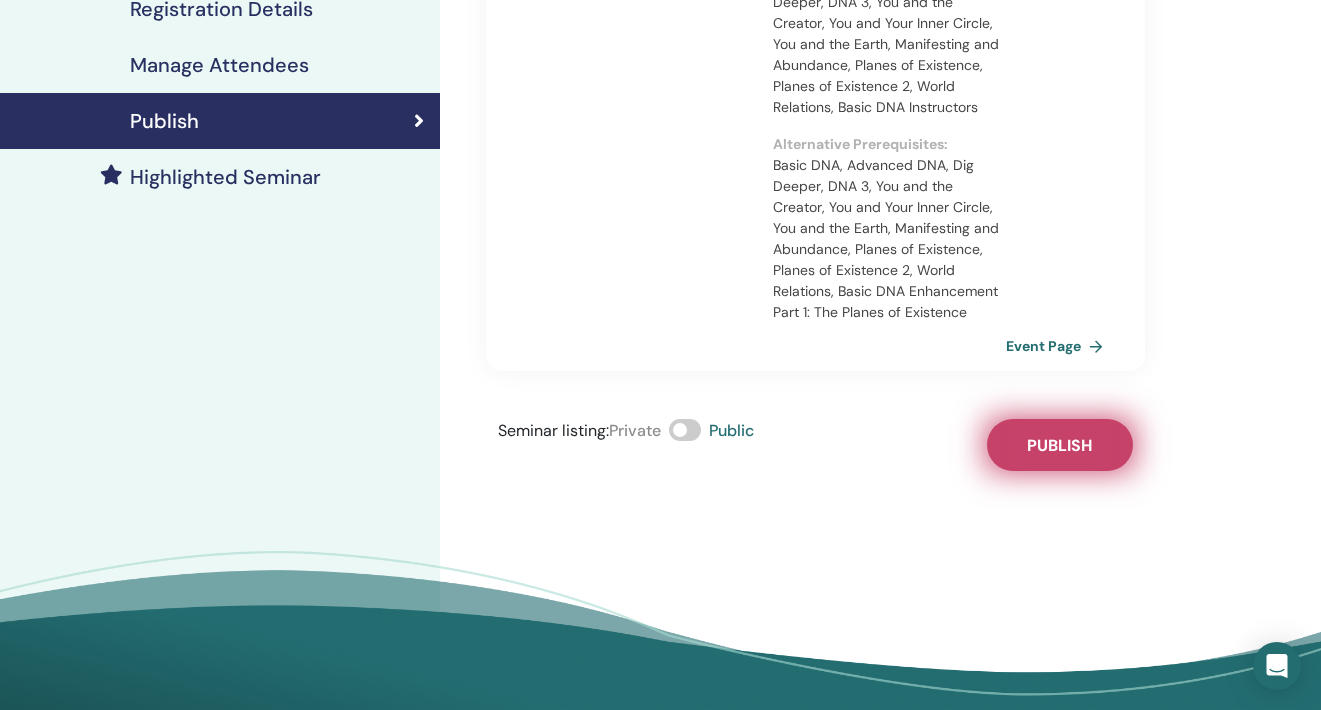 click on "Publish" at bounding box center [1059, 445] 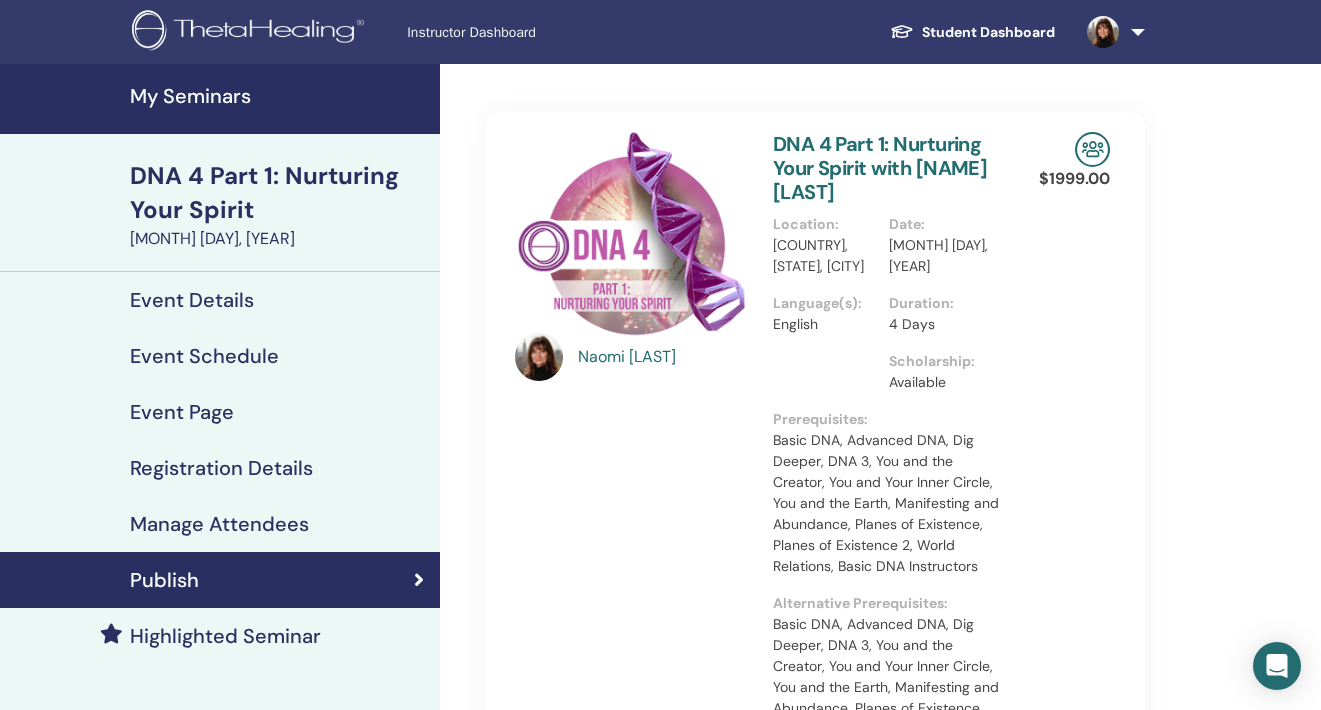 scroll, scrollTop: 0, scrollLeft: 0, axis: both 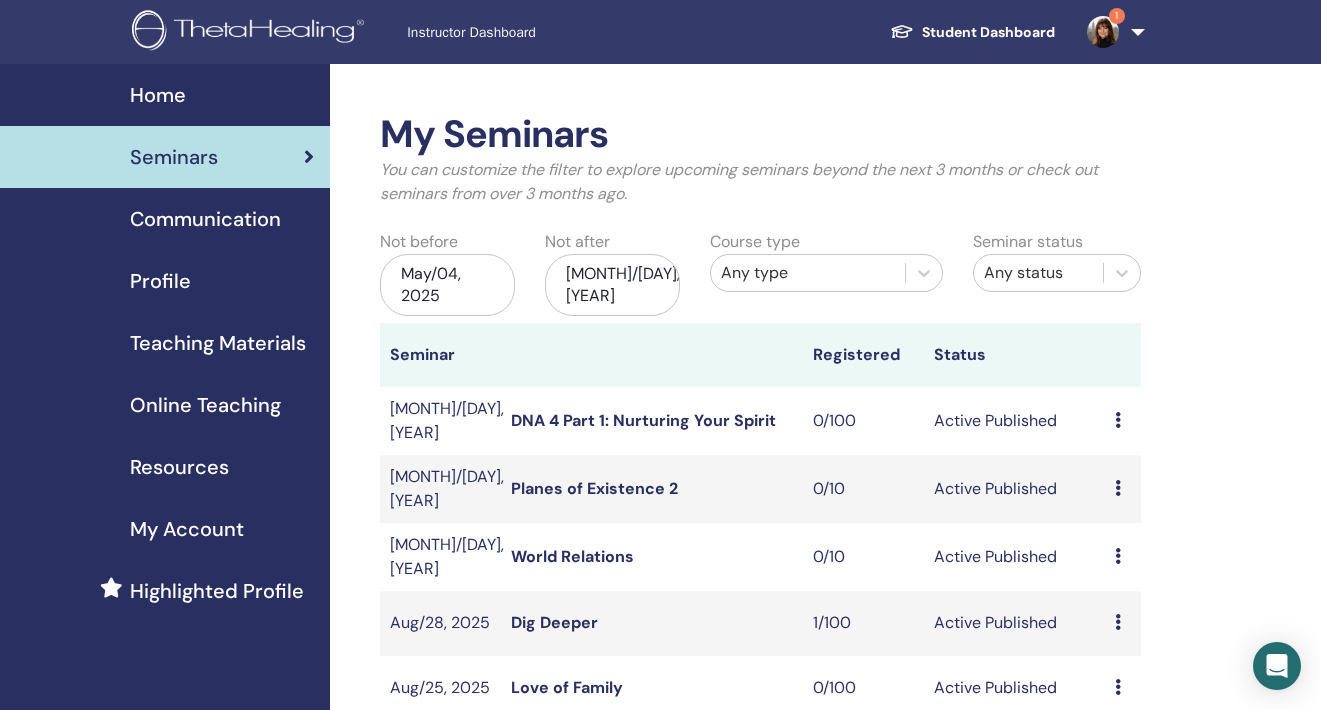 click at bounding box center [1103, 32] 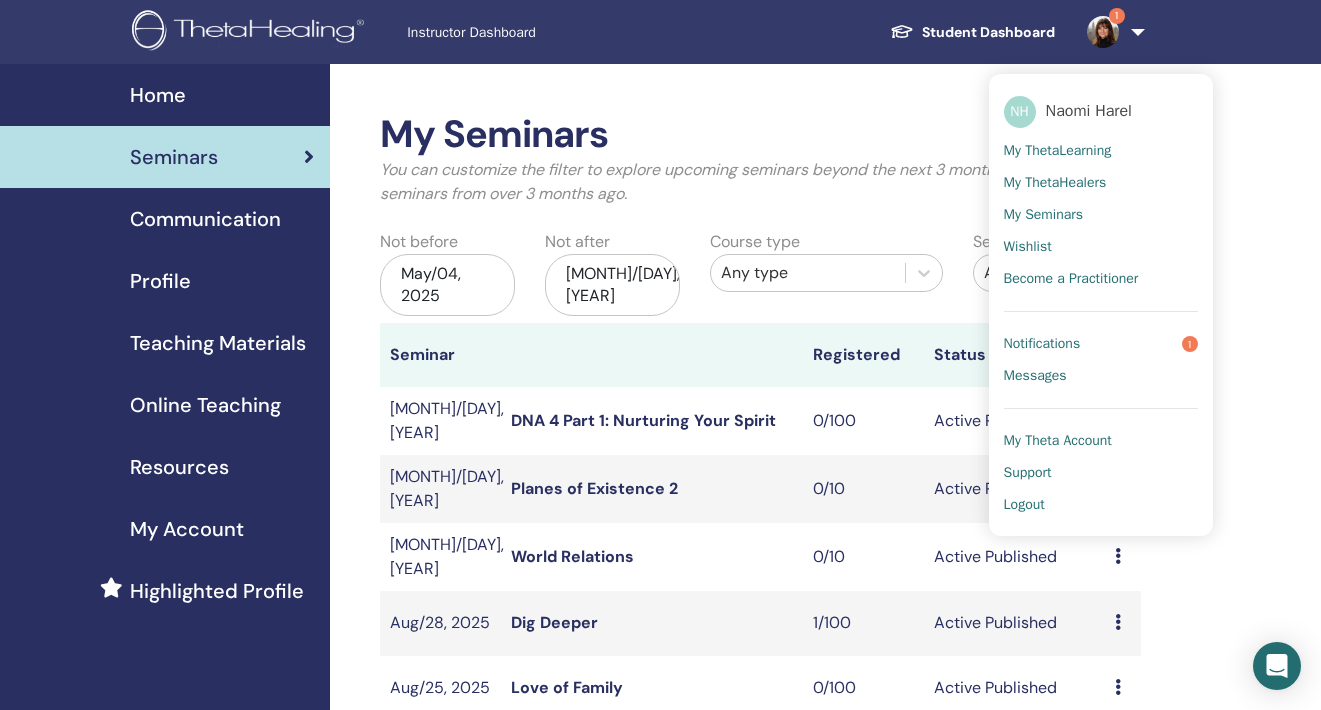 click on "Notifications" at bounding box center [1042, 344] 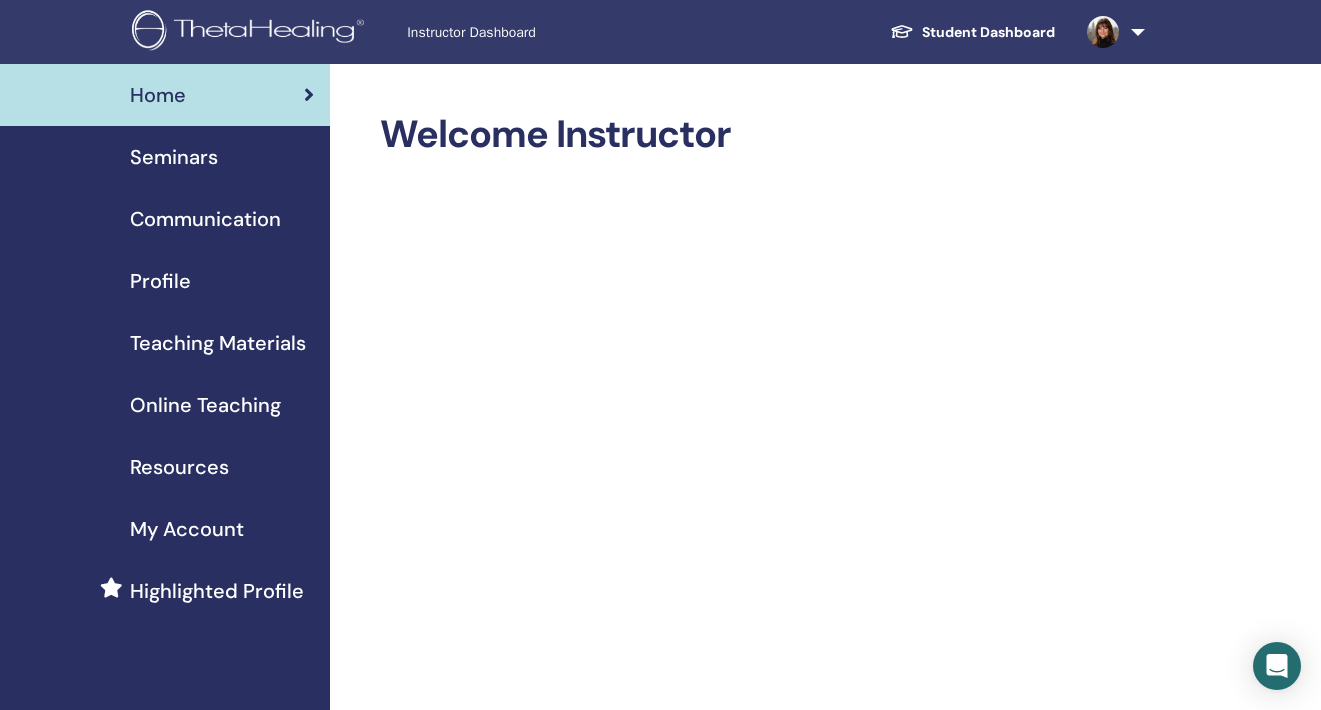 scroll, scrollTop: 1, scrollLeft: 0, axis: vertical 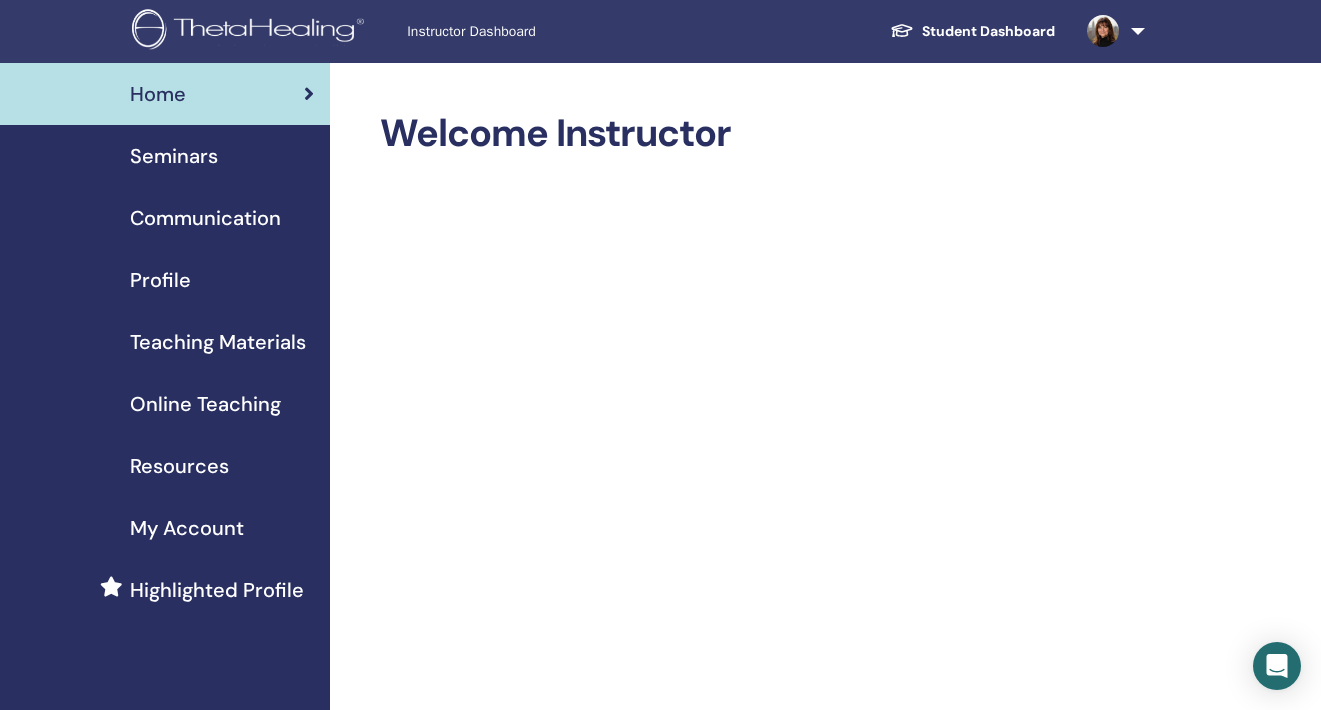 click on "Seminars" at bounding box center [174, 156] 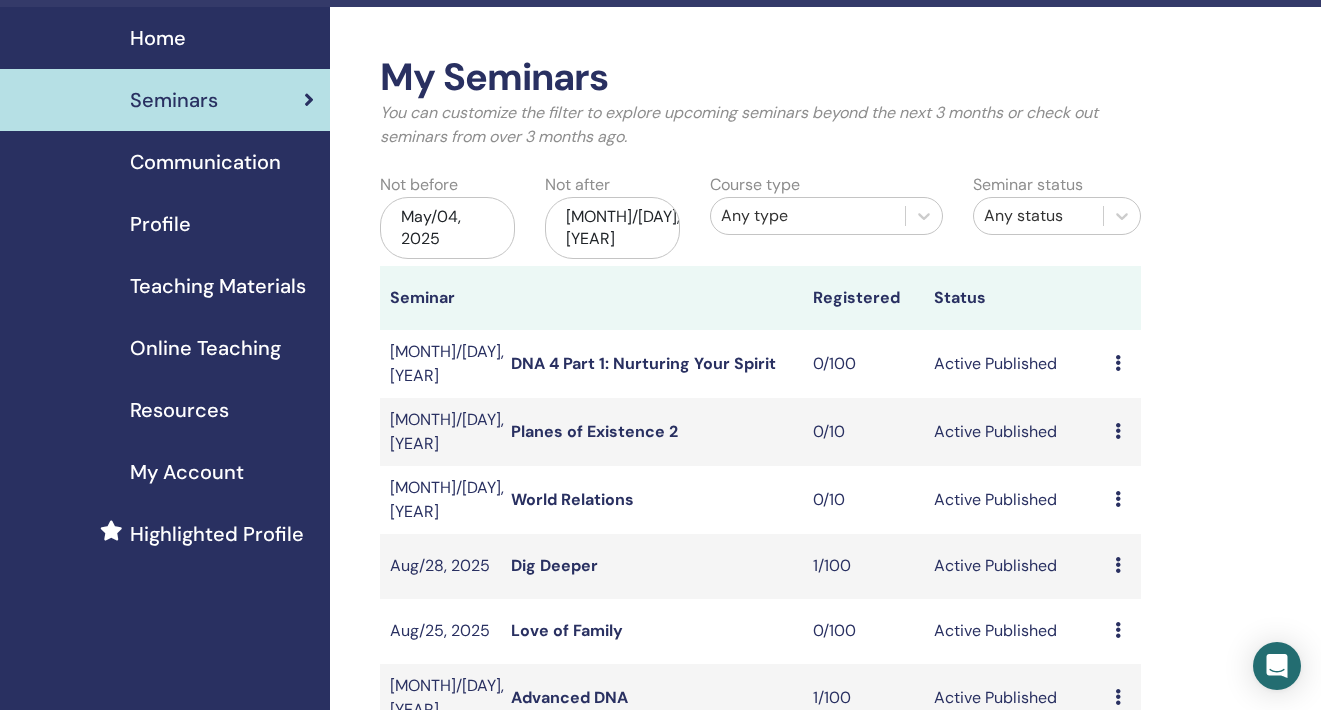 scroll, scrollTop: 598, scrollLeft: 0, axis: vertical 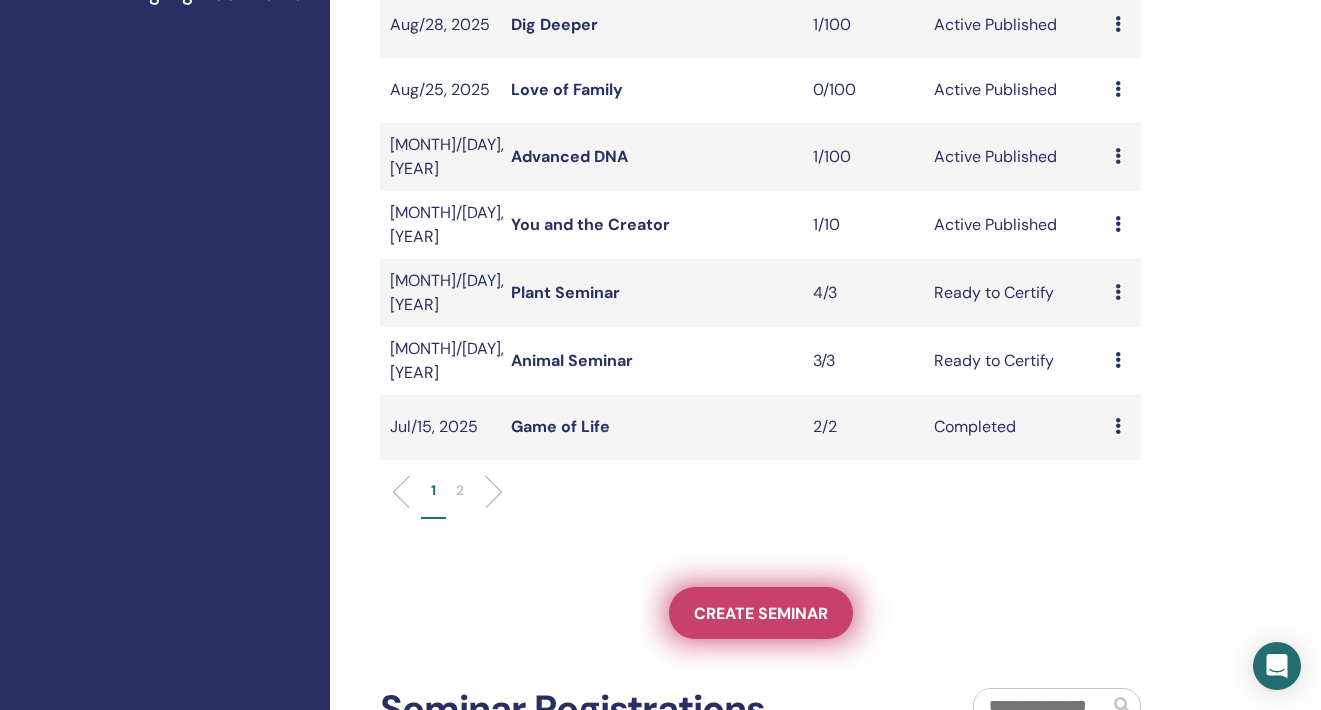 click on "Create seminar" at bounding box center [761, 613] 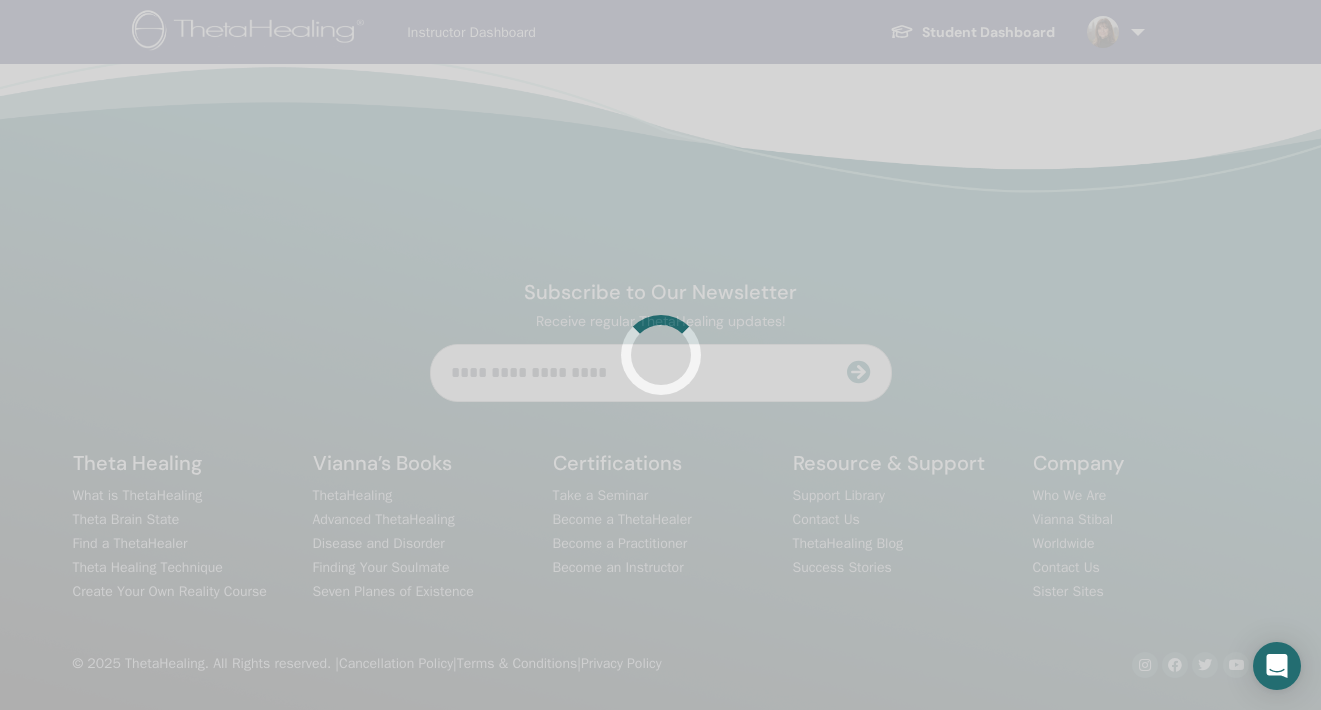 scroll, scrollTop: 0, scrollLeft: 0, axis: both 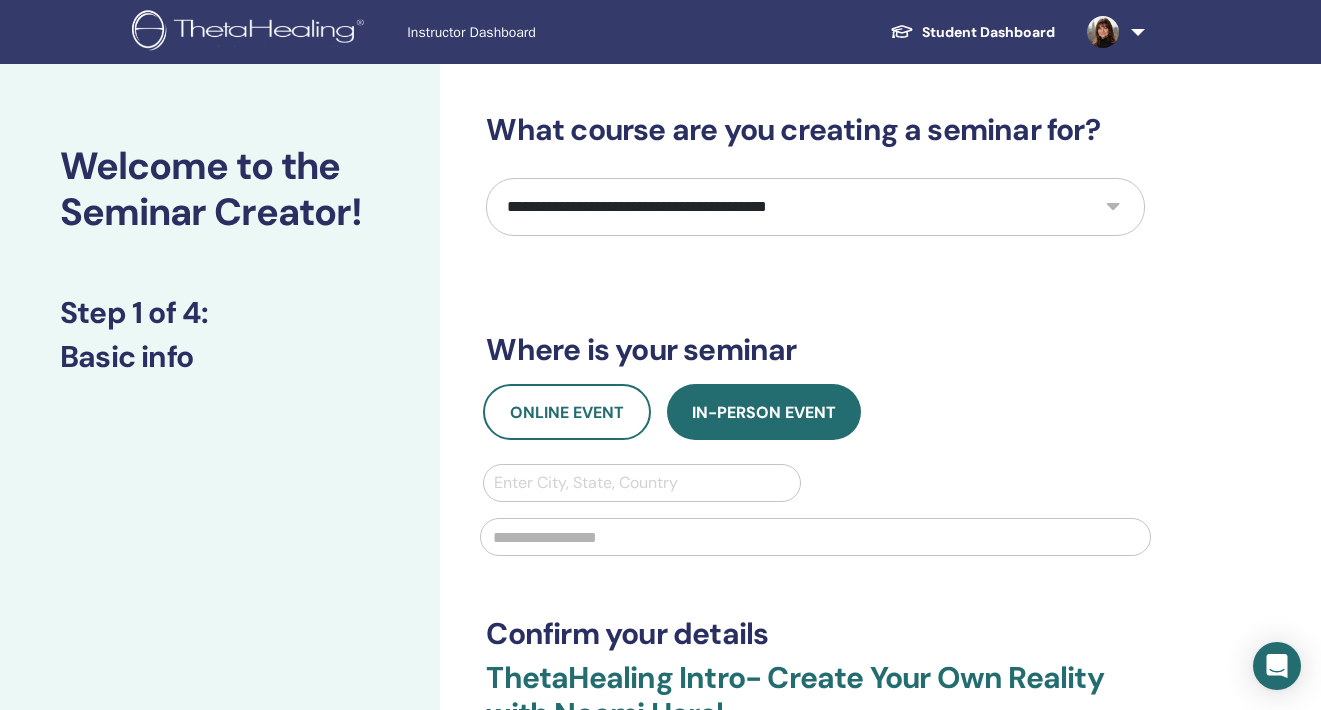 select on "****" 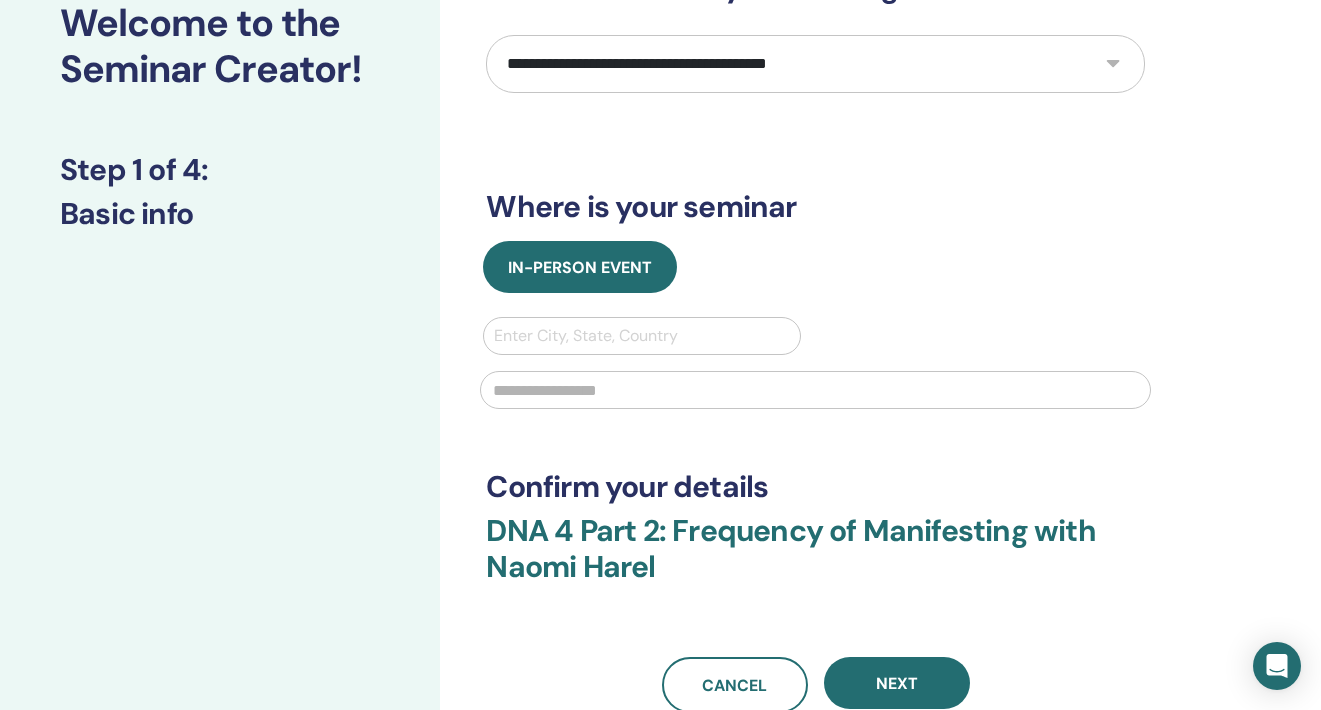 scroll, scrollTop: 165, scrollLeft: 0, axis: vertical 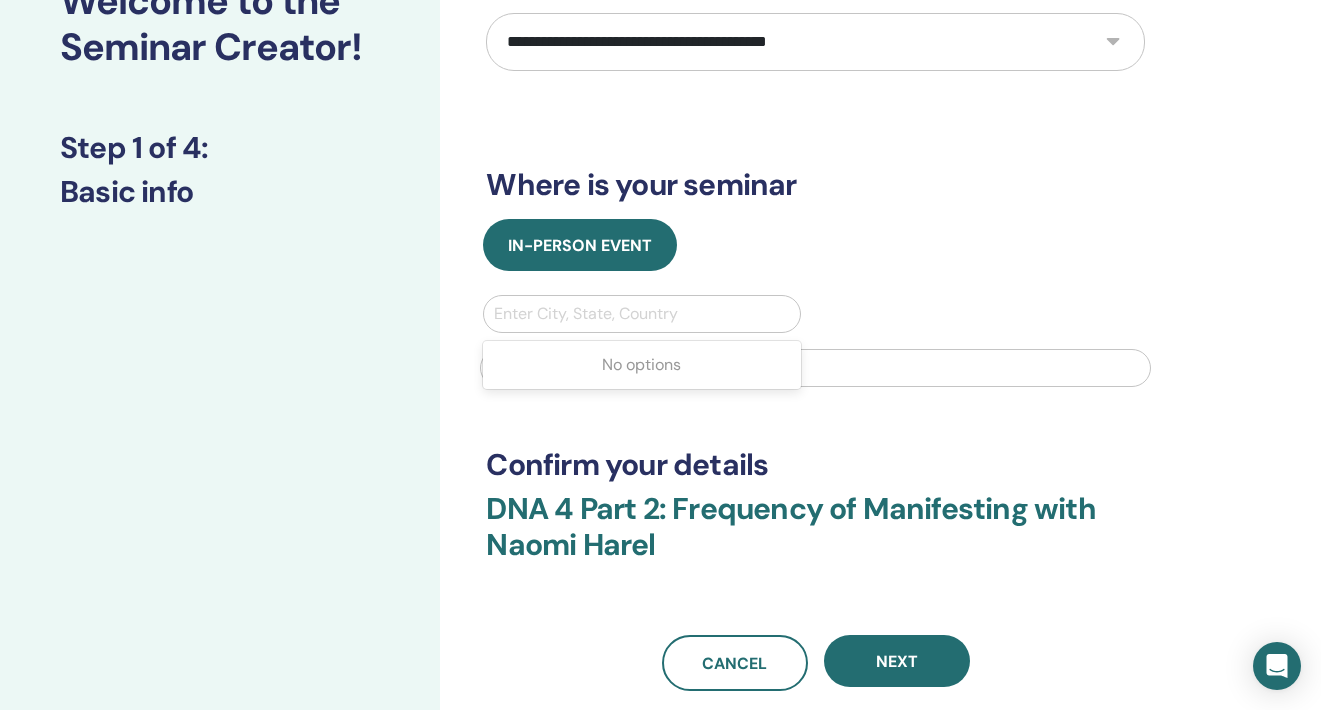click at bounding box center [641, 314] 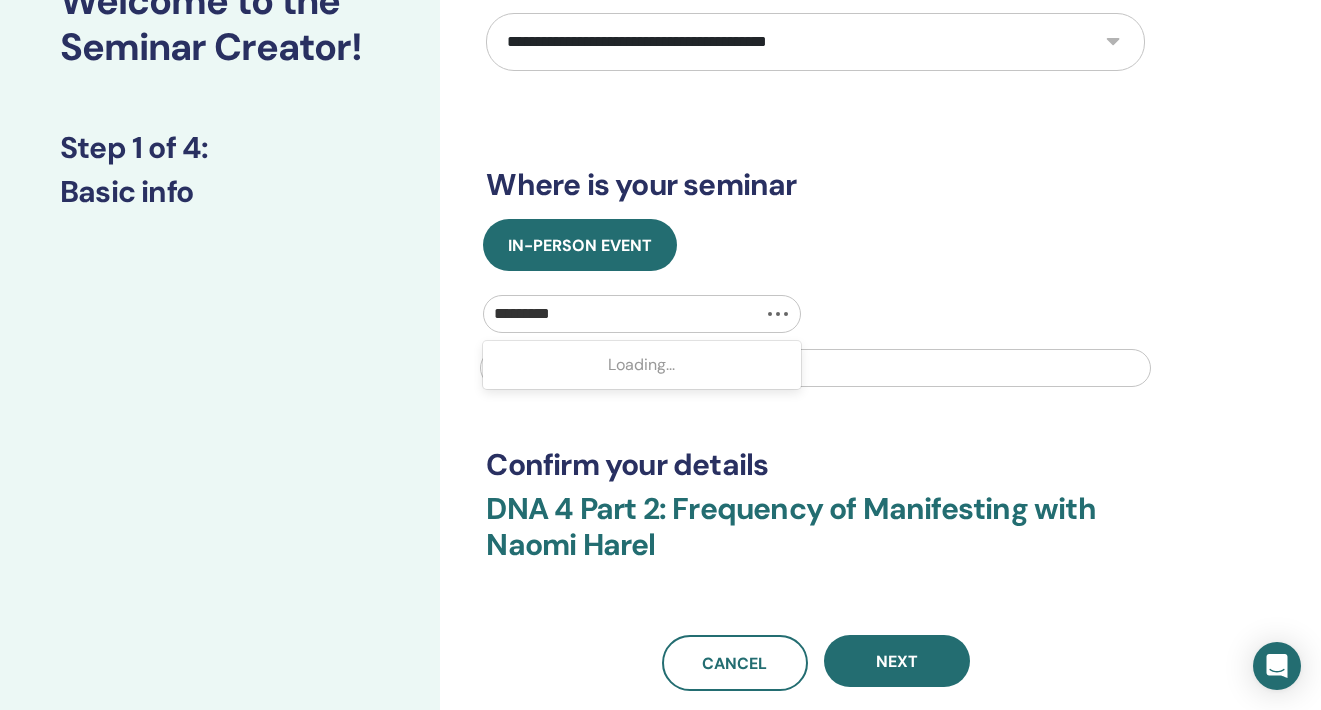 type on "**********" 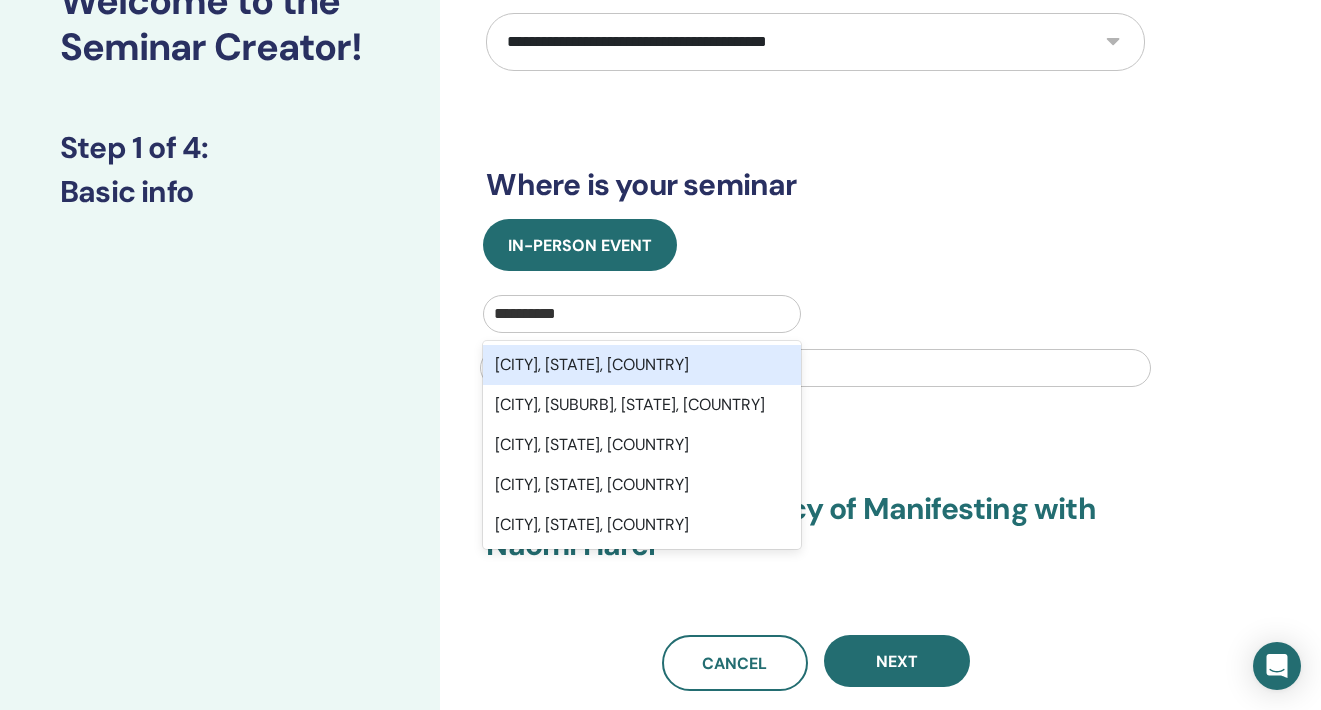 click on "Greensboro, NC, USA" at bounding box center [641, 365] 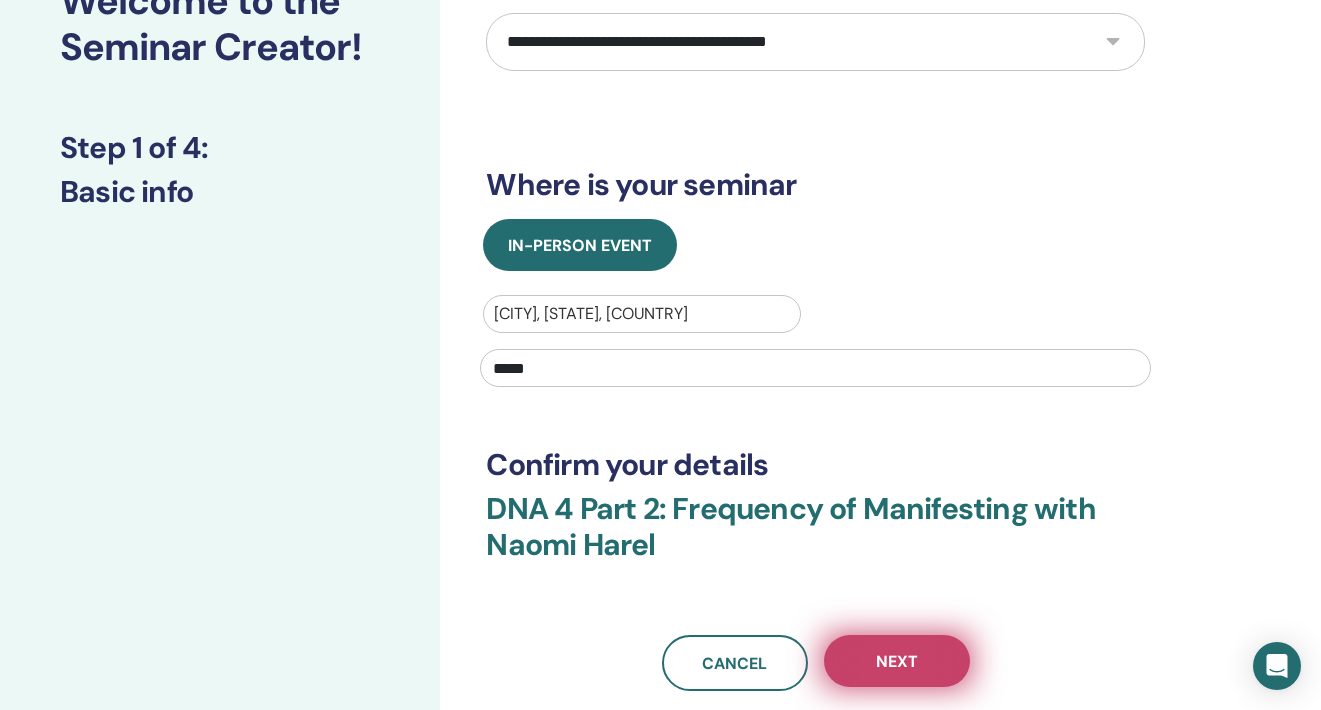 type on "*****" 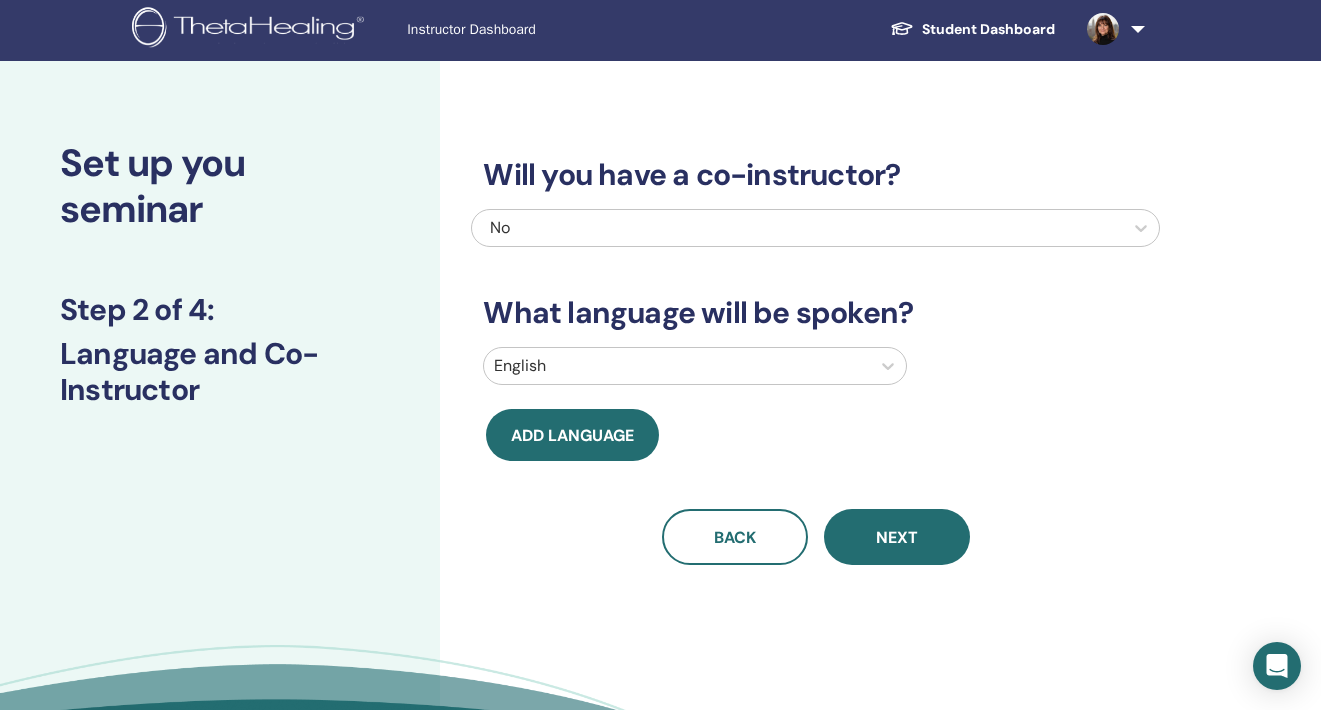 scroll, scrollTop: 6, scrollLeft: 0, axis: vertical 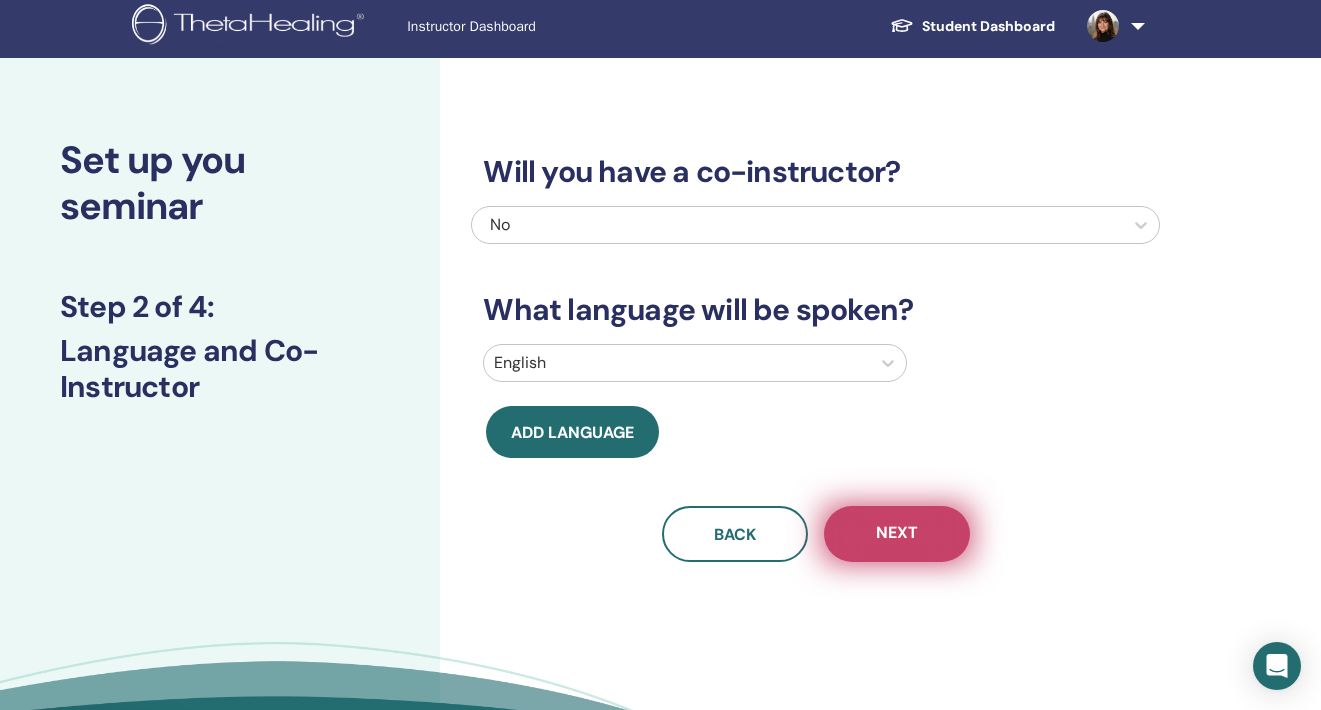 click on "Next" at bounding box center (897, 534) 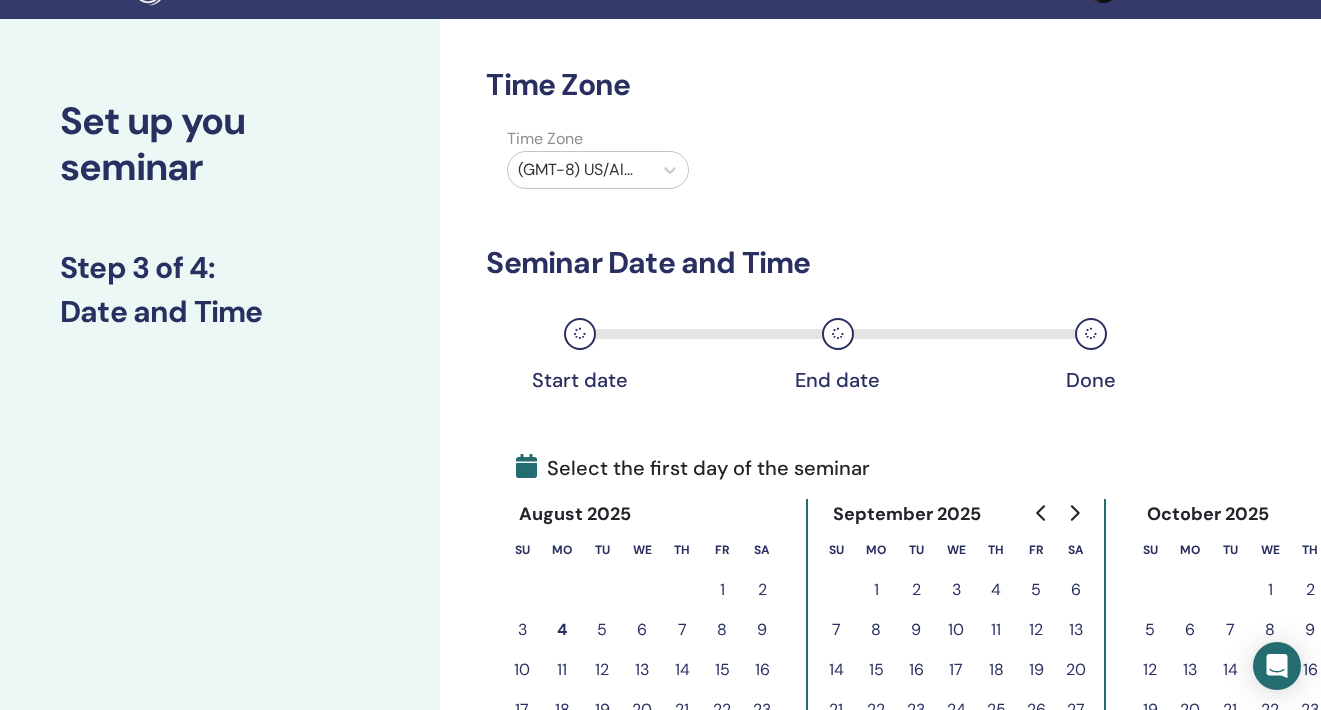 scroll, scrollTop: 66, scrollLeft: 0, axis: vertical 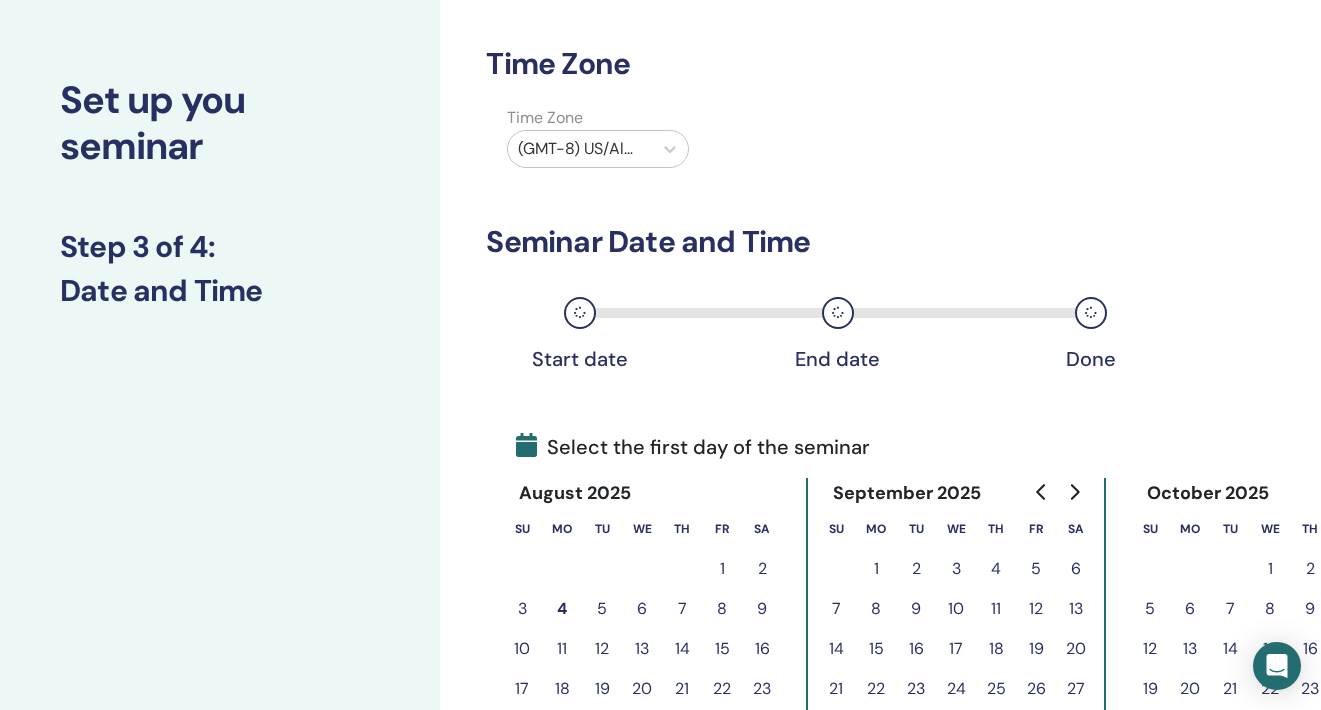 click on "(GMT-8) US/Alaska" at bounding box center (580, 149) 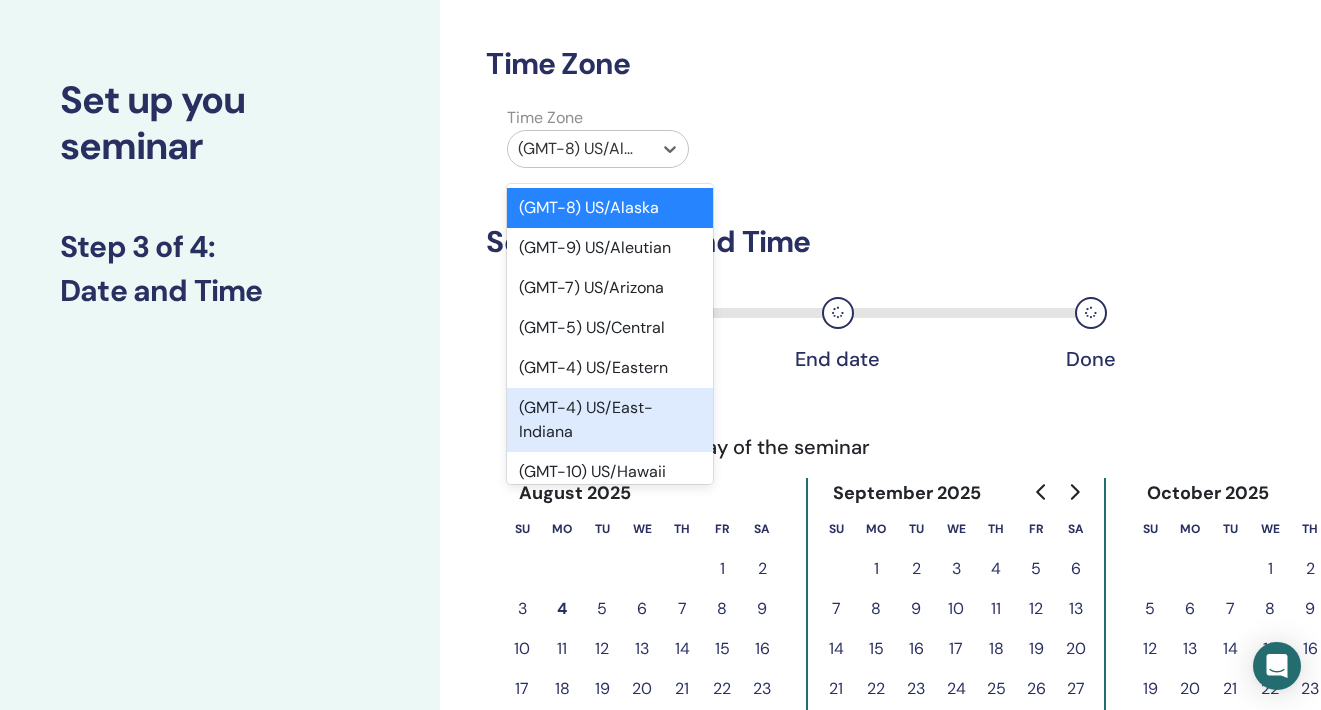 click on "(GMT-4) US/East-Indiana" at bounding box center (610, 420) 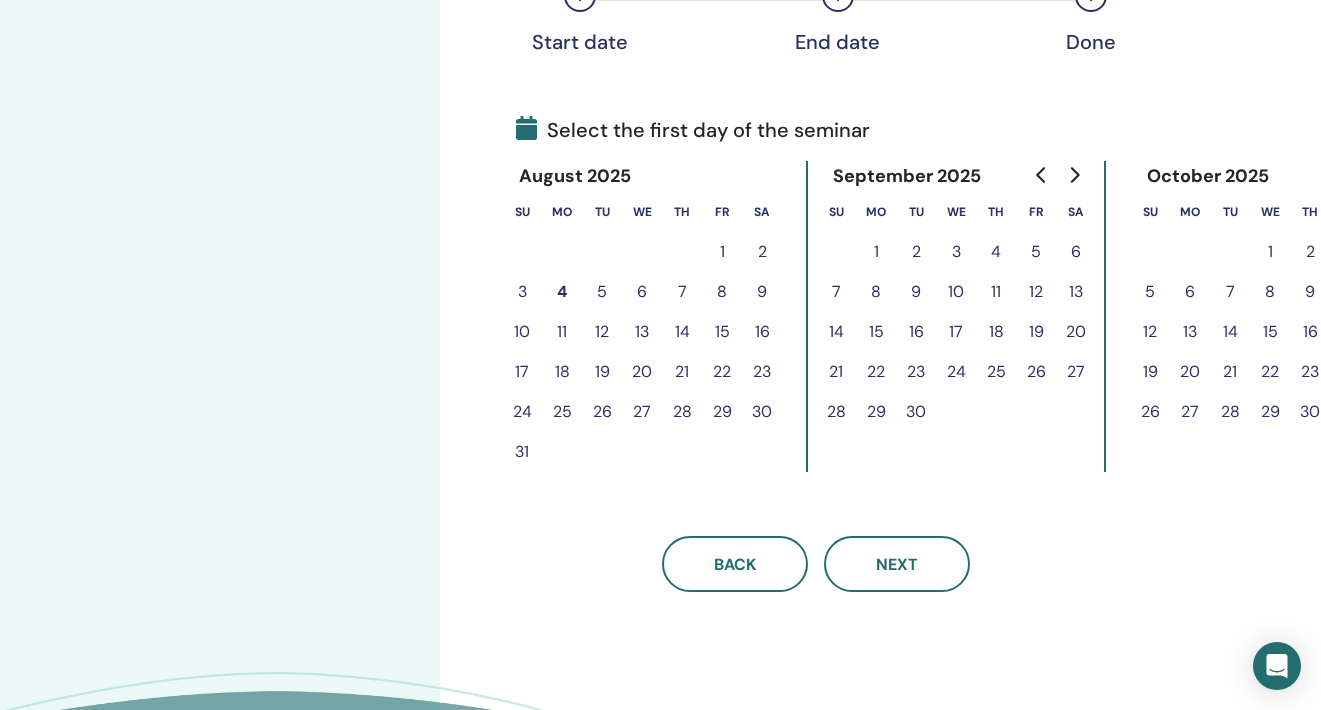 scroll, scrollTop: 392, scrollLeft: 0, axis: vertical 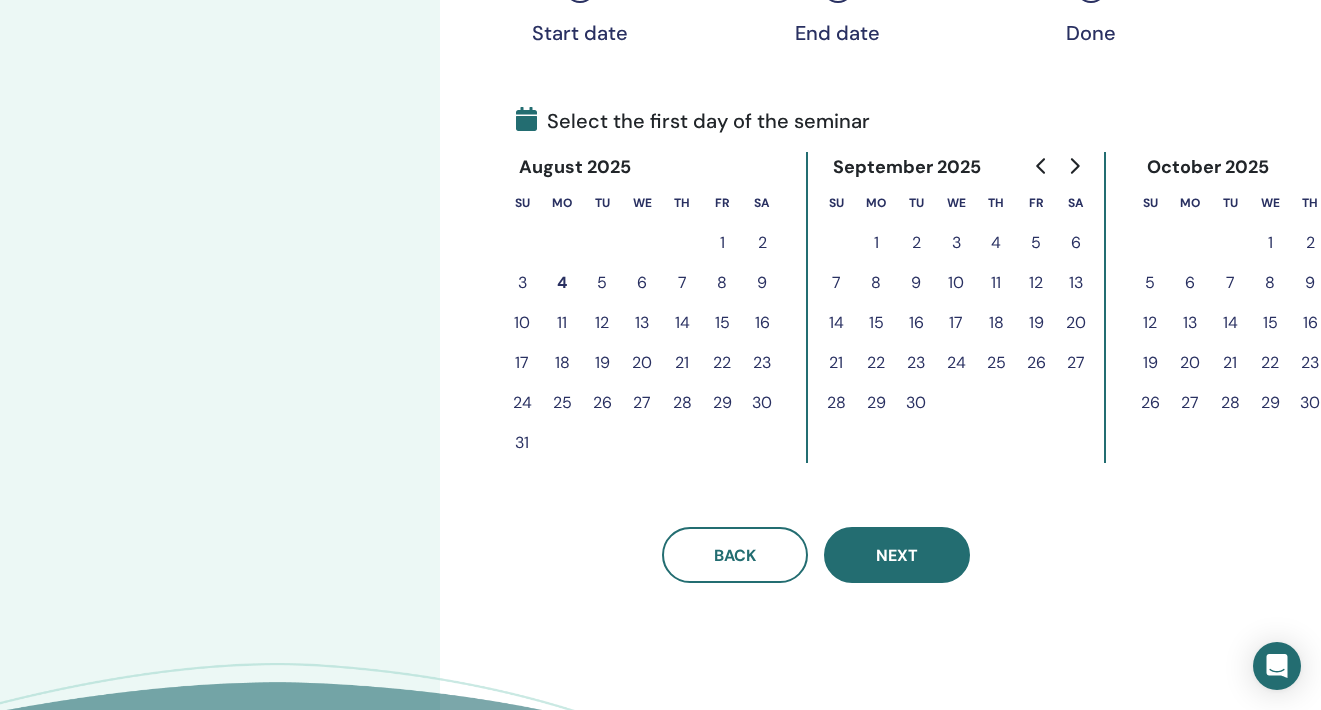 click on "Next" at bounding box center [897, 555] 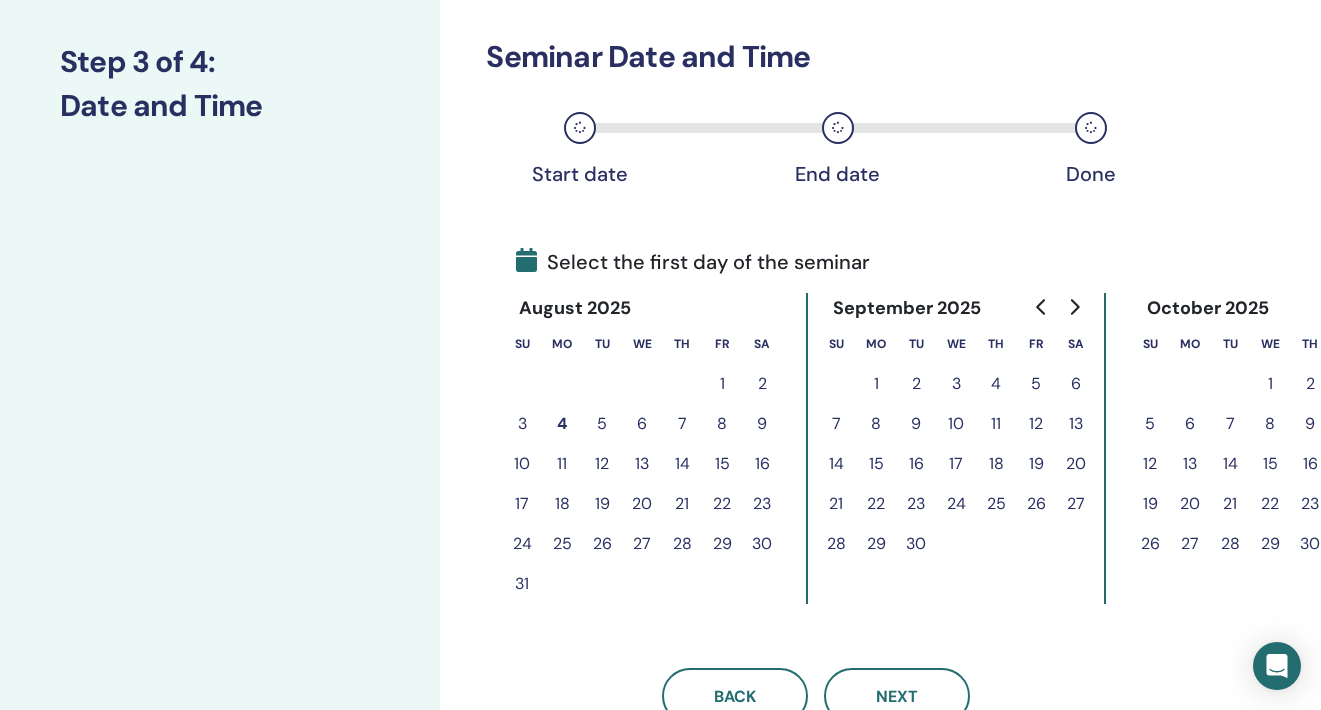 scroll, scrollTop: 370, scrollLeft: 0, axis: vertical 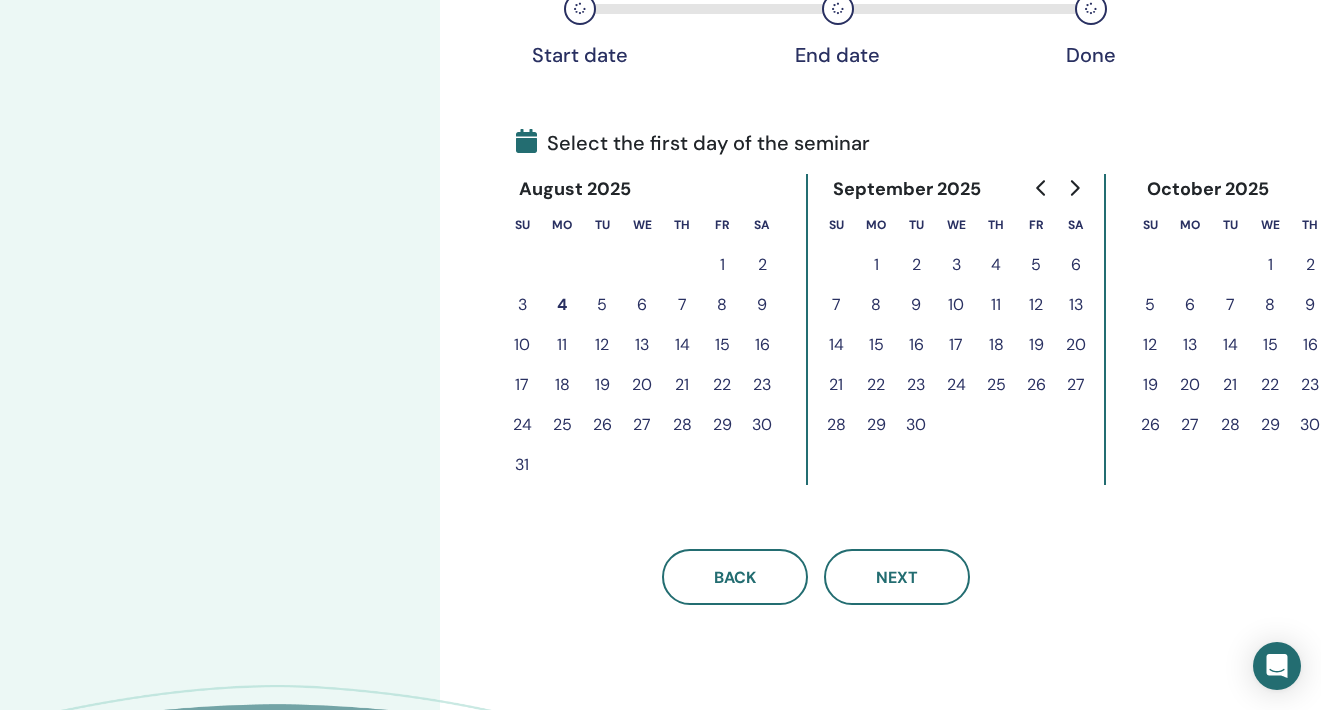 click 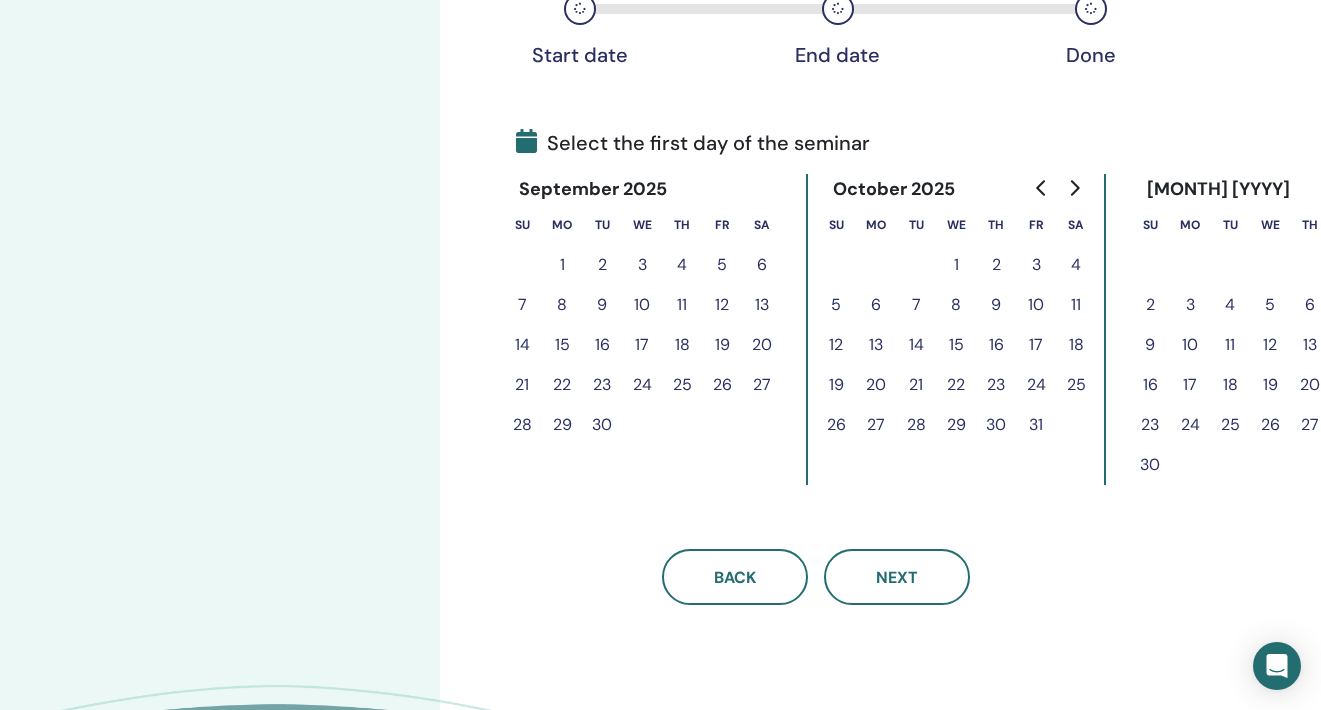 click 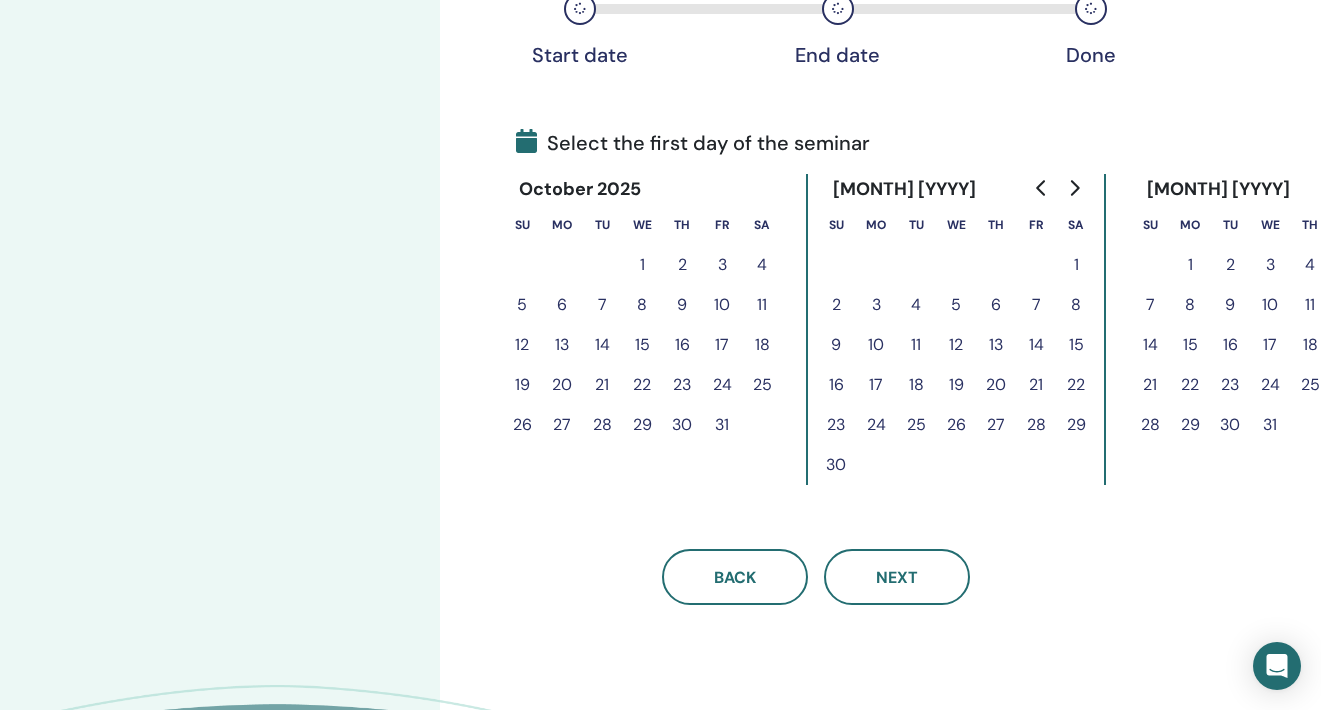 click 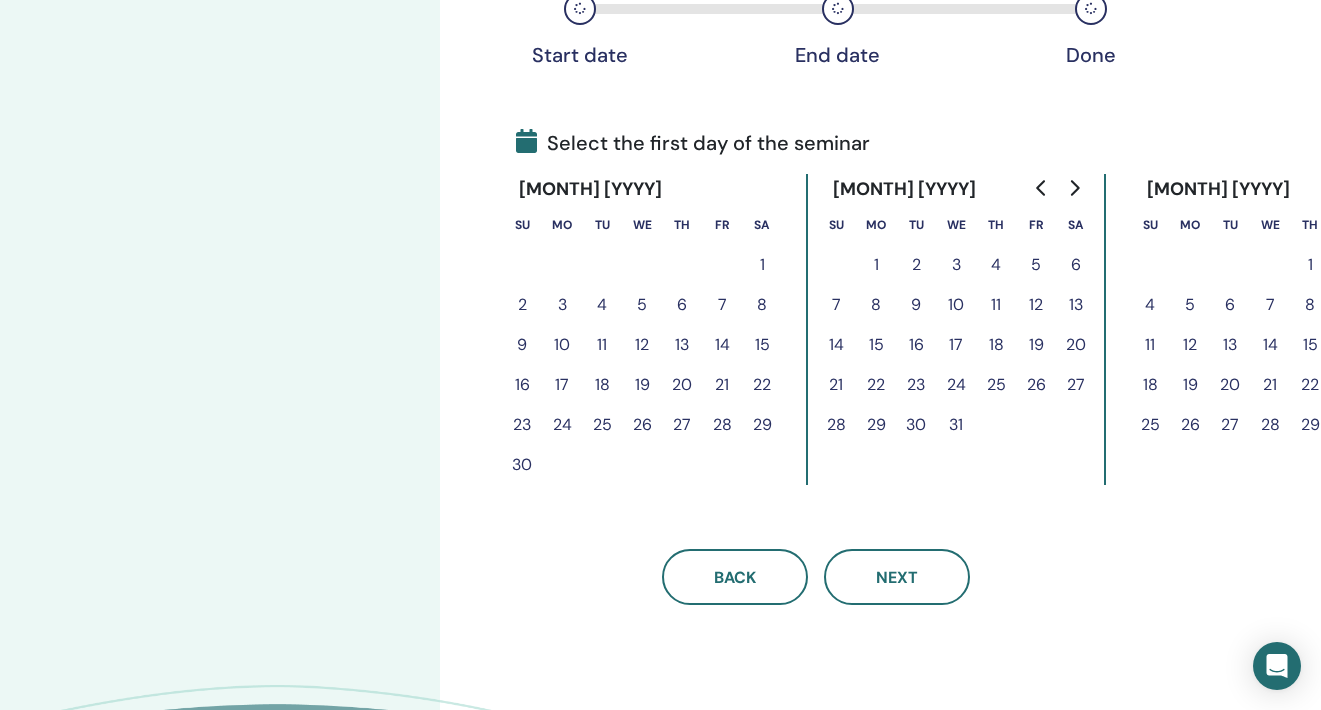 click 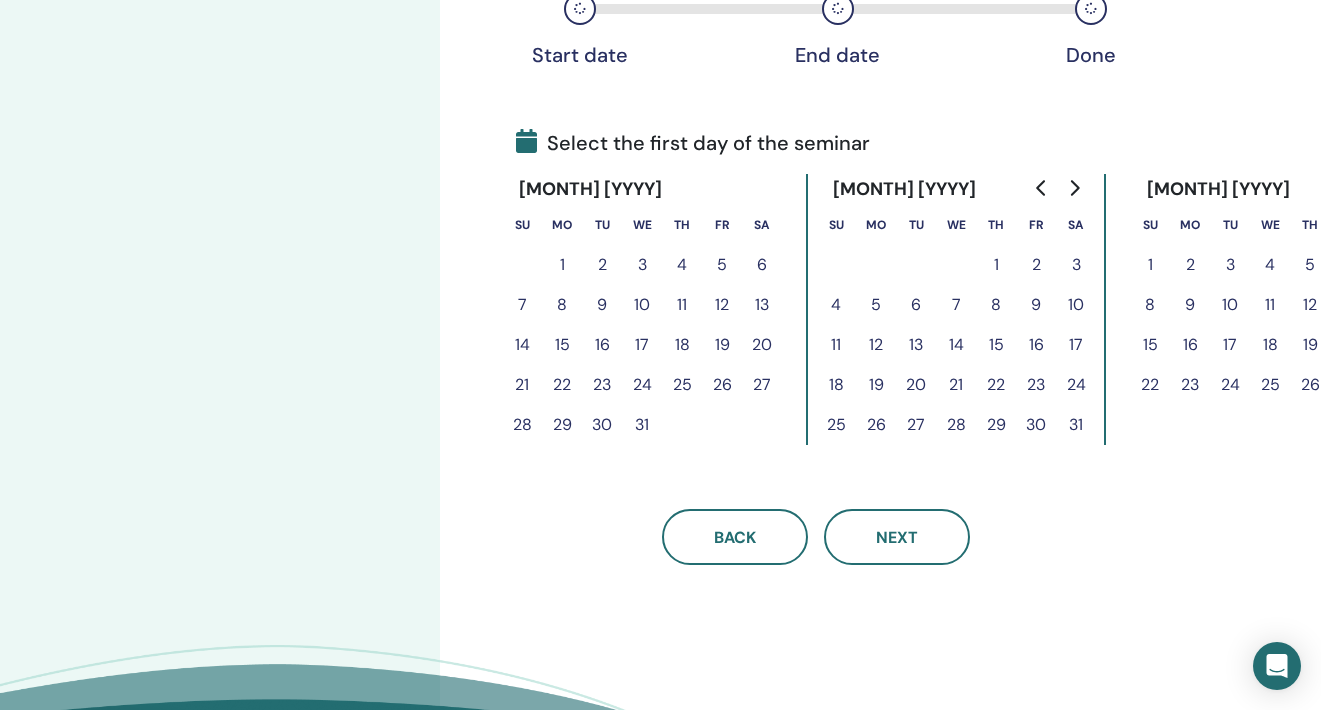click 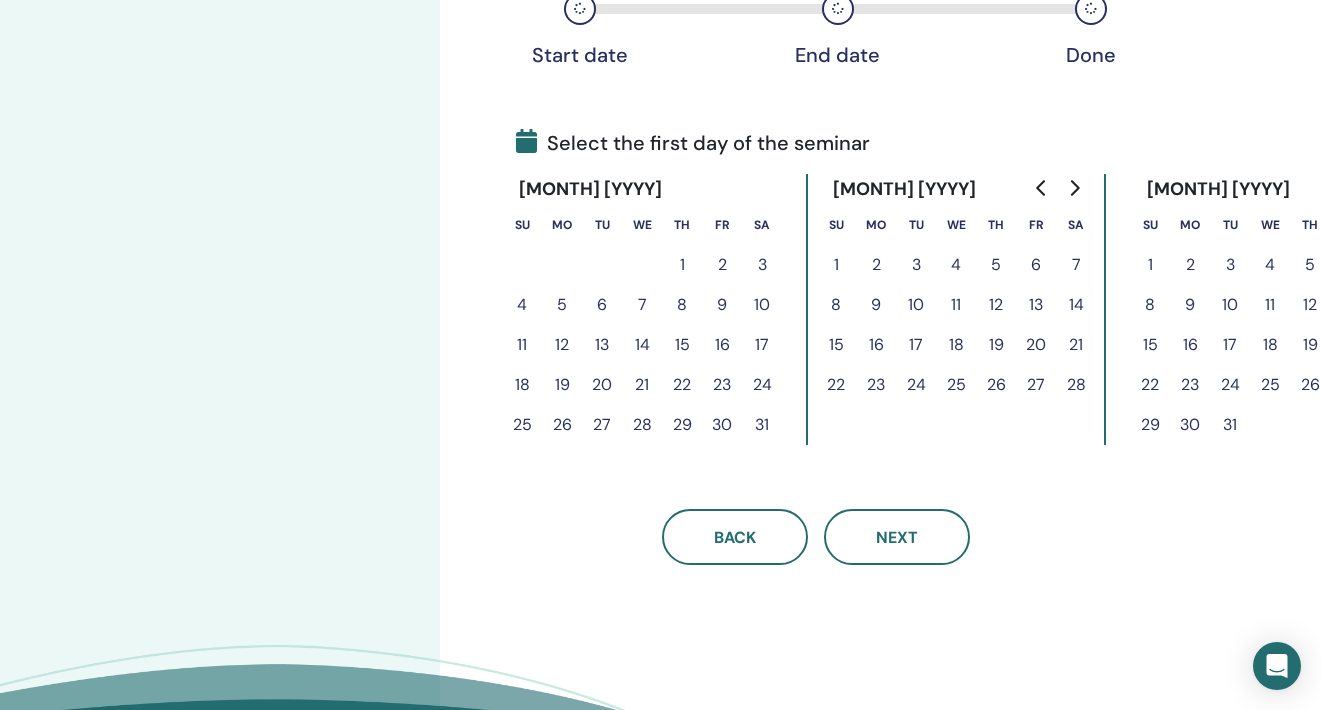click on "4" at bounding box center [956, 265] 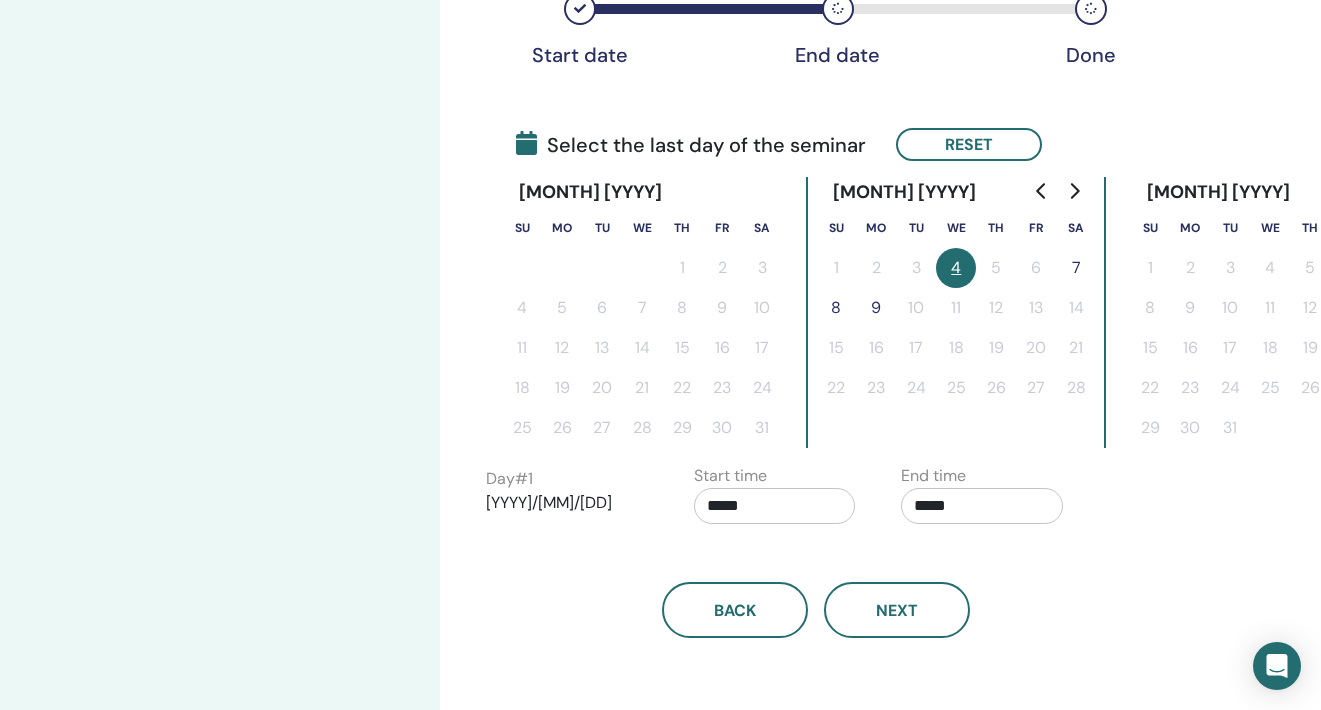 click on "7" at bounding box center [1076, 268] 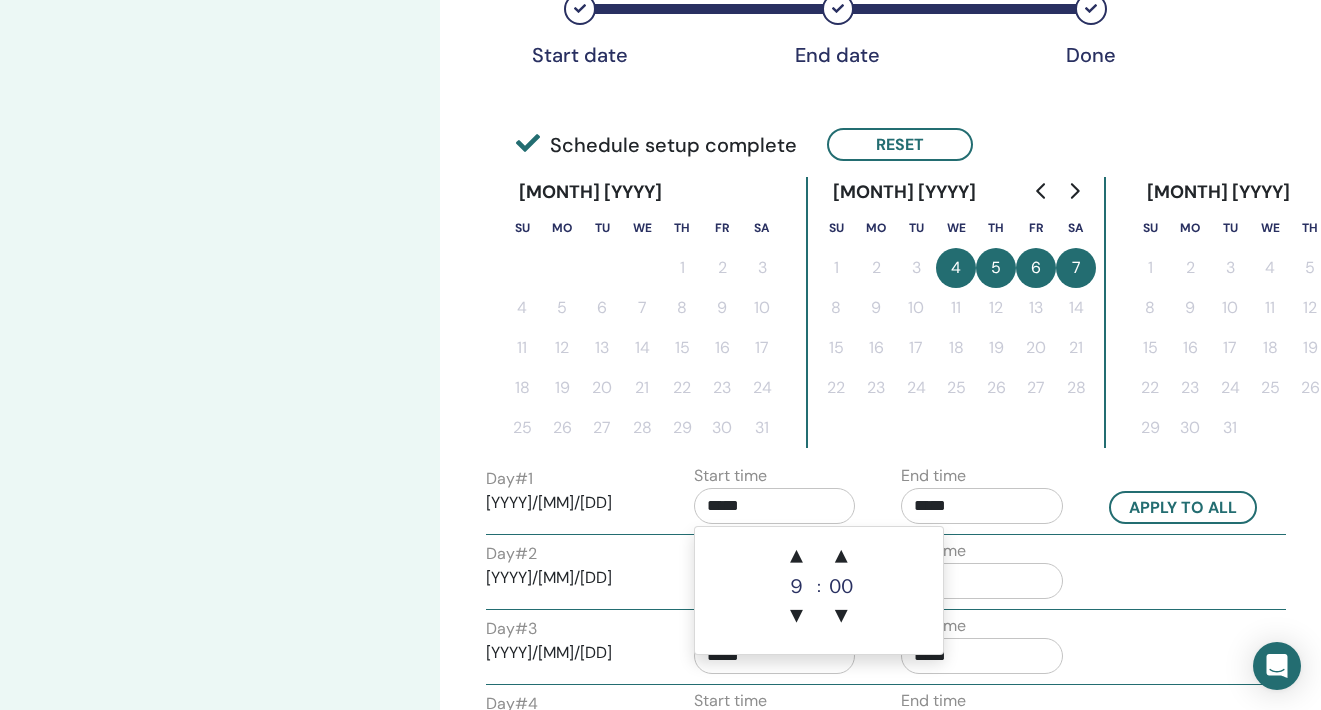 click on "*****" at bounding box center [775, 506] 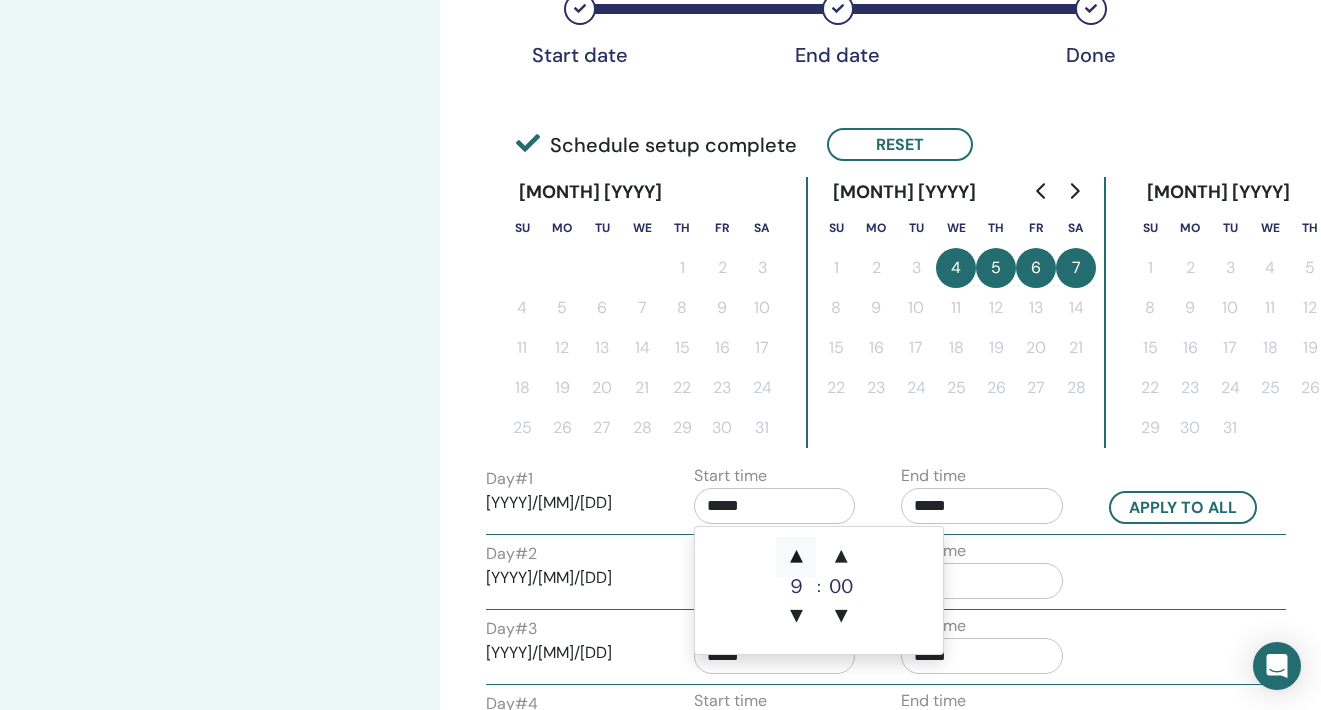 click on "▲" at bounding box center (796, 557) 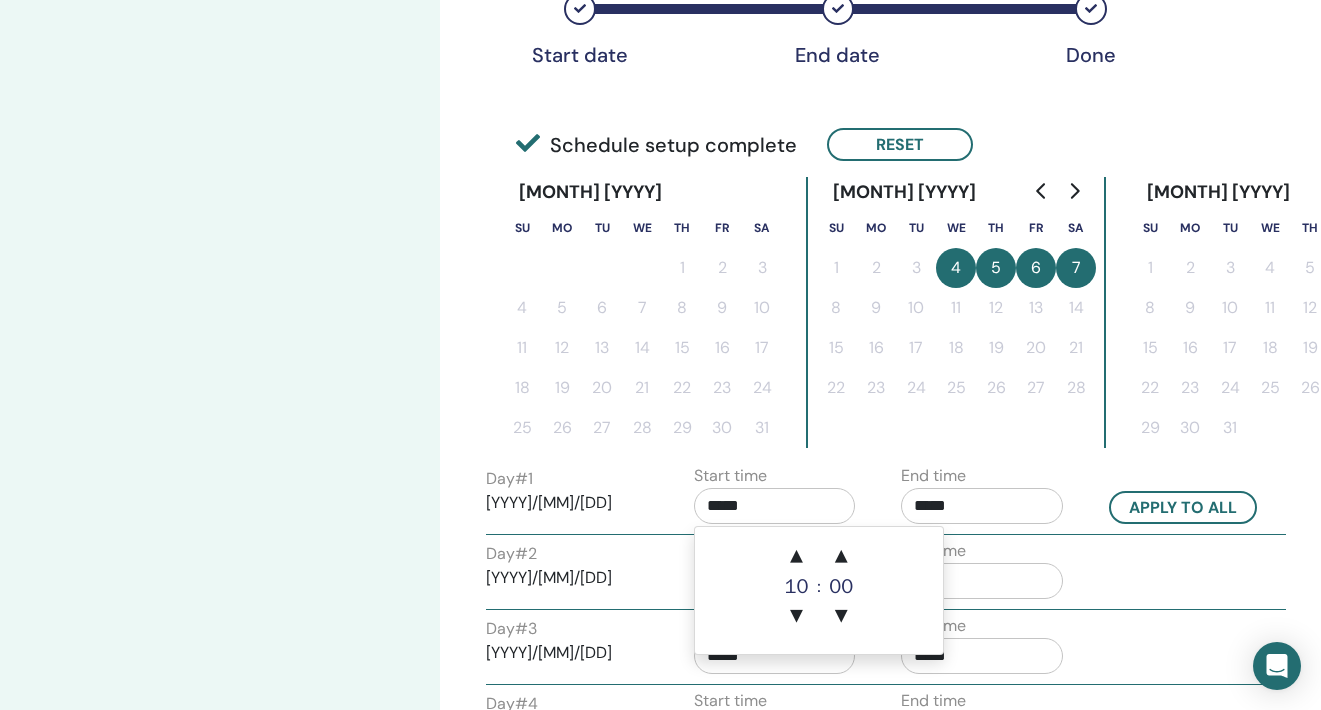 click on "*****" at bounding box center (982, 506) 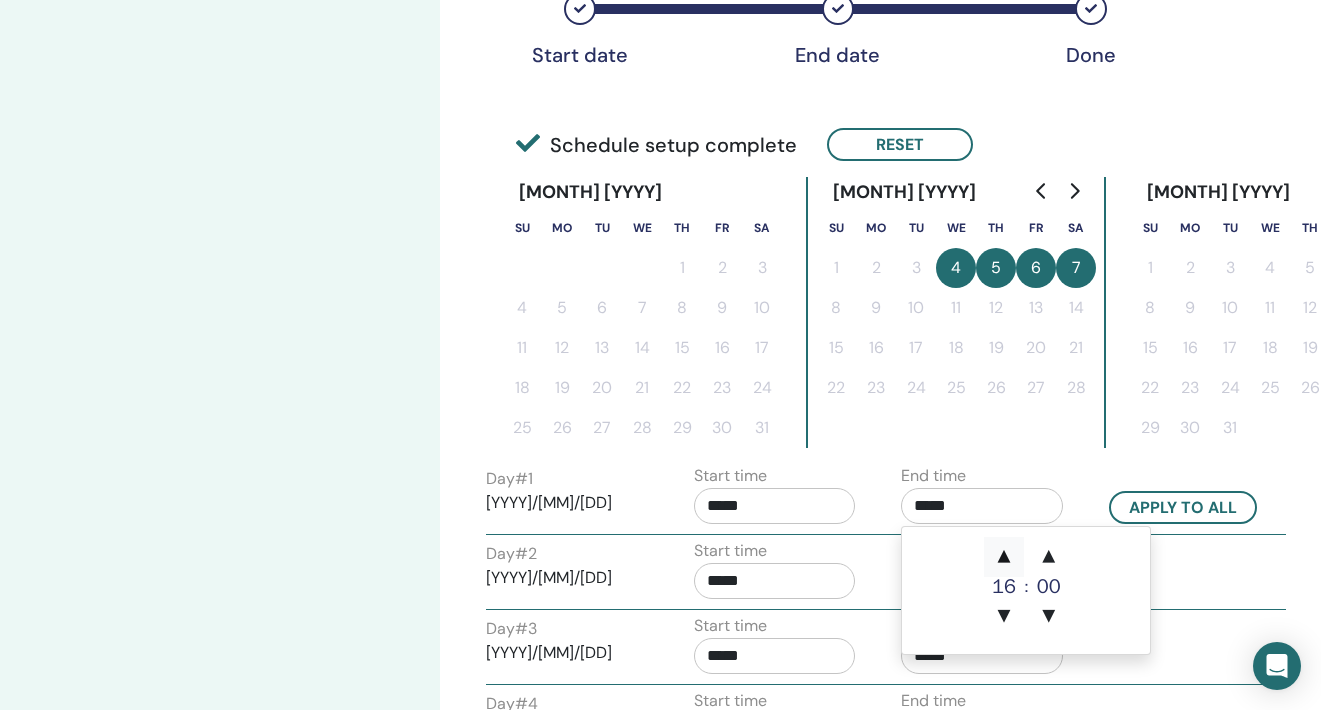 click on "▲" at bounding box center (1004, 557) 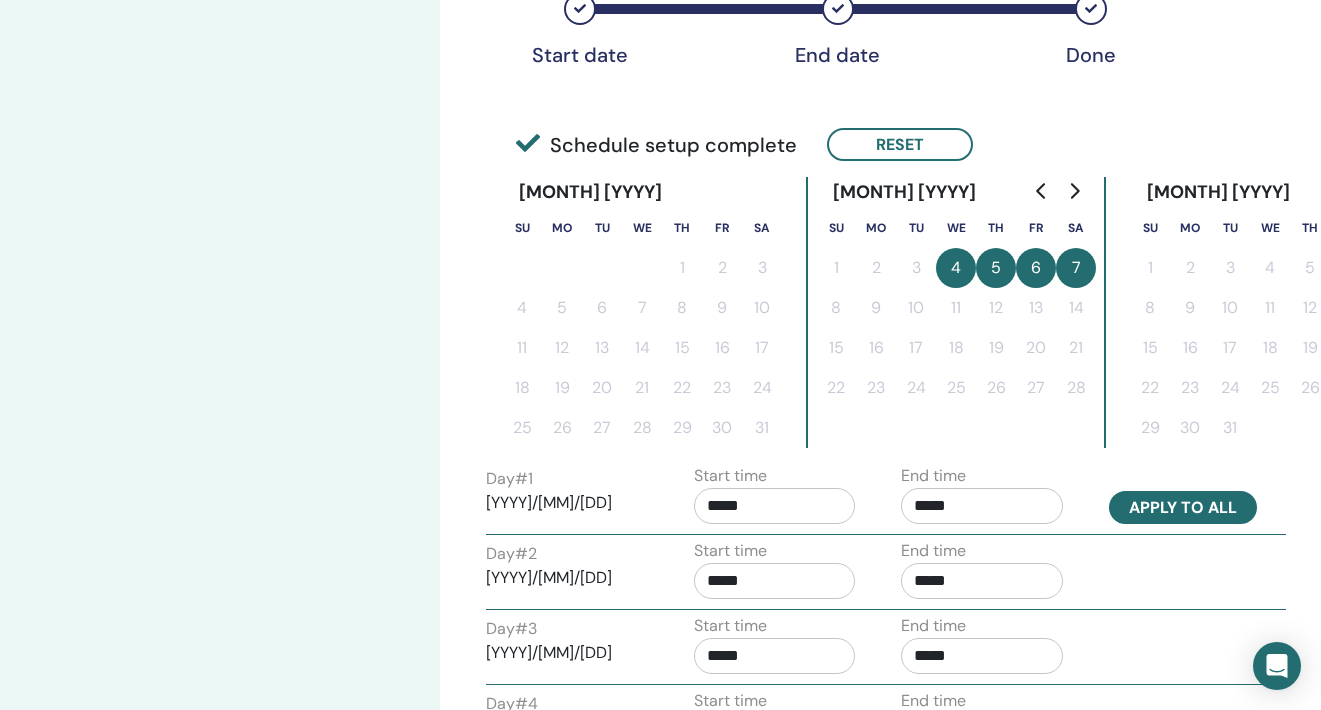 click on "Apply to all" at bounding box center [1183, 507] 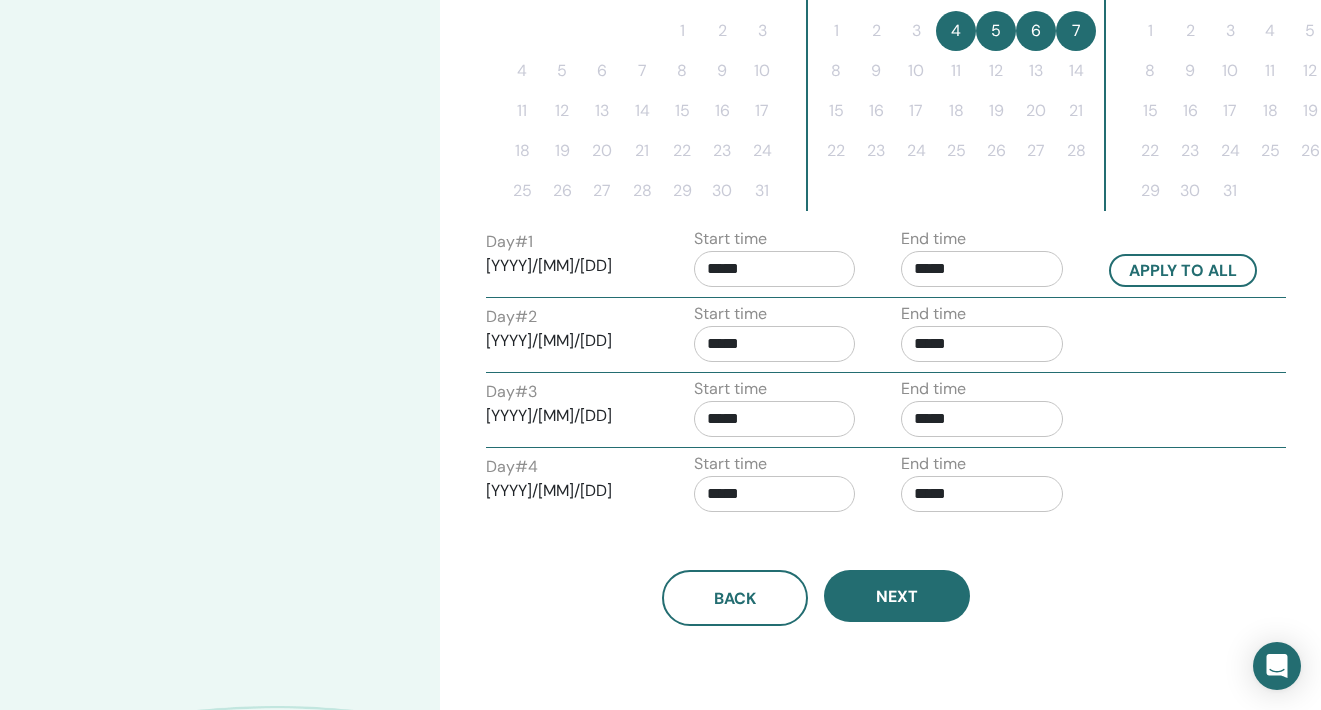 scroll, scrollTop: 606, scrollLeft: 0, axis: vertical 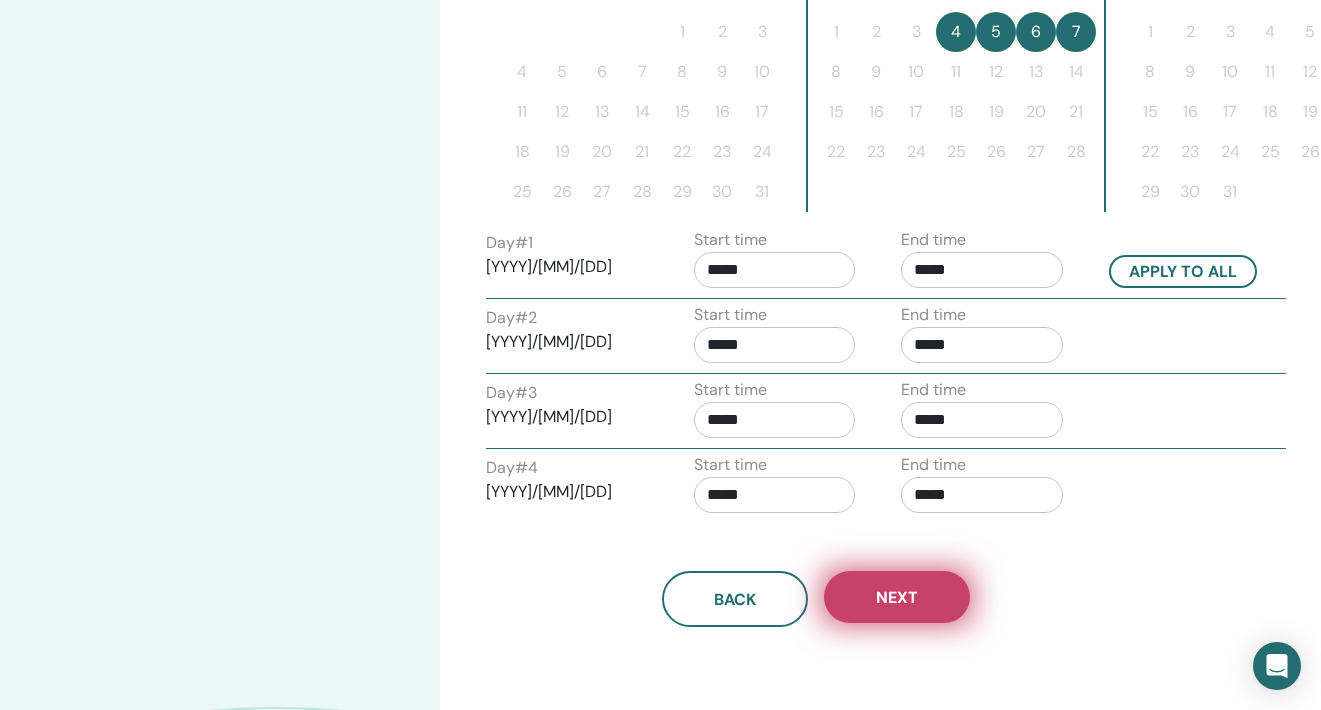 click on "Next" at bounding box center [897, 597] 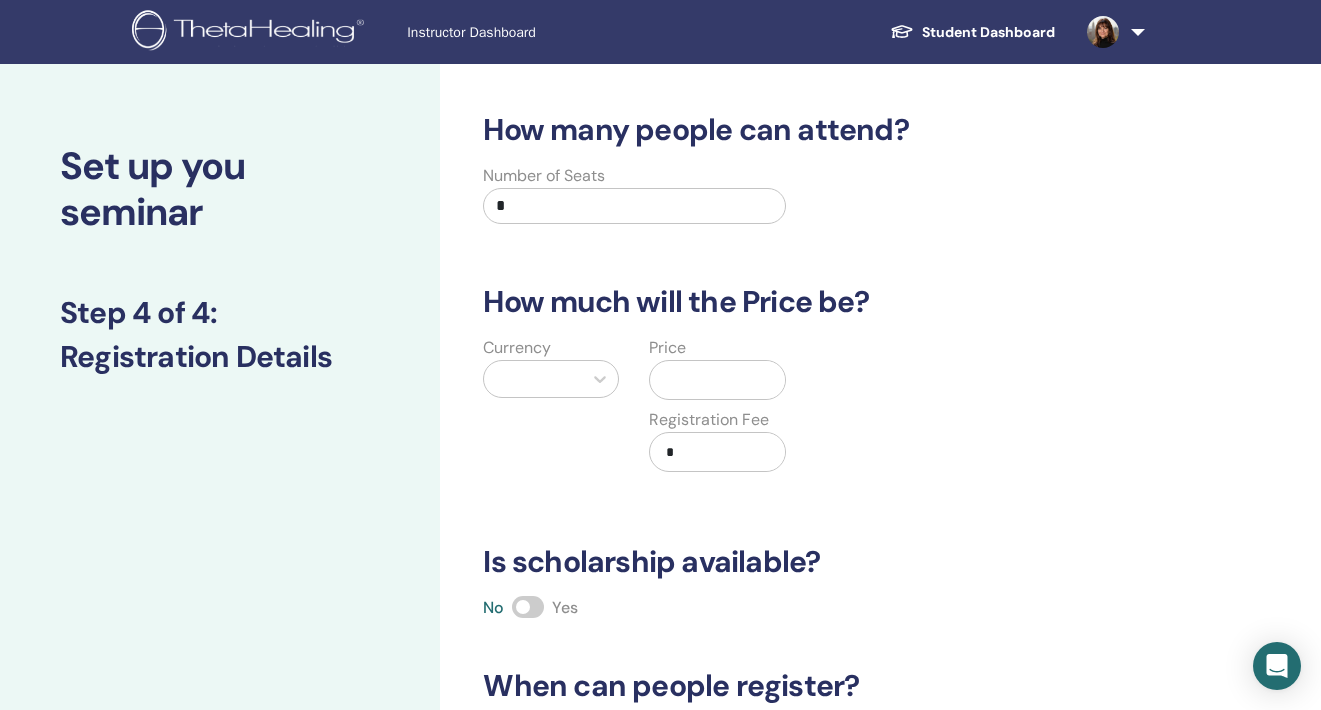 scroll, scrollTop: 0, scrollLeft: 0, axis: both 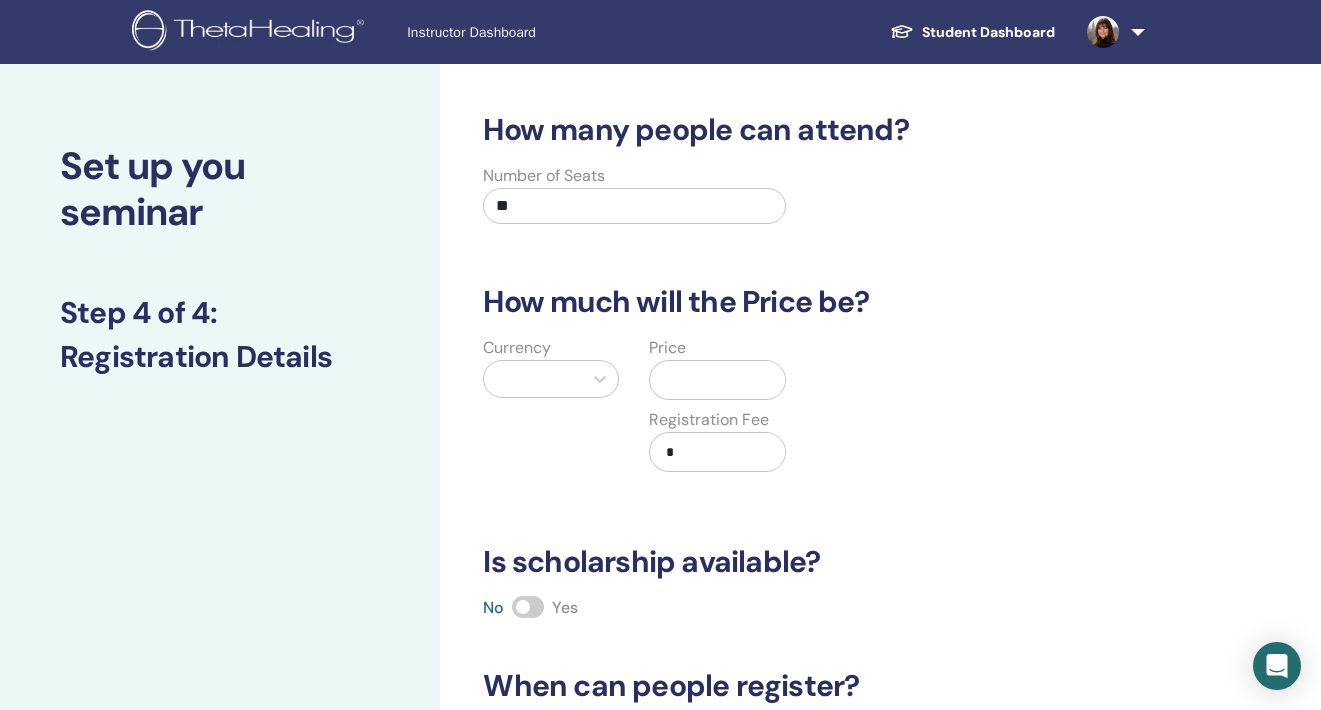 type on "**" 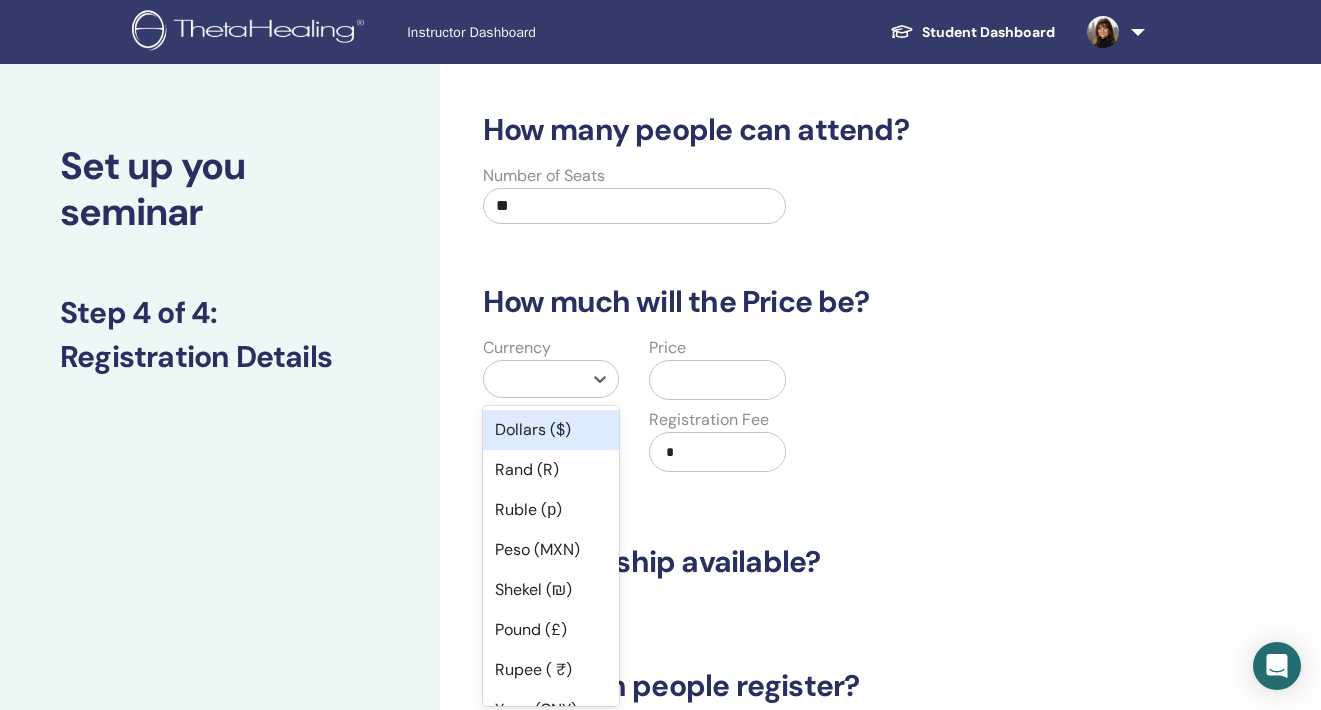 click on "Dollars ($)" at bounding box center [551, 430] 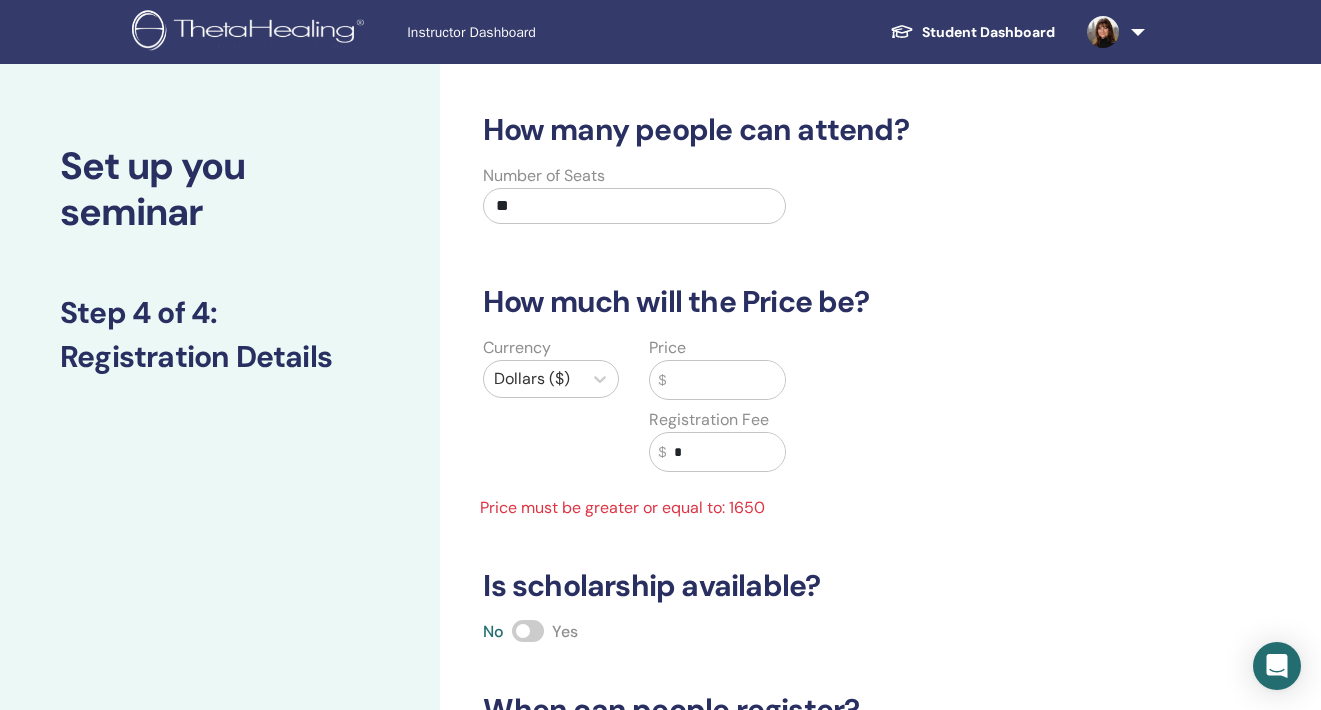 click at bounding box center (725, 380) 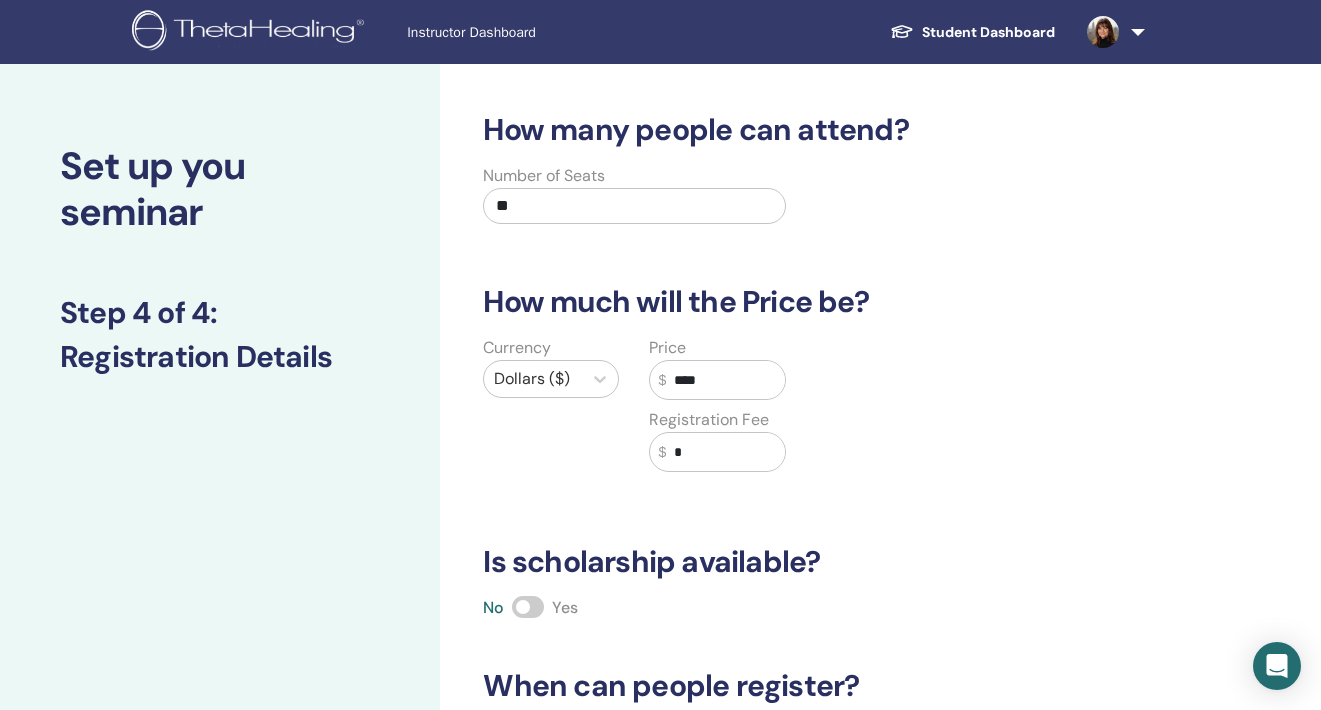type on "****" 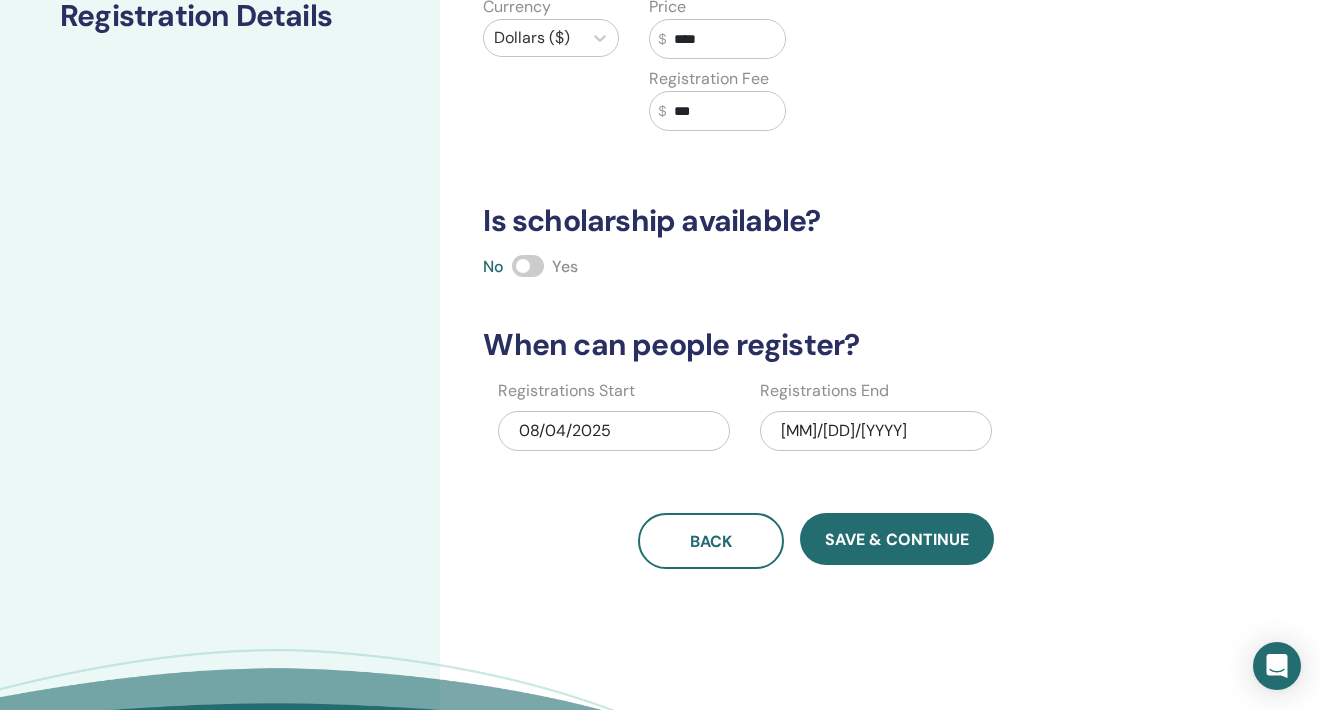 scroll, scrollTop: 397, scrollLeft: 0, axis: vertical 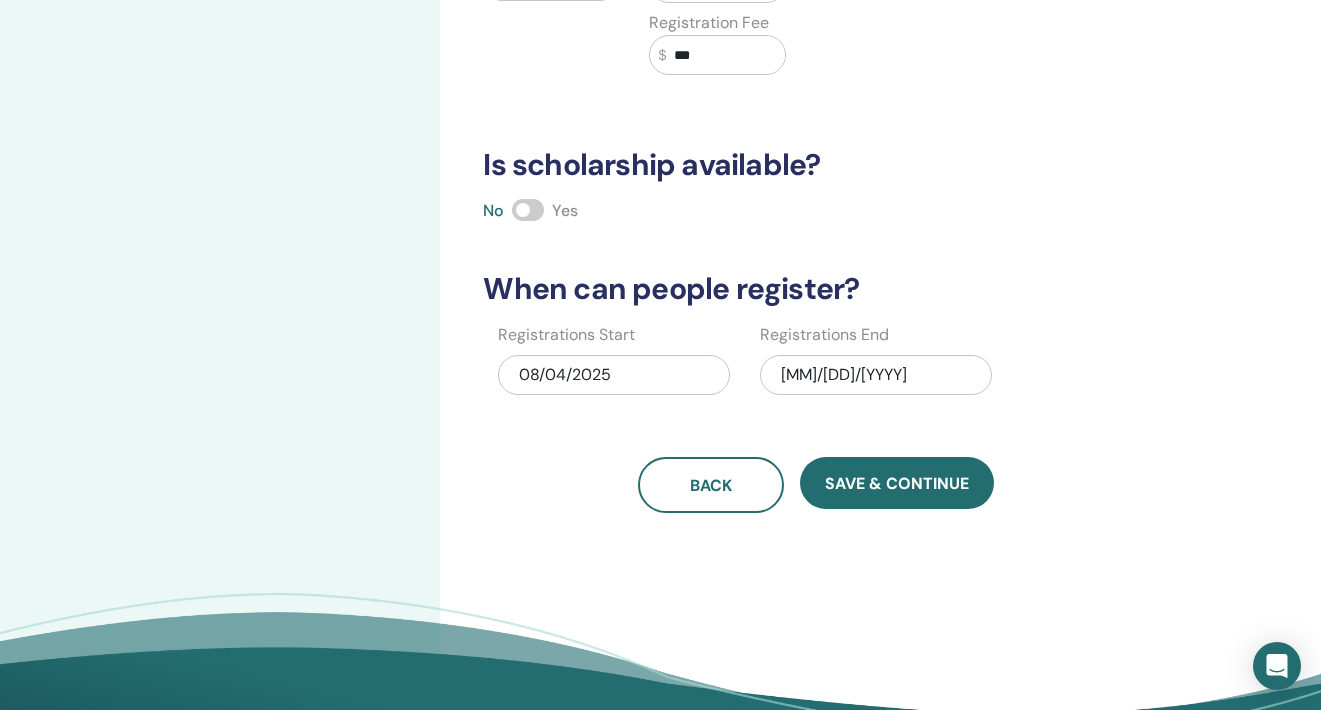 type on "***" 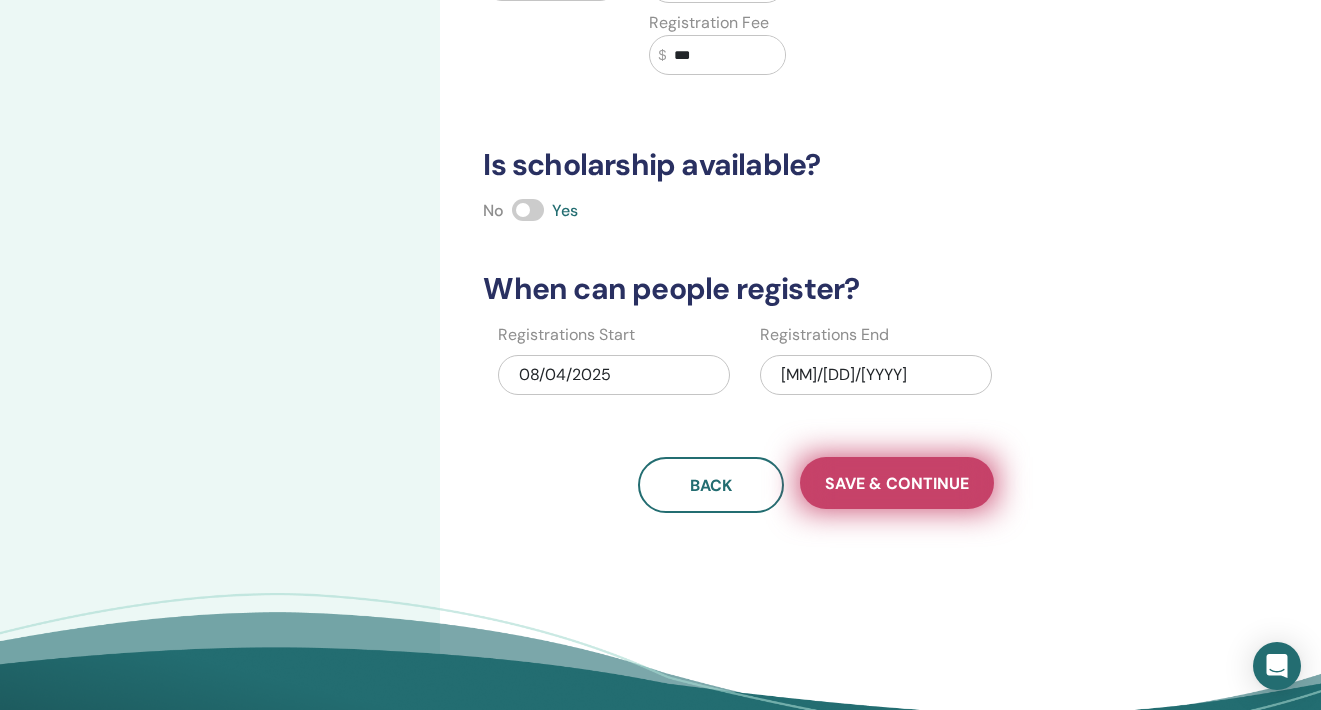 click on "Save & Continue" at bounding box center (897, 483) 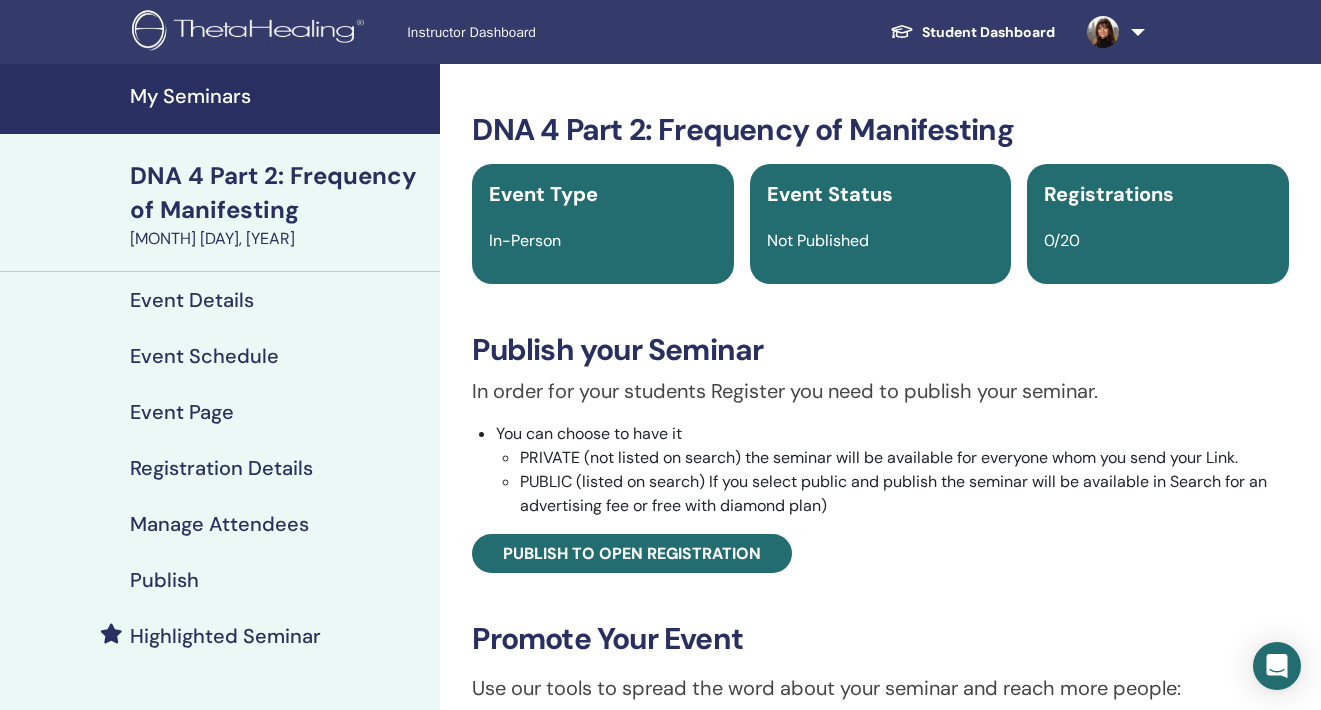 scroll, scrollTop: 0, scrollLeft: 0, axis: both 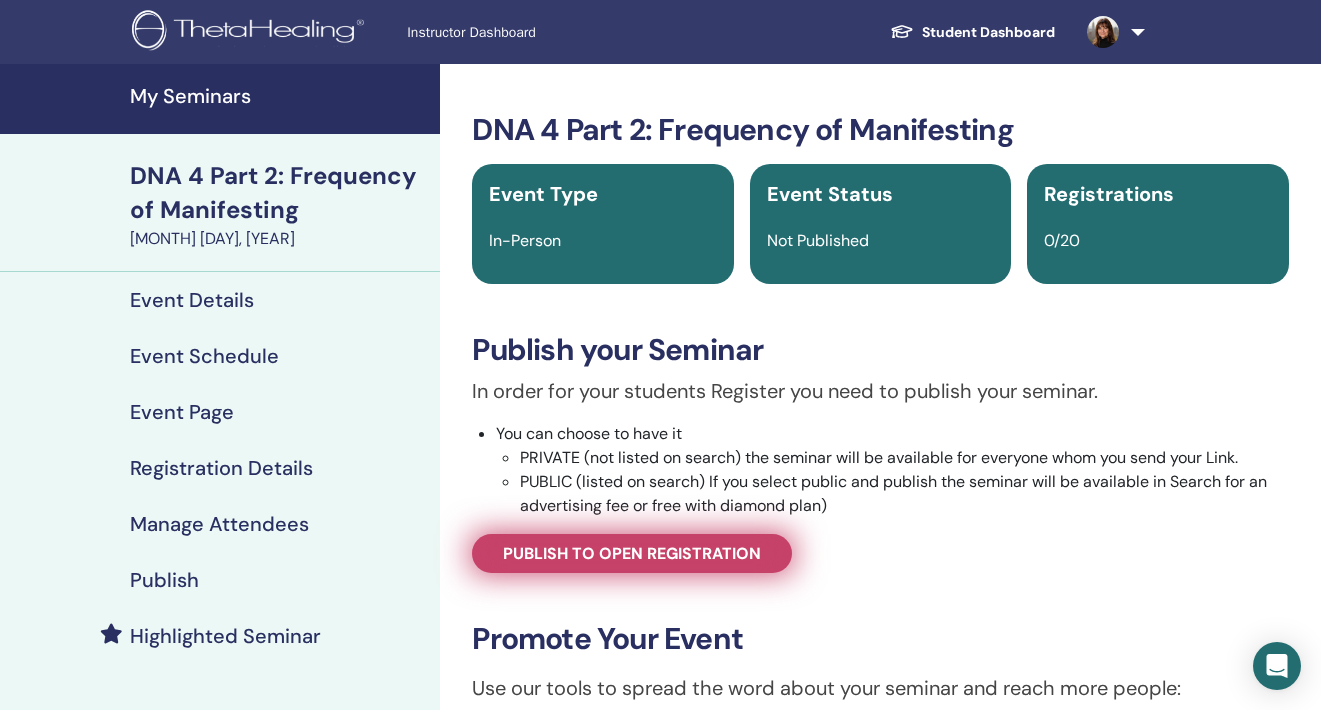 click on "Publish to open registration" at bounding box center (632, 553) 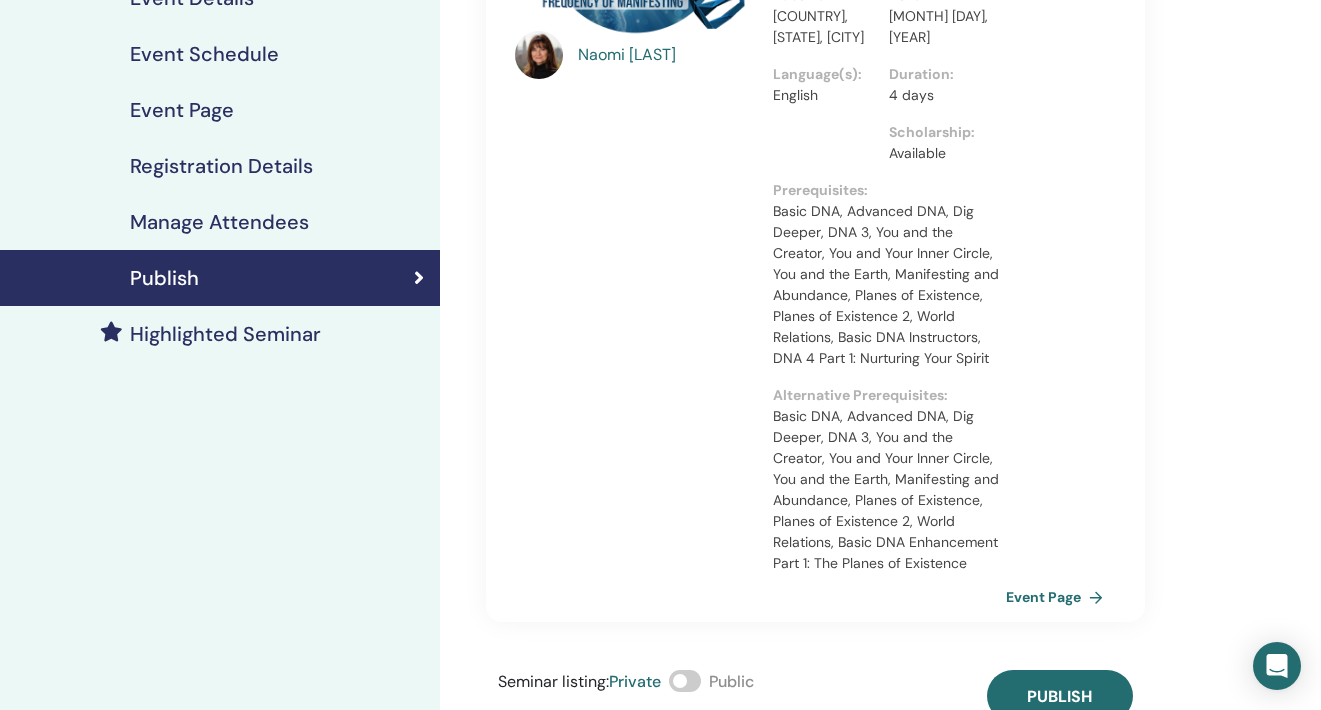 scroll, scrollTop: 489, scrollLeft: 0, axis: vertical 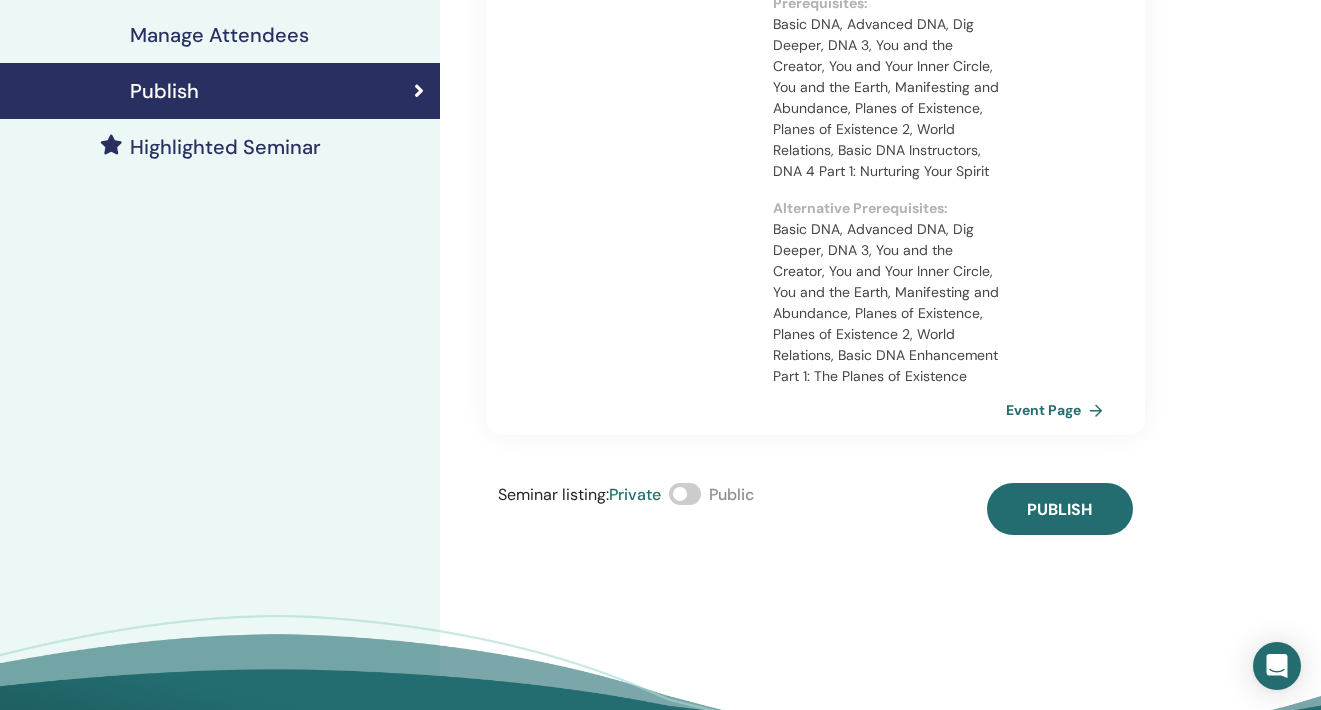 click at bounding box center [685, 494] 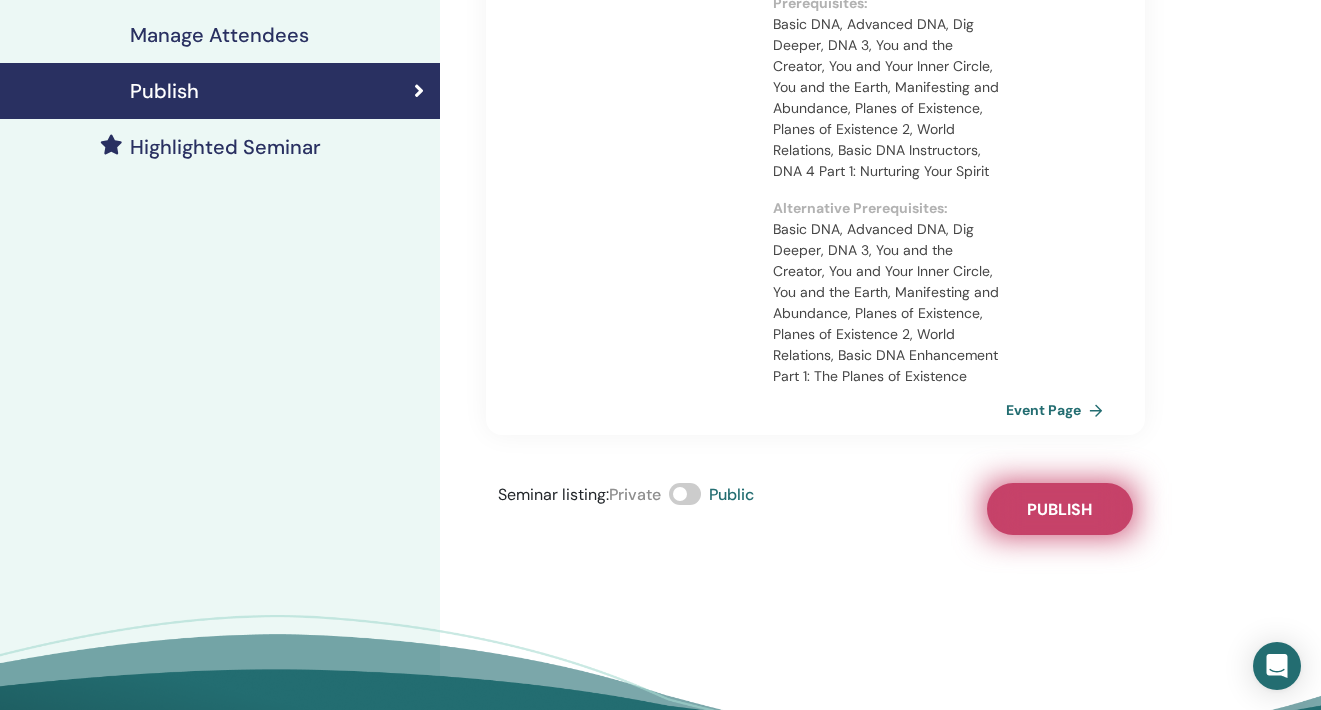 click on "Publish" at bounding box center (1059, 509) 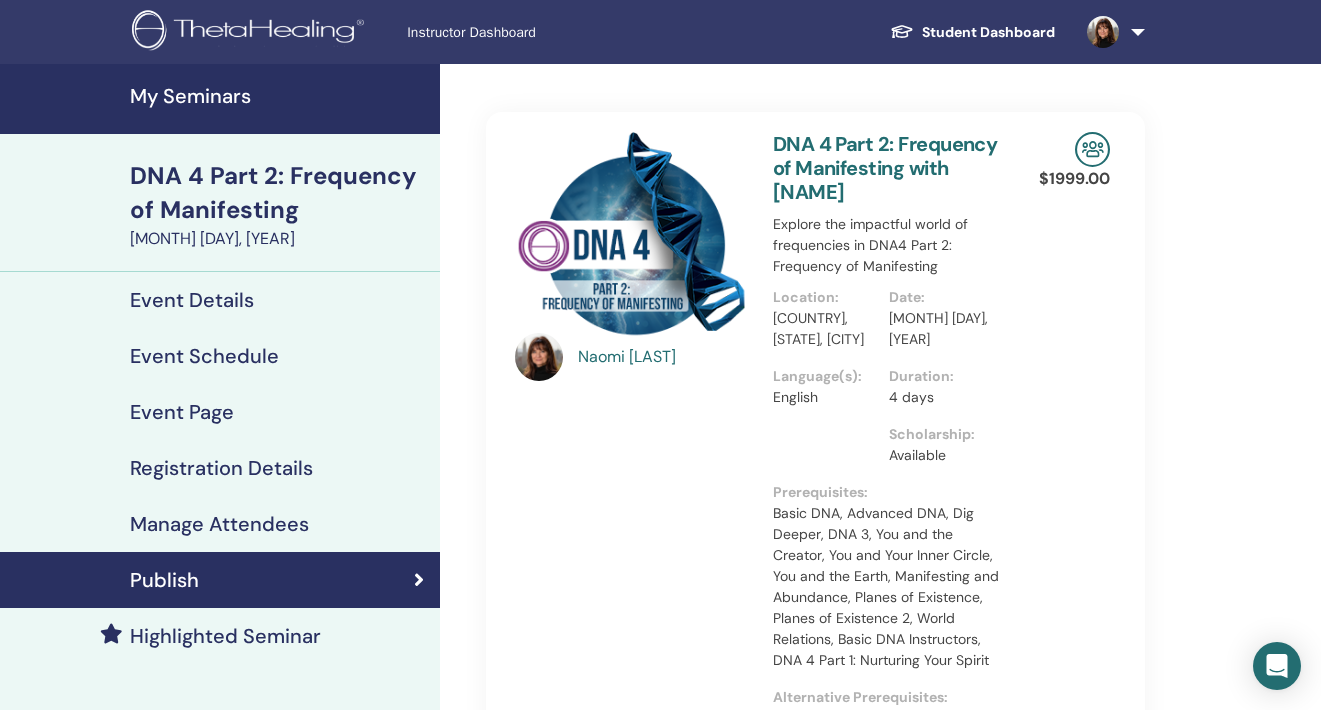 scroll, scrollTop: 0, scrollLeft: 0, axis: both 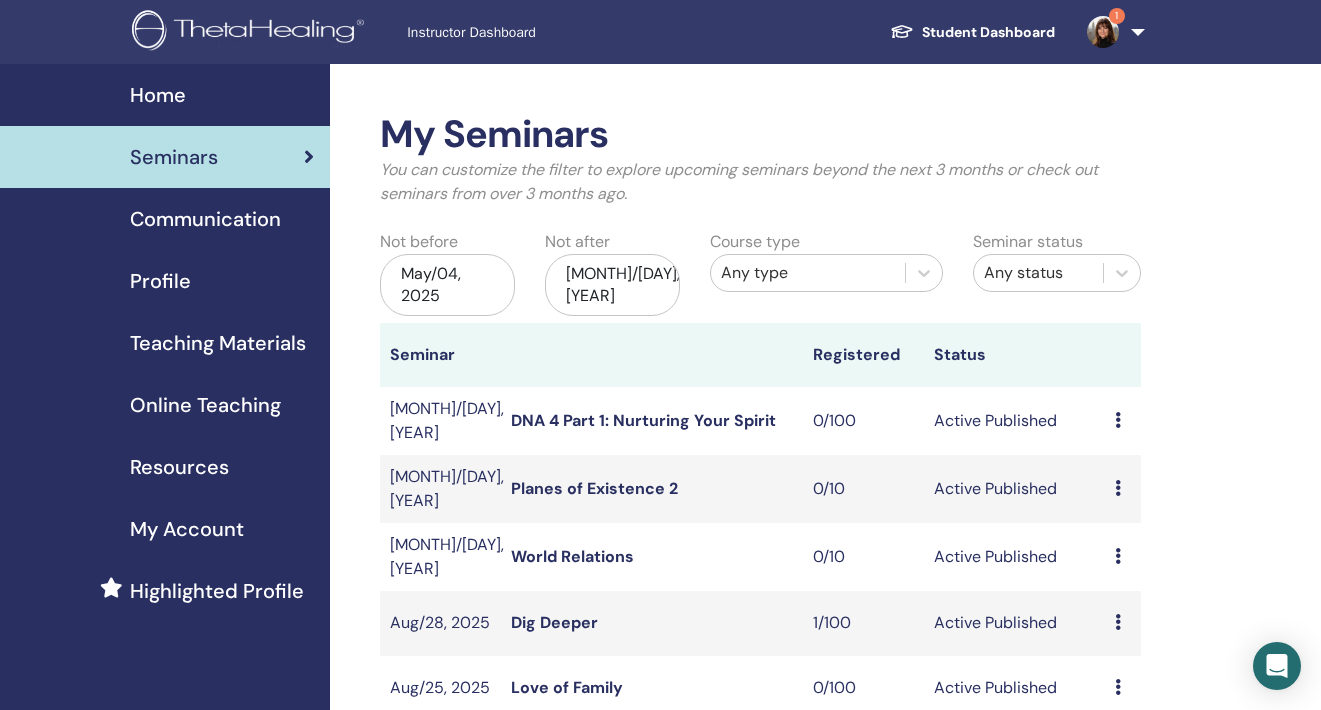 click at bounding box center (1103, 32) 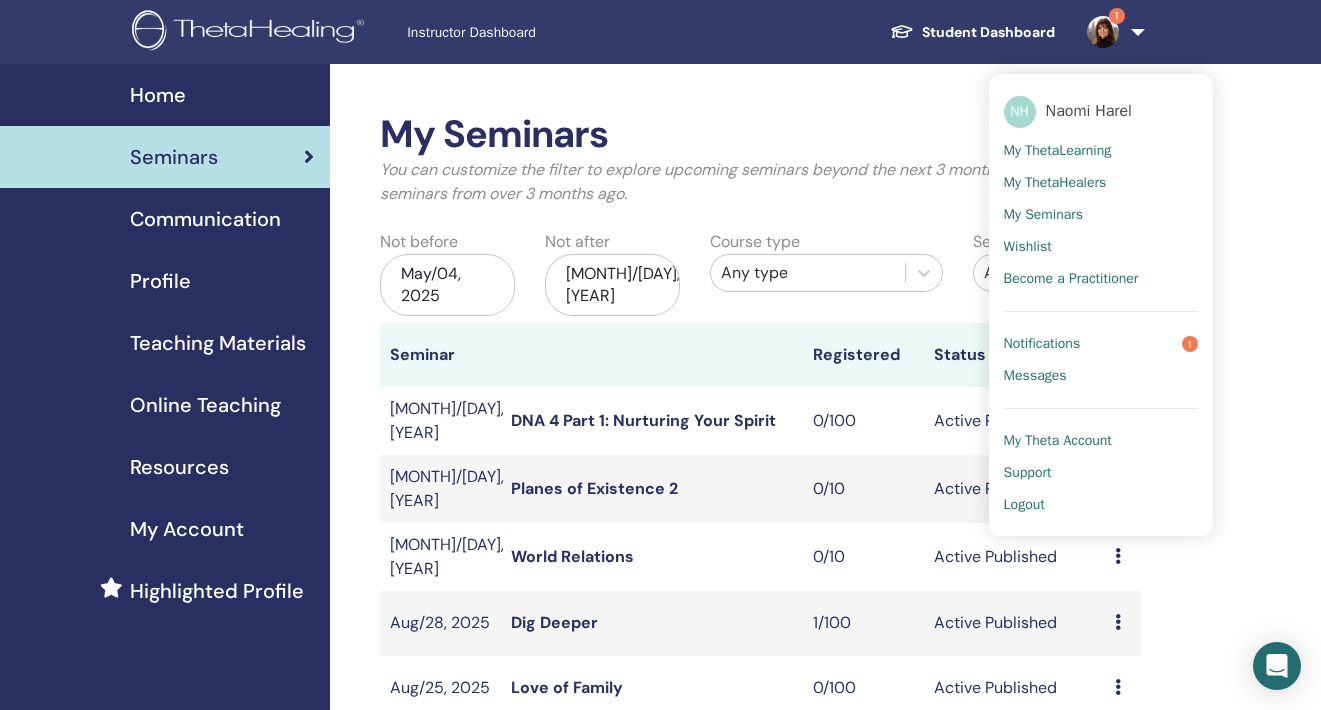 click on "Notifications" at bounding box center [1042, 344] 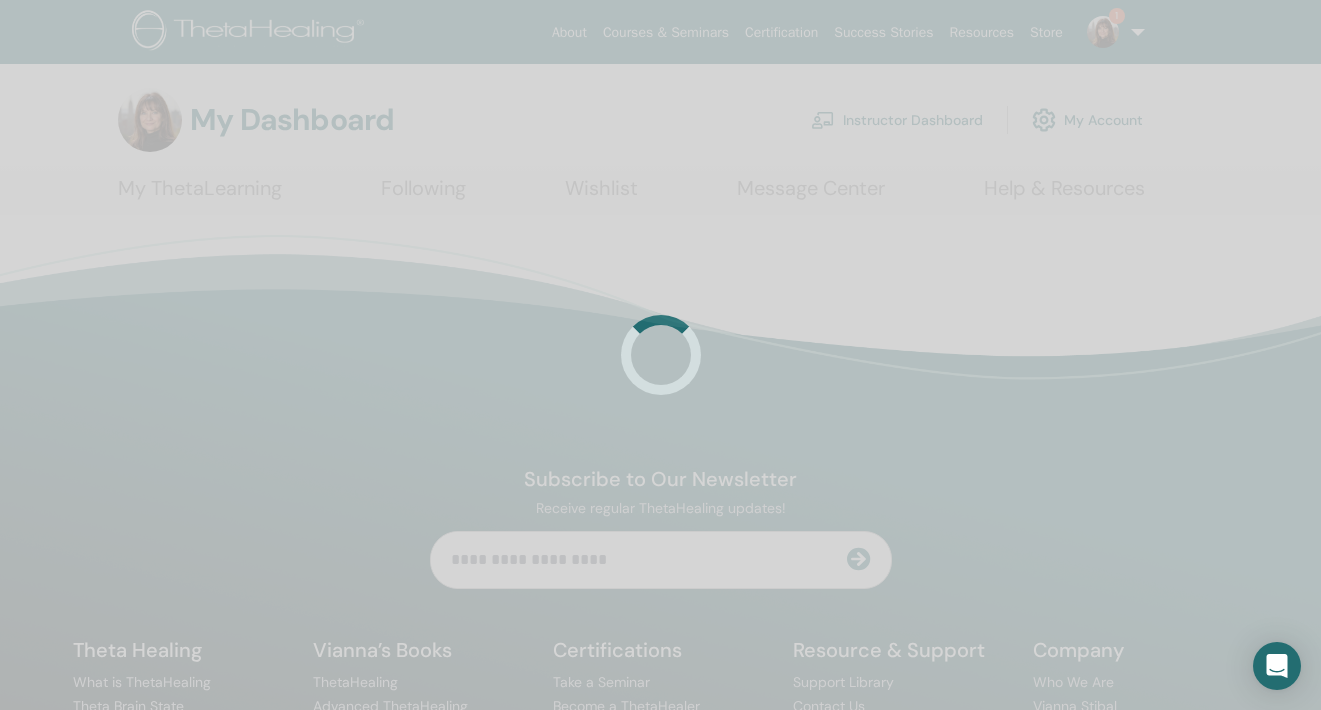 scroll, scrollTop: 0, scrollLeft: 0, axis: both 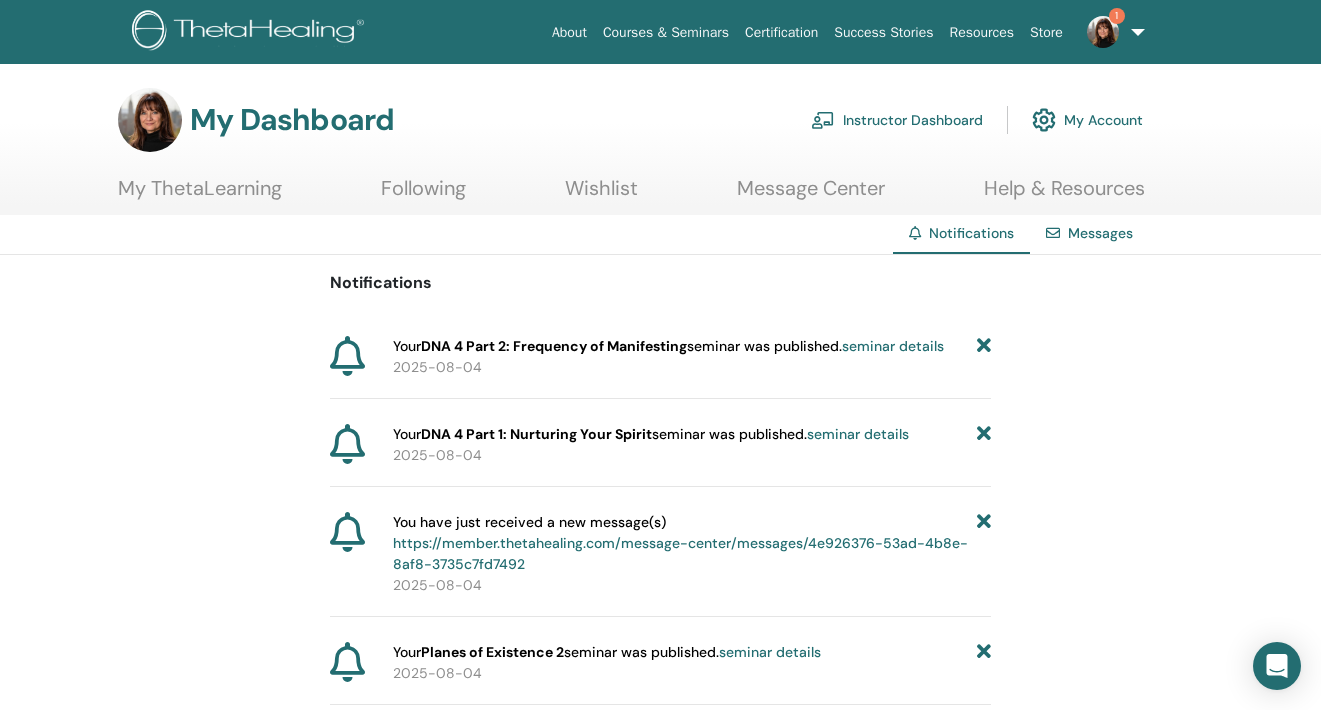 click on "Instructor Dashboard" at bounding box center (897, 120) 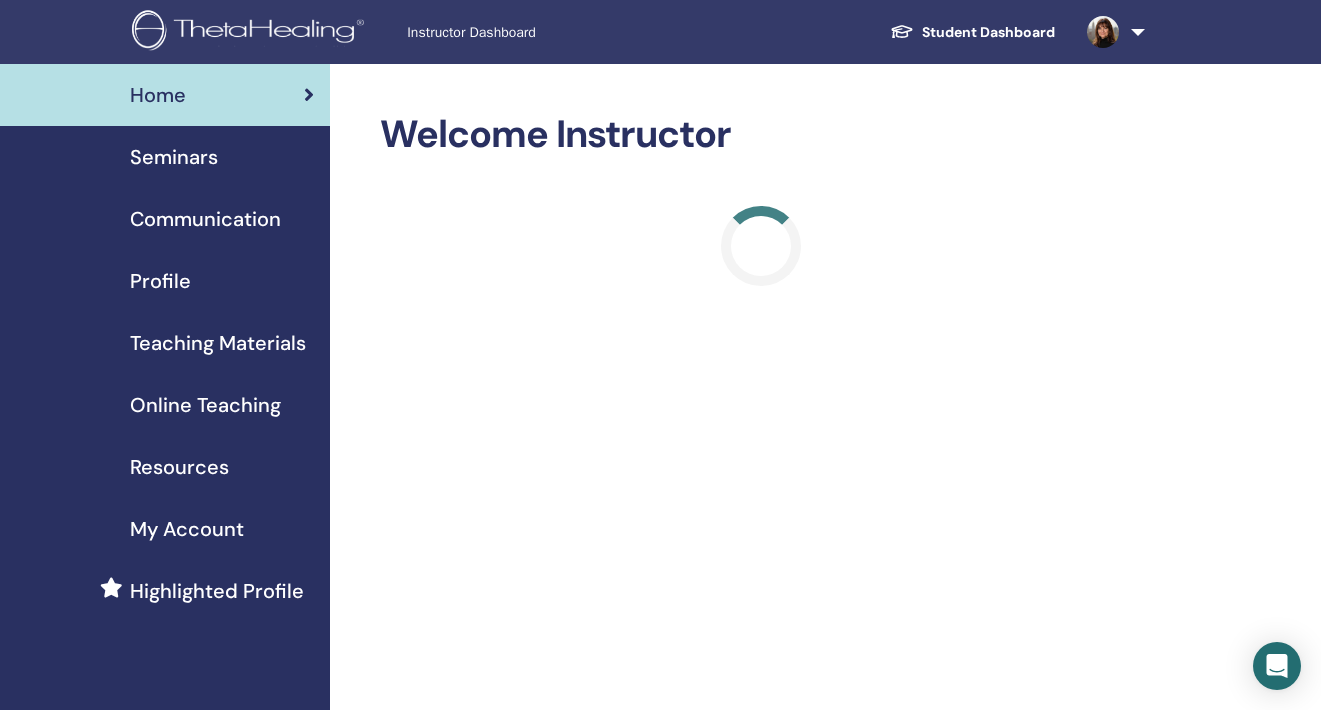 scroll, scrollTop: 0, scrollLeft: 0, axis: both 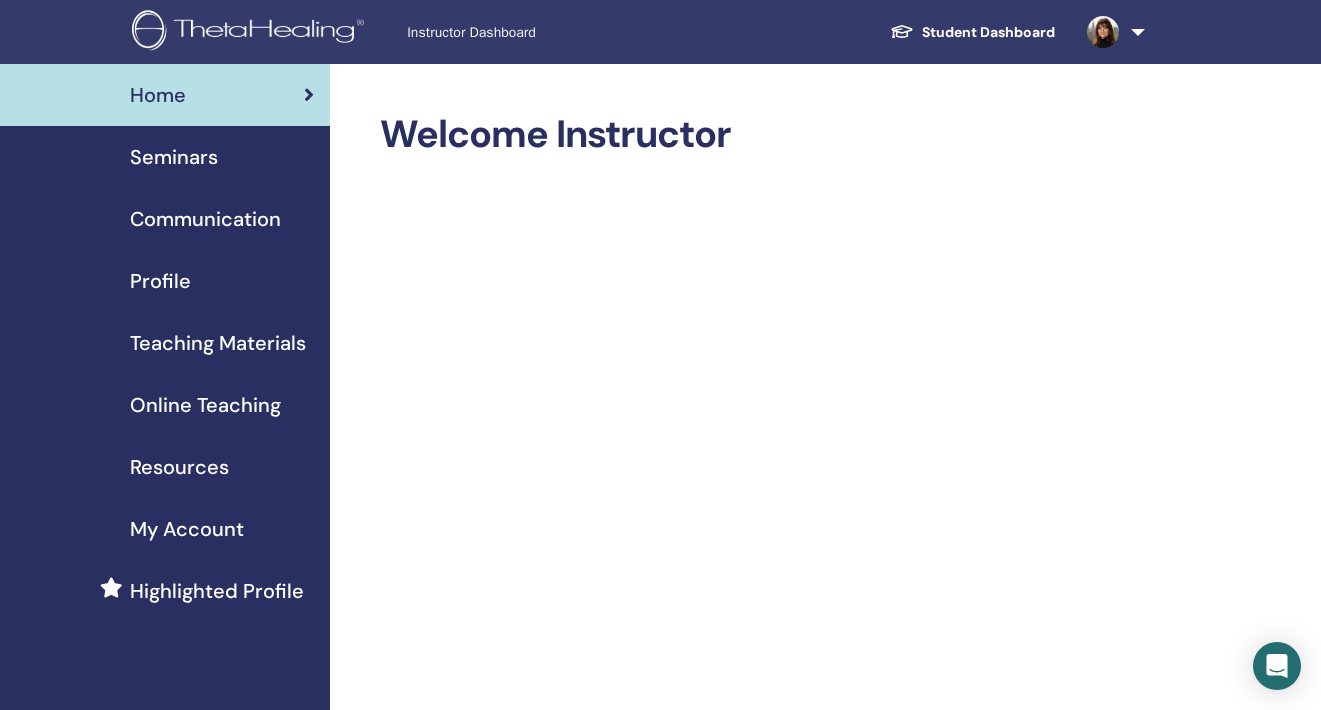 click on "Seminars" at bounding box center [174, 157] 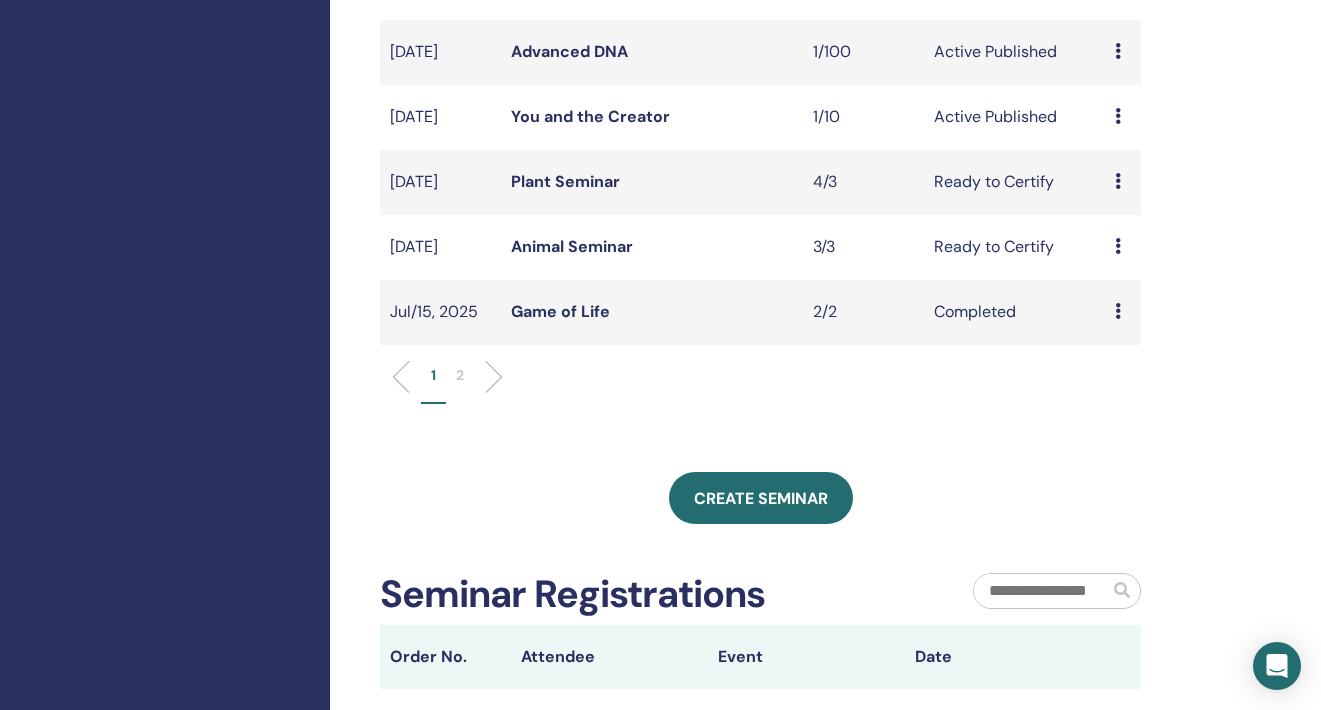 scroll, scrollTop: 705, scrollLeft: 0, axis: vertical 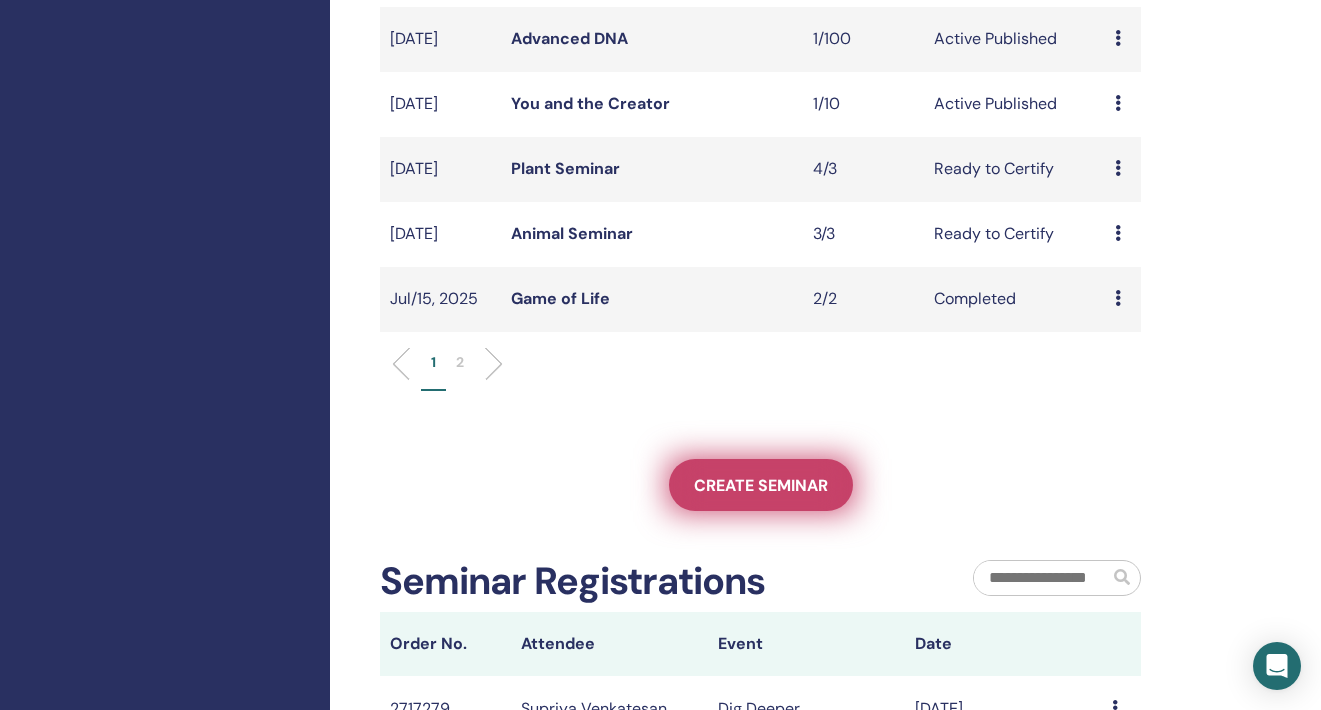 click on "Create seminar" at bounding box center (761, 485) 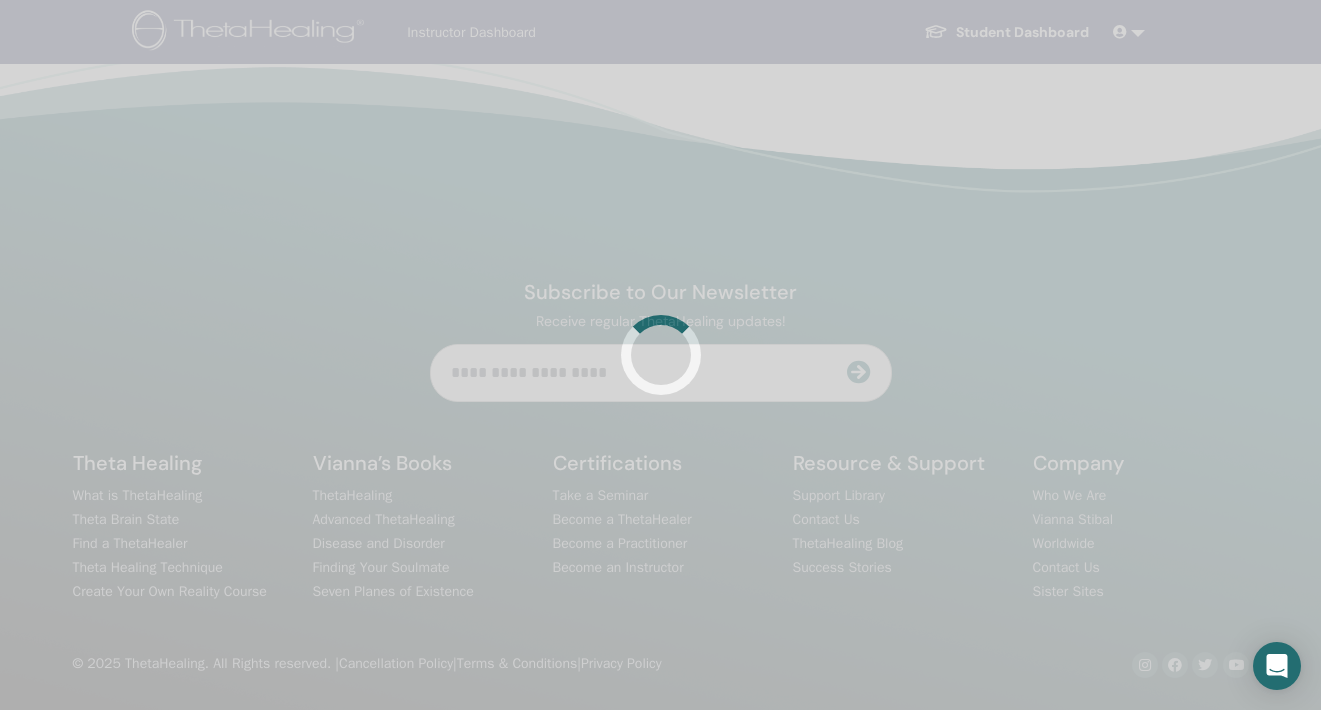 scroll, scrollTop: 0, scrollLeft: 0, axis: both 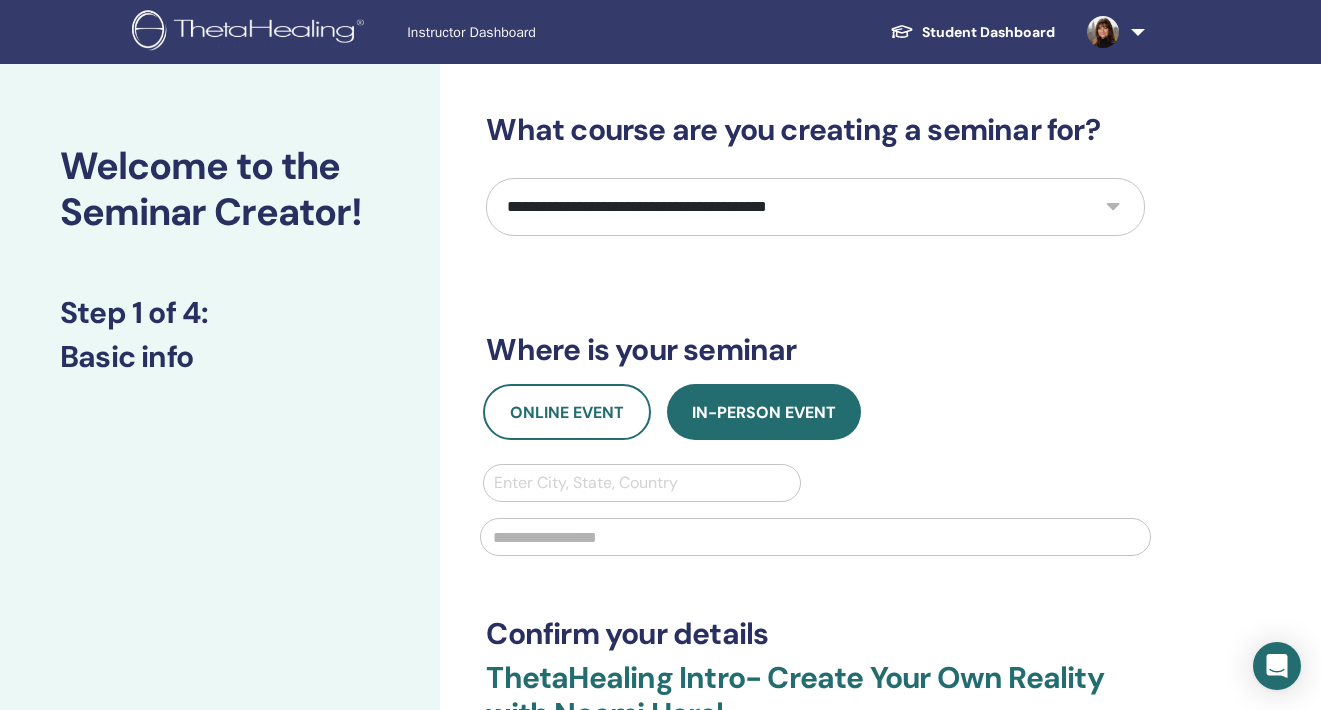 select on "****" 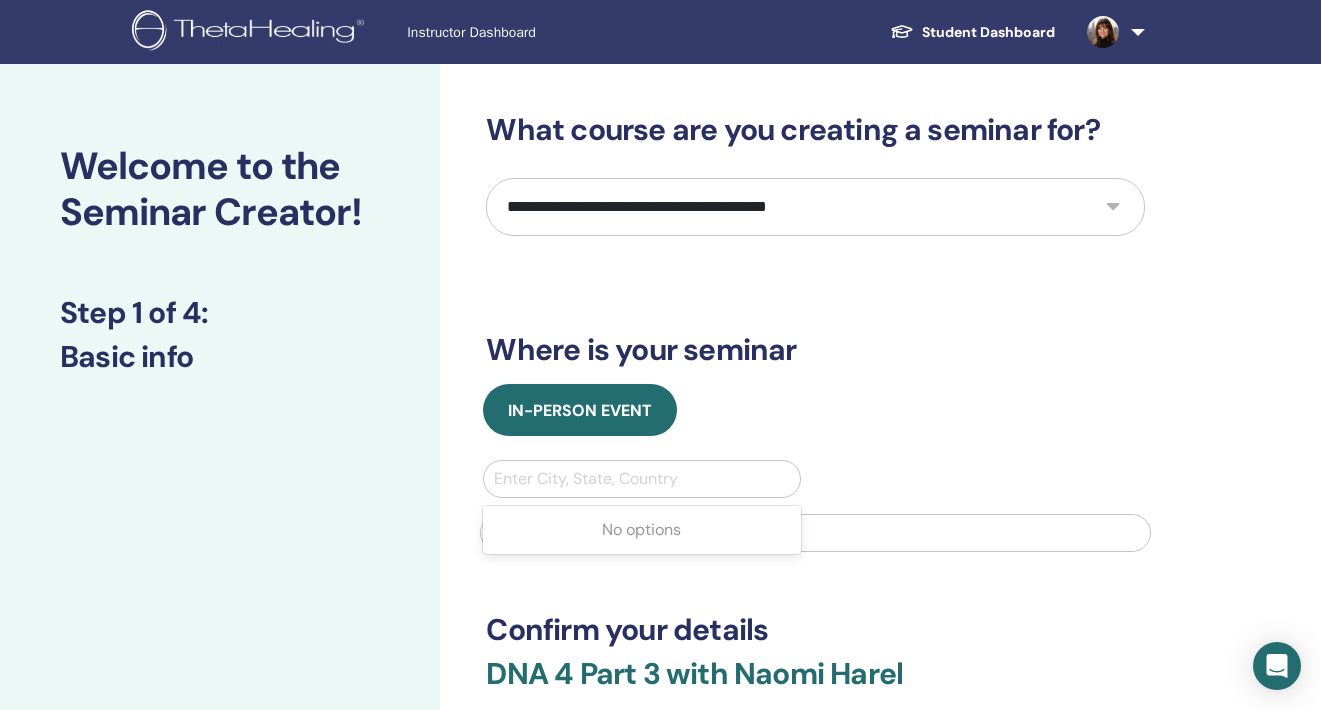 click on "Enter City, State, Country" at bounding box center (641, 479) 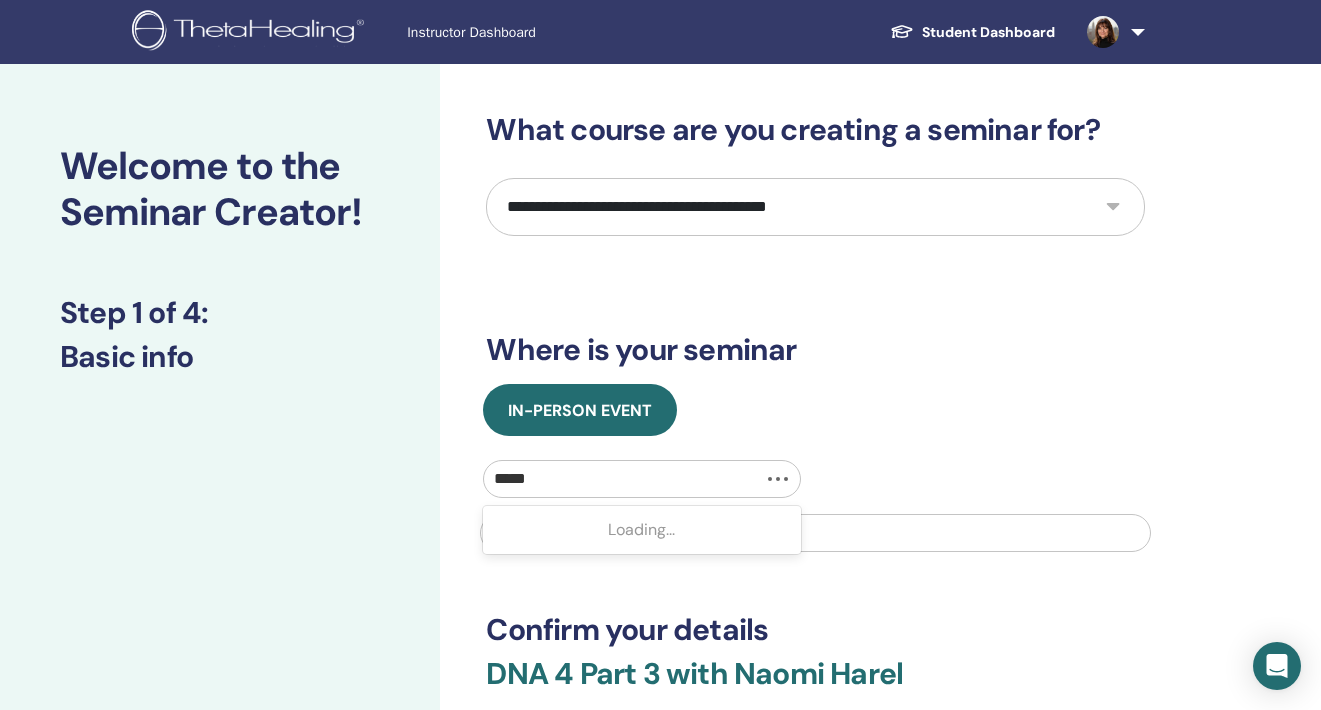 type on "******" 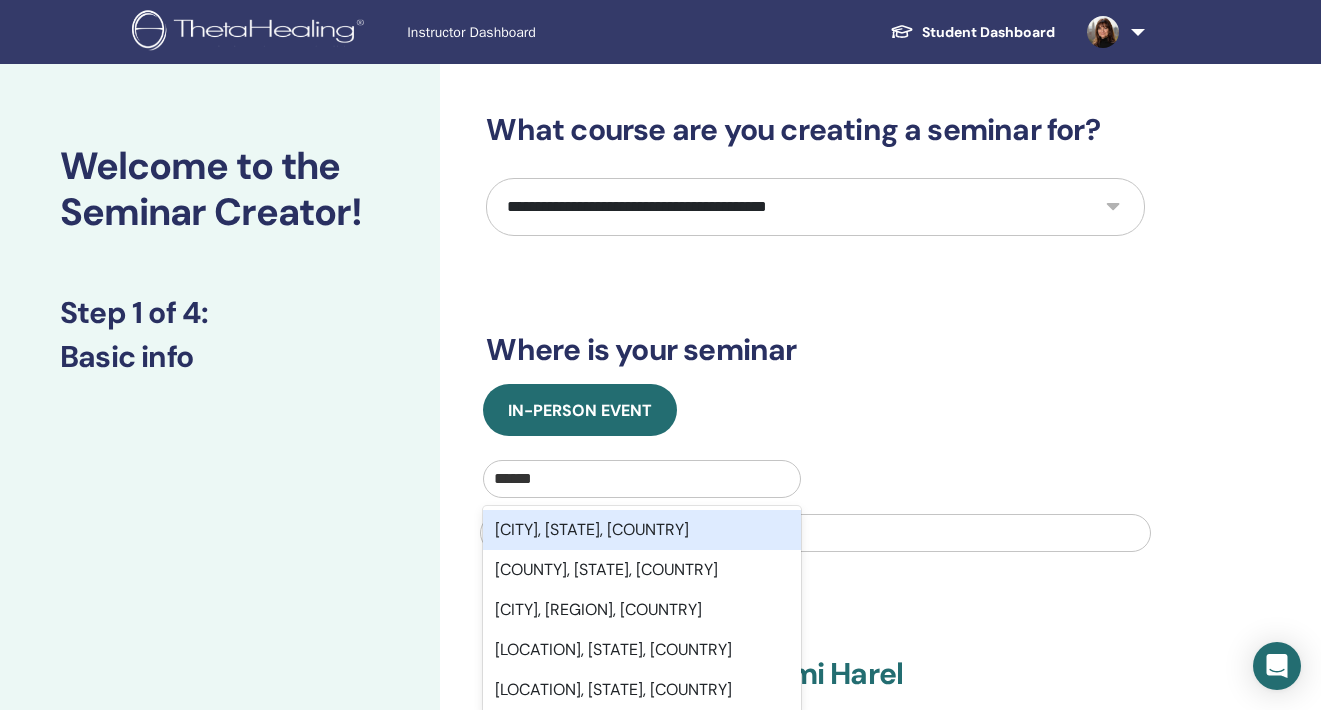 click on "[CITY], [STATE], [COUNTRY]" at bounding box center [641, 530] 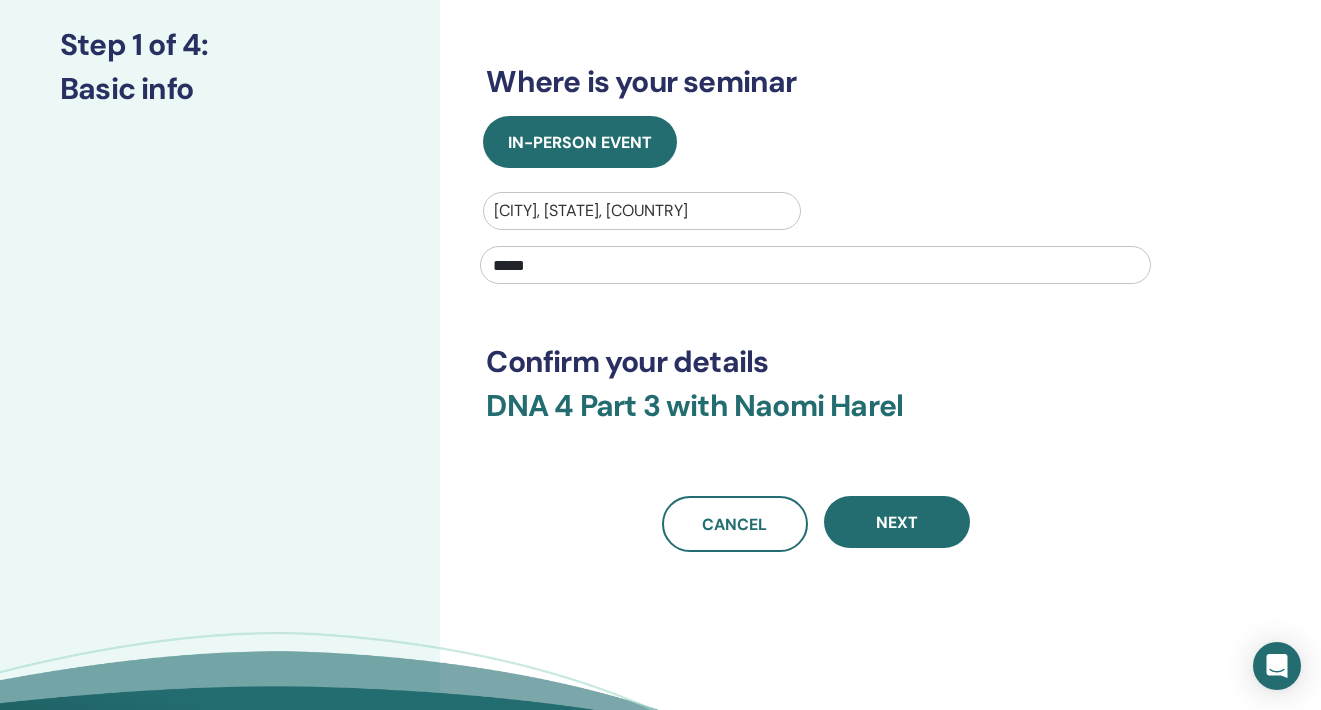 scroll, scrollTop: 301, scrollLeft: 0, axis: vertical 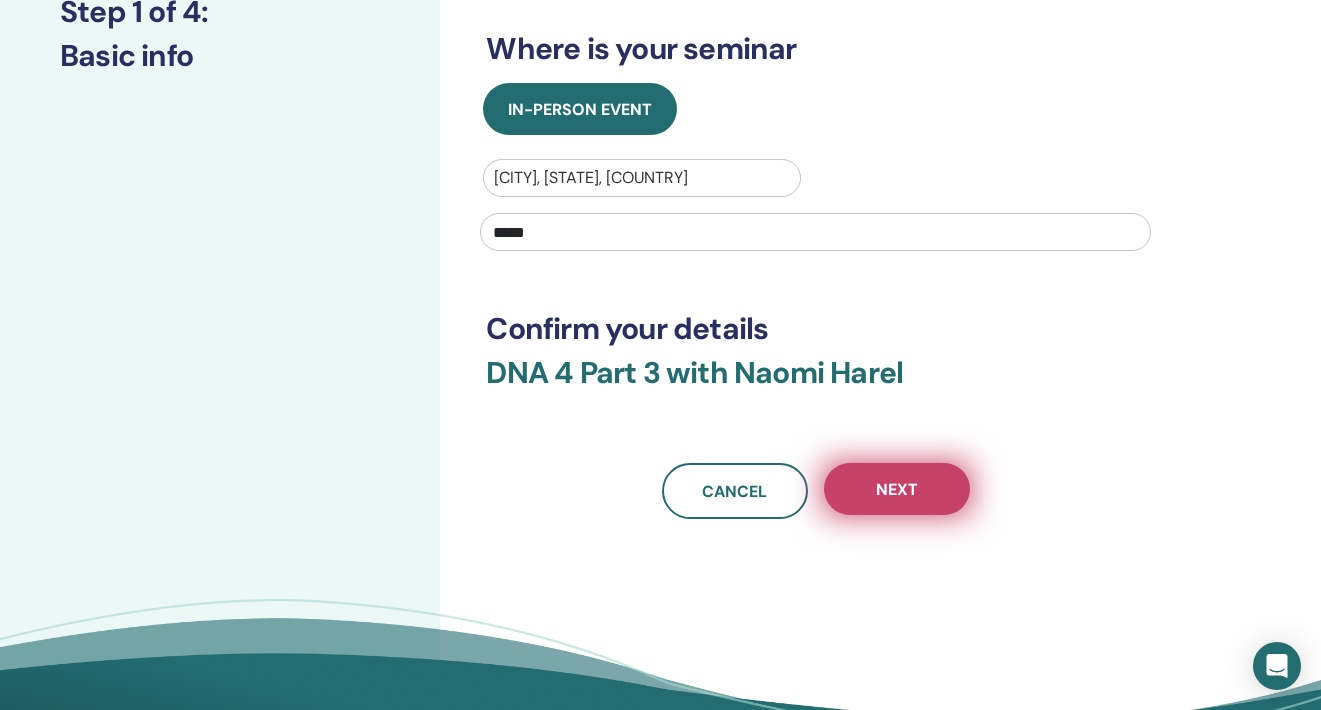 type on "*****" 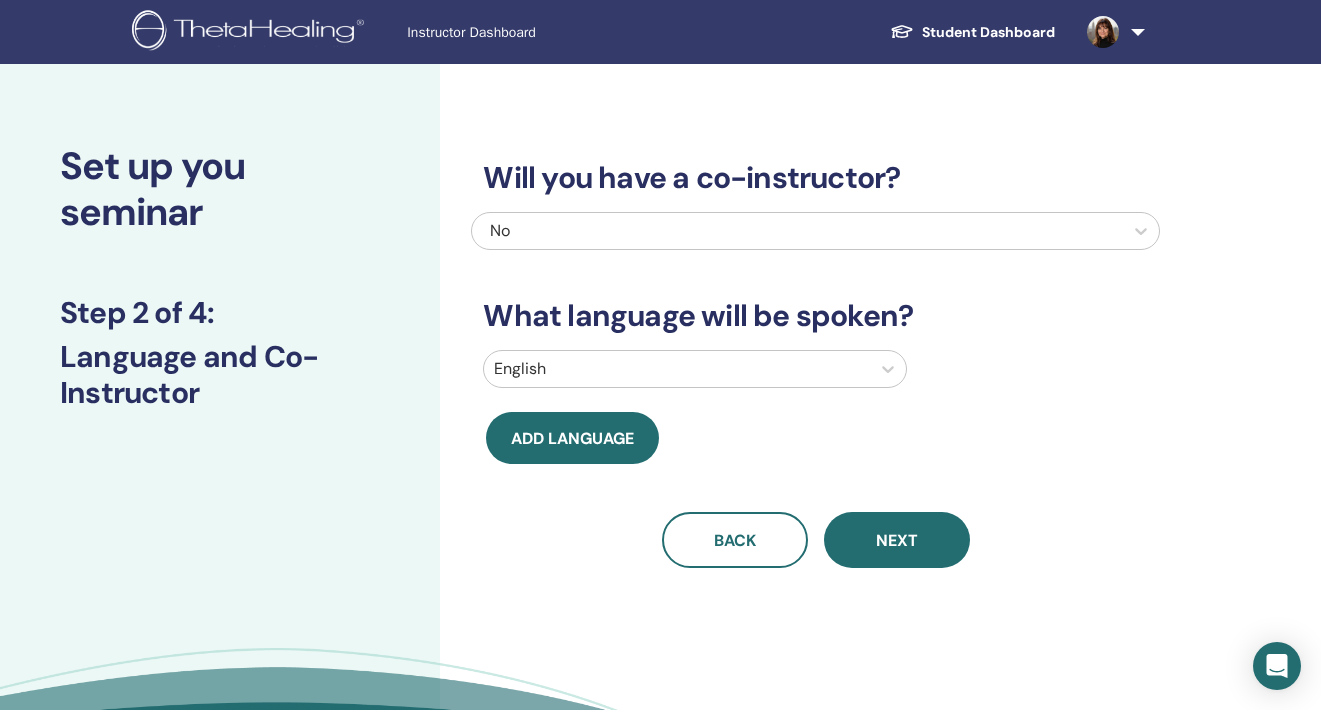 scroll, scrollTop: 7, scrollLeft: 0, axis: vertical 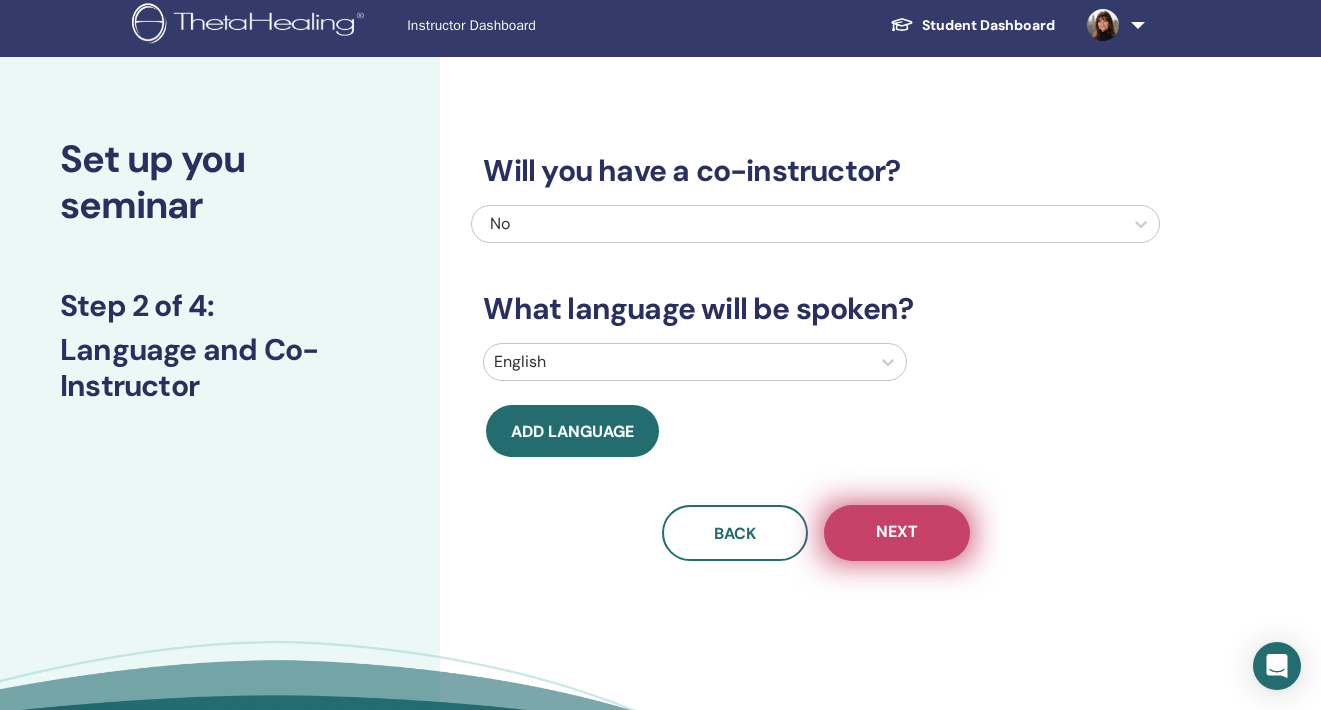 click on "Next" at bounding box center [897, 533] 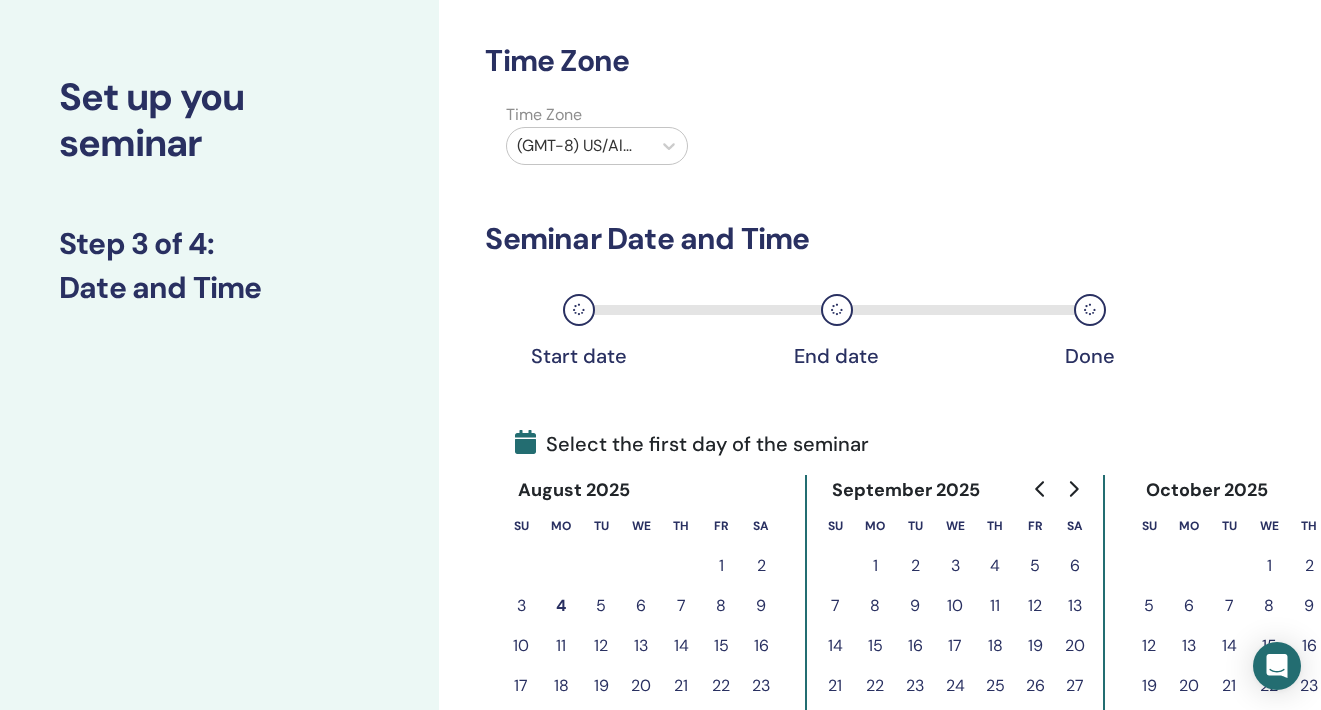 scroll, scrollTop: 69, scrollLeft: 0, axis: vertical 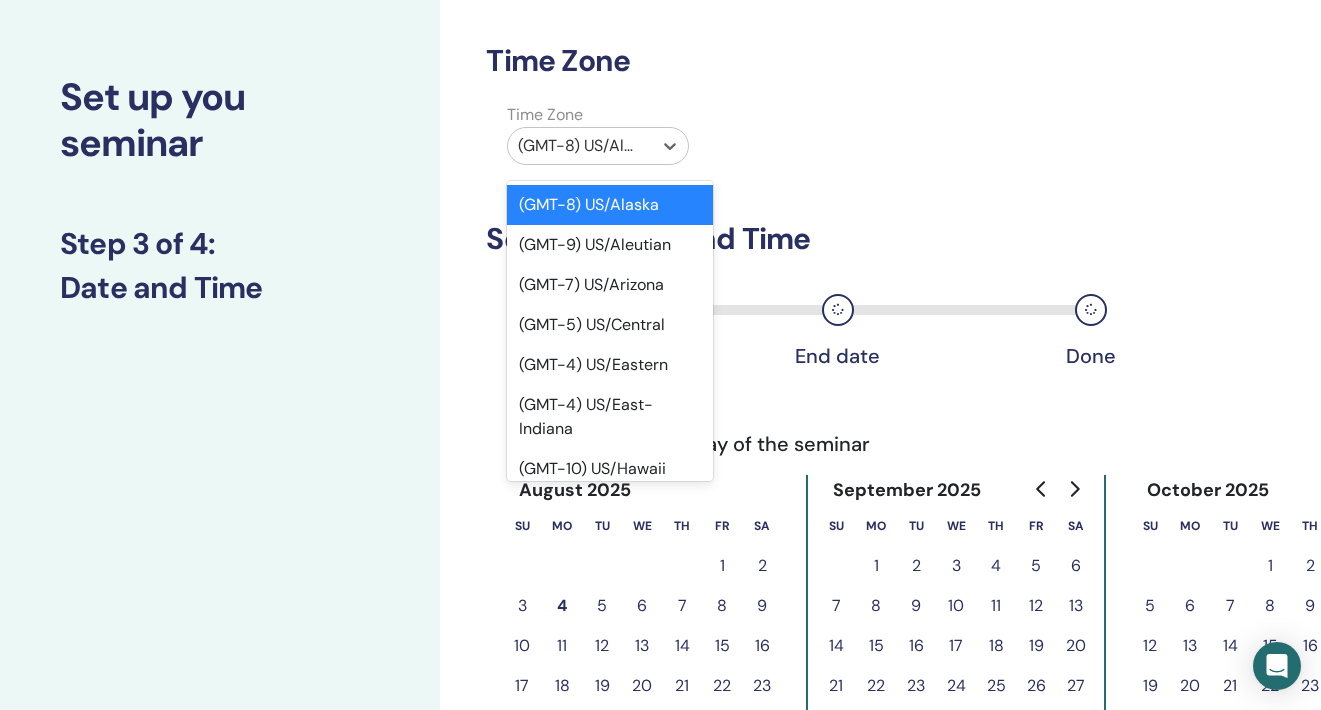 click on "(GMT-8) US/Alaska" at bounding box center [580, 146] 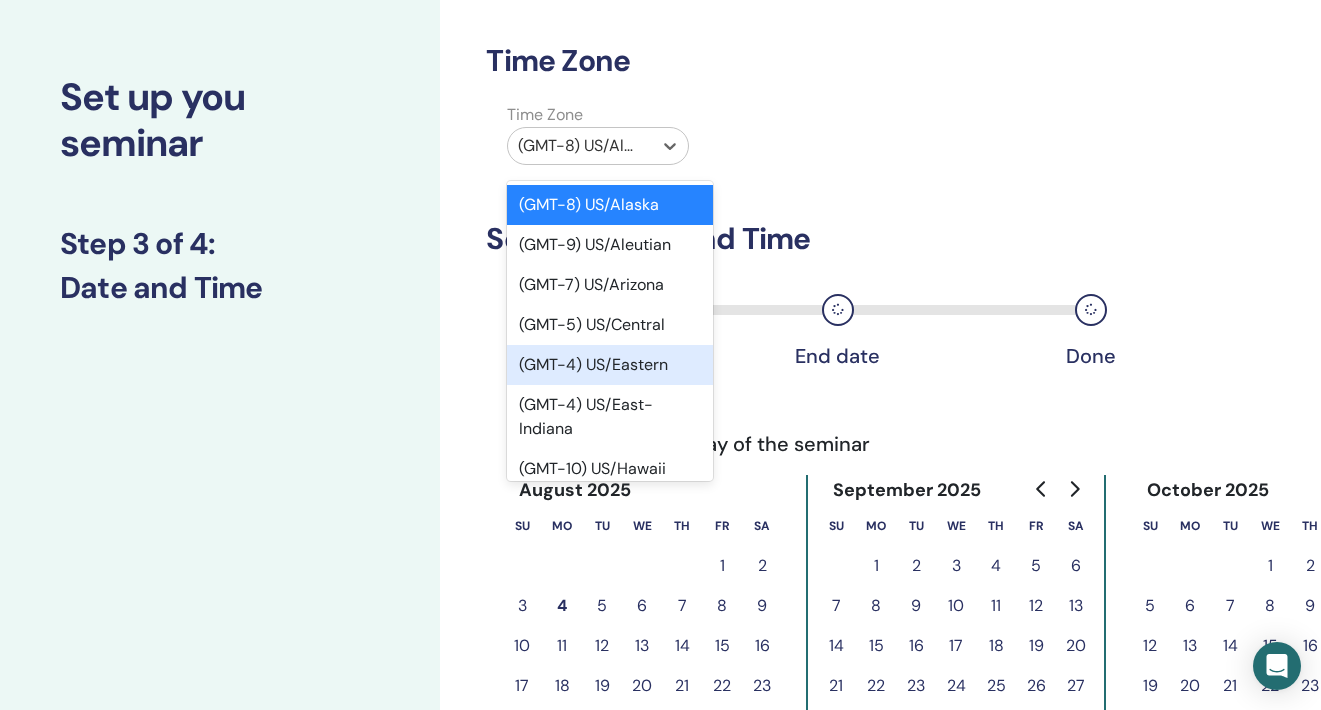 click on "(GMT-4) US/Eastern" at bounding box center (610, 365) 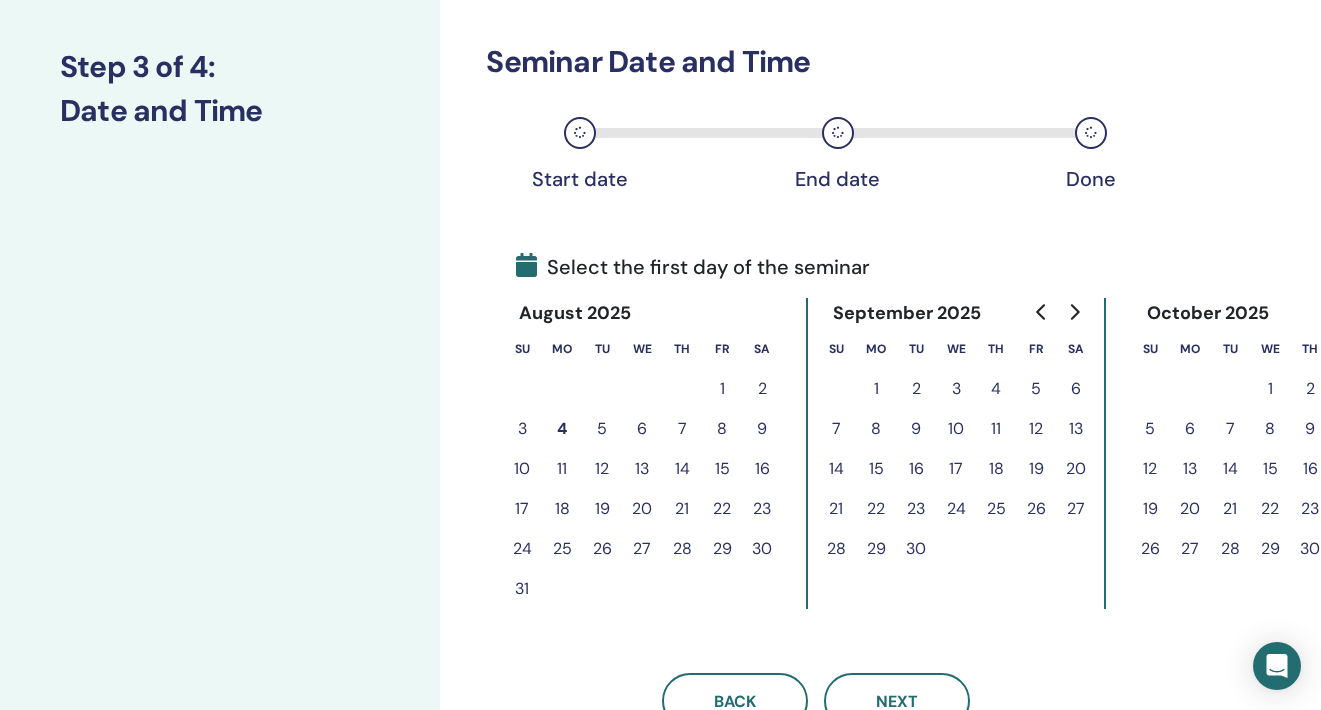 scroll, scrollTop: 248, scrollLeft: 0, axis: vertical 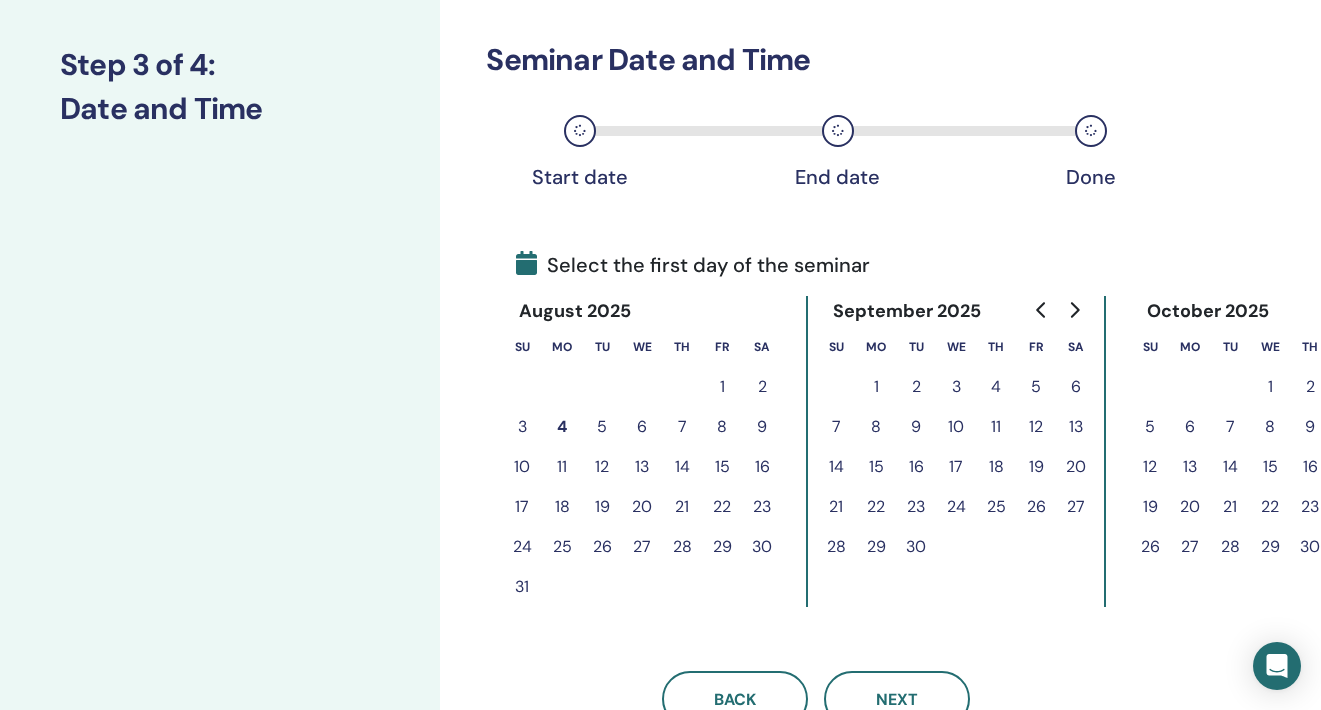 click 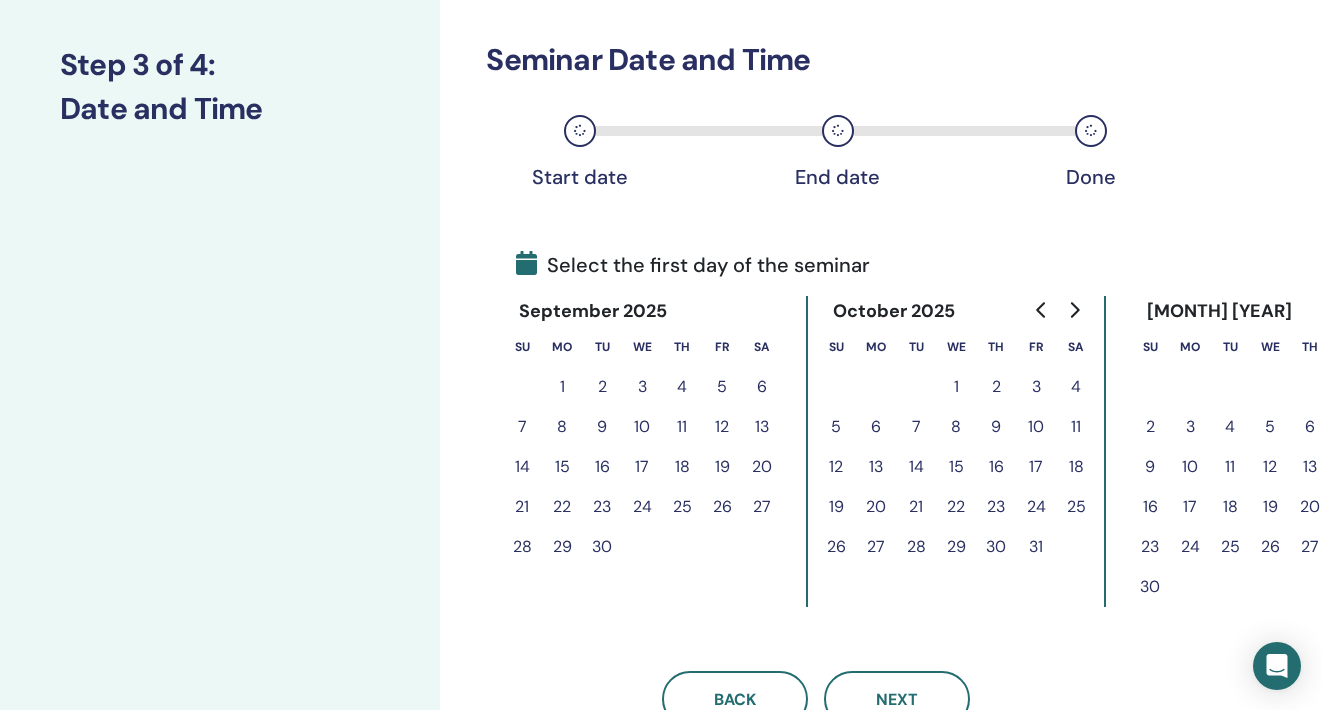 click 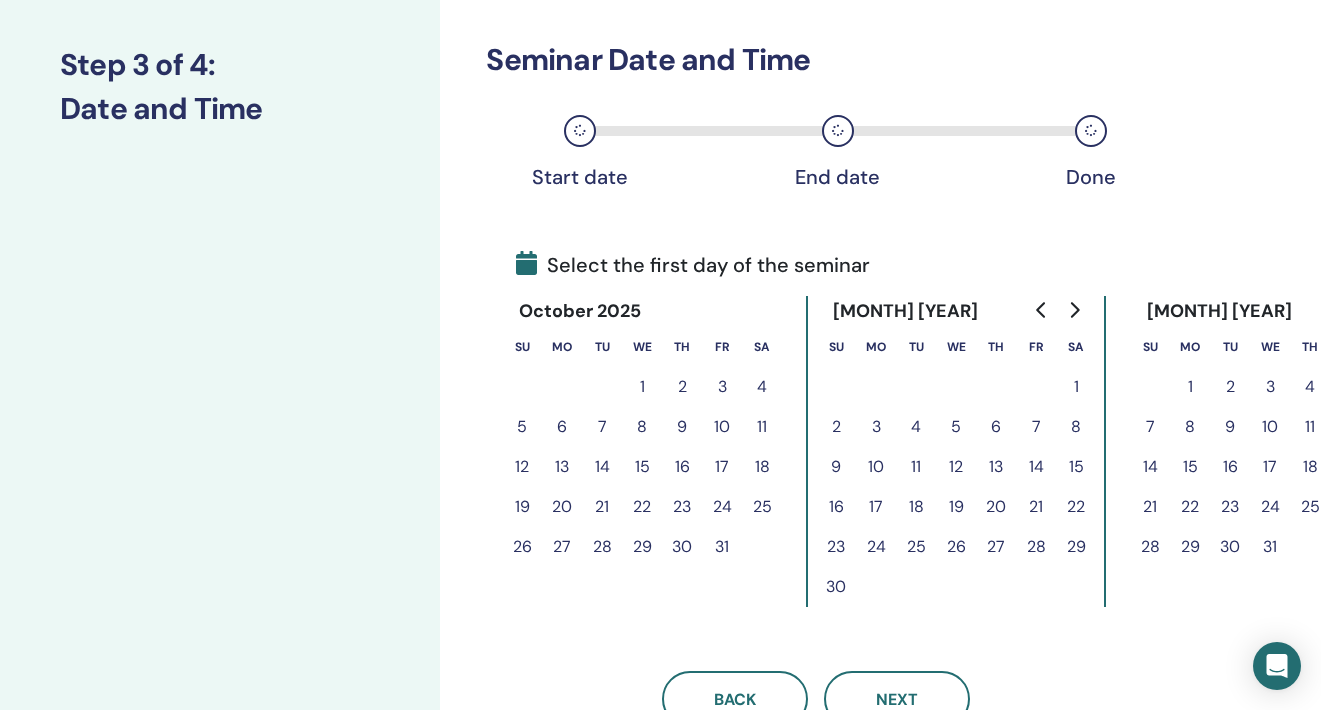 click 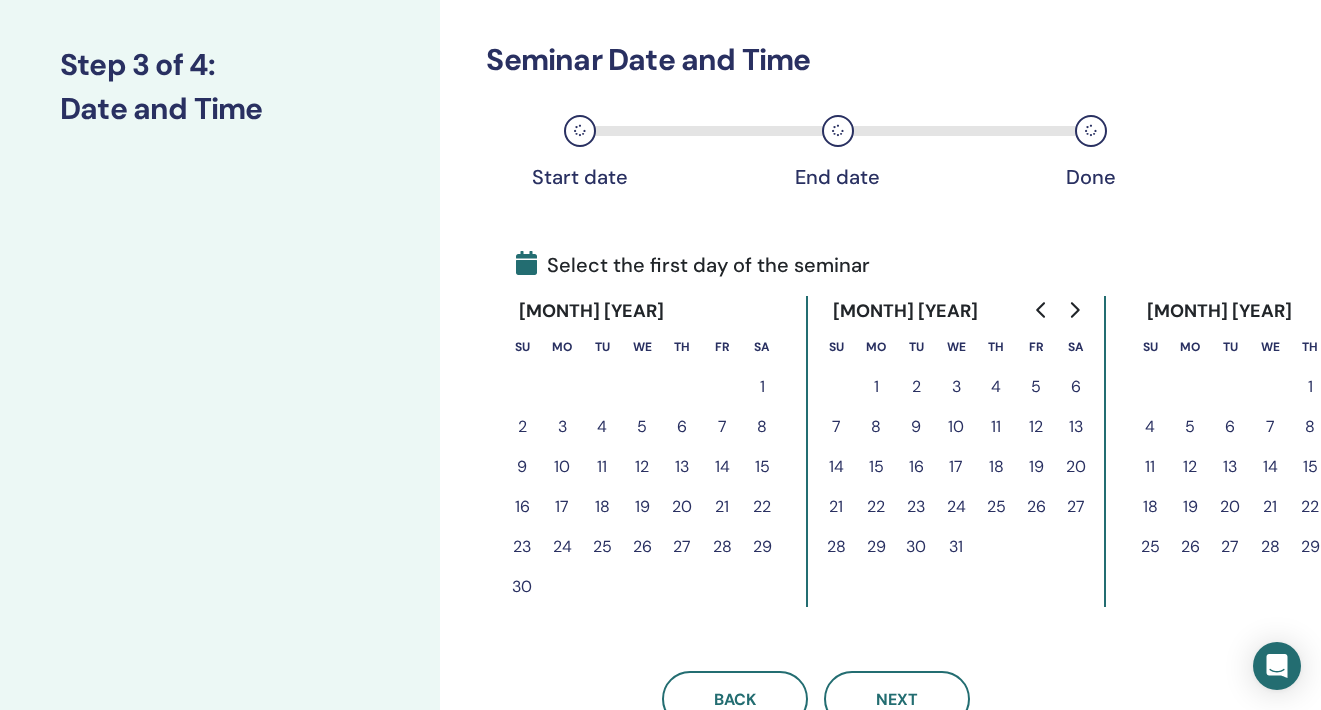 click 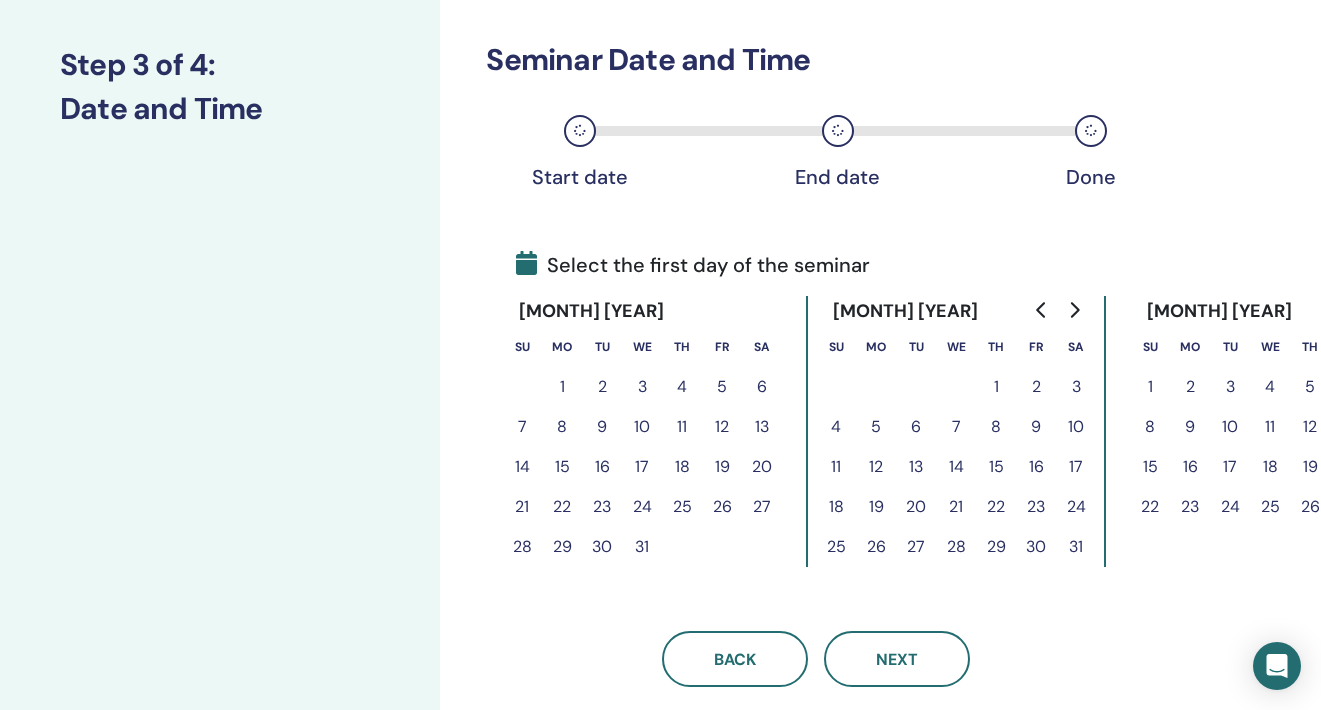 click 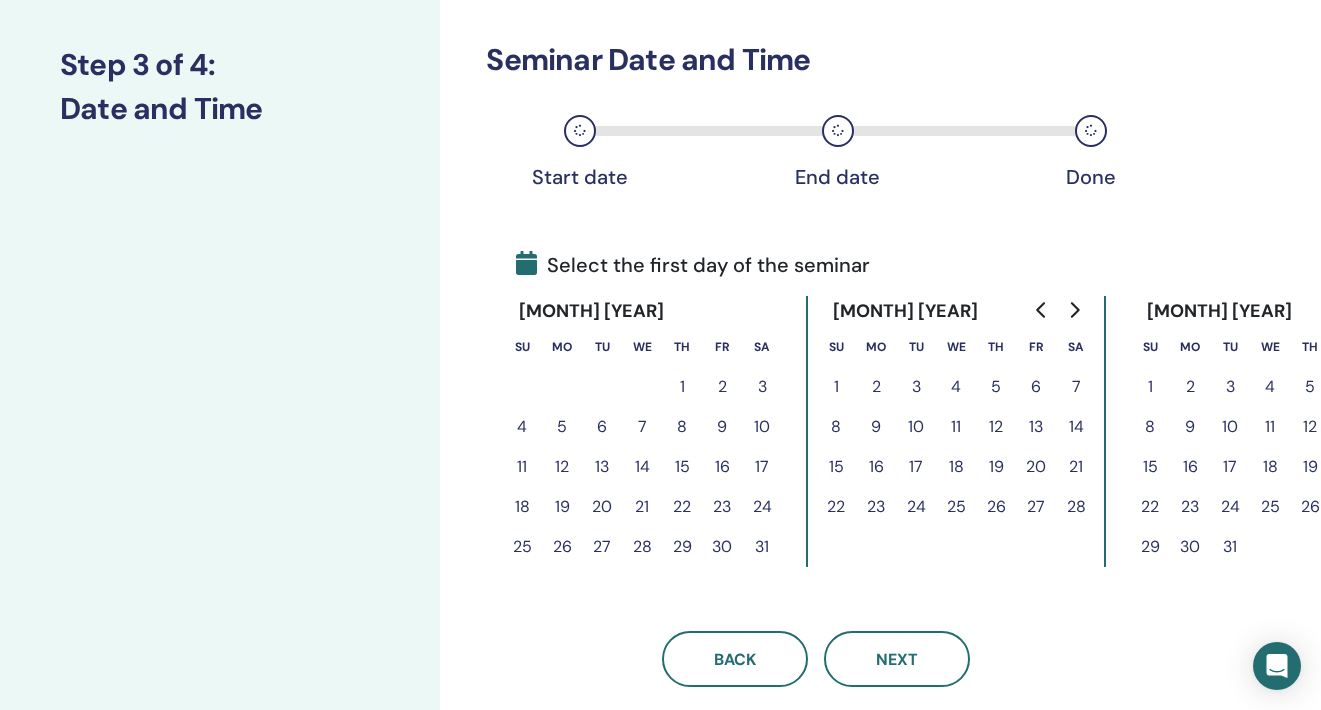 click on "9" at bounding box center [876, 427] 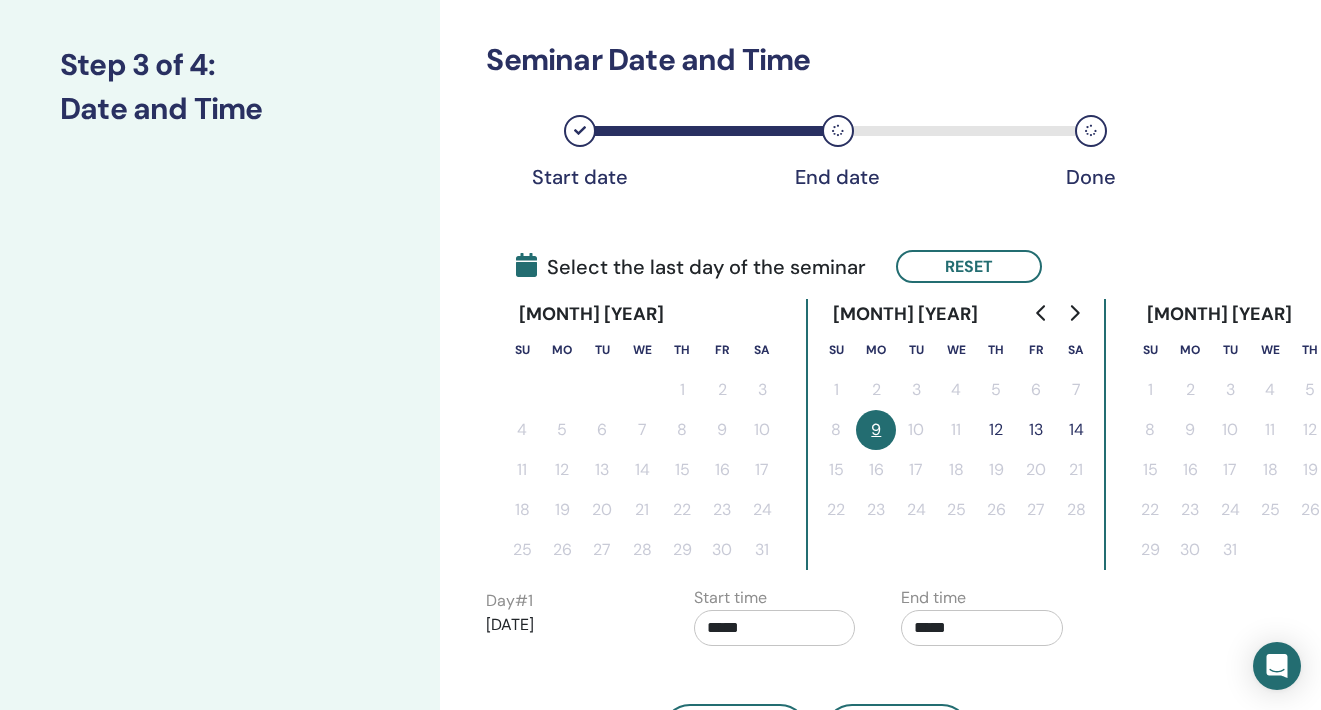 click on "12" at bounding box center (996, 430) 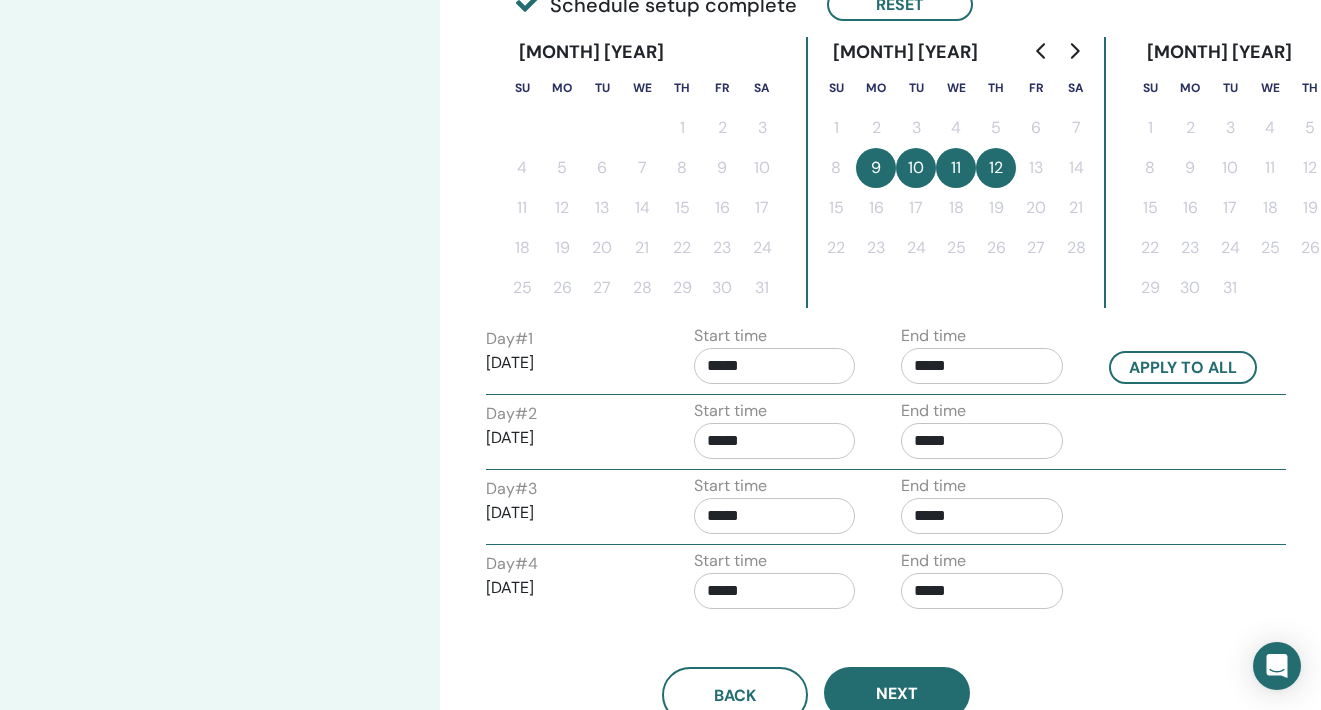 scroll, scrollTop: 527, scrollLeft: 0, axis: vertical 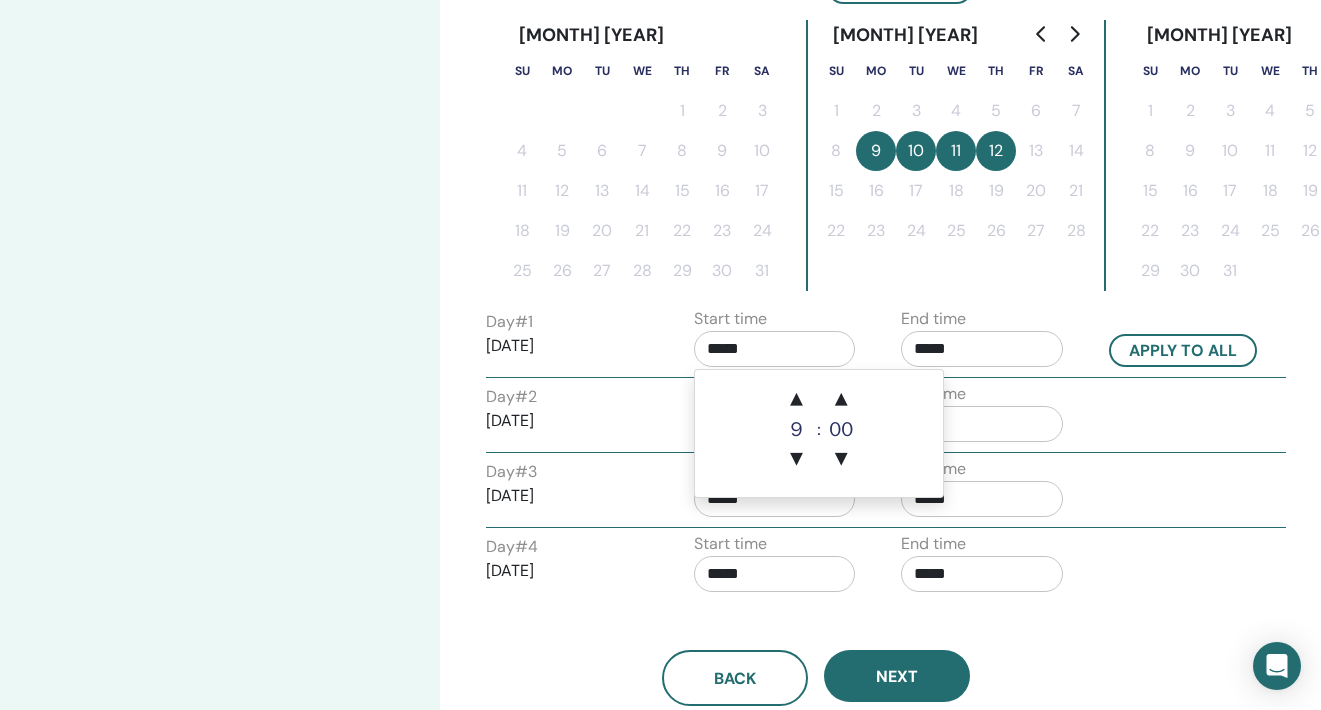 click on "*****" at bounding box center (775, 349) 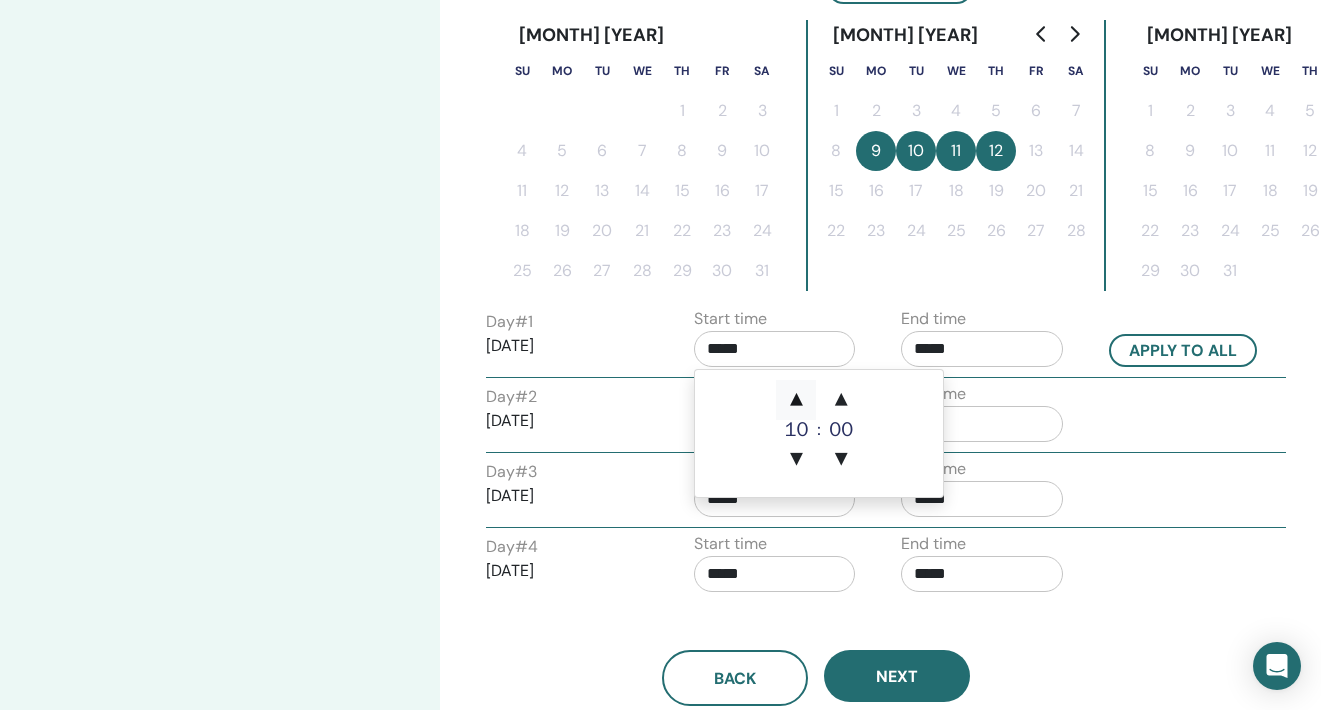 click on "▲" at bounding box center [796, 400] 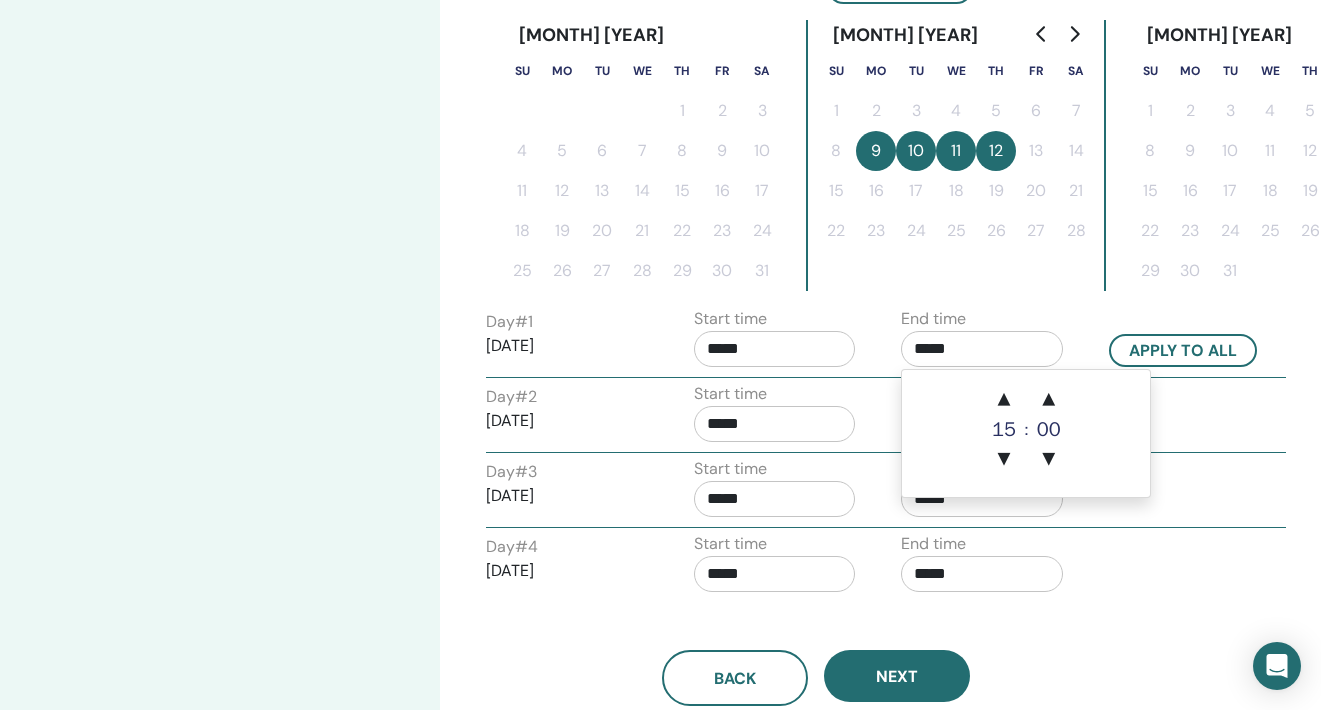 click on "*****" at bounding box center [982, 349] 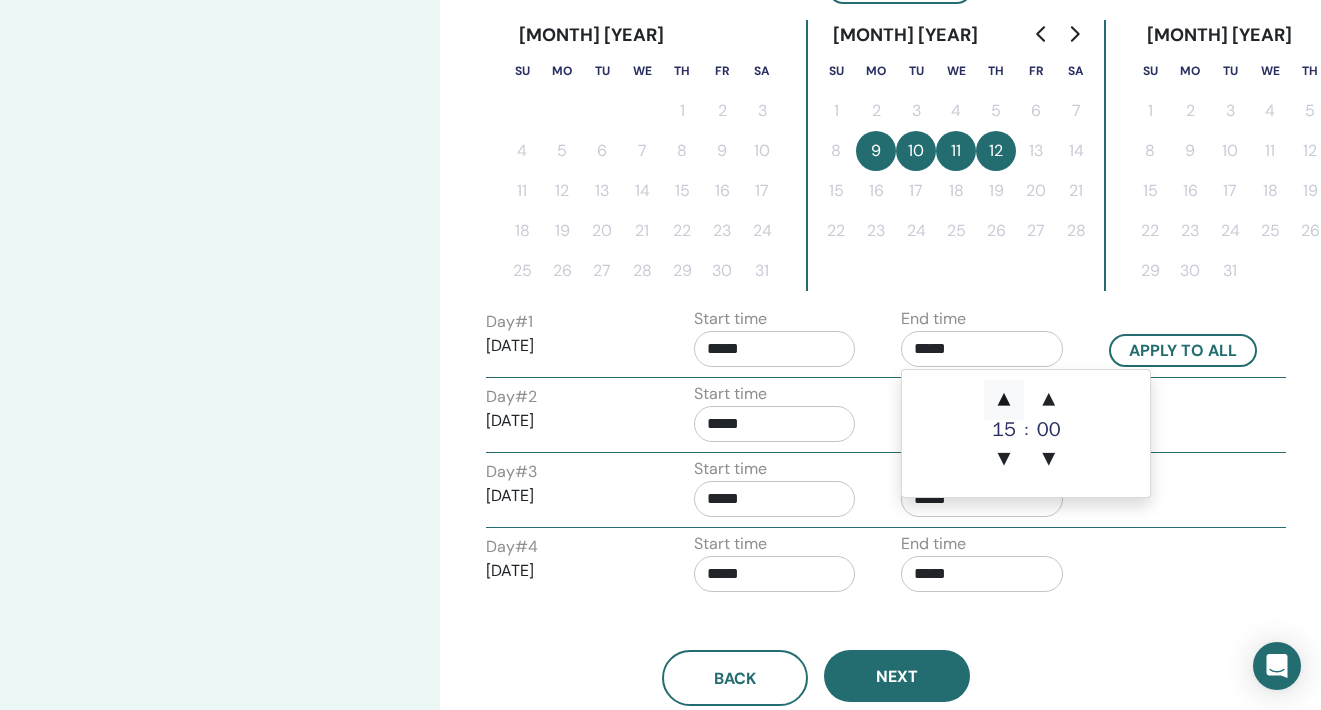 click on "▲" at bounding box center [1004, 400] 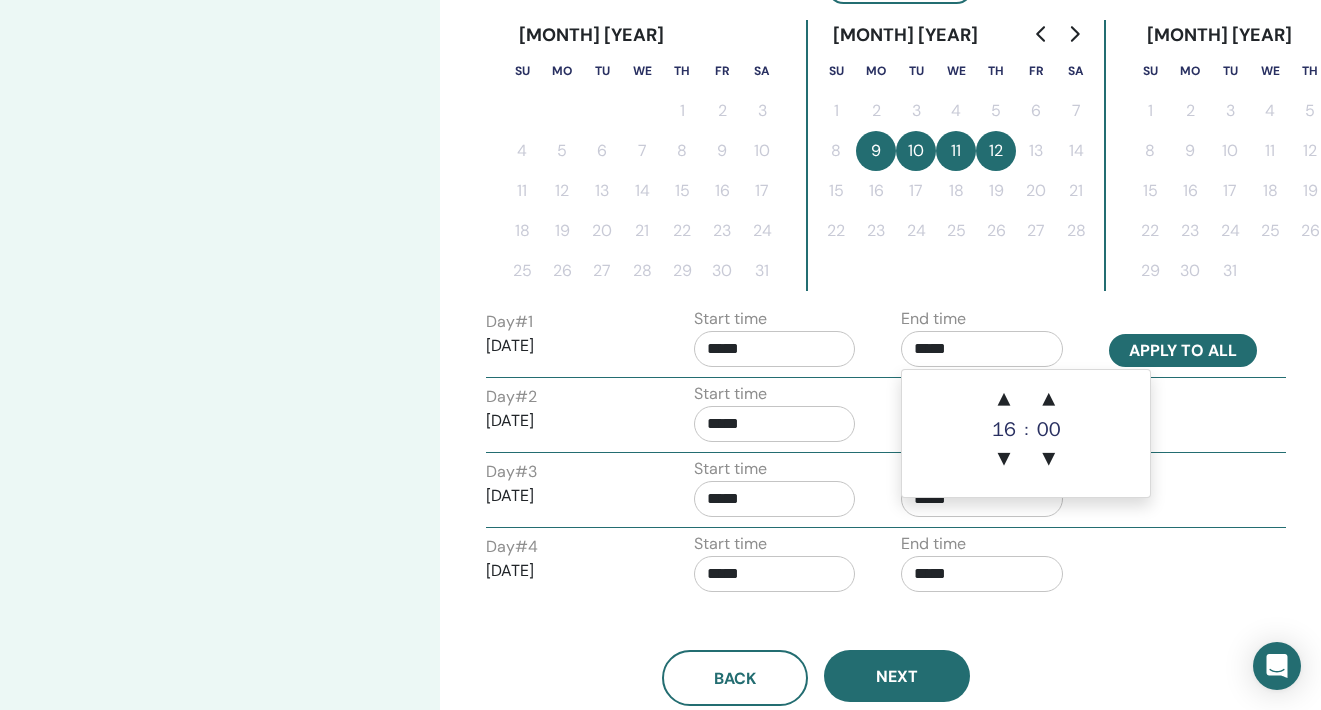 click on "Apply to all" at bounding box center (1183, 350) 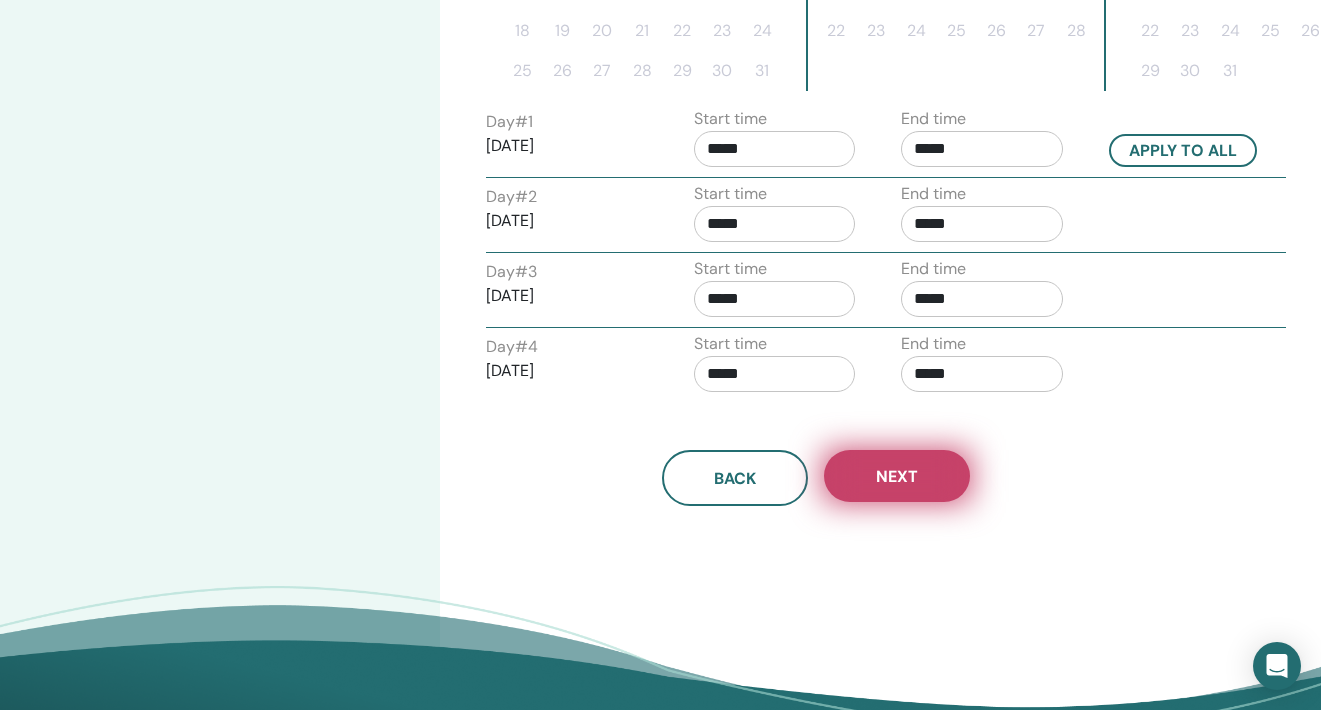 click on "Next" at bounding box center (897, 476) 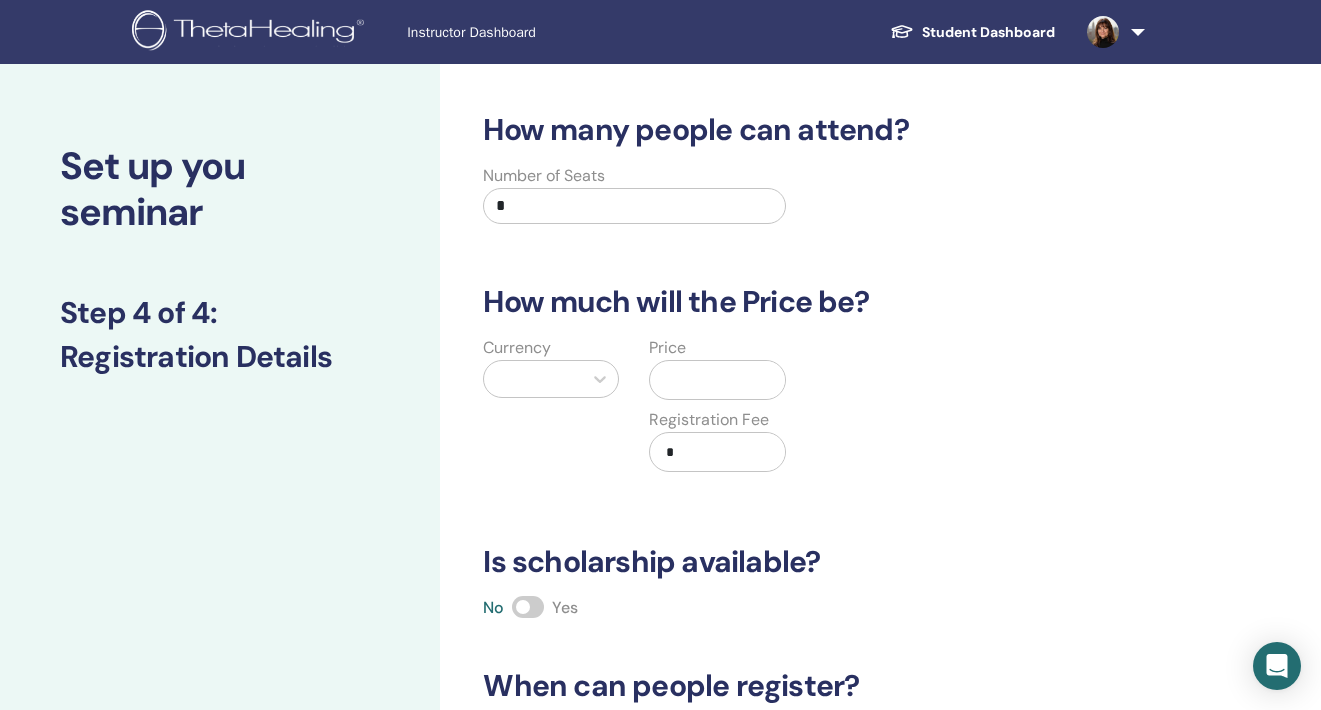 scroll, scrollTop: 0, scrollLeft: 0, axis: both 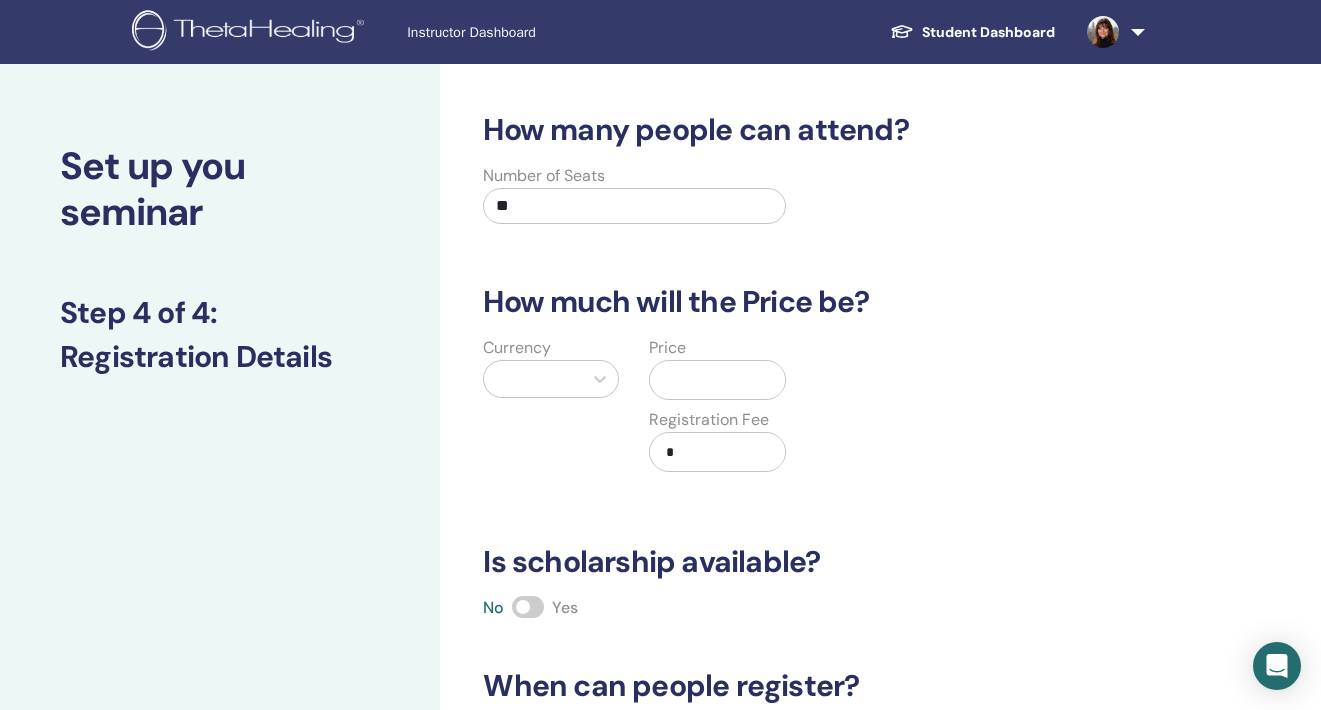 type on "**" 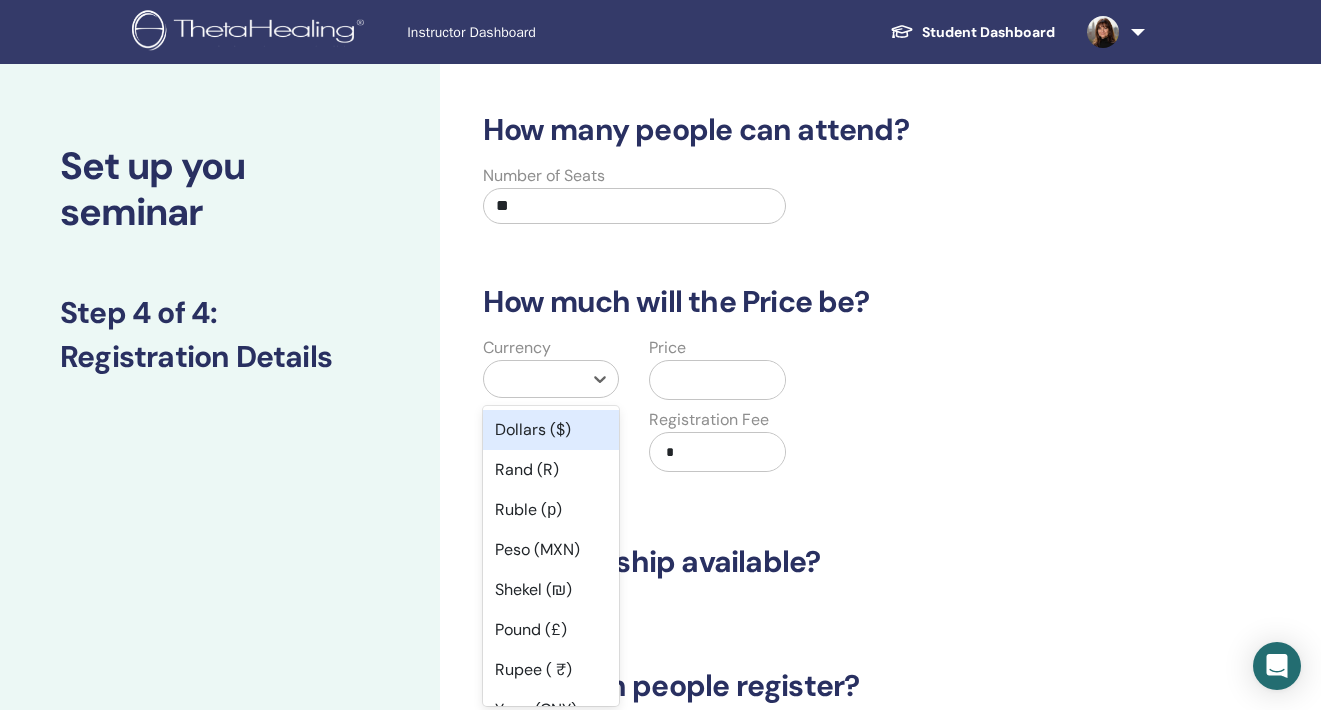 click at bounding box center [533, 379] 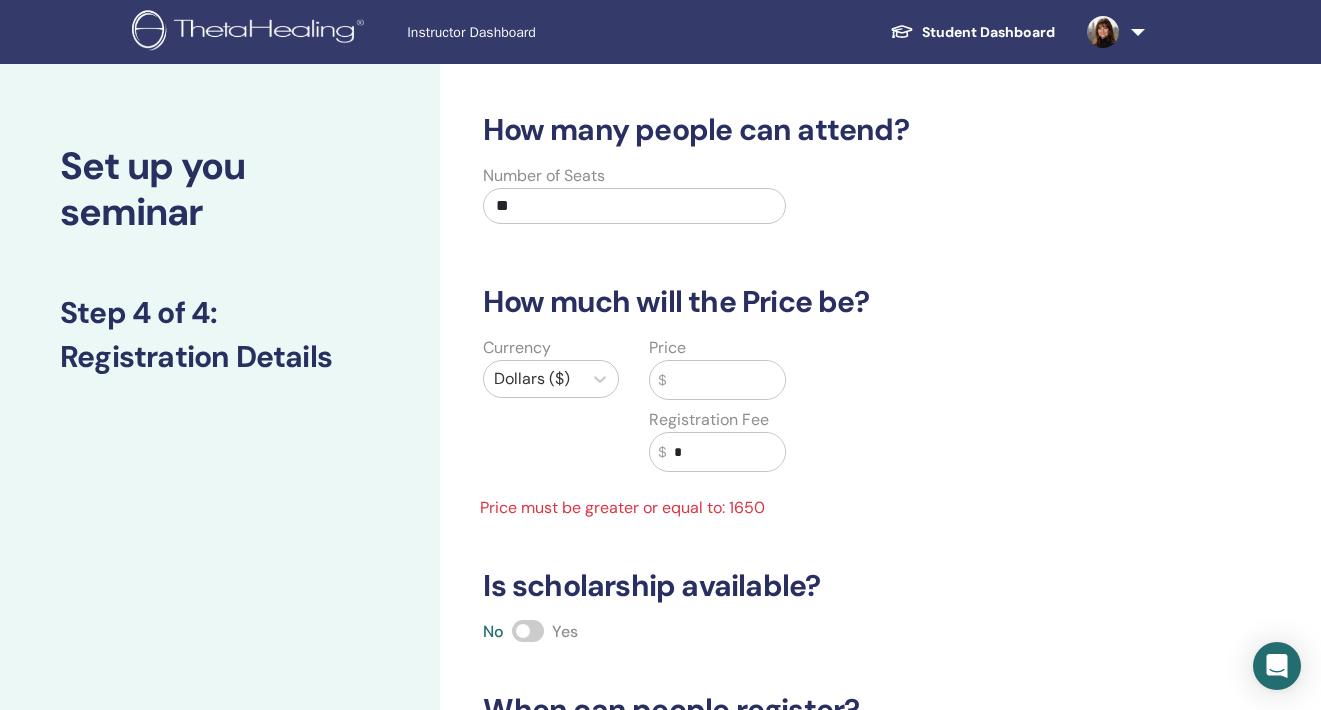 click at bounding box center (725, 380) 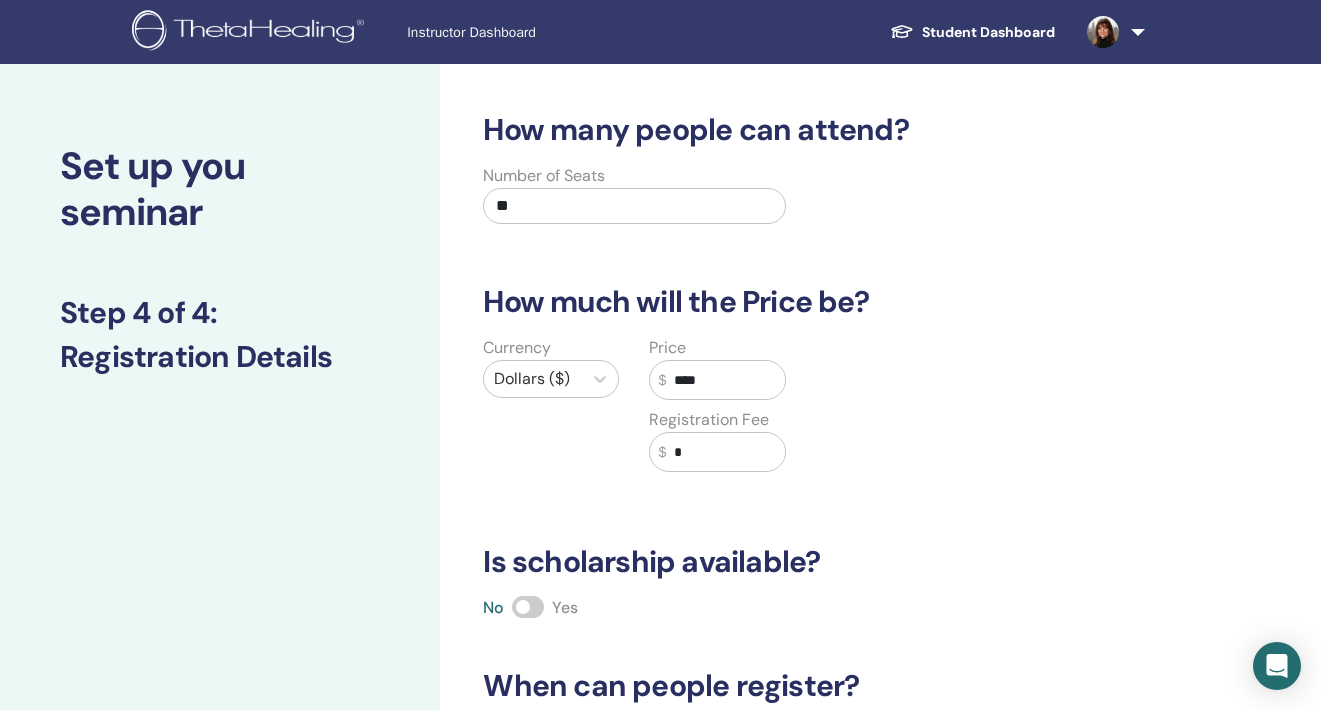 type on "****" 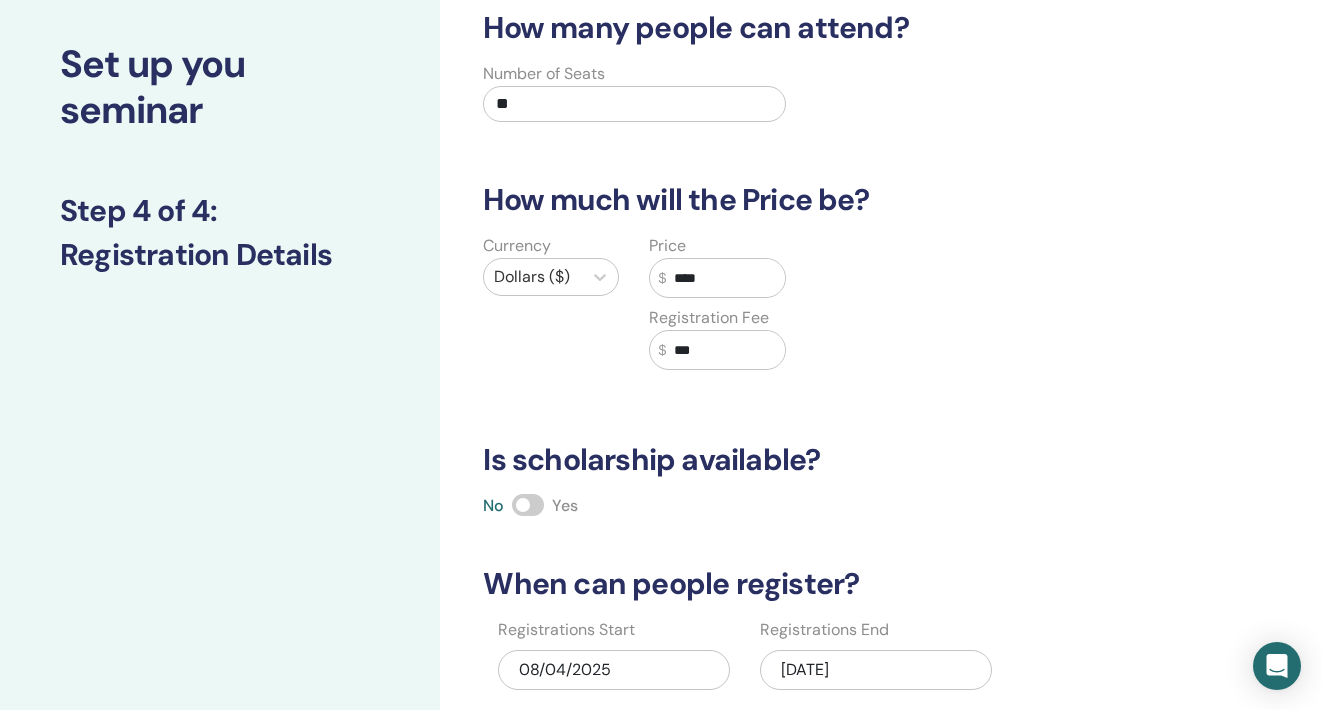 scroll, scrollTop: 287, scrollLeft: 0, axis: vertical 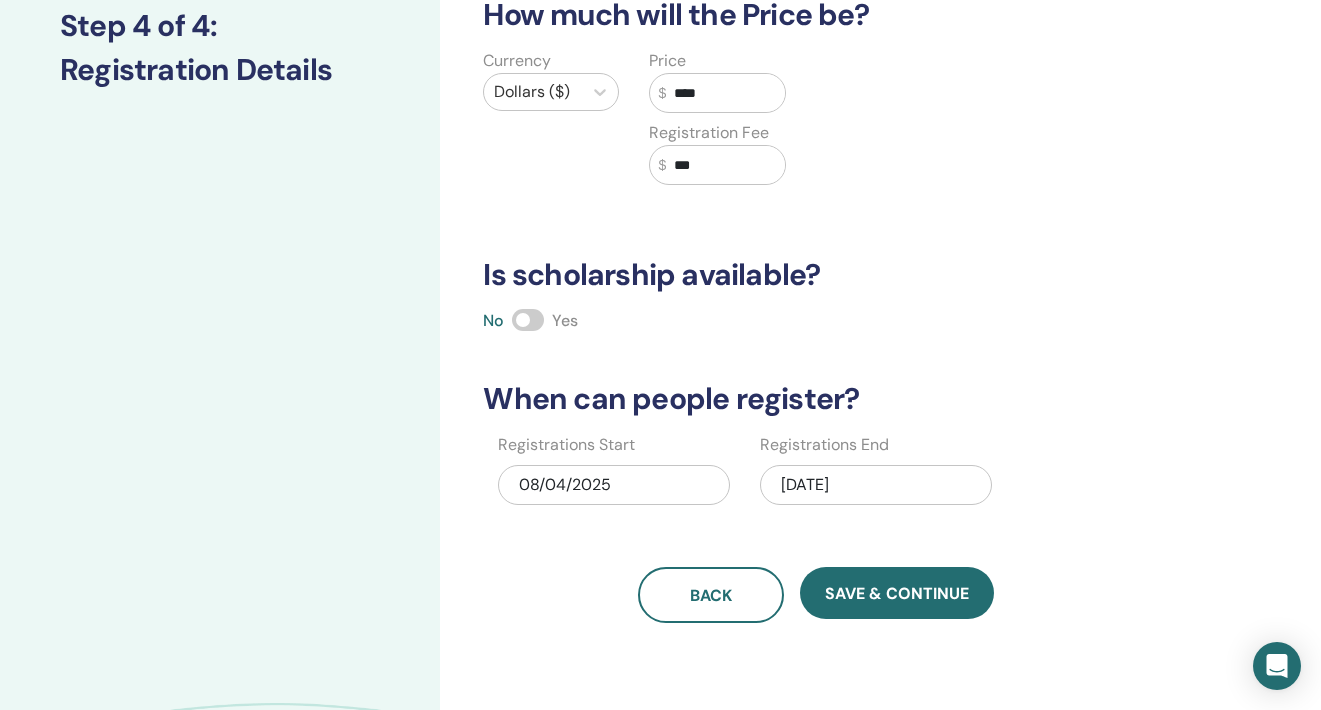 type on "***" 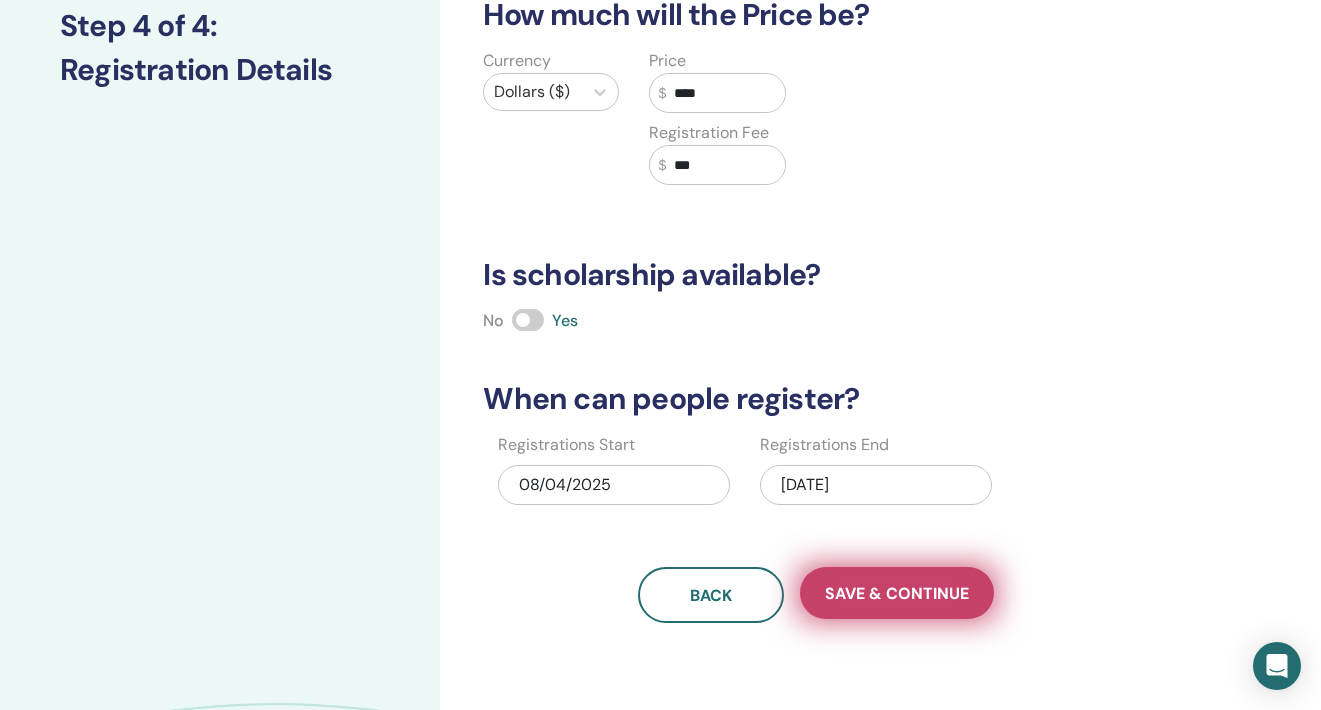 click on "Save & Continue" at bounding box center [897, 593] 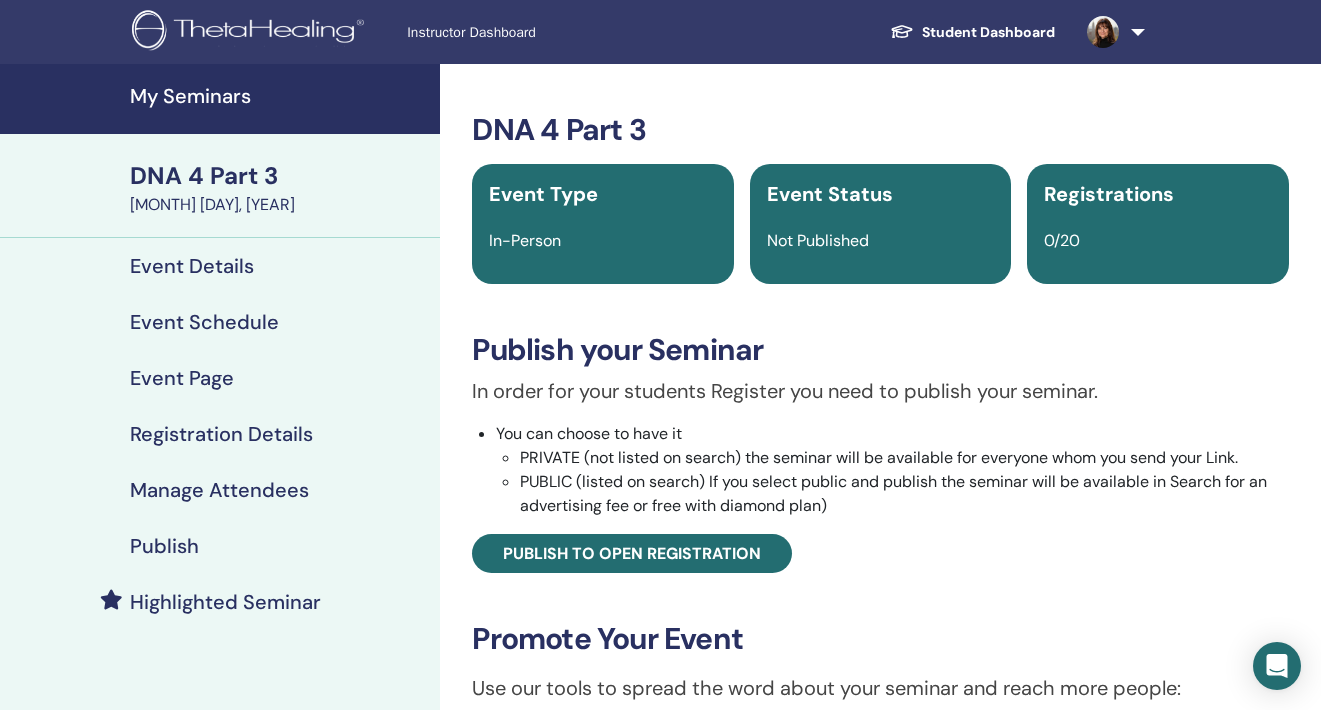 scroll, scrollTop: 0, scrollLeft: 0, axis: both 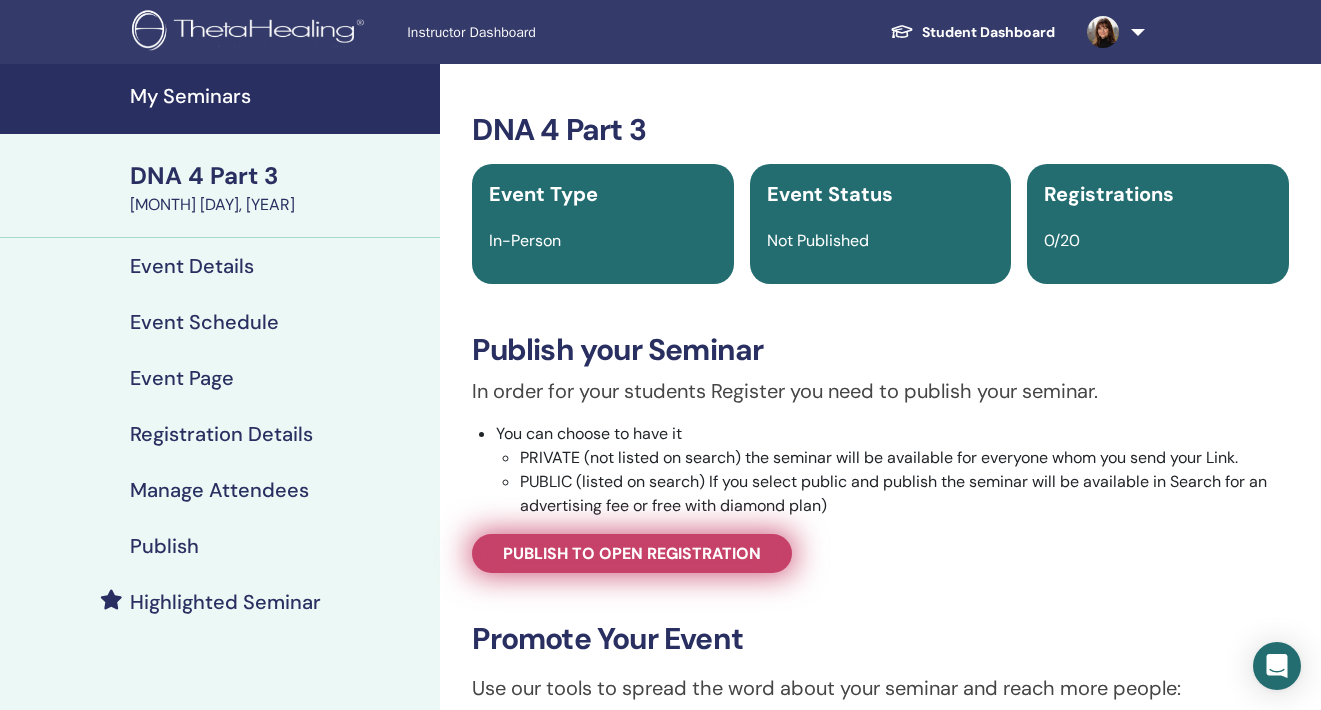 click on "Publish to open registration" at bounding box center (632, 553) 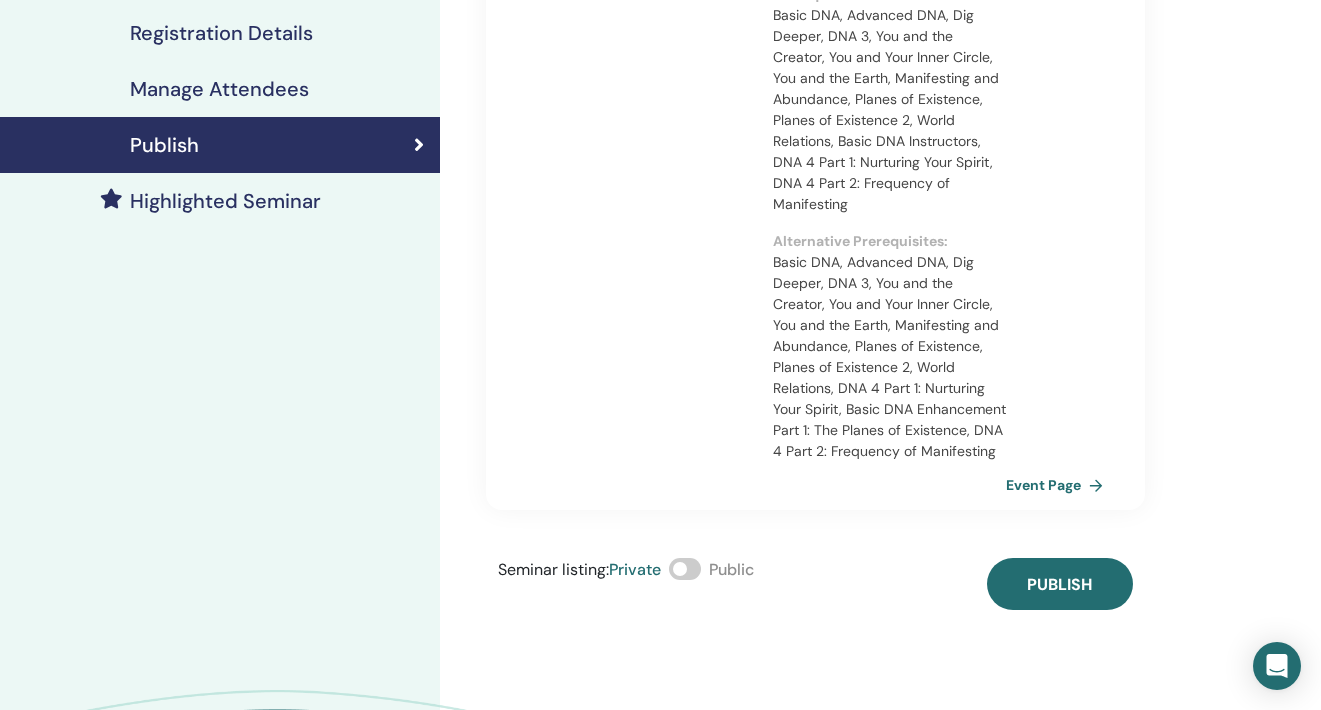scroll, scrollTop: 413, scrollLeft: 0, axis: vertical 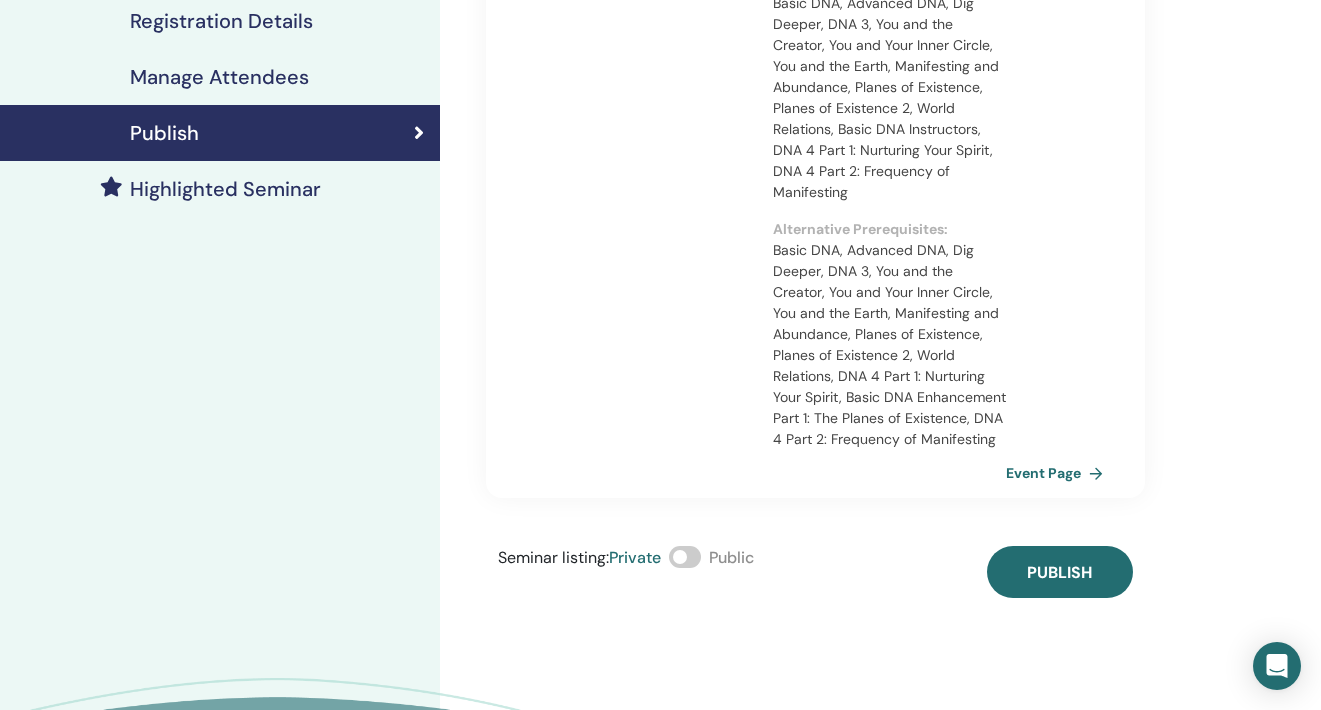 click at bounding box center [685, 557] 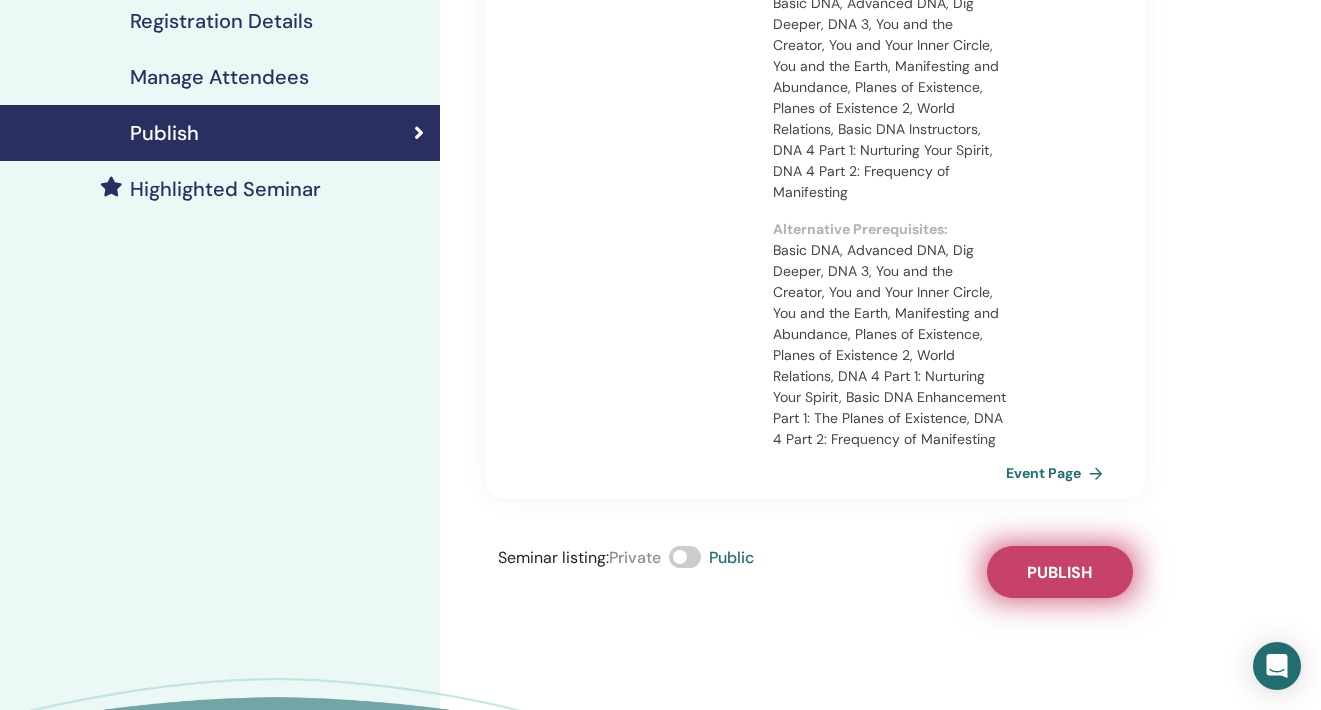 click on "Publish" at bounding box center (1059, 572) 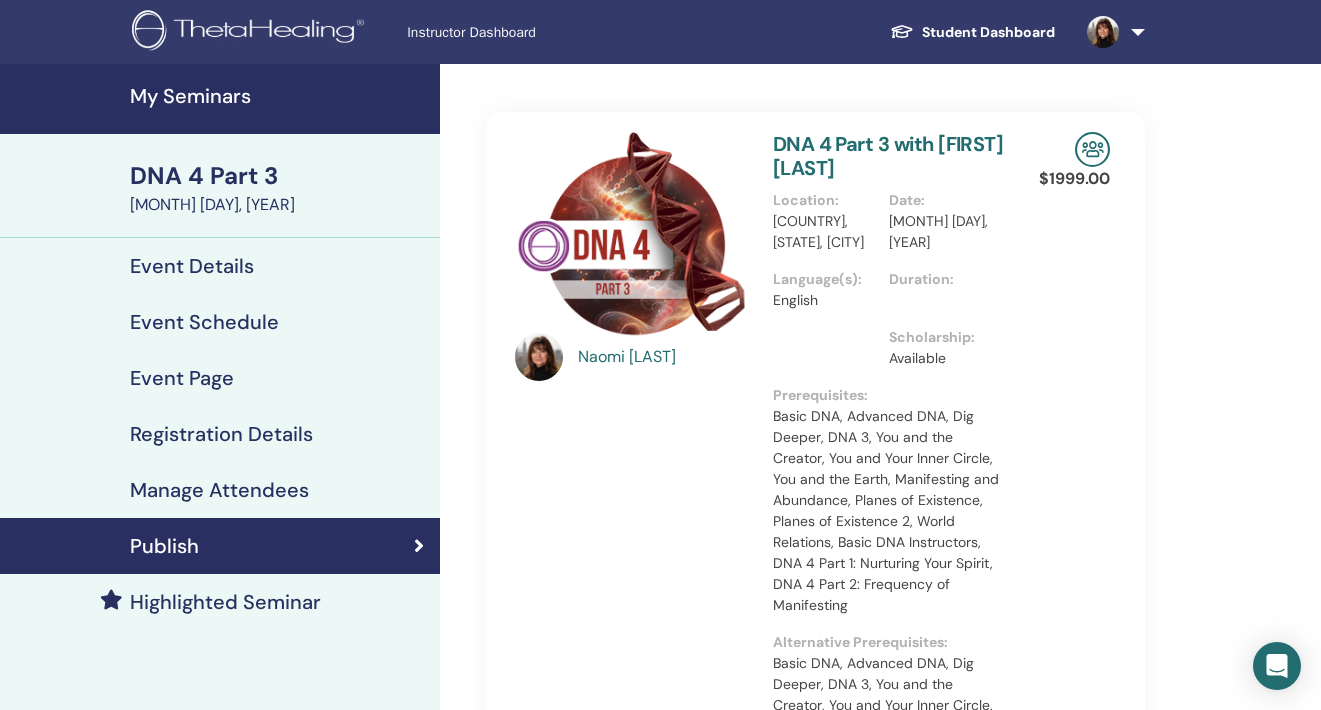 scroll, scrollTop: 0, scrollLeft: 0, axis: both 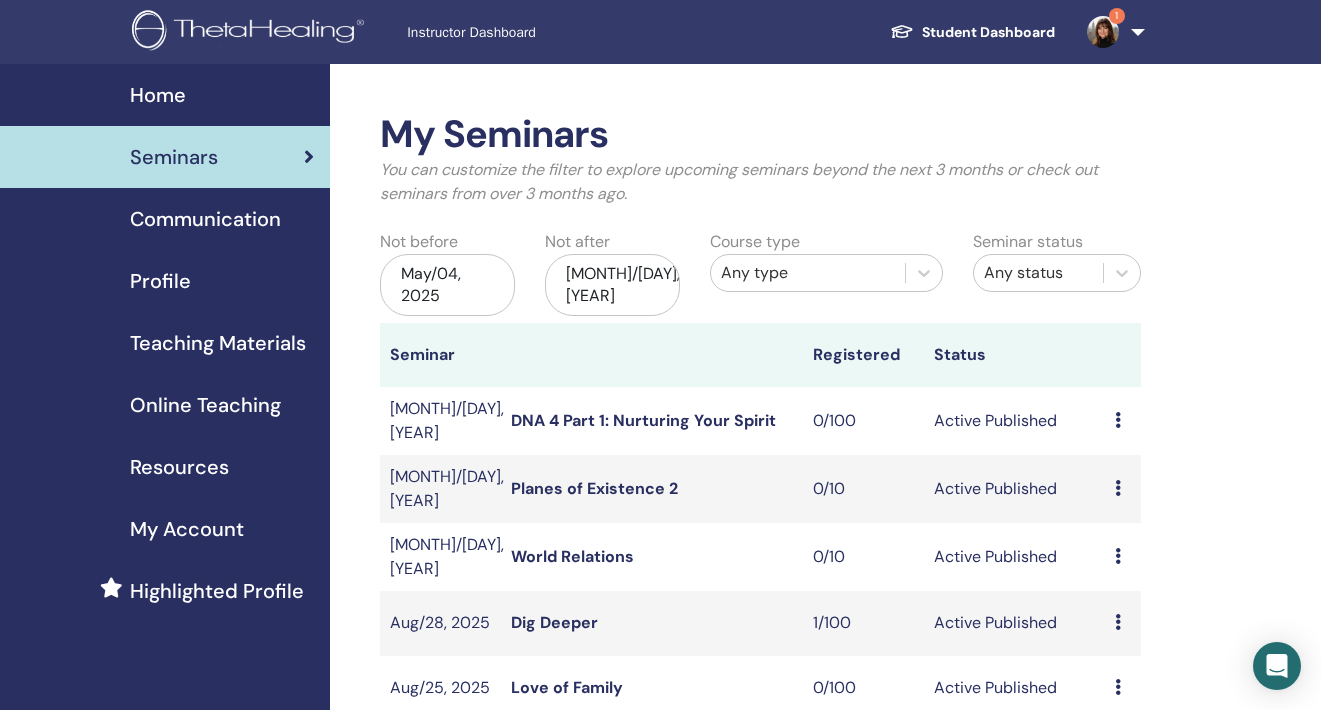 click at bounding box center [1103, 32] 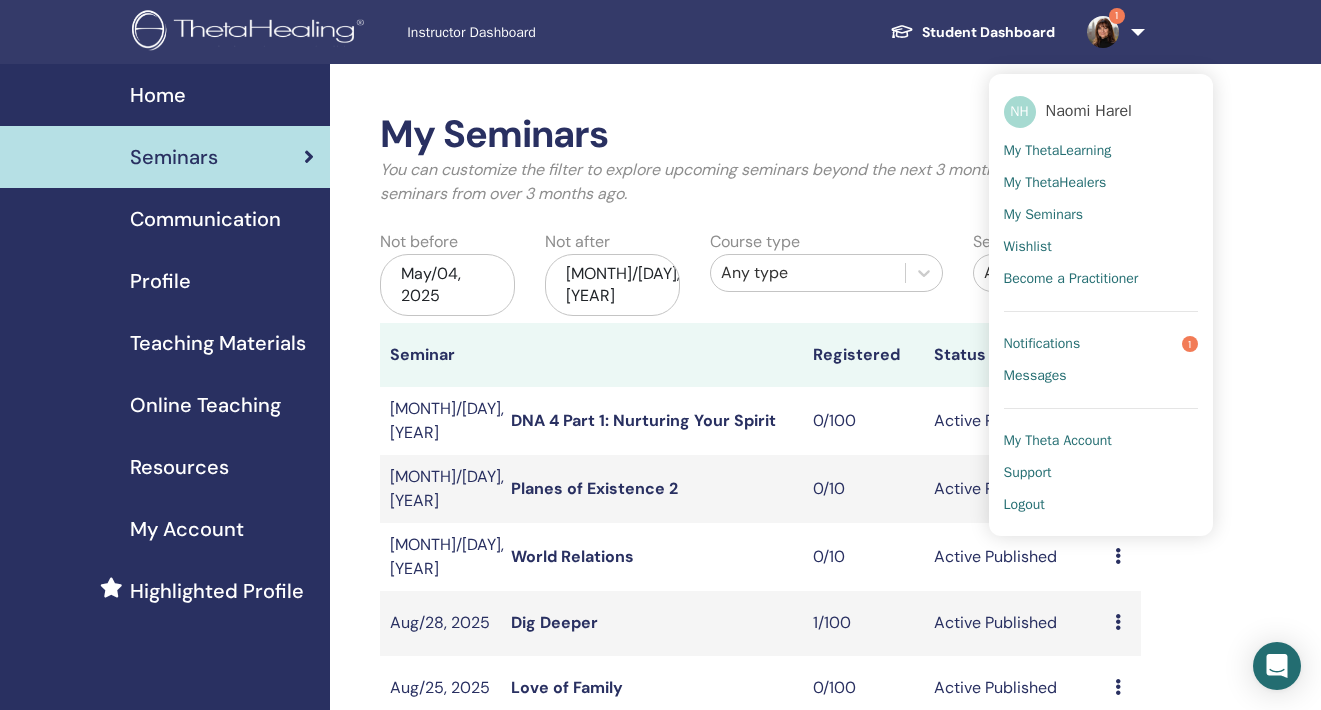 click on "Notifications" at bounding box center [1042, 344] 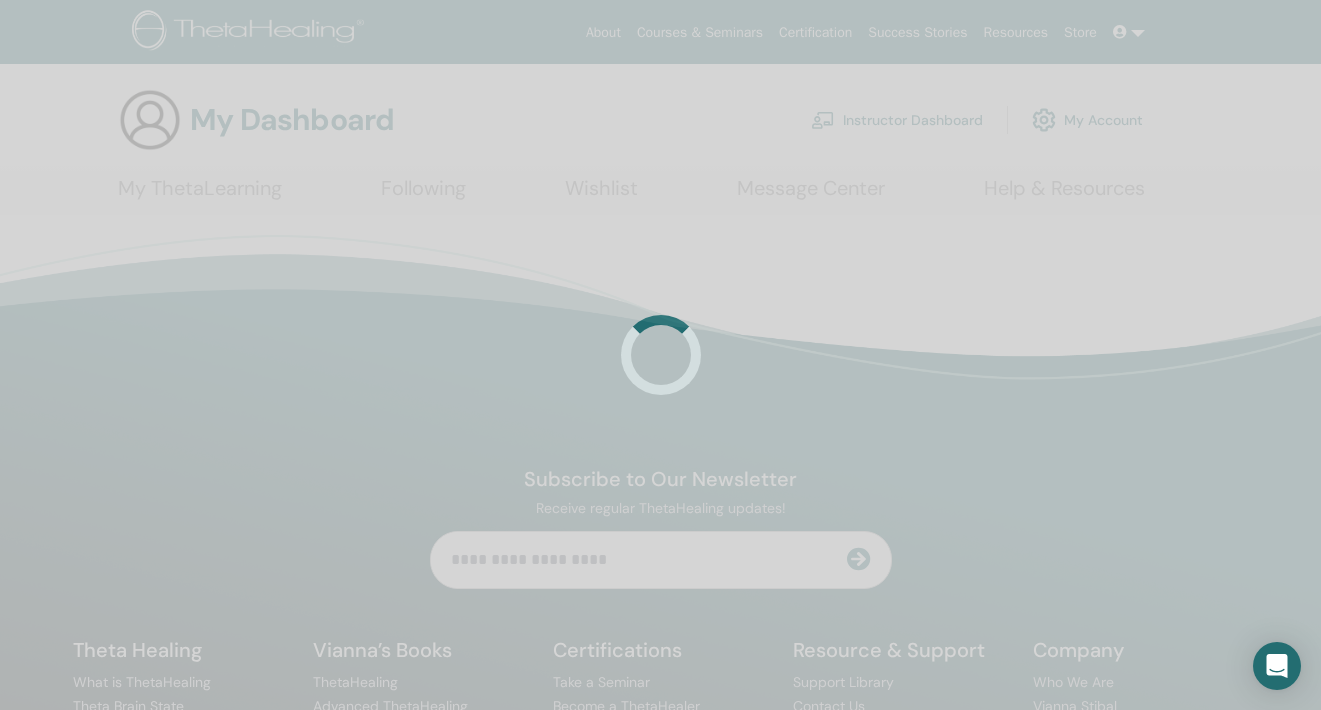 scroll, scrollTop: 0, scrollLeft: 0, axis: both 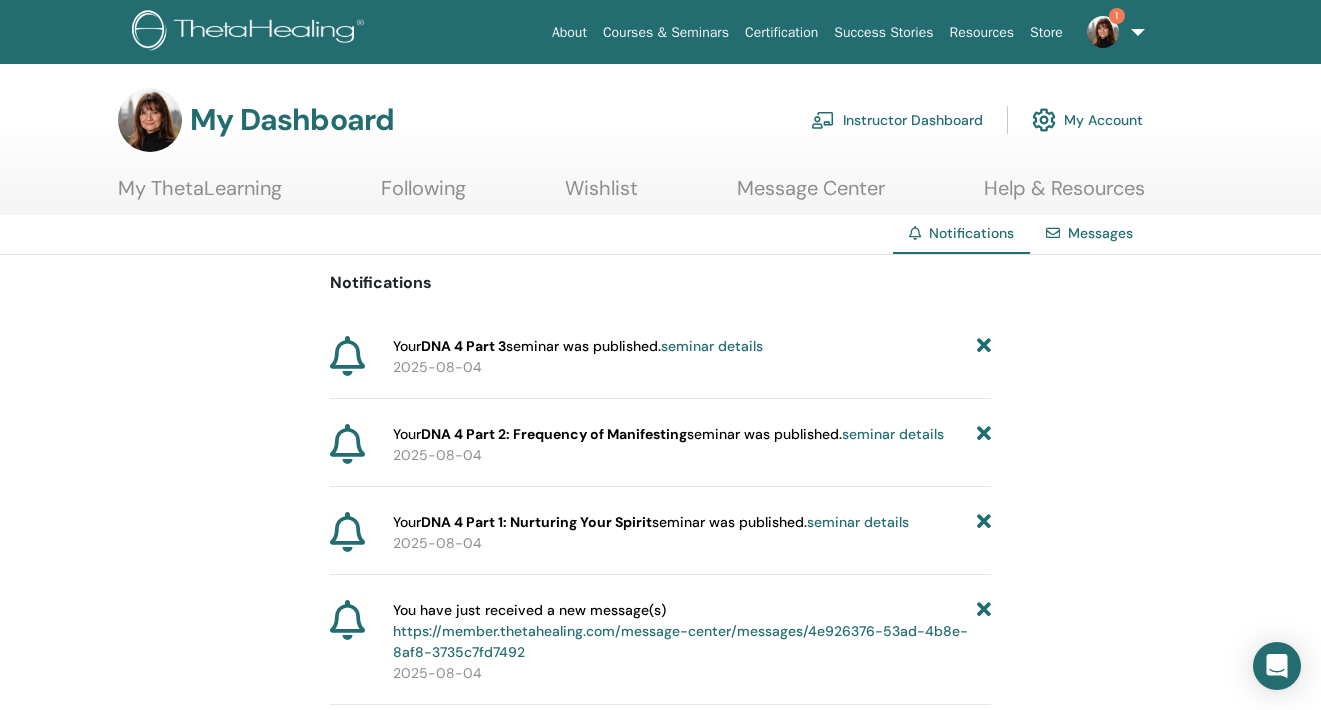 click on "Instructor Dashboard" at bounding box center (897, 120) 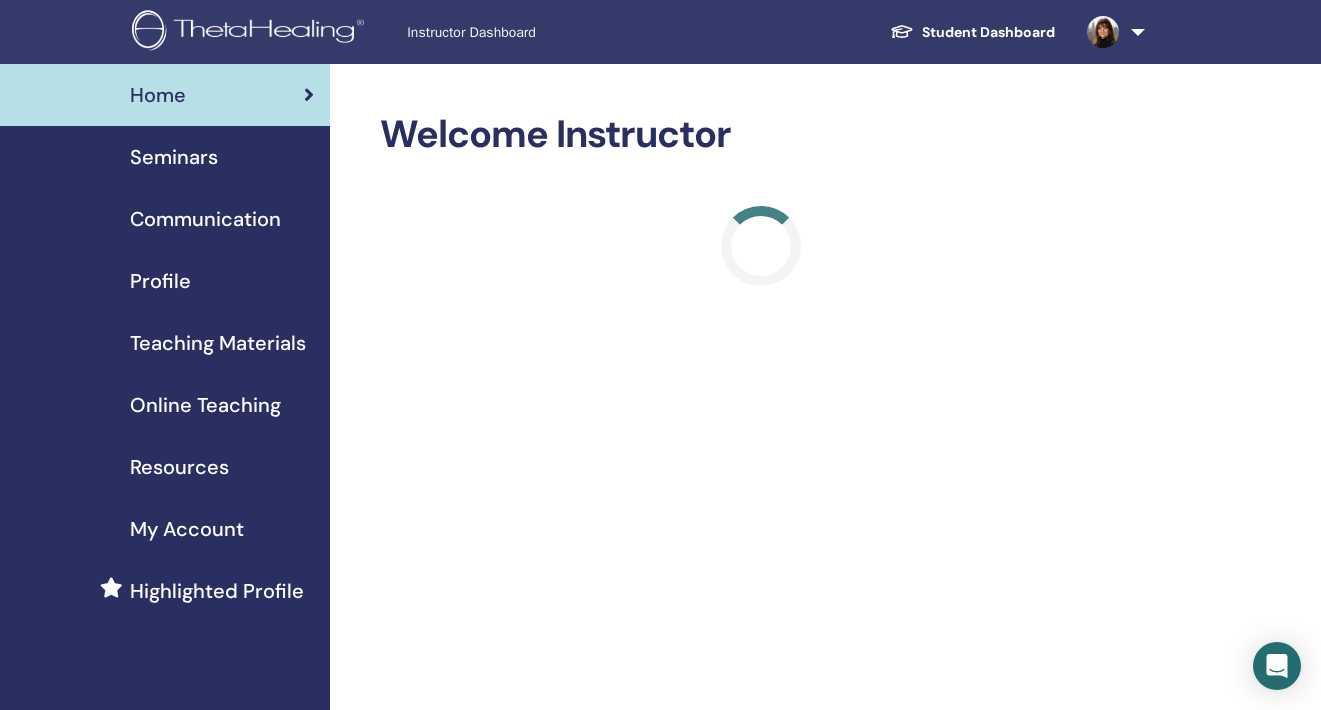 scroll, scrollTop: 0, scrollLeft: 0, axis: both 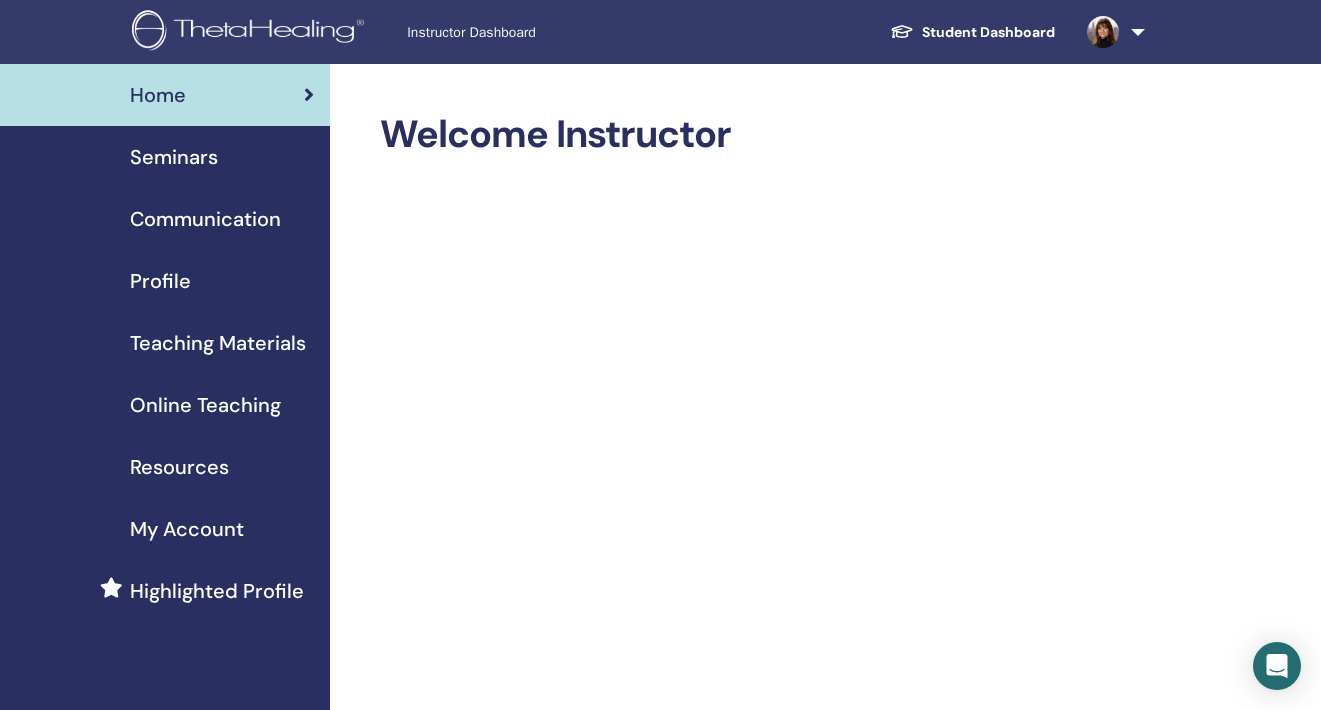click on "Seminars" at bounding box center [174, 157] 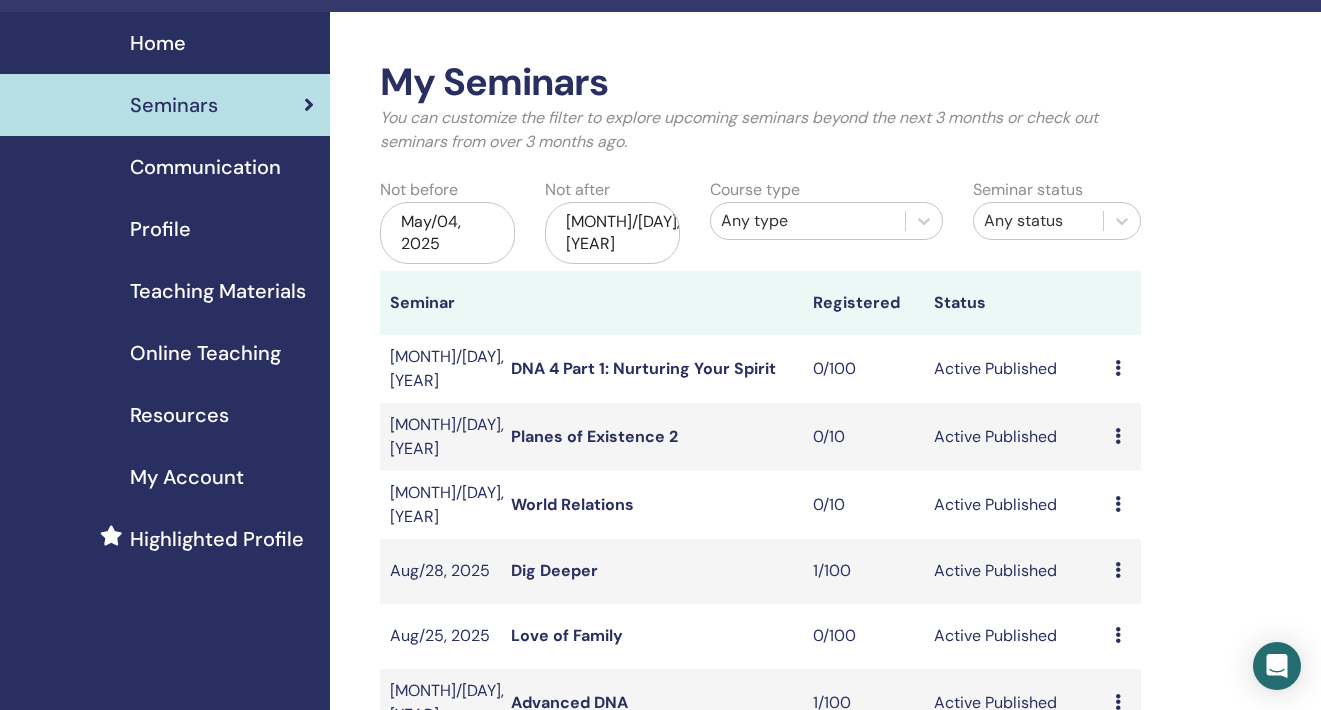 scroll, scrollTop: 35, scrollLeft: 0, axis: vertical 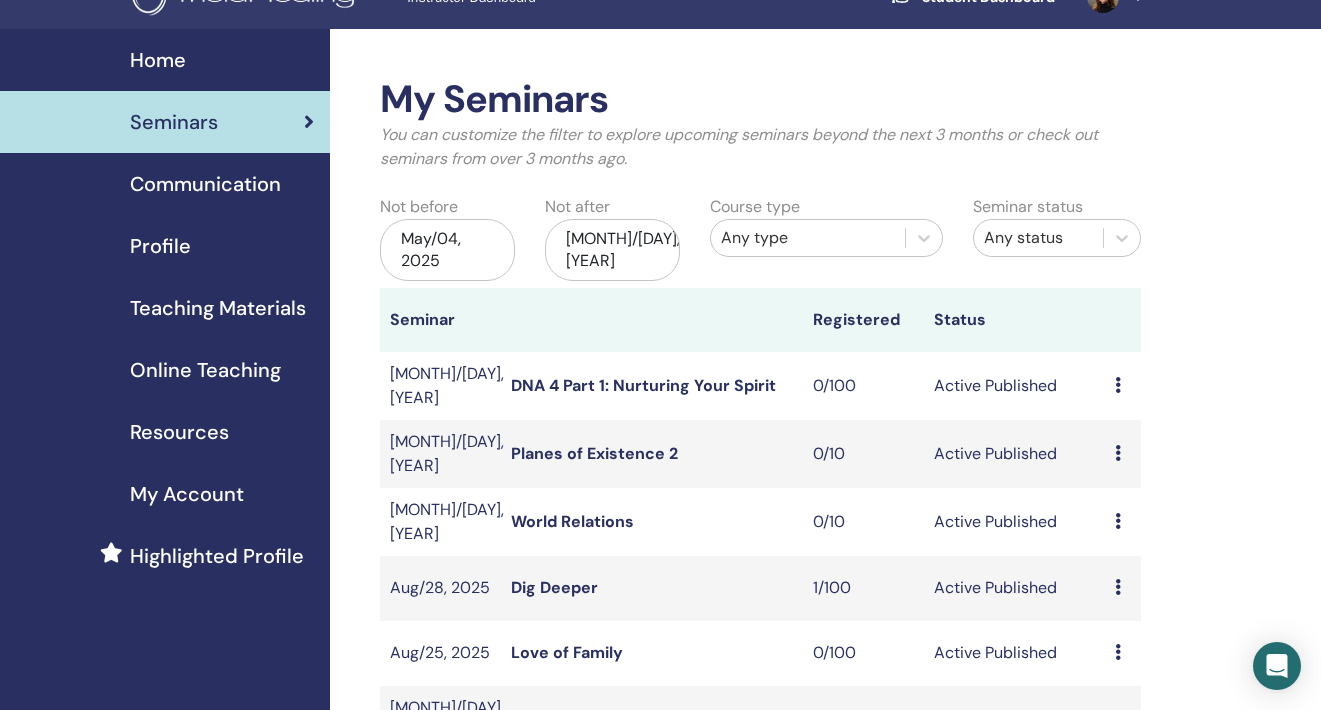 click on "[MONTH]/[DAY], [YEAR]" at bounding box center (612, 250) 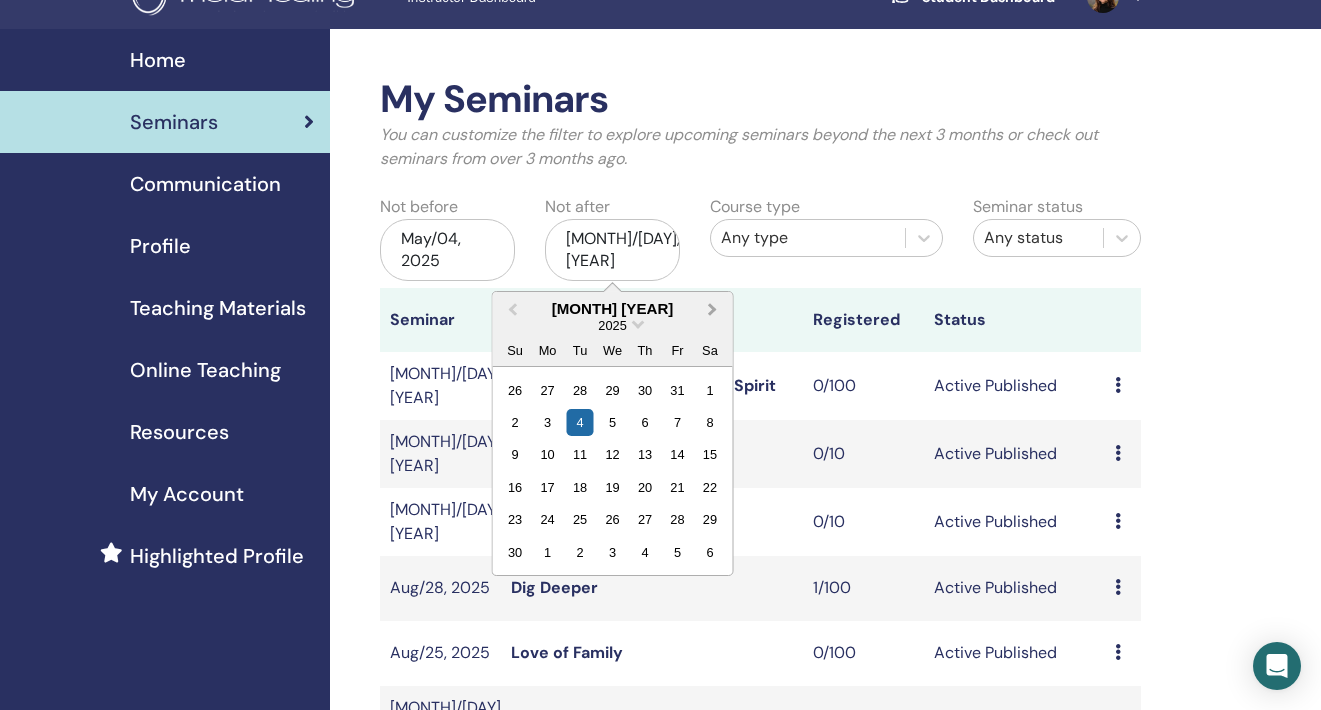 click on "Next Month" at bounding box center (715, 310) 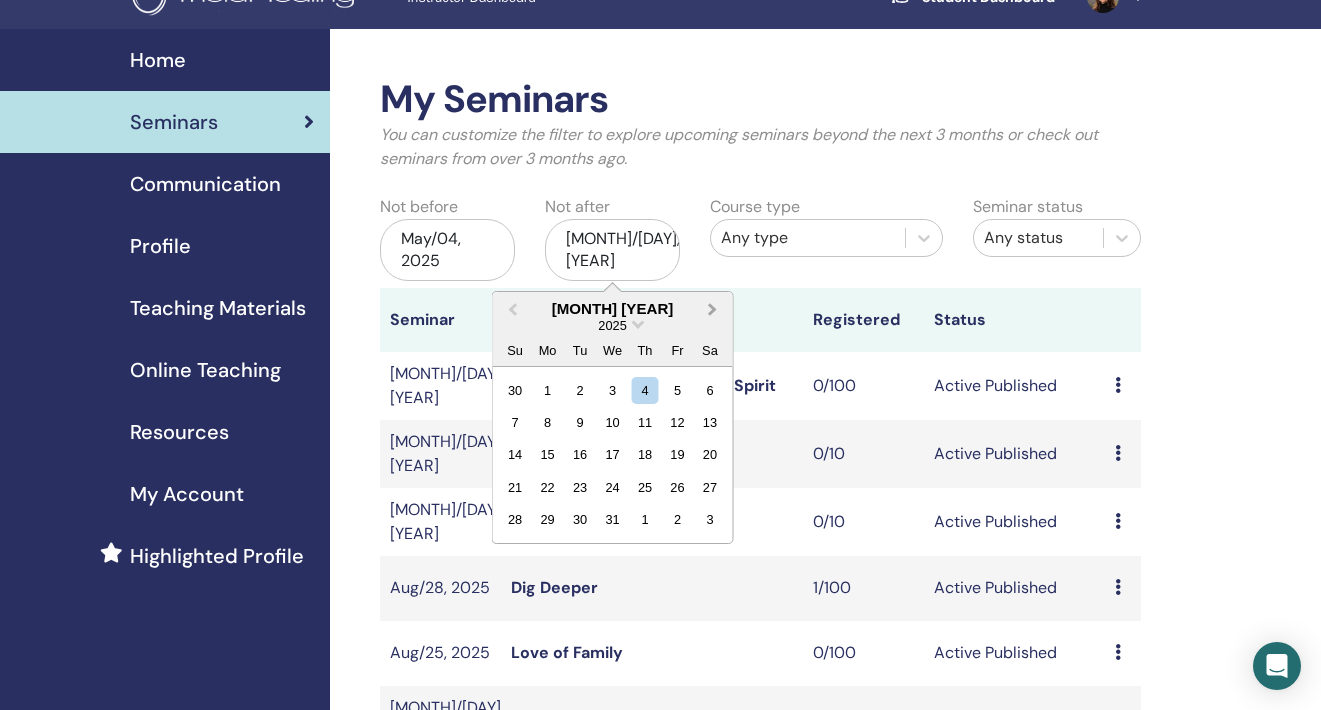 click on "Next Month" at bounding box center (715, 310) 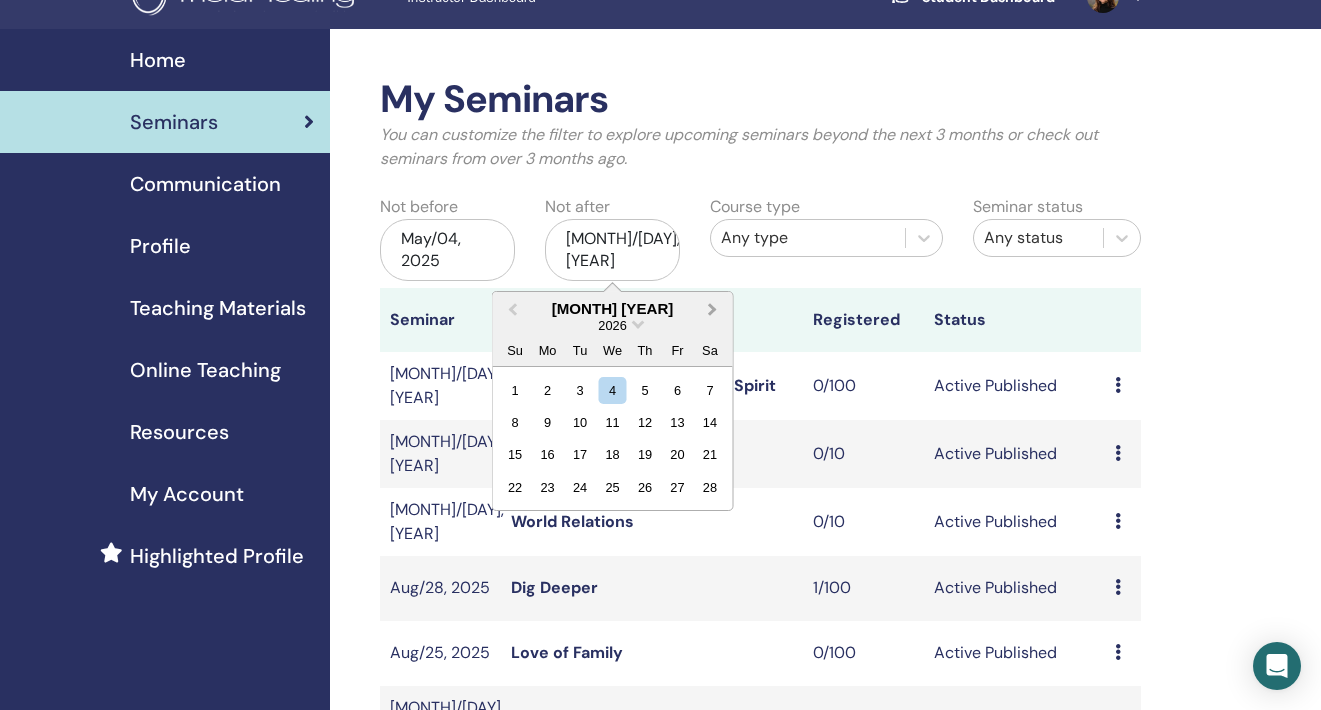 click on "Next Month" at bounding box center (715, 310) 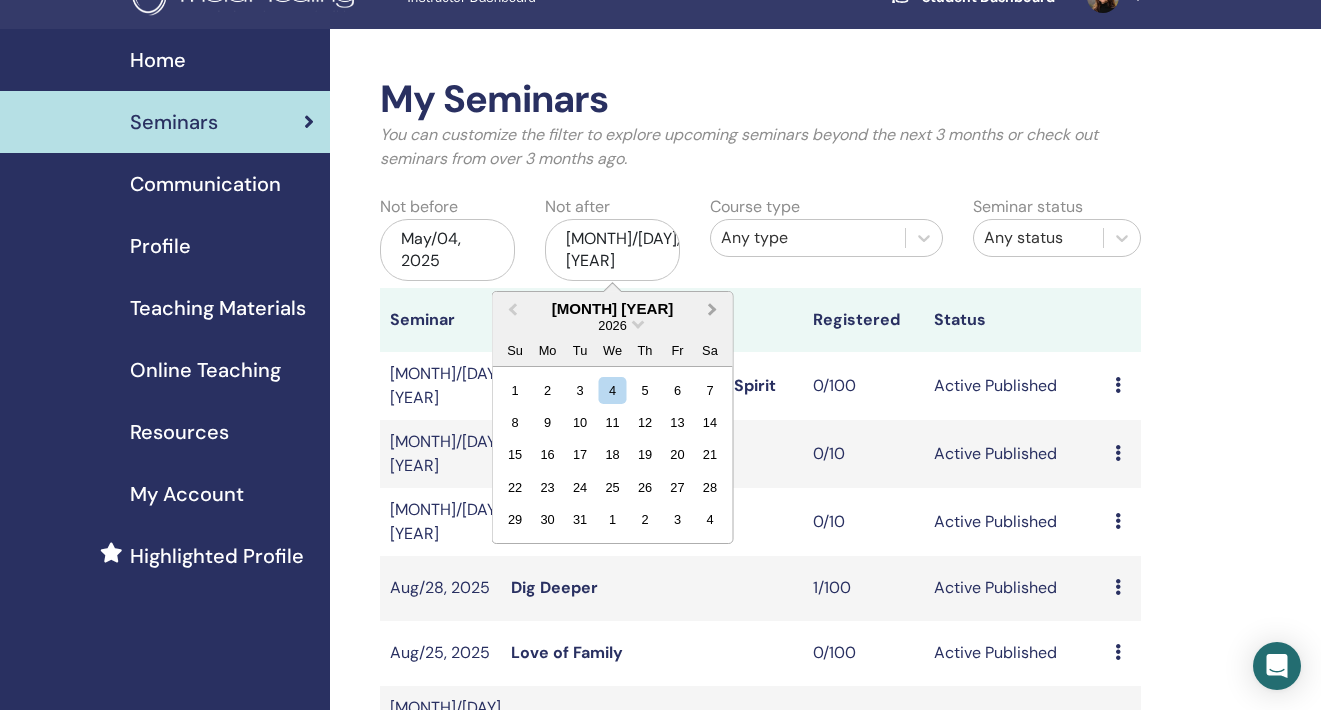 click on "Next Month" at bounding box center (715, 310) 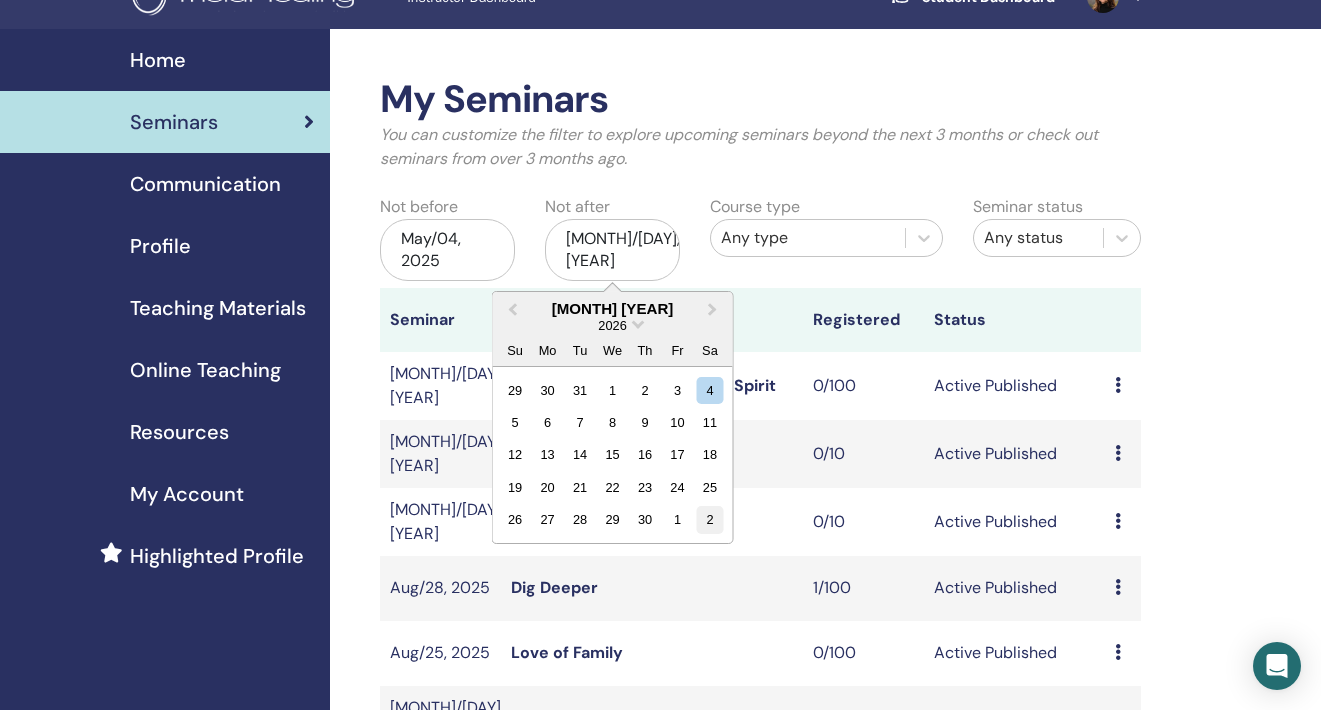 click on "2" at bounding box center [709, 519] 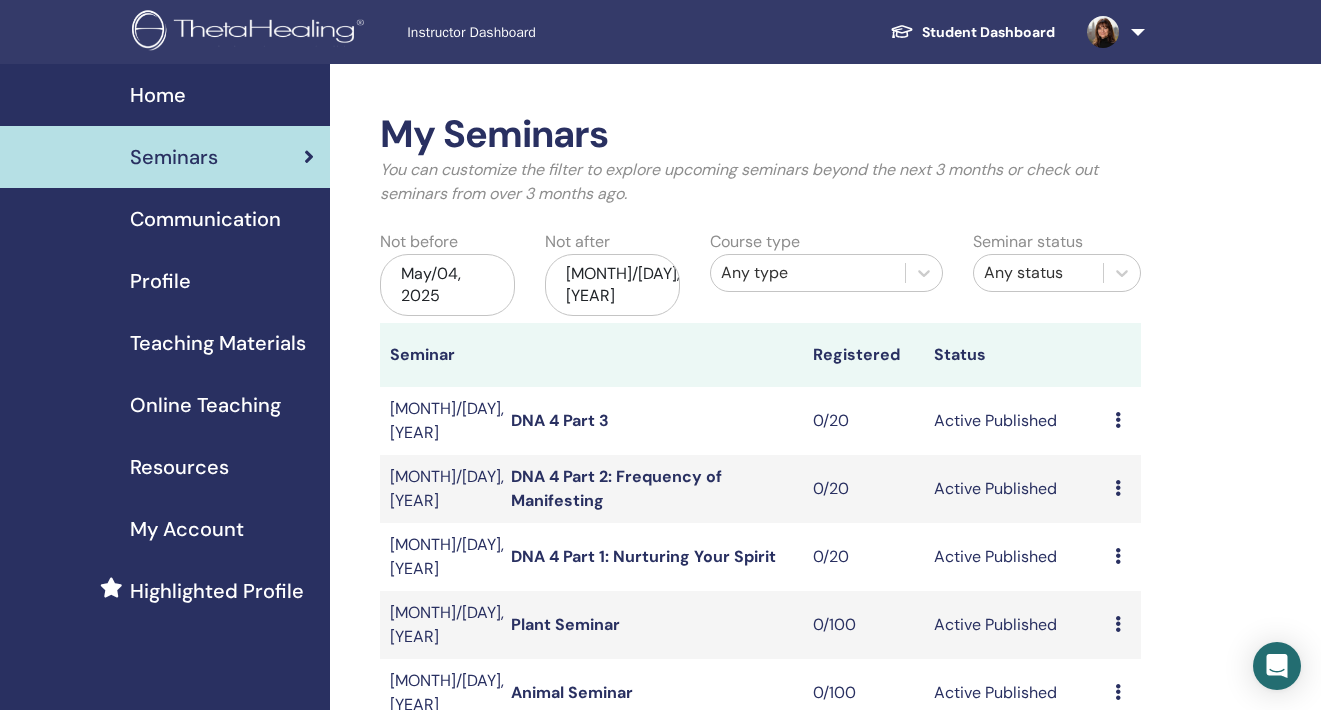 scroll, scrollTop: 0, scrollLeft: 0, axis: both 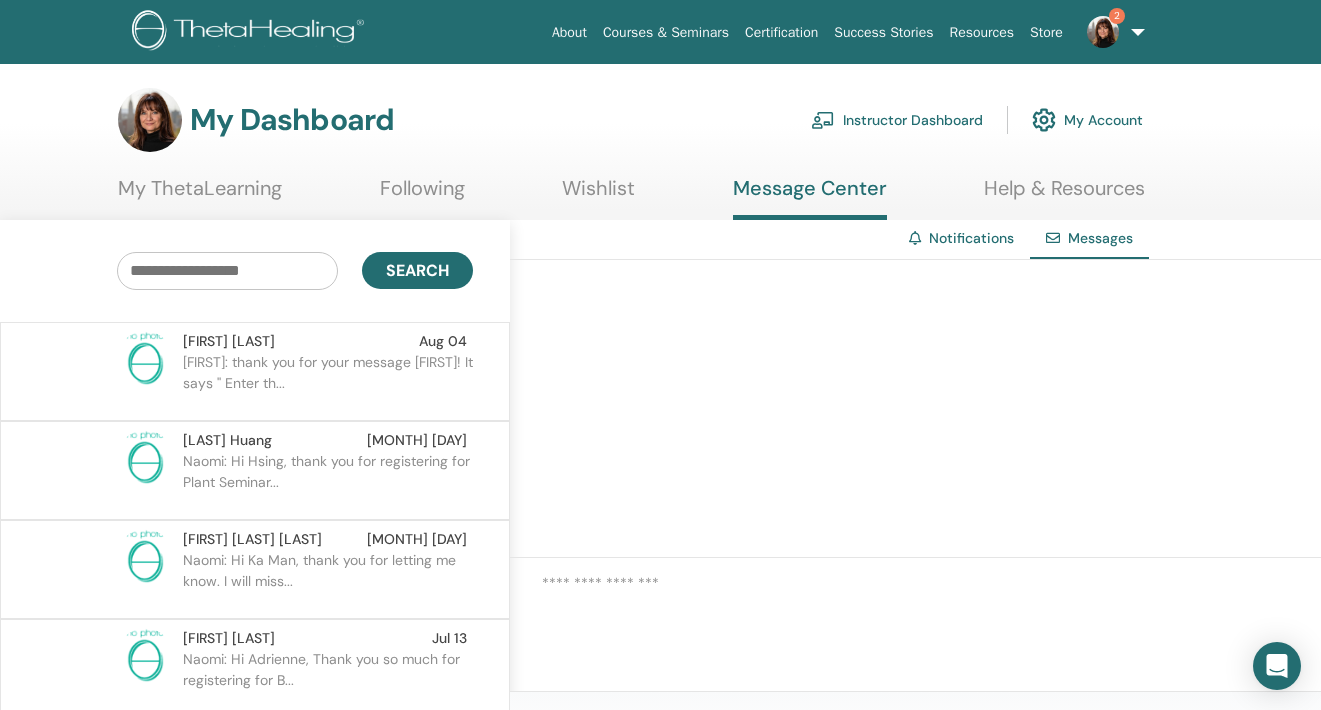 click on "[FIRST]: thank you for your message [FIRST]! It says '' Enter th..." at bounding box center [328, 382] 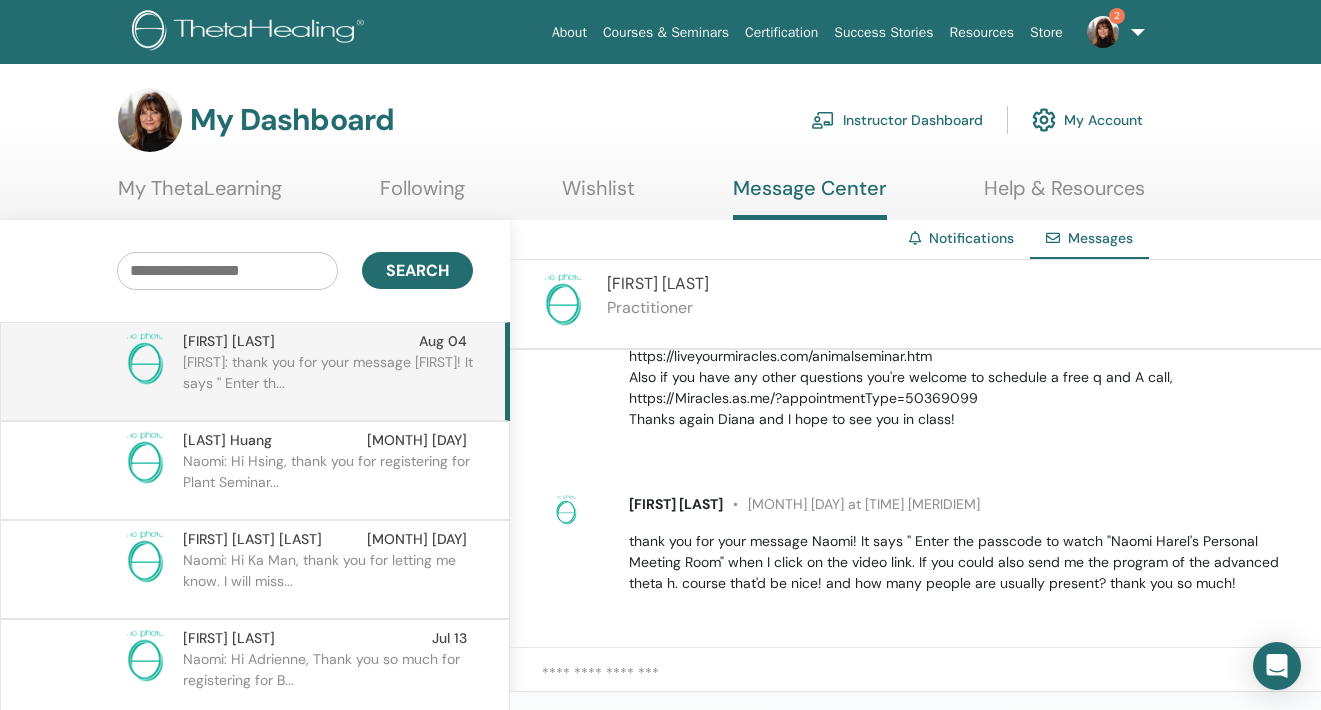 scroll, scrollTop: 295, scrollLeft: 0, axis: vertical 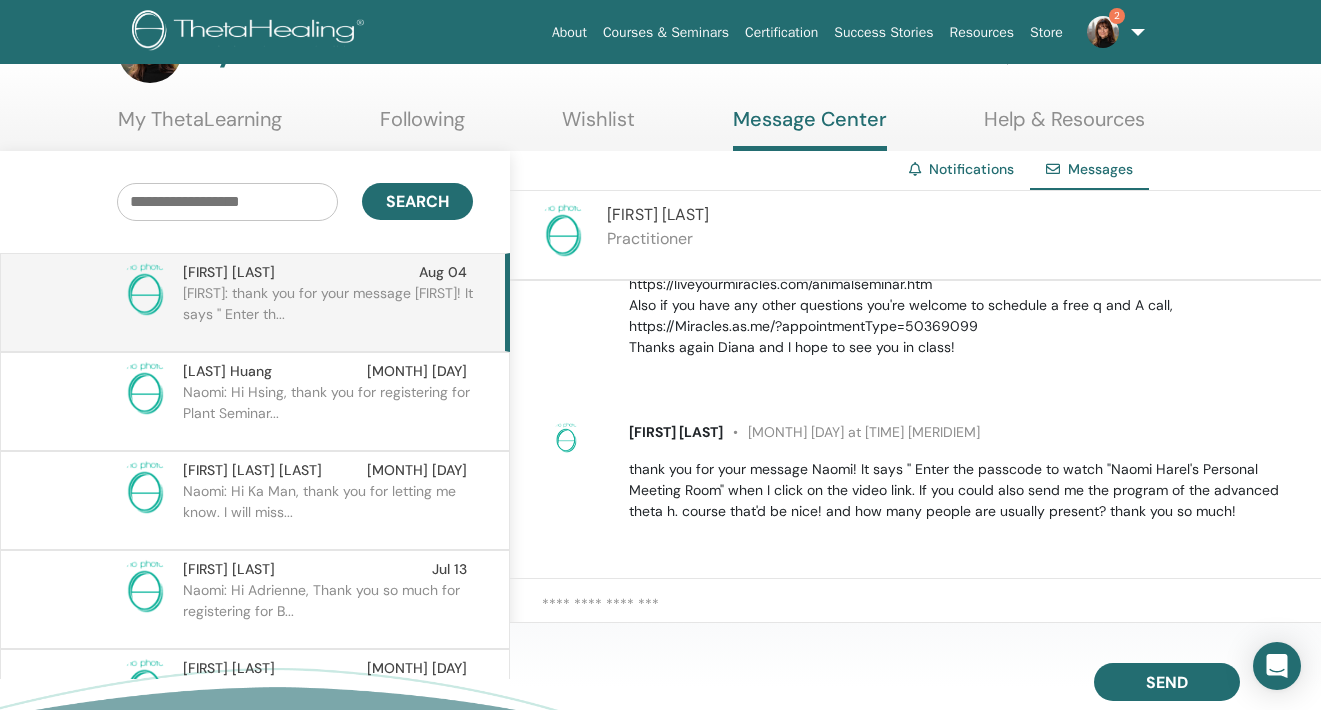 click at bounding box center [931, 614] 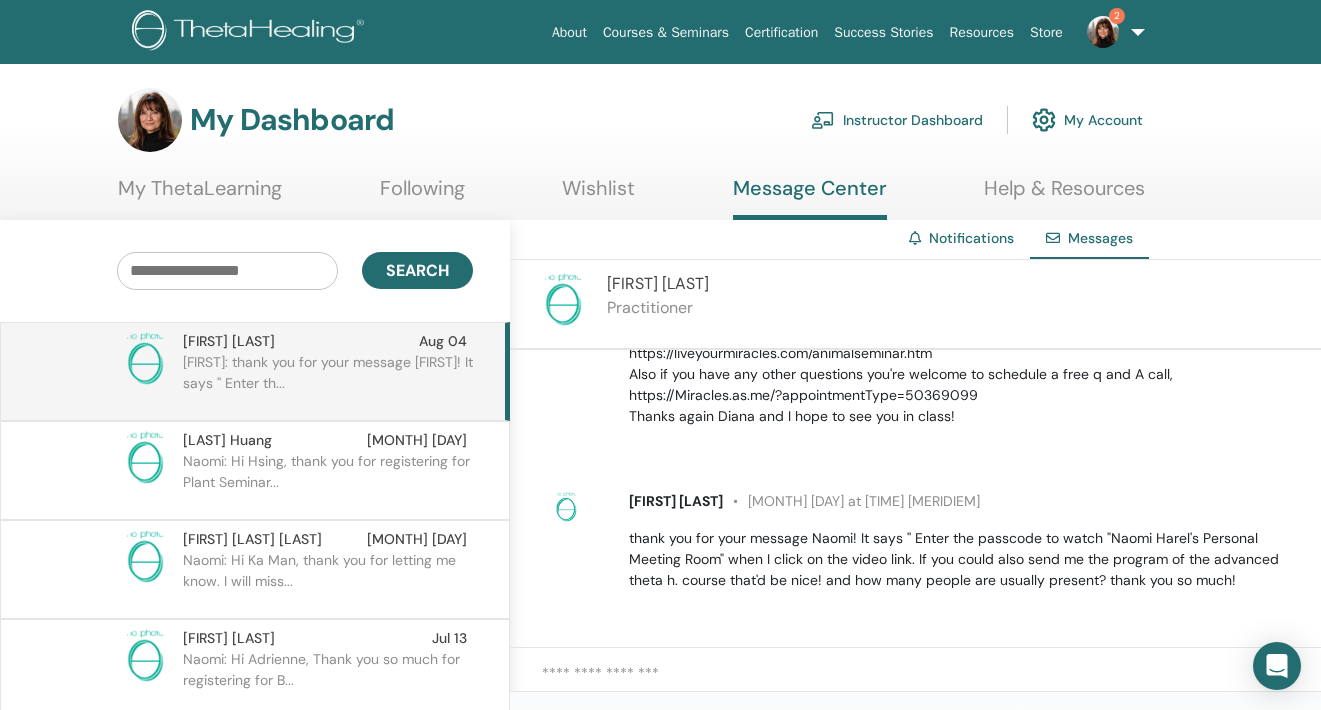 scroll, scrollTop: 0, scrollLeft: 0, axis: both 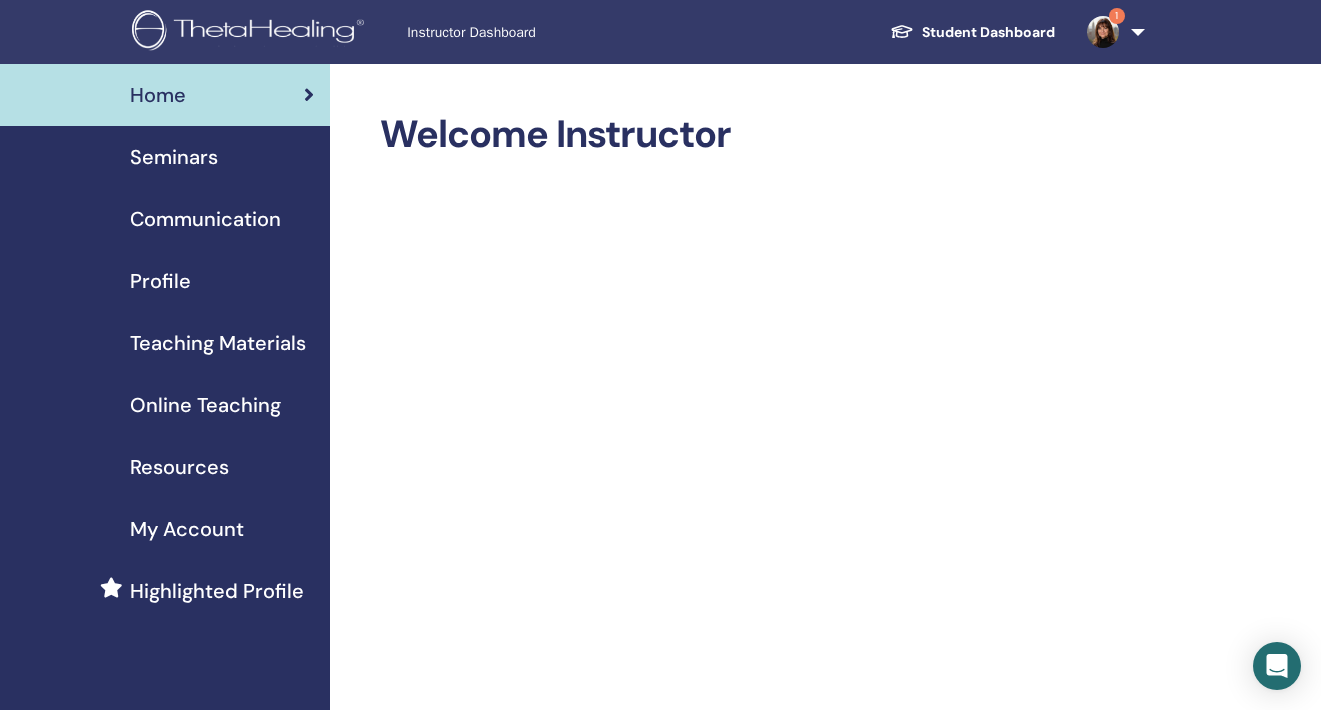 click at bounding box center [1103, 32] 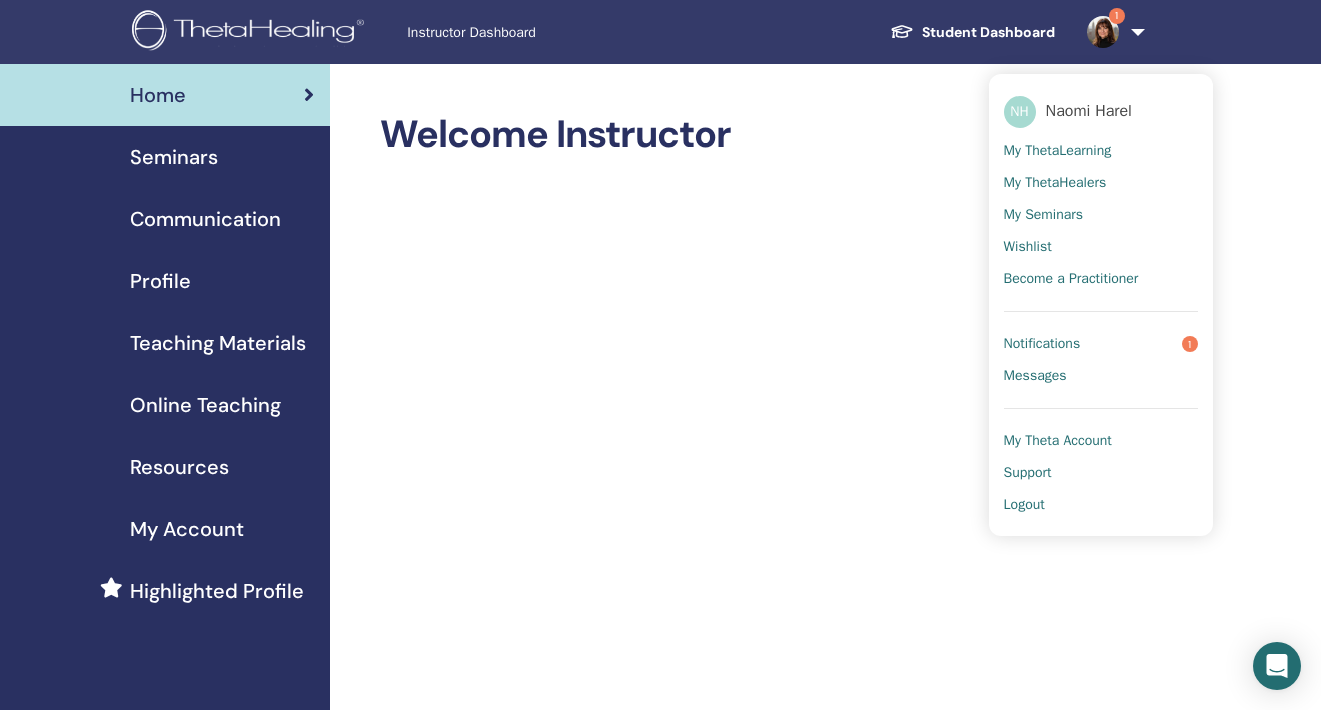 click on "Notifications" at bounding box center (1042, 344) 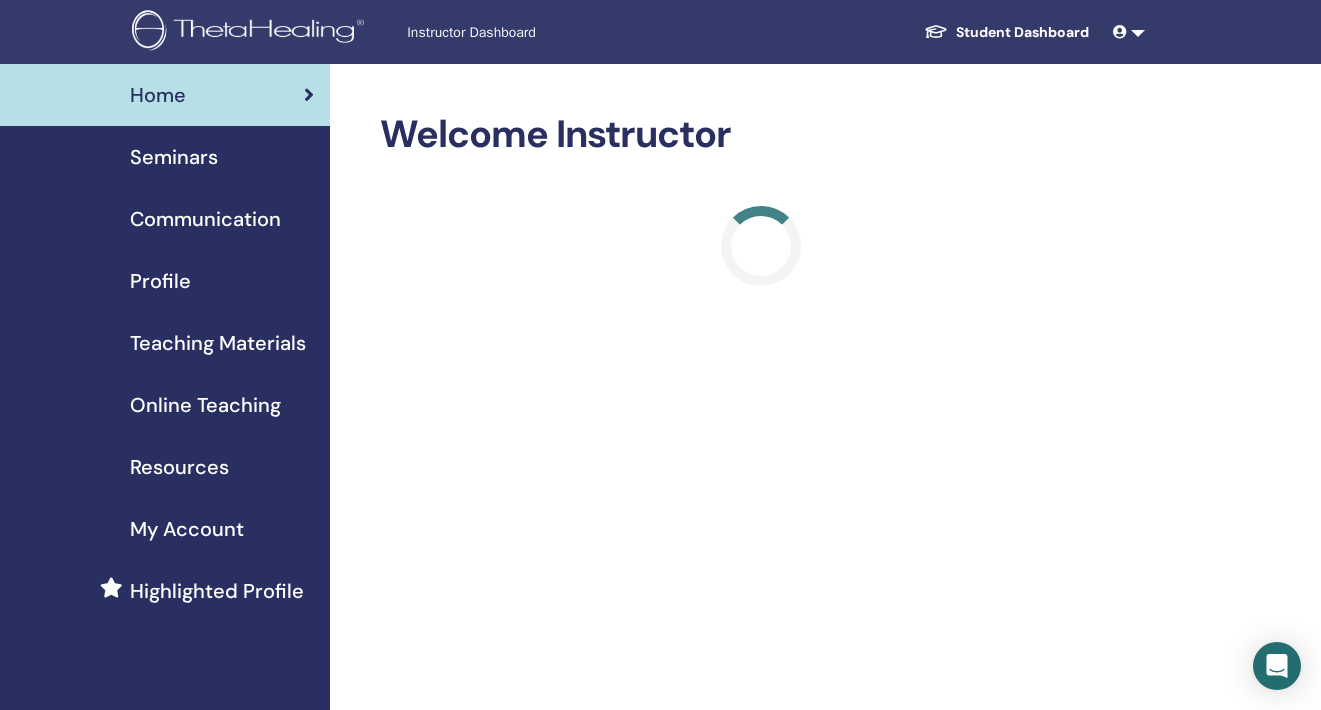 scroll, scrollTop: 0, scrollLeft: 0, axis: both 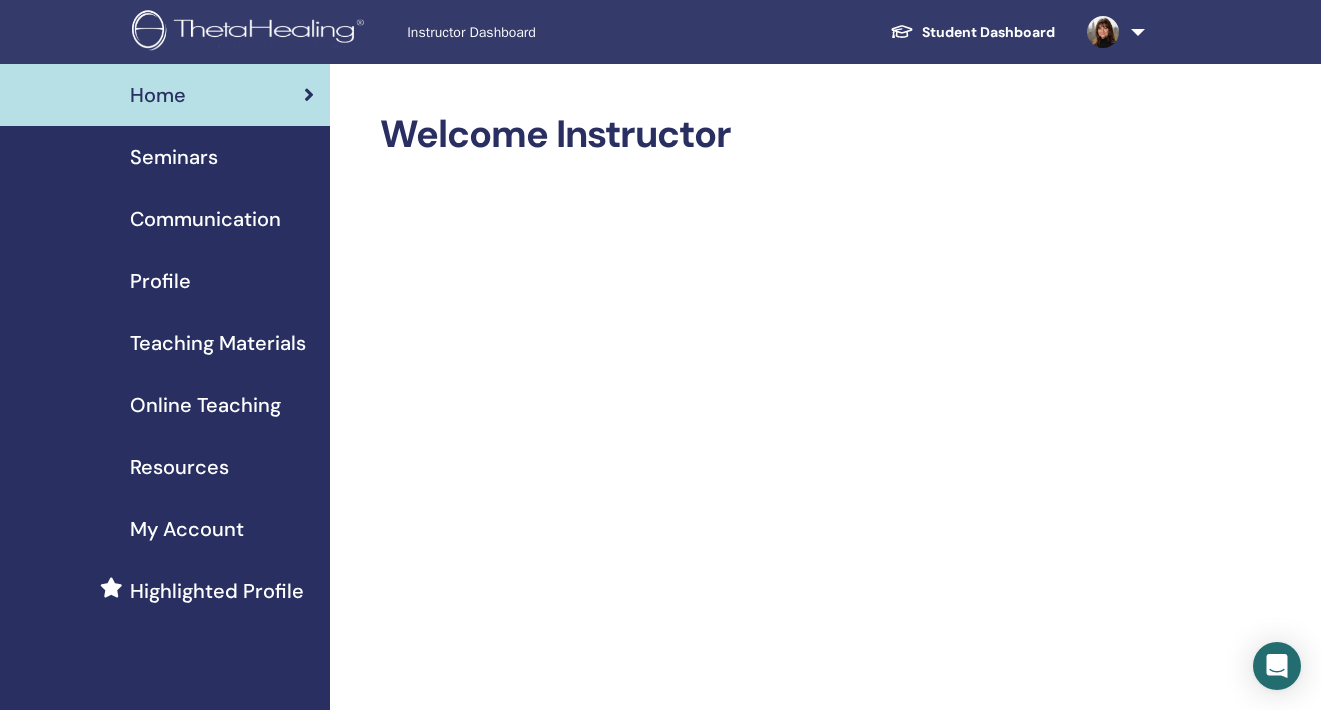 click at bounding box center (1103, 32) 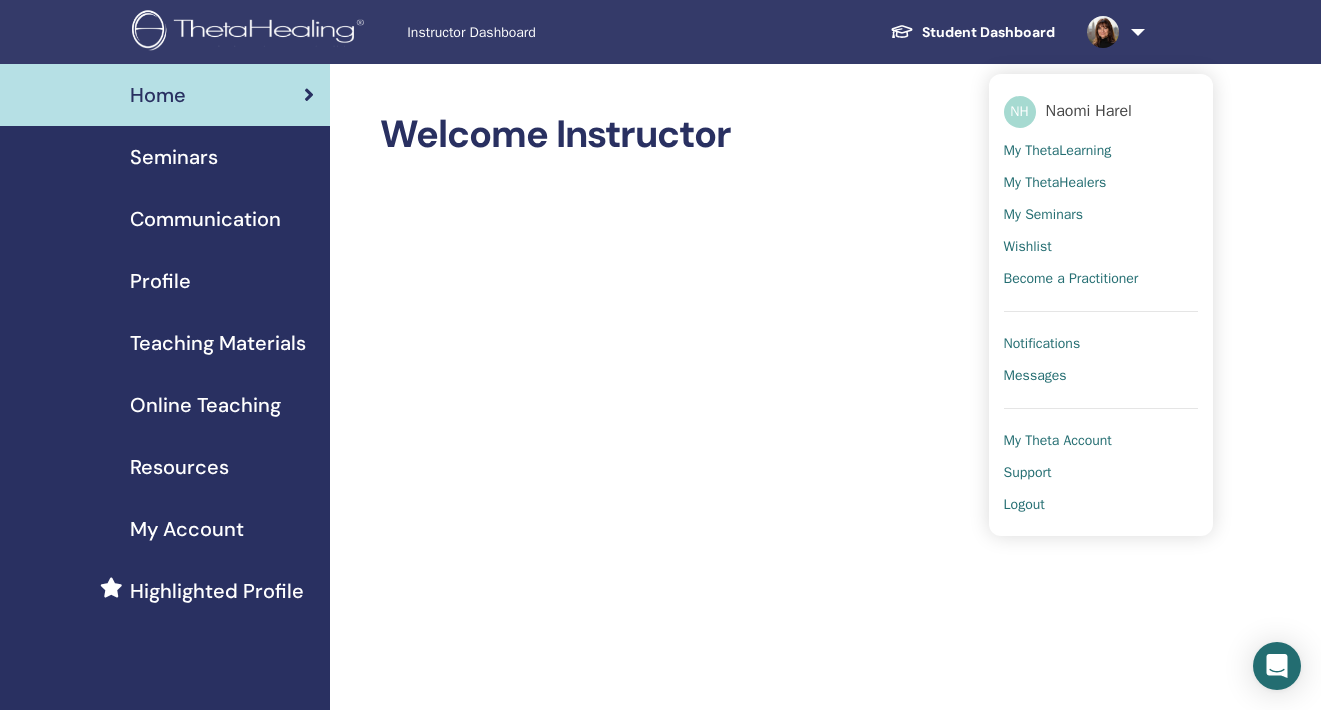 click on "Messages" at bounding box center (1035, 376) 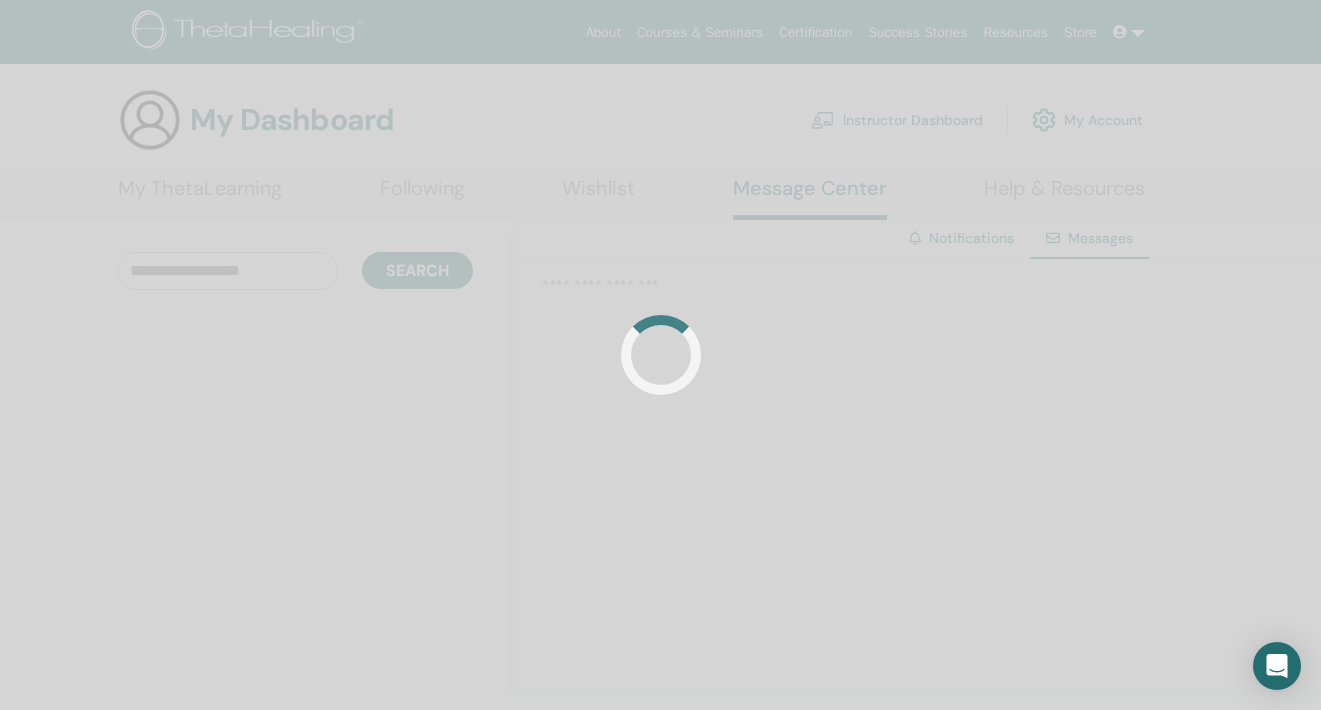 scroll, scrollTop: 0, scrollLeft: 0, axis: both 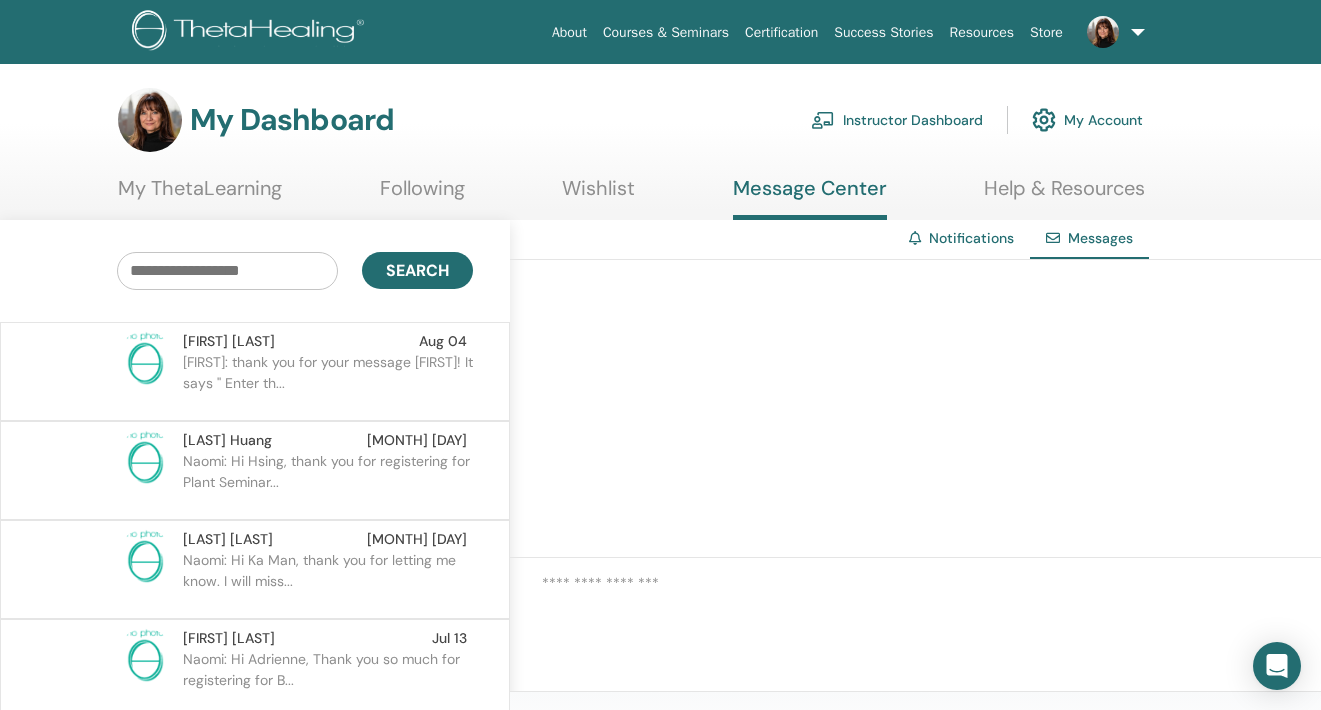 click on "[FIRST]: thank you for your message [FIRST]! It says '' Enter th..." at bounding box center [328, 382] 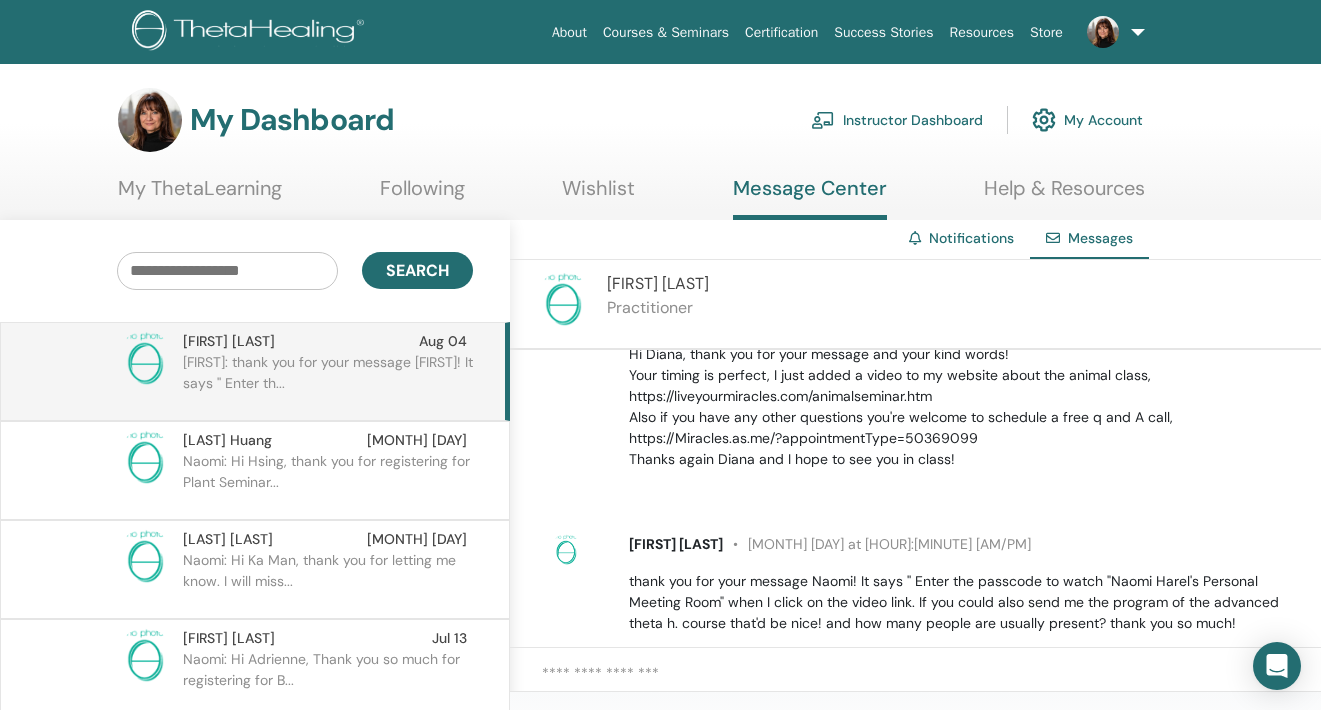 scroll, scrollTop: 295, scrollLeft: 0, axis: vertical 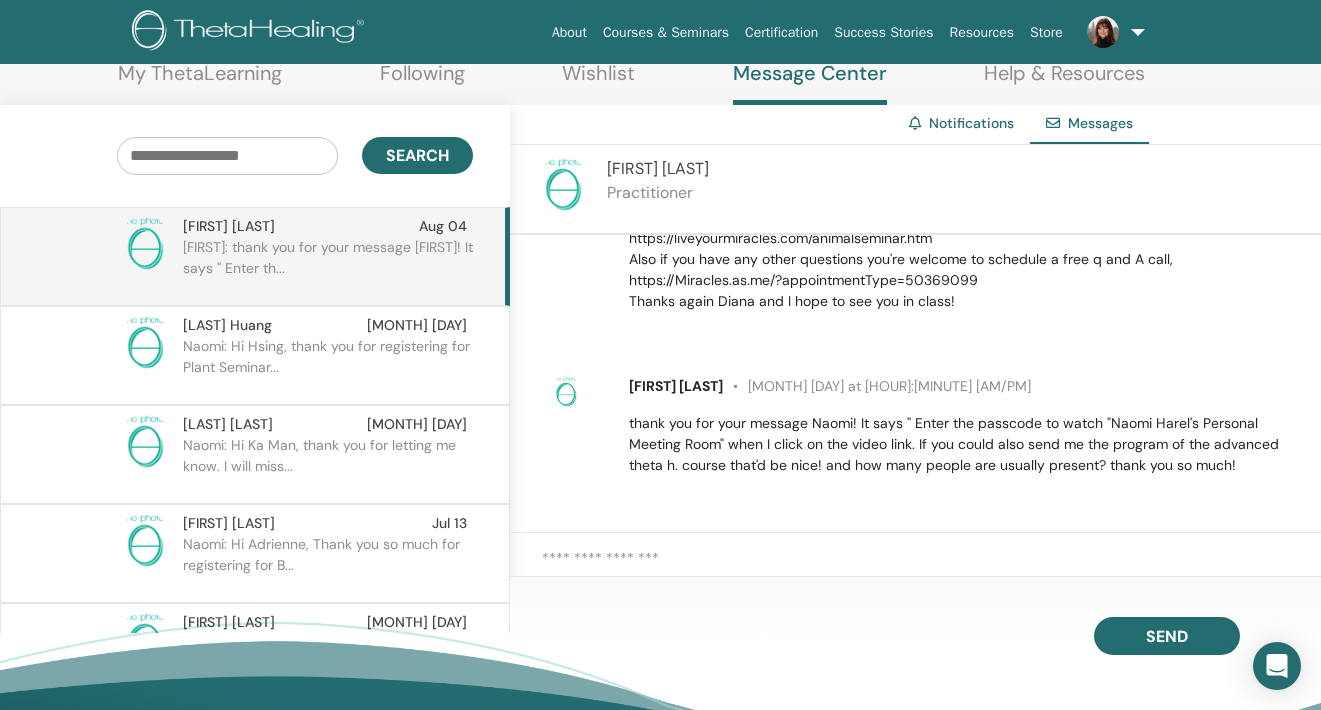 click at bounding box center (931, 568) 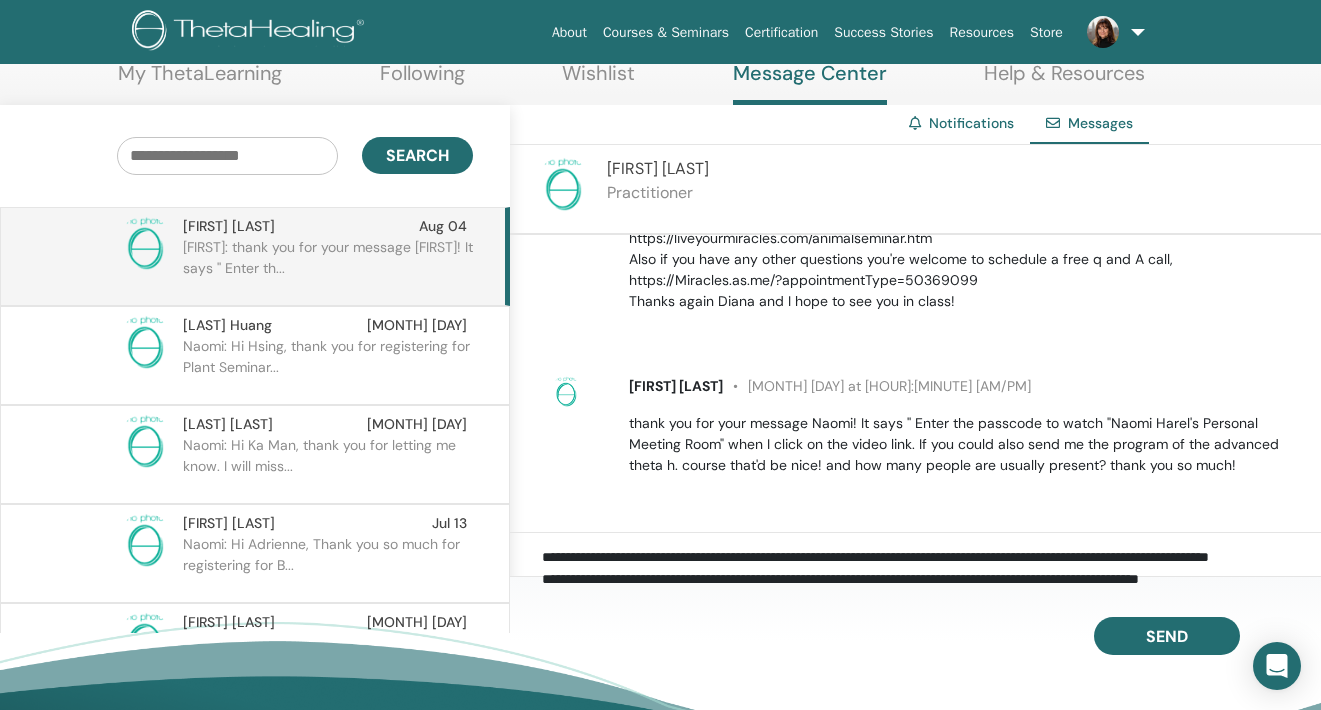 scroll, scrollTop: 44, scrollLeft: 0, axis: vertical 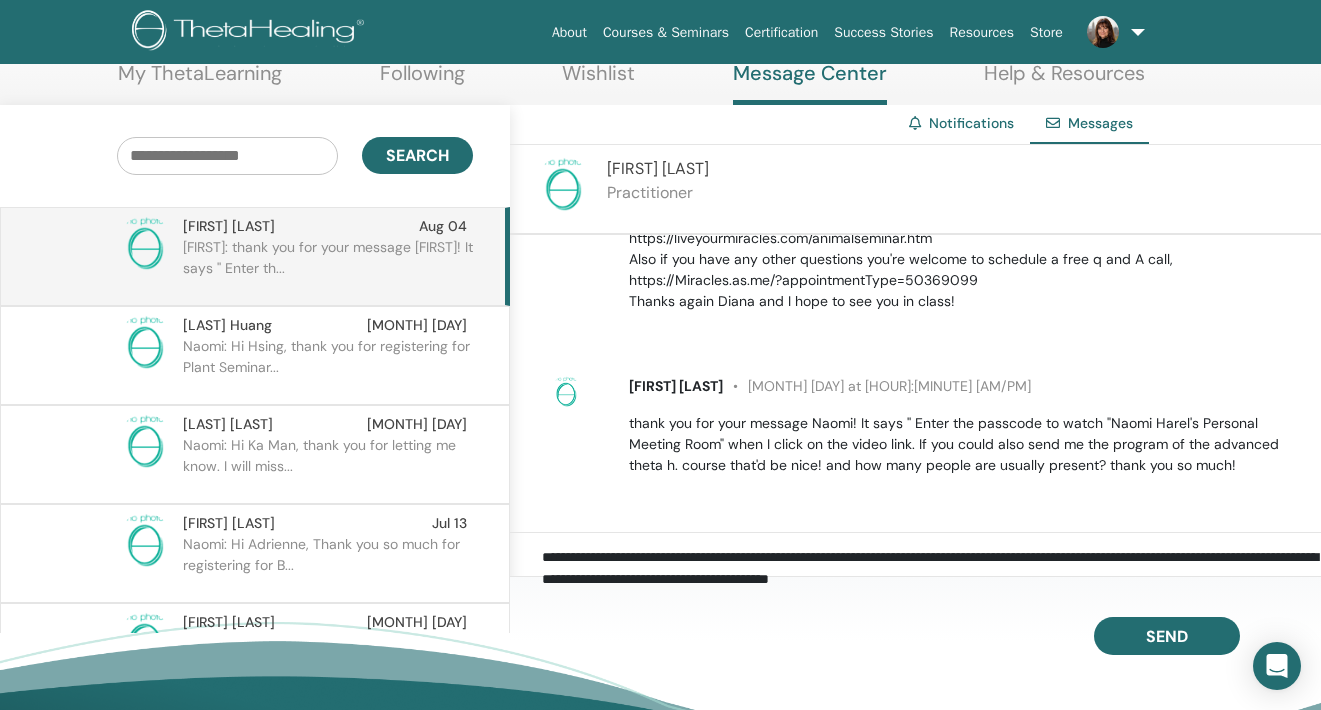 drag, startPoint x: 1004, startPoint y: 583, endPoint x: 853, endPoint y: 578, distance: 151.08276 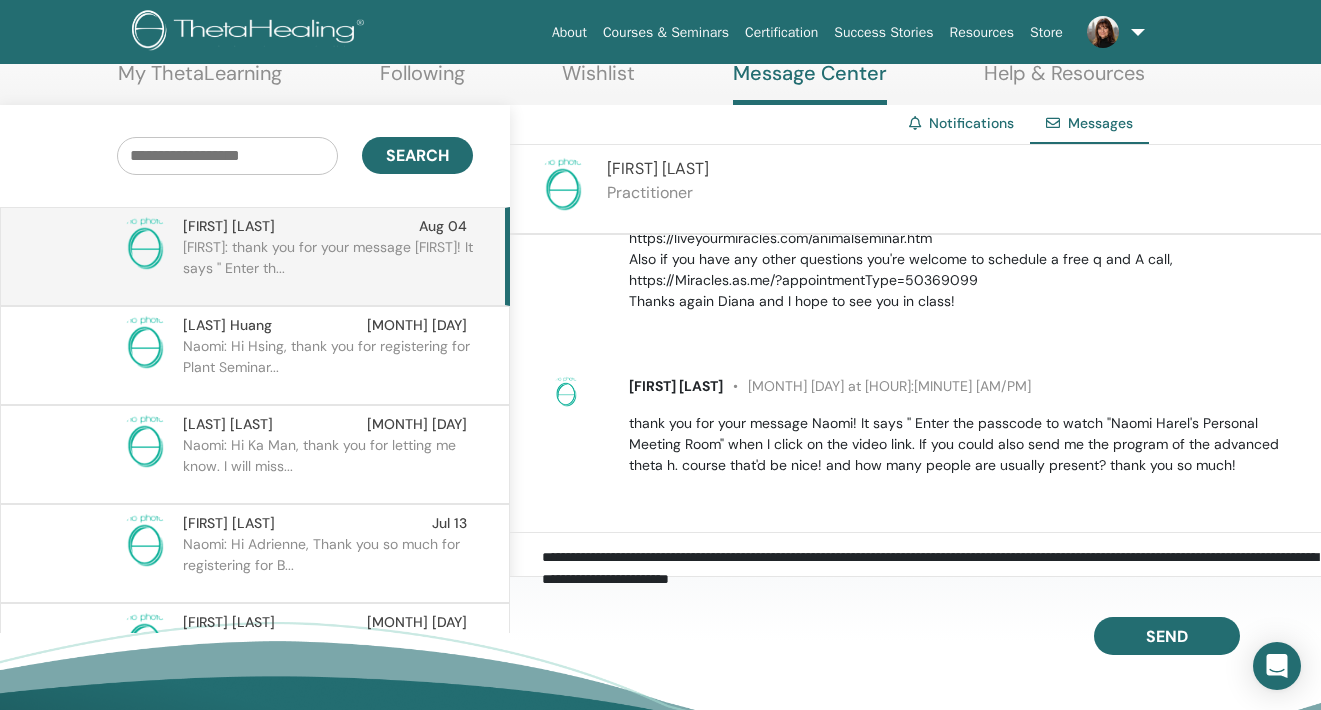 click on "**********" at bounding box center [931, 568] 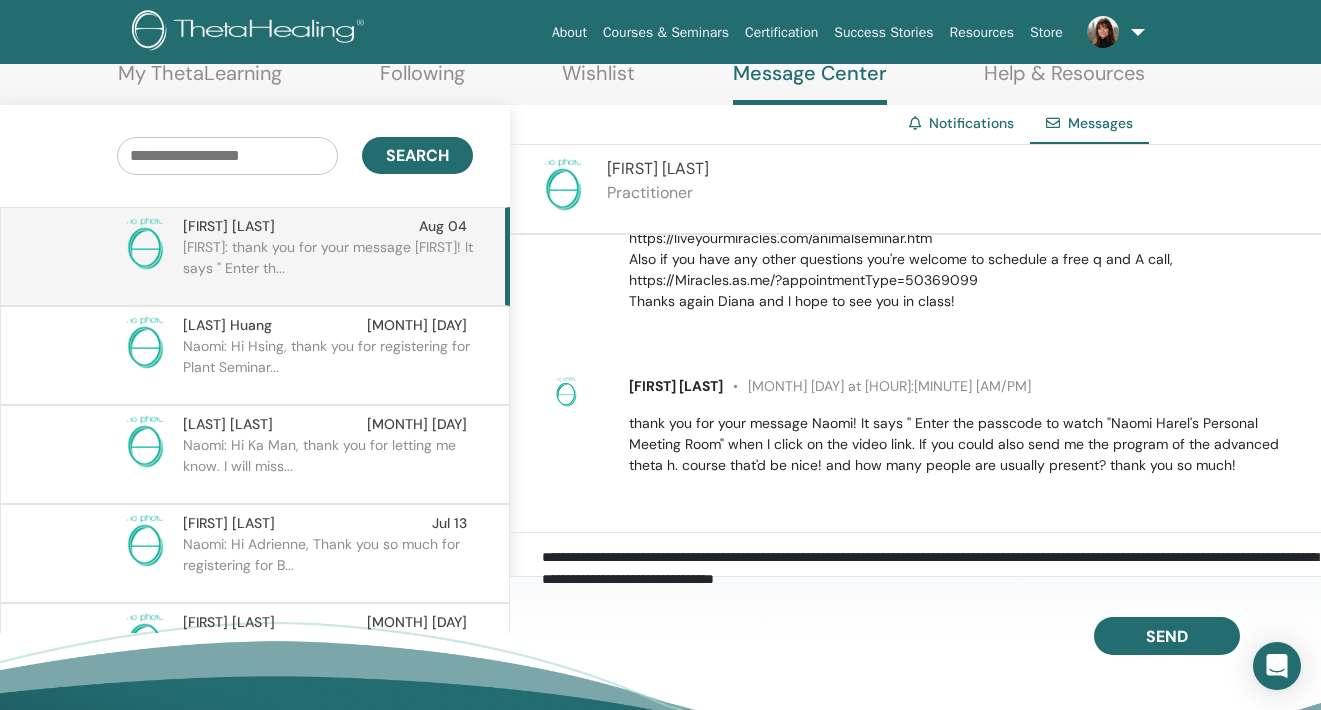 scroll, scrollTop: 45, scrollLeft: 0, axis: vertical 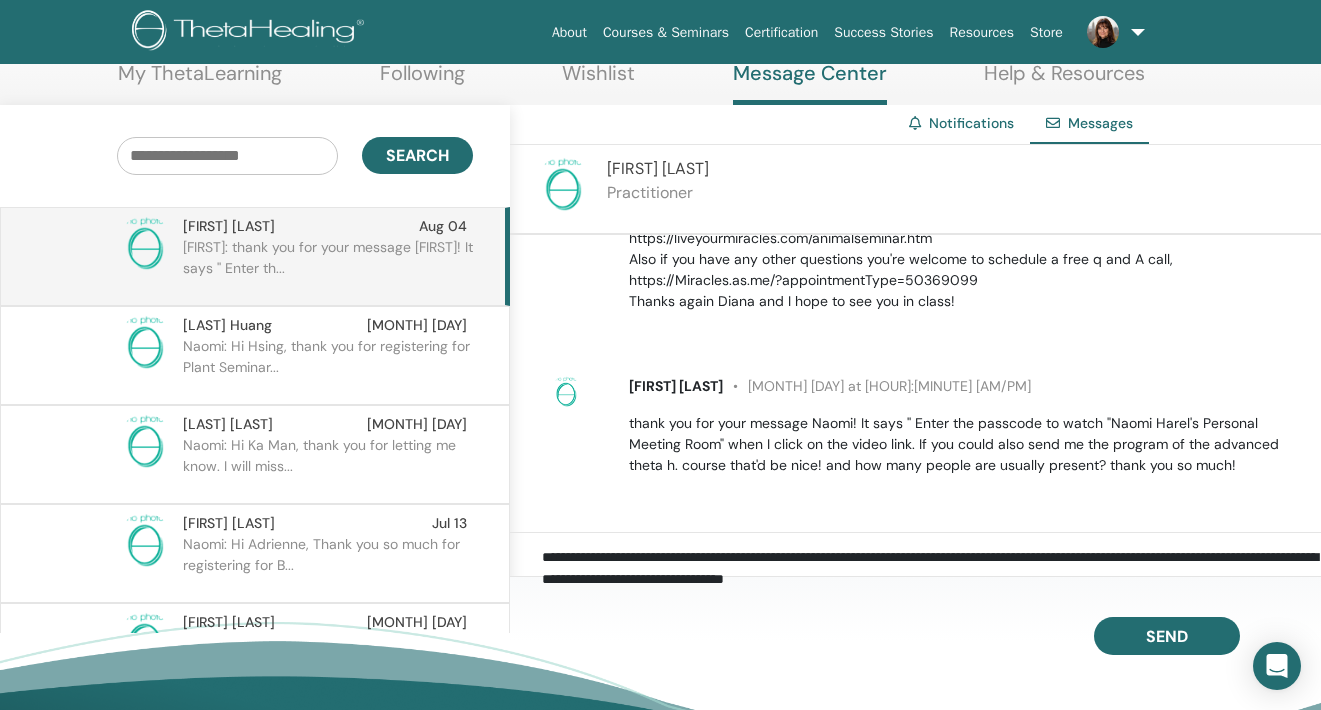 click on "**********" at bounding box center [931, 568] 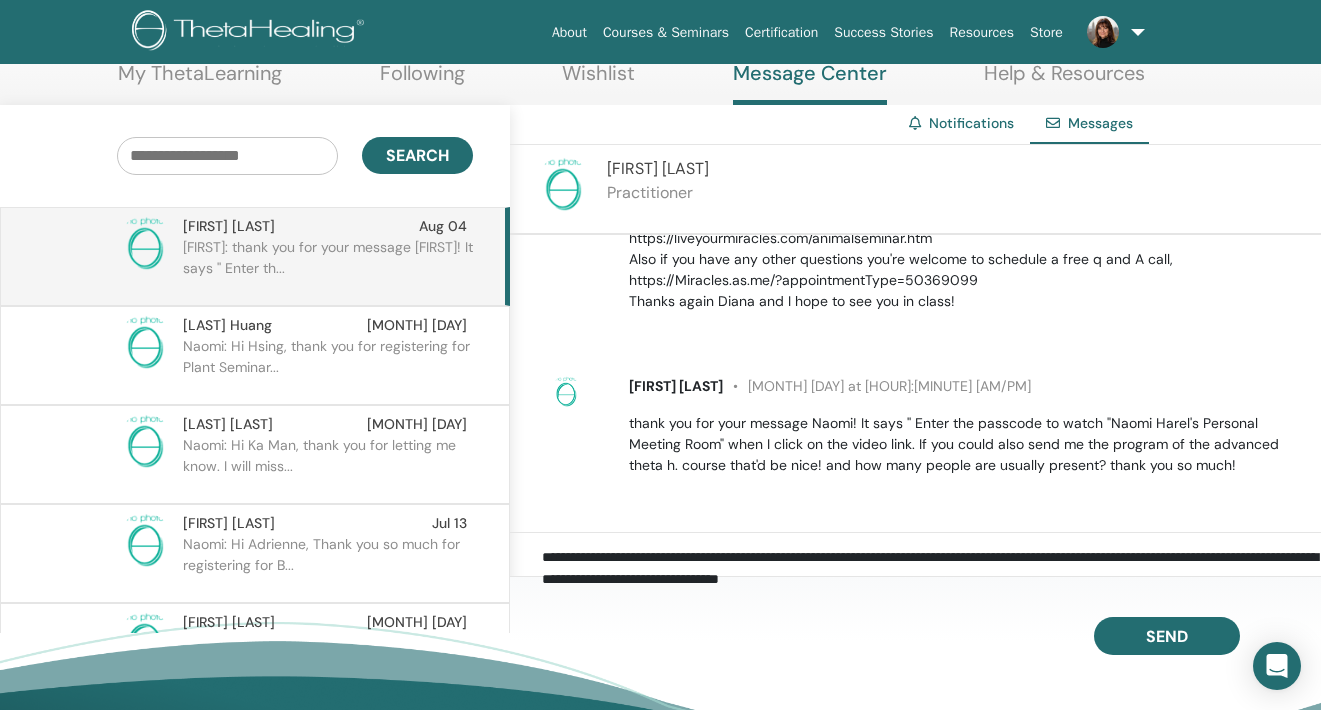 scroll, scrollTop: 42, scrollLeft: 0, axis: vertical 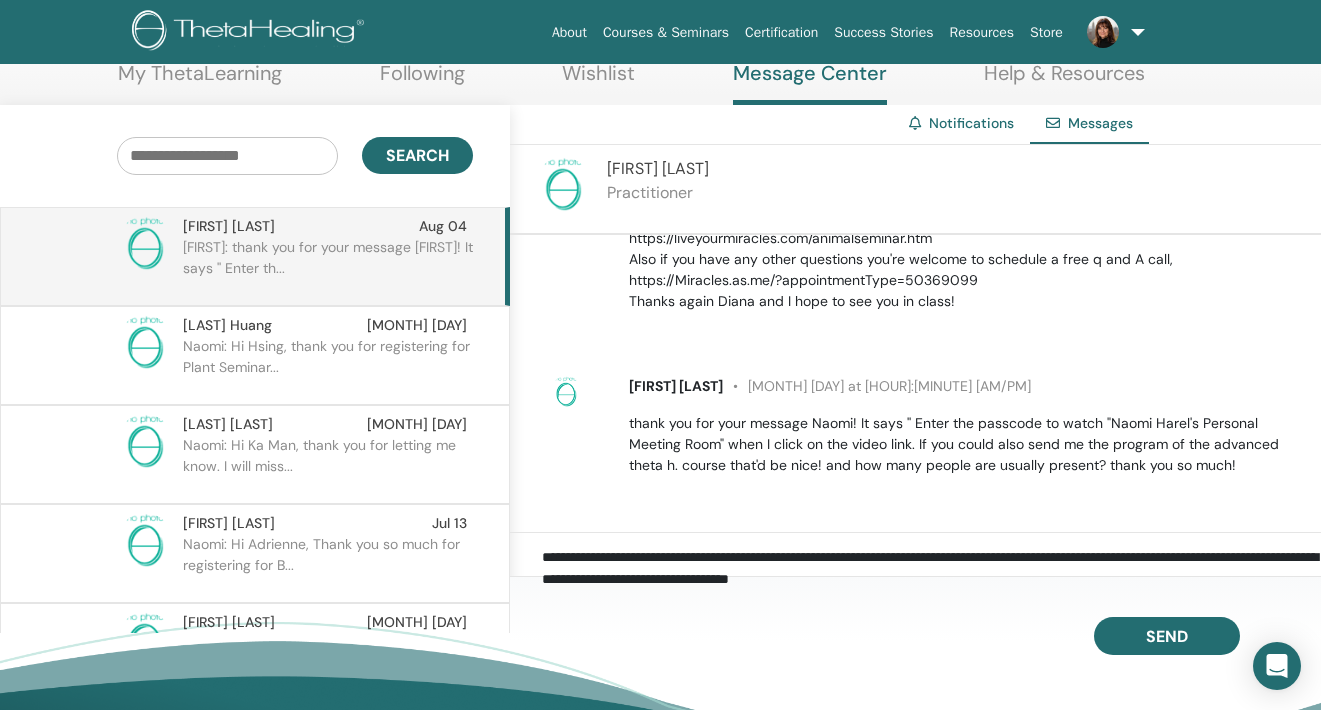 click on "**********" at bounding box center (931, 568) 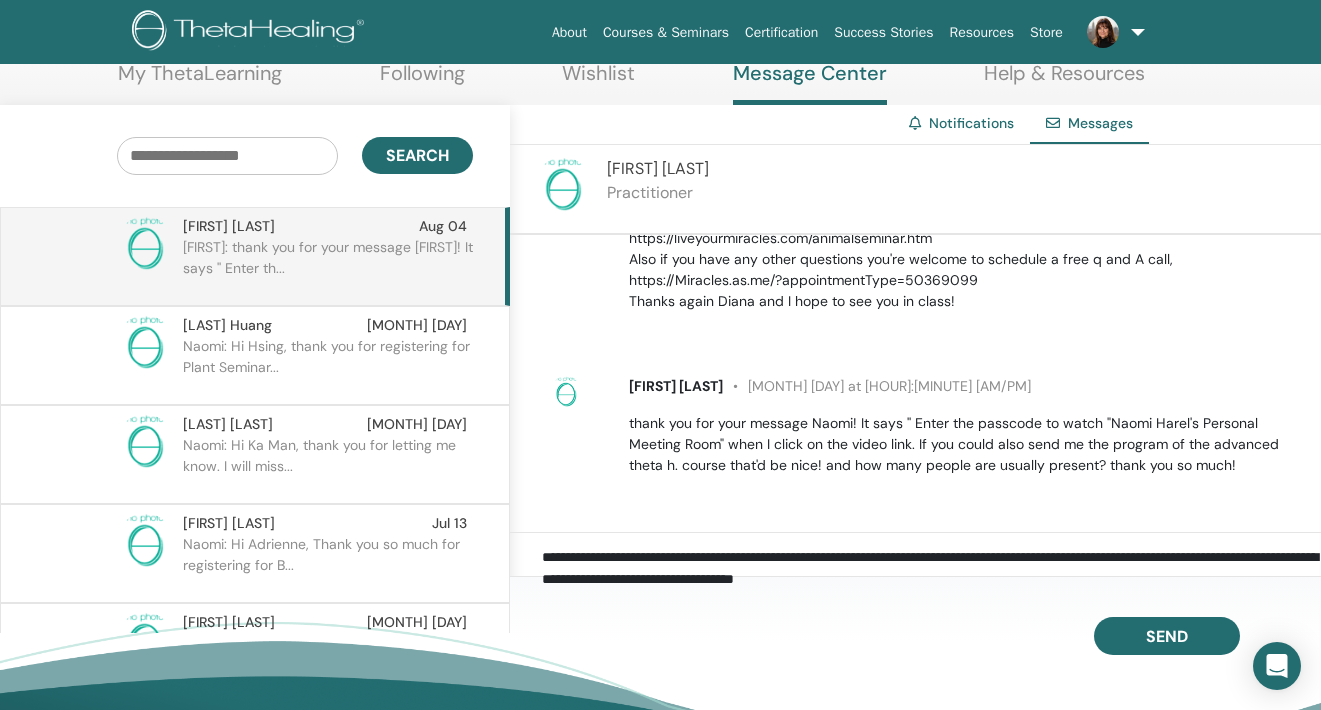scroll, scrollTop: 45, scrollLeft: 0, axis: vertical 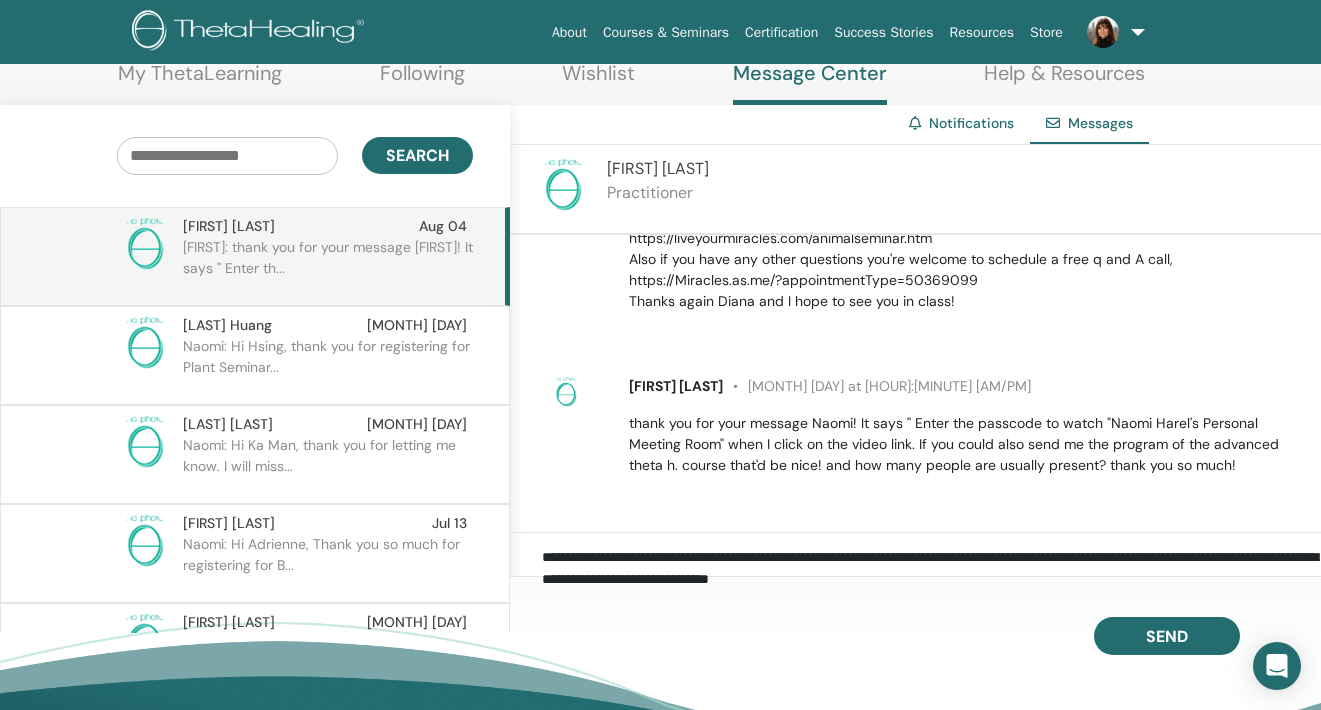 drag, startPoint x: 603, startPoint y: 579, endPoint x: 627, endPoint y: 582, distance: 24.186773 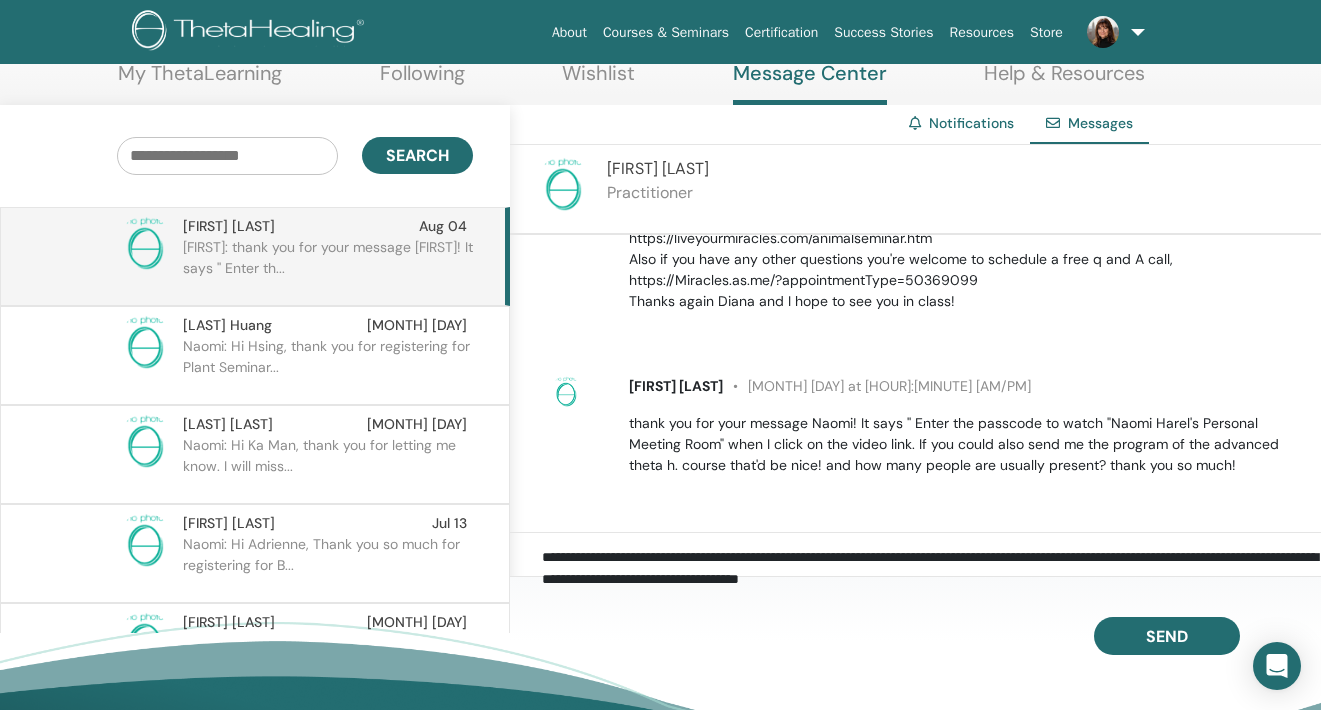 click on "**********" at bounding box center [931, 568] 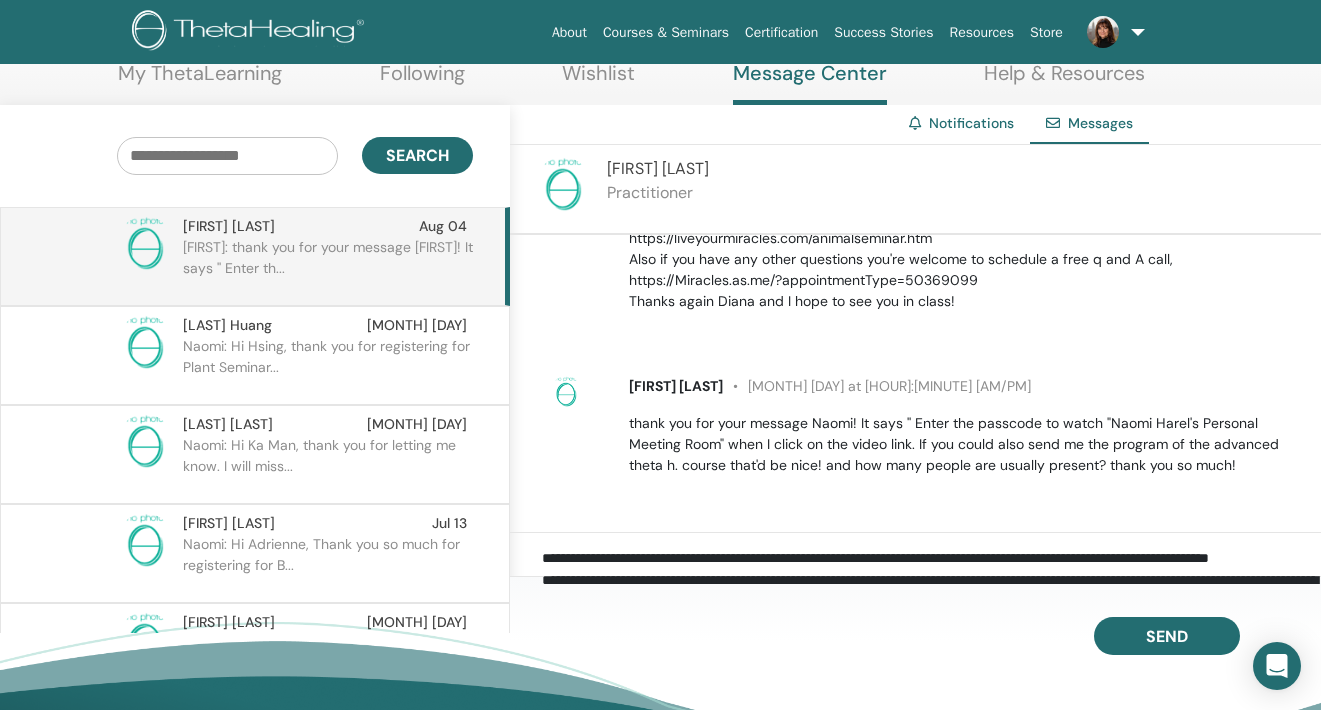 scroll, scrollTop: 0, scrollLeft: 0, axis: both 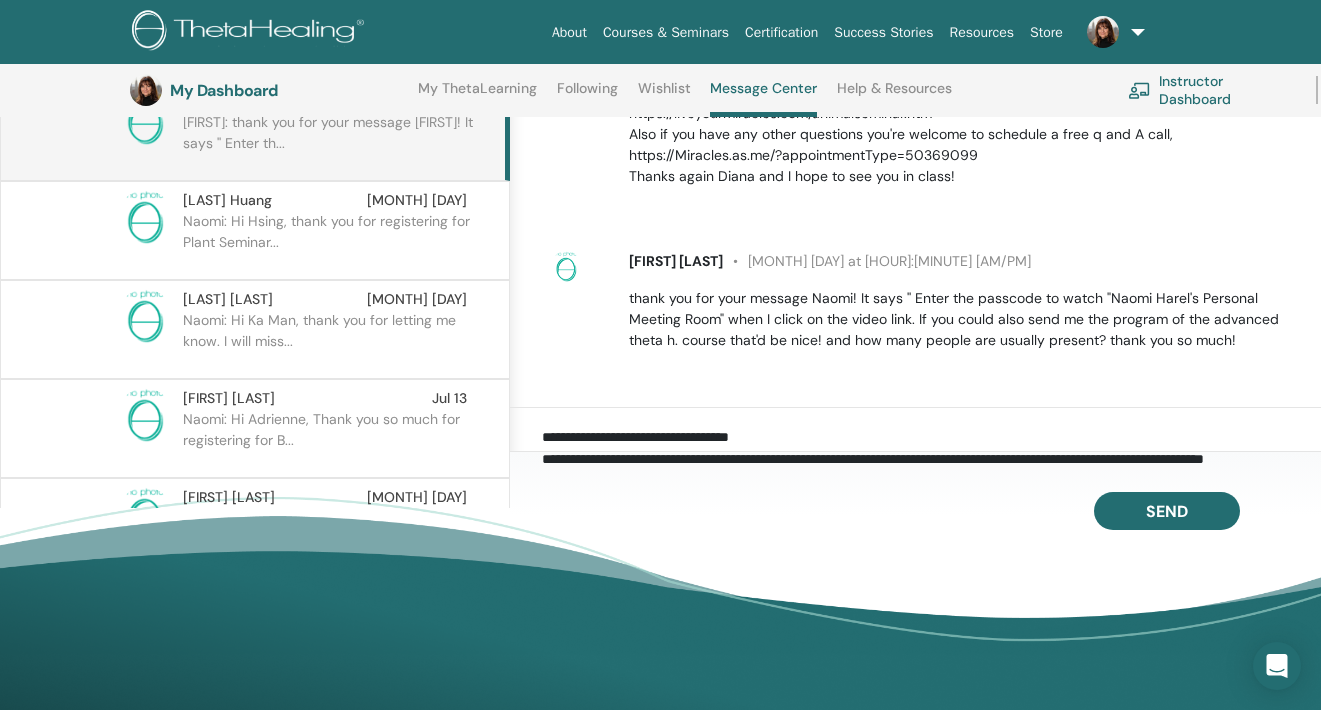 click on "**********" at bounding box center (931, 443) 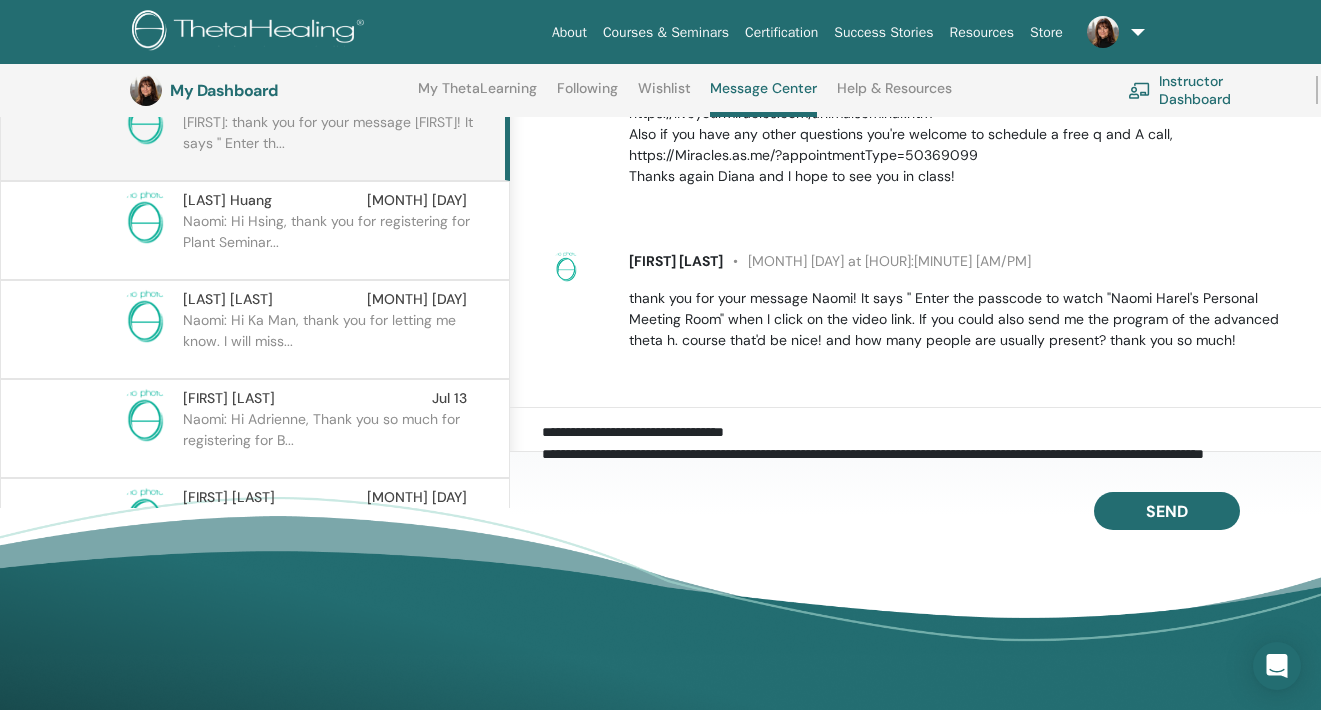 scroll, scrollTop: 59, scrollLeft: 0, axis: vertical 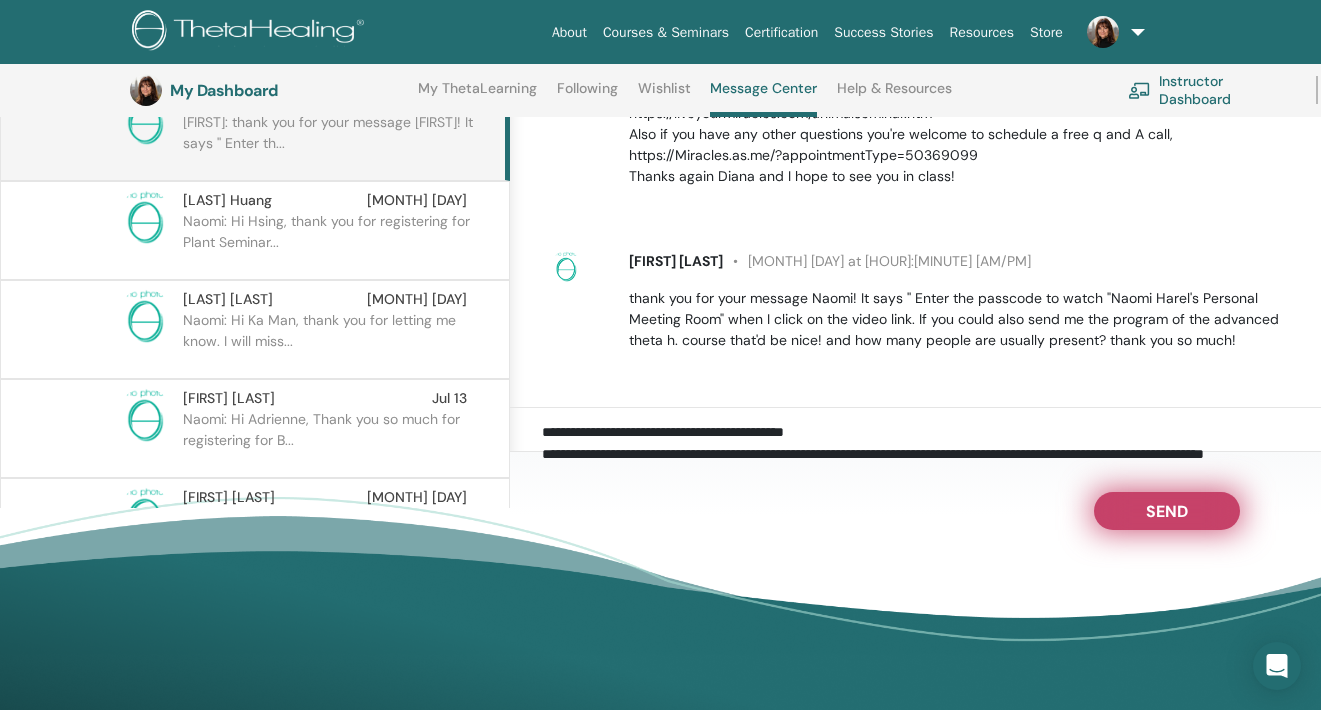 type on "**********" 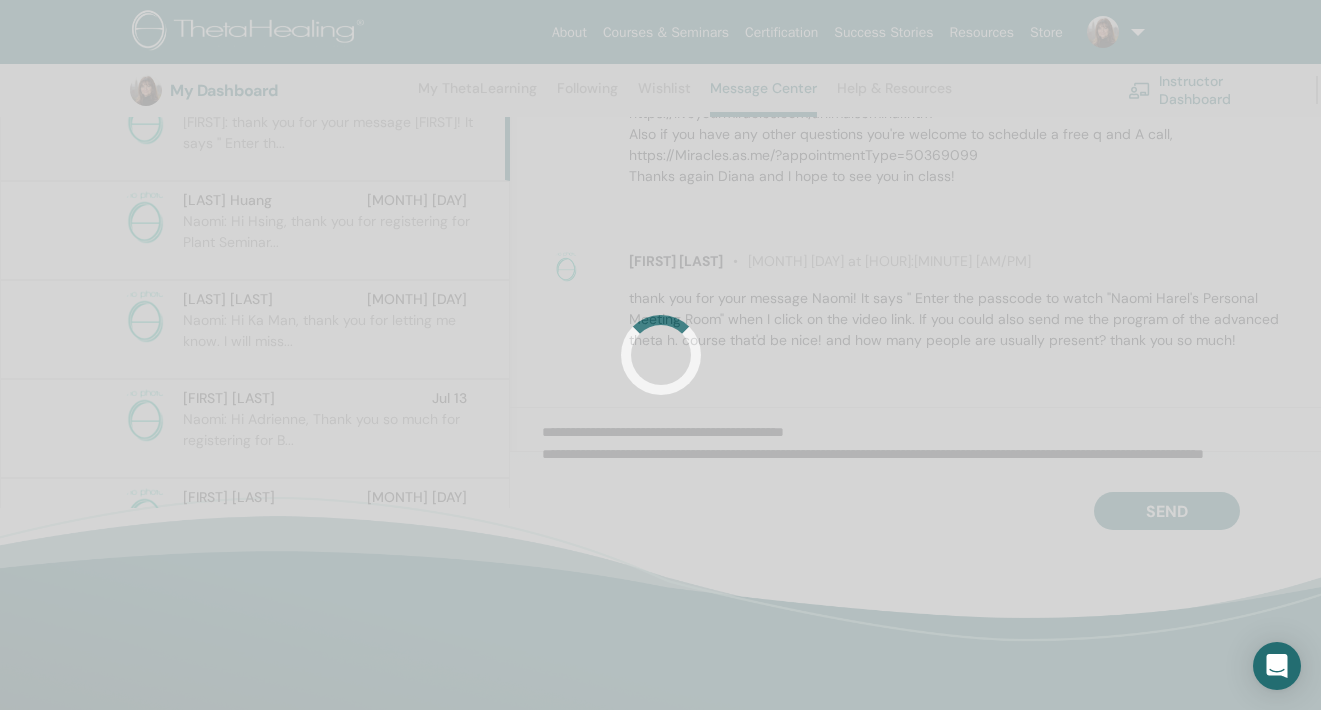scroll, scrollTop: 0, scrollLeft: 0, axis: both 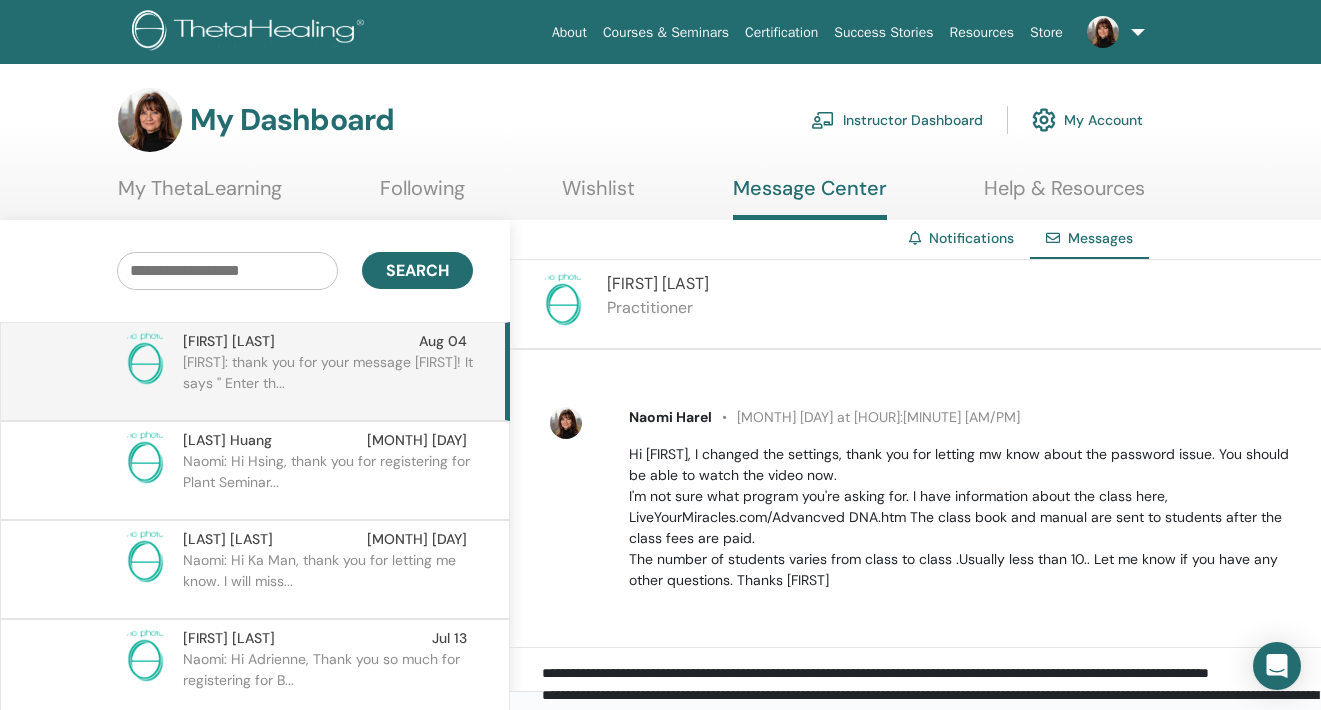 click on "Instructor Dashboard" at bounding box center (897, 120) 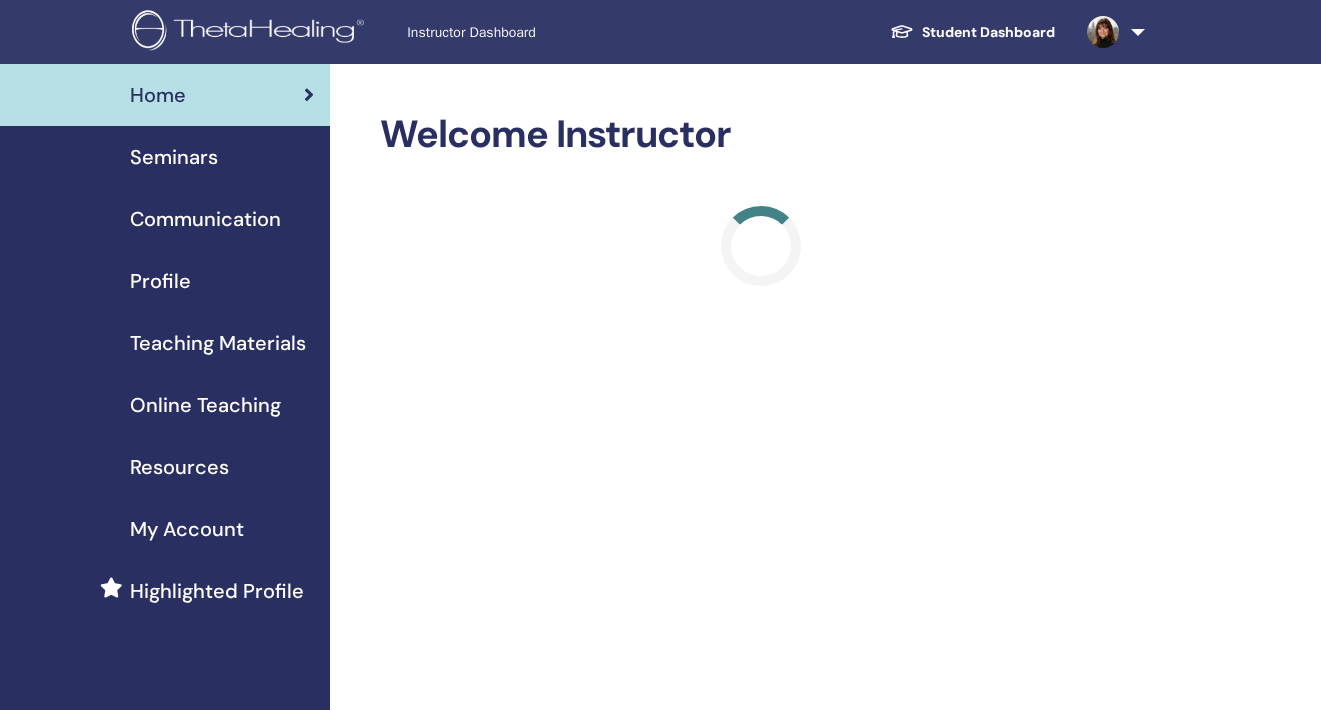 scroll, scrollTop: 0, scrollLeft: 0, axis: both 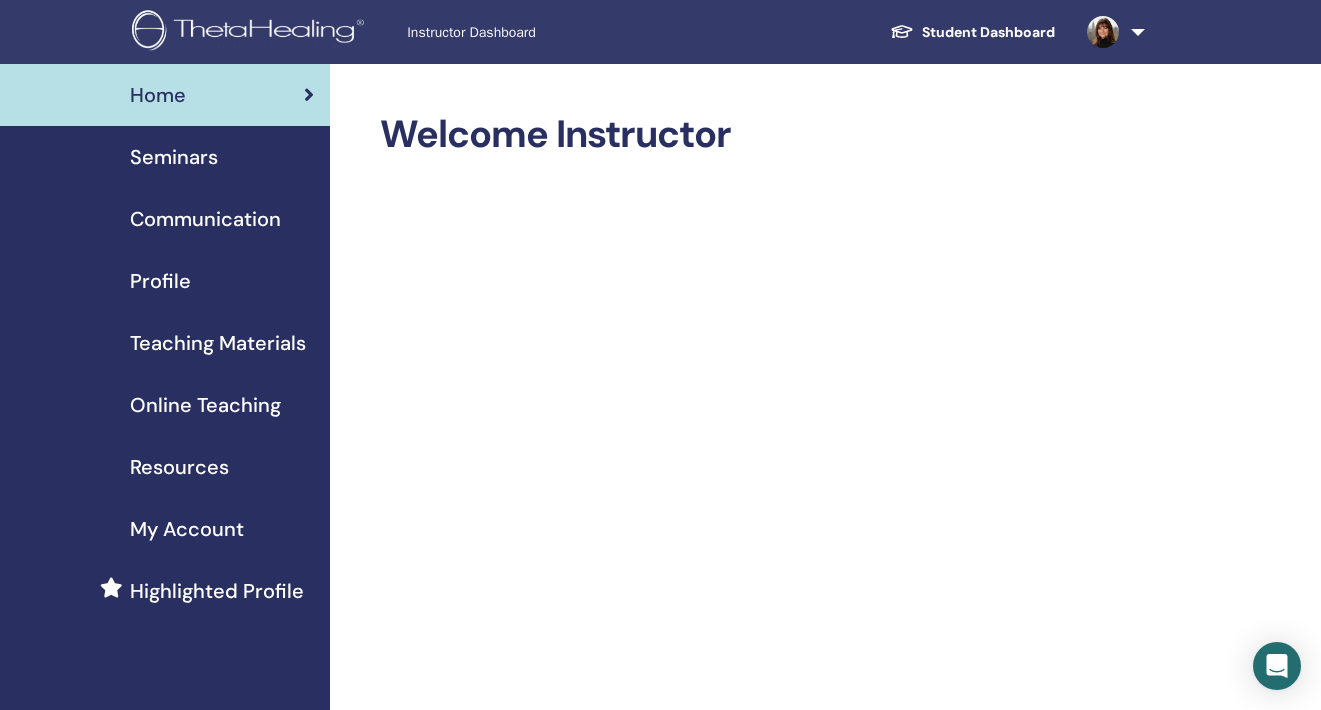 click on "Seminars" at bounding box center (174, 157) 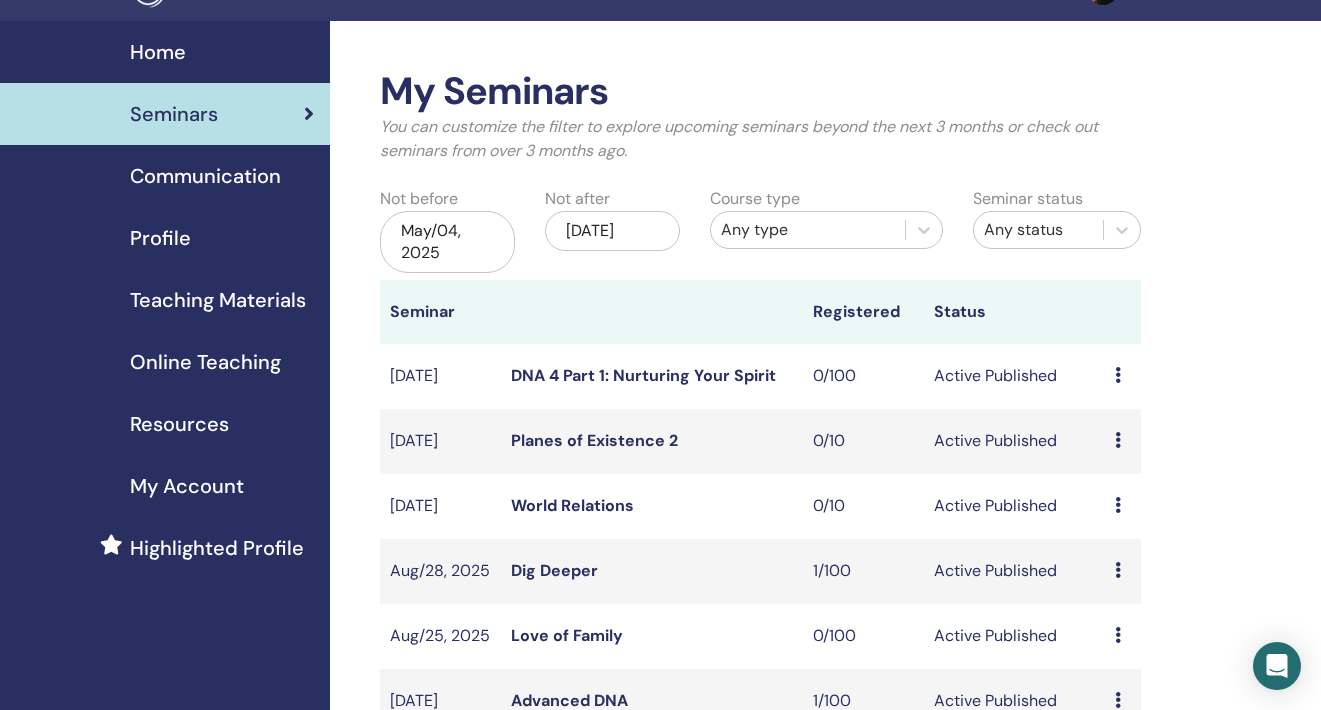 scroll, scrollTop: 40, scrollLeft: 0, axis: vertical 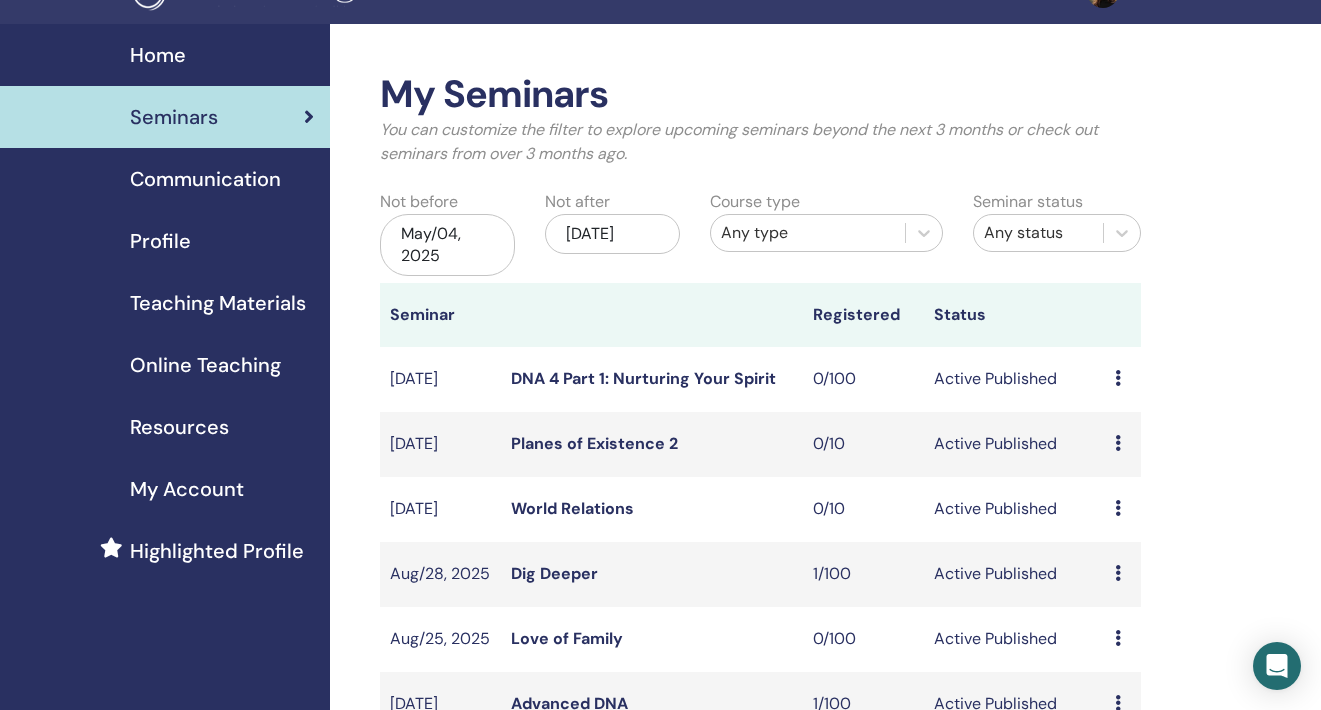click on "Nov/04, 2025" at bounding box center (612, 234) 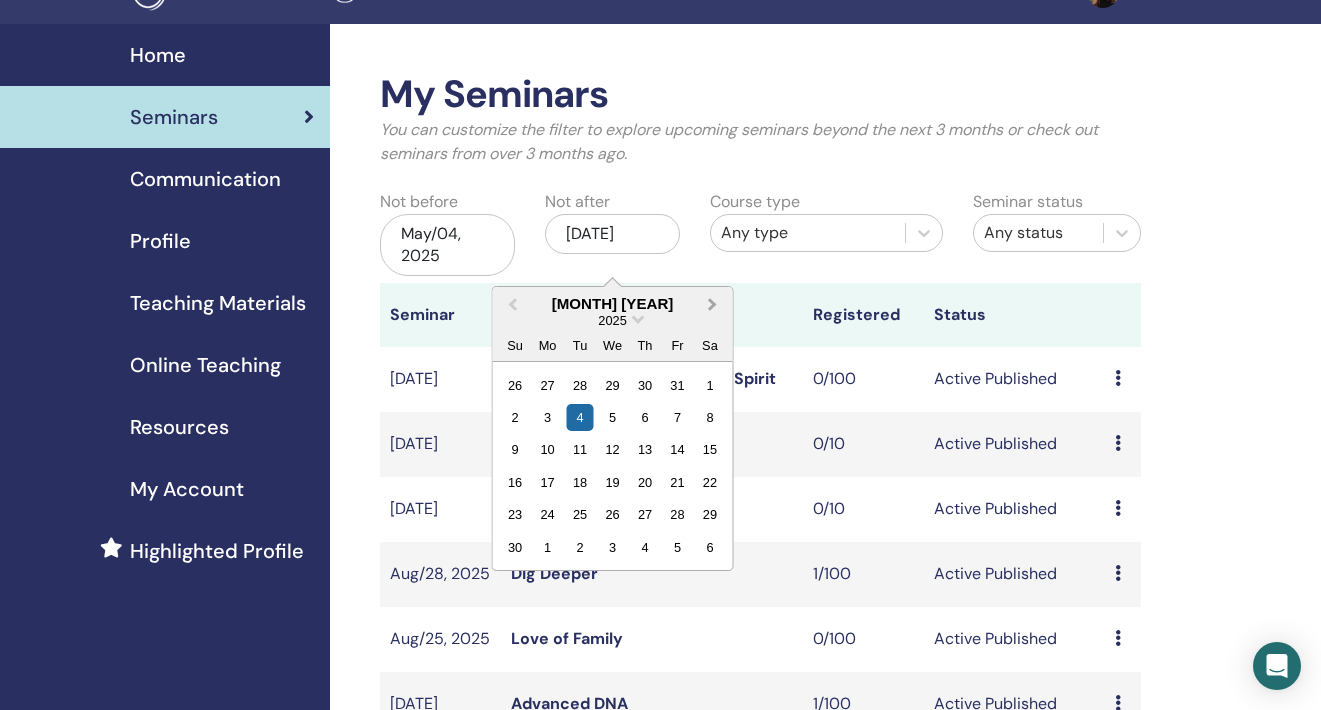 click on "Next Month" at bounding box center [715, 305] 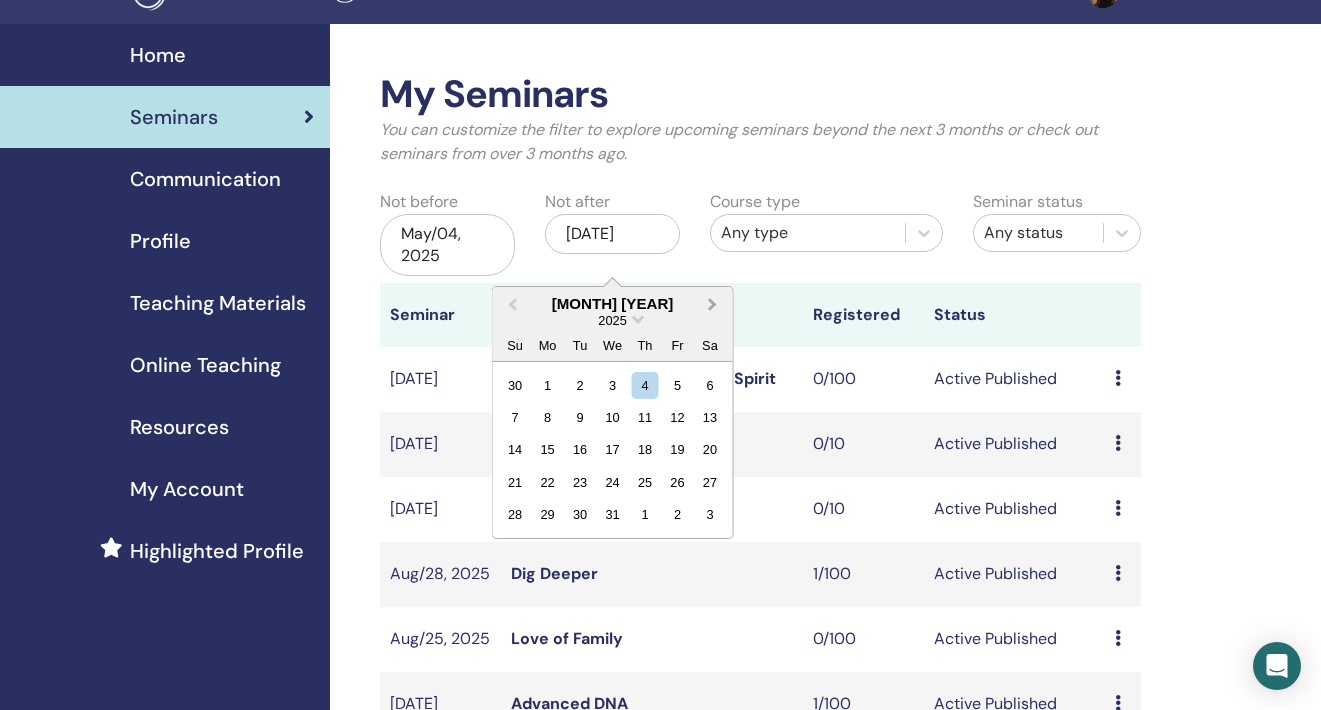 click on "Next Month" at bounding box center (715, 305) 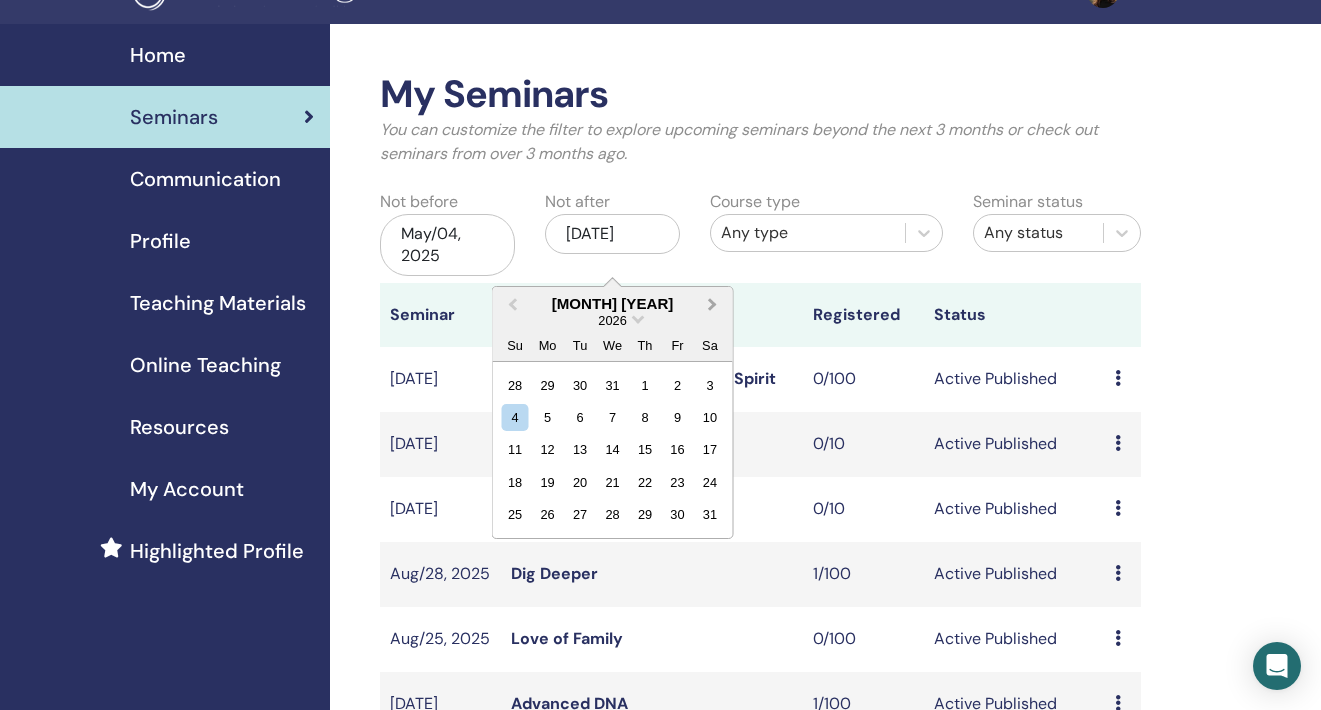 click on "Next Month" at bounding box center [715, 305] 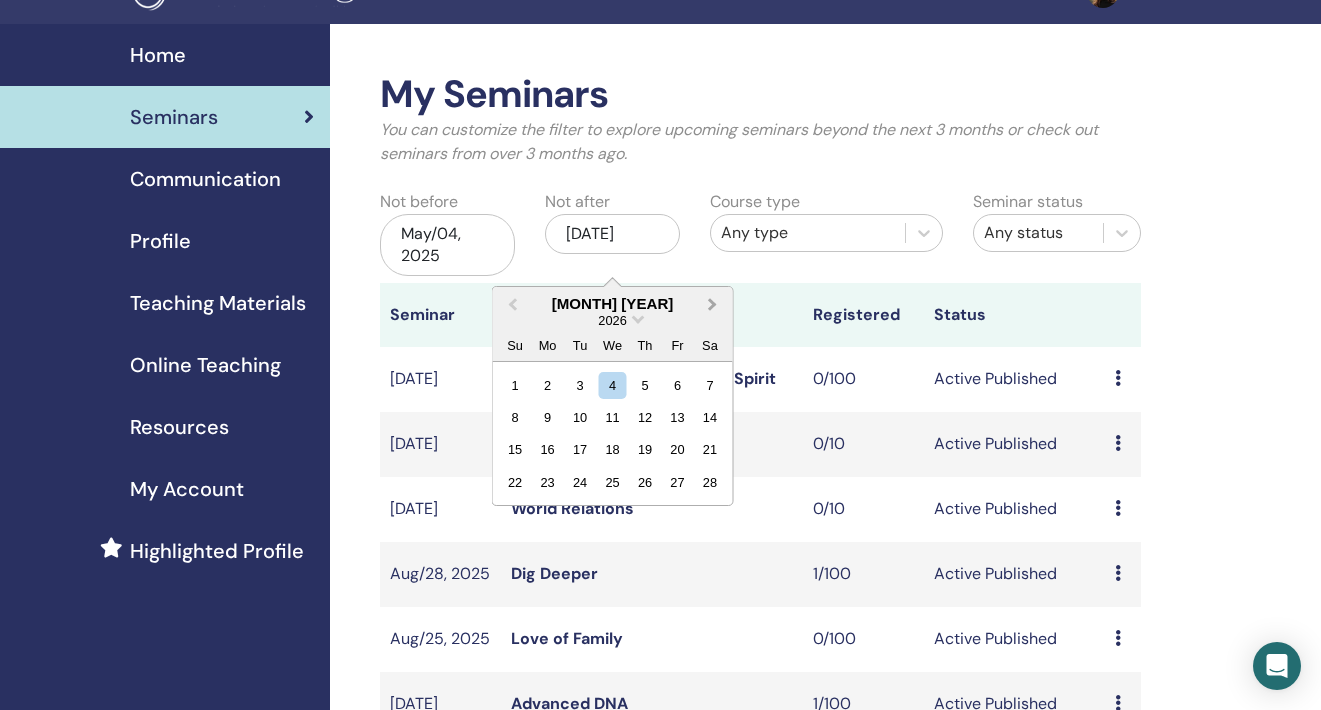 click on "Next Month" at bounding box center [715, 305] 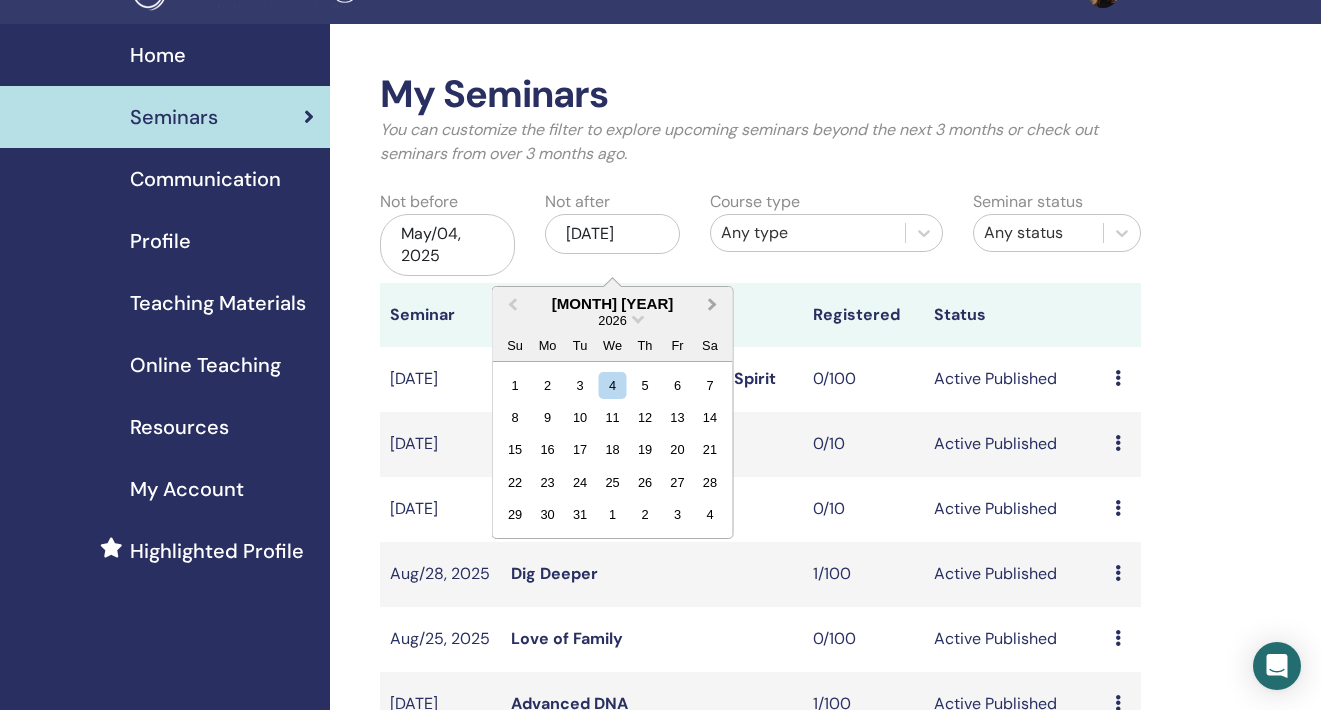 click on "Next Month" at bounding box center (715, 305) 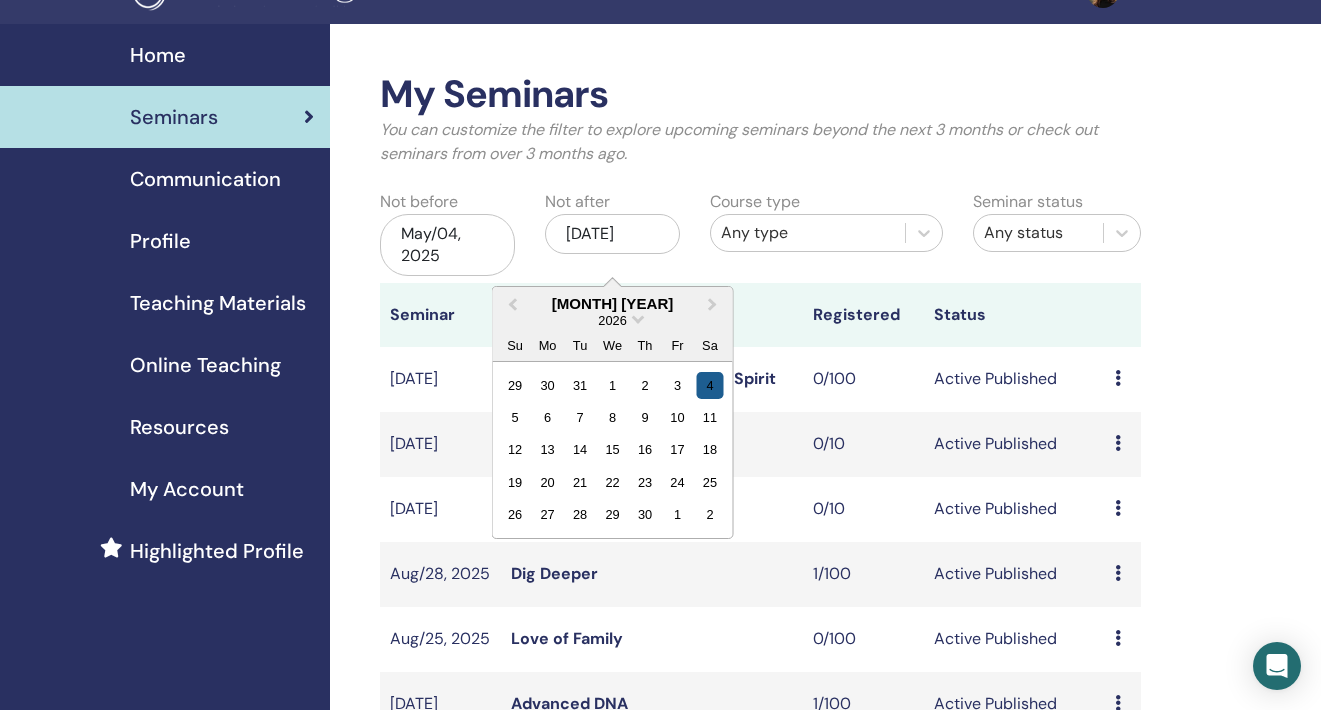 click on "4" at bounding box center [709, 384] 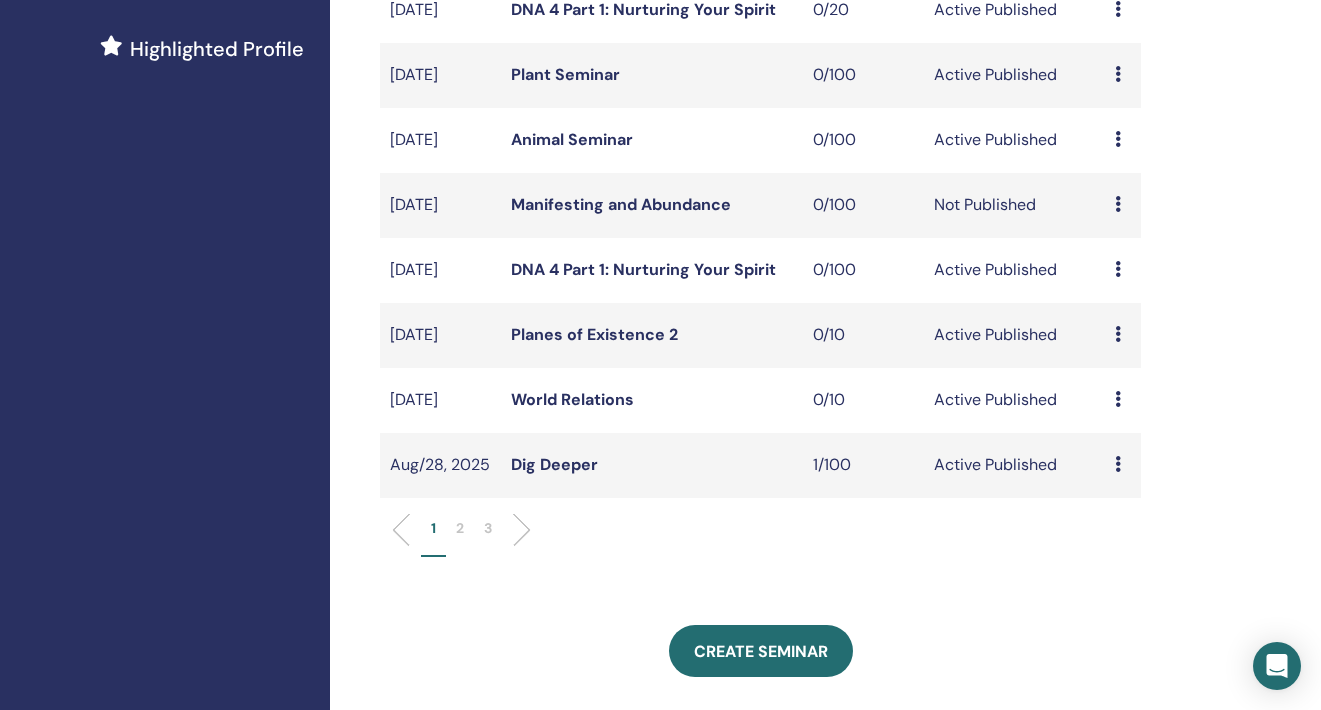 scroll, scrollTop: 545, scrollLeft: 0, axis: vertical 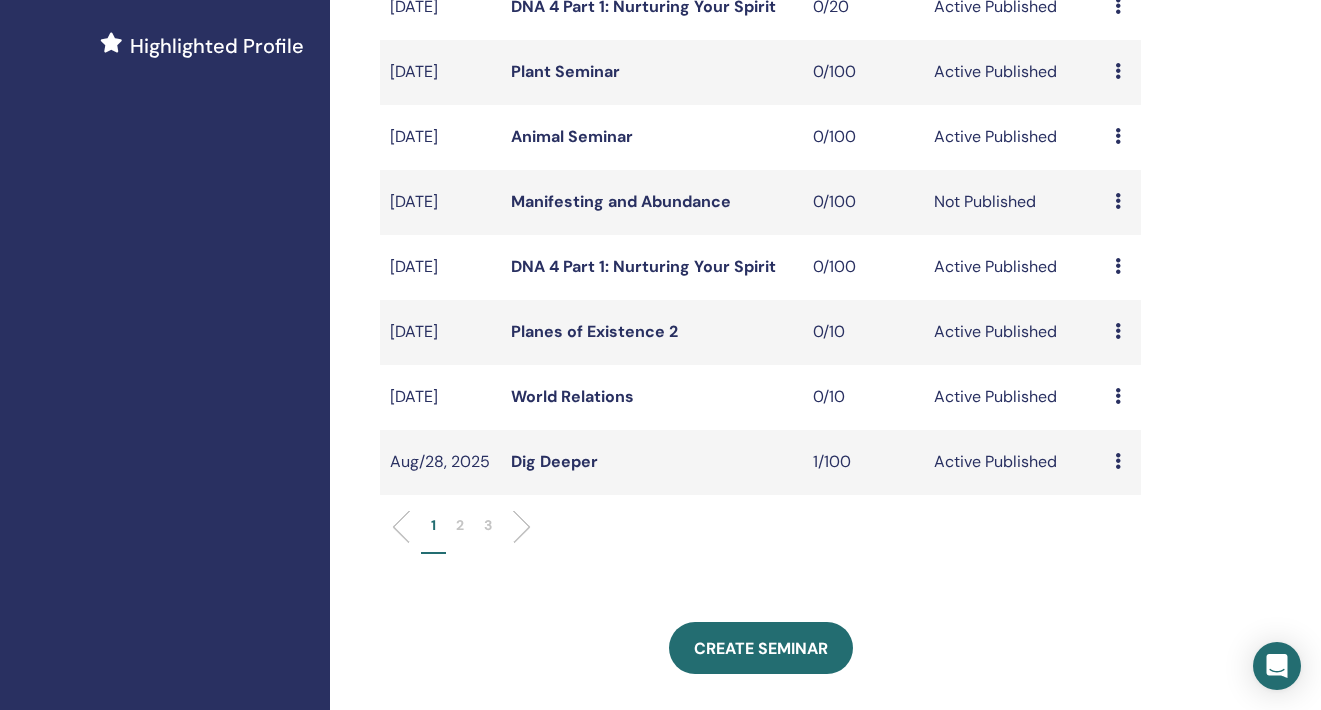 click on "Planes of Existence 2" at bounding box center [652, 332] 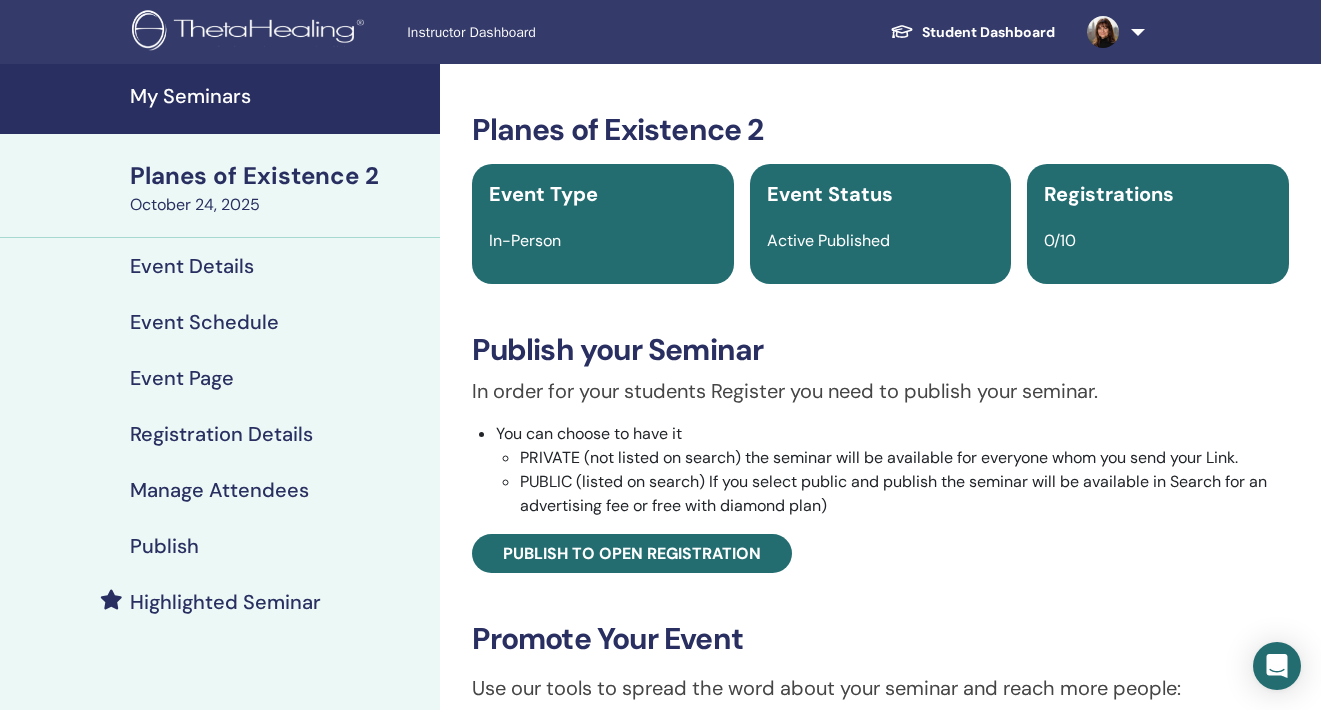 scroll, scrollTop: 0, scrollLeft: 0, axis: both 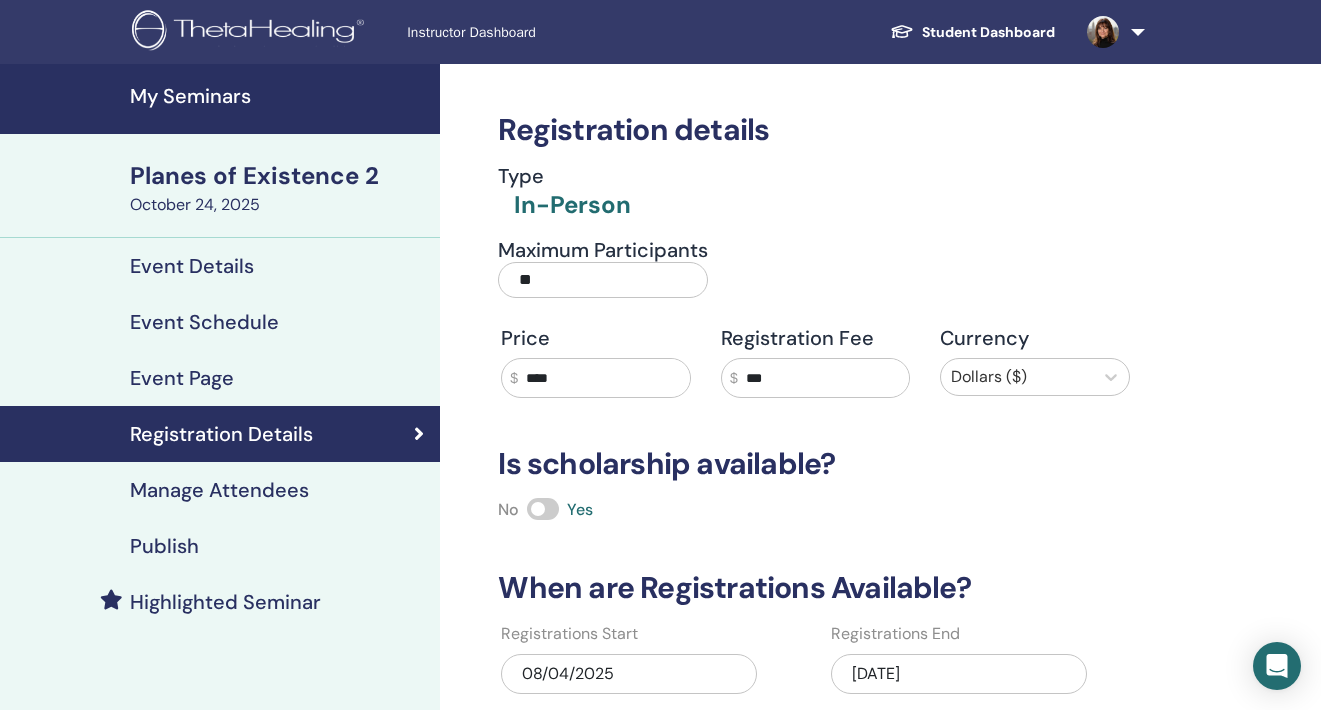 click on "***" at bounding box center (824, 378) 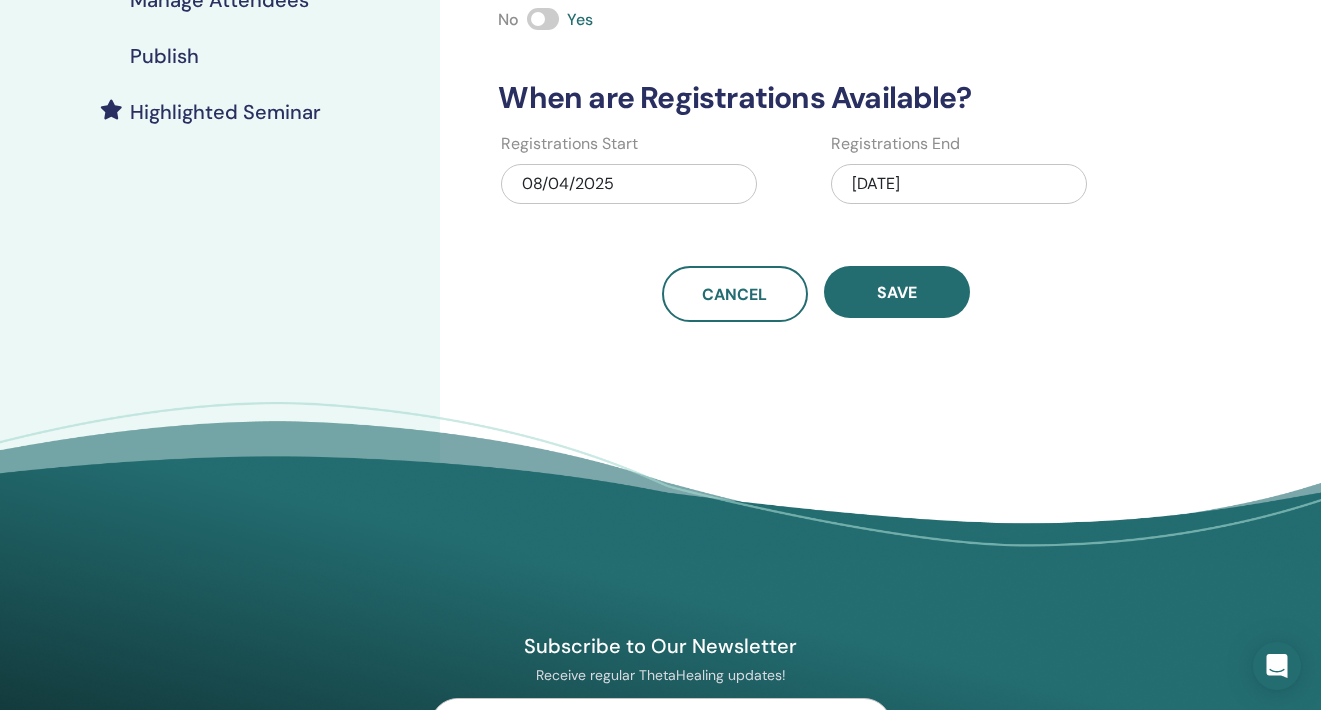 scroll, scrollTop: 396, scrollLeft: 0, axis: vertical 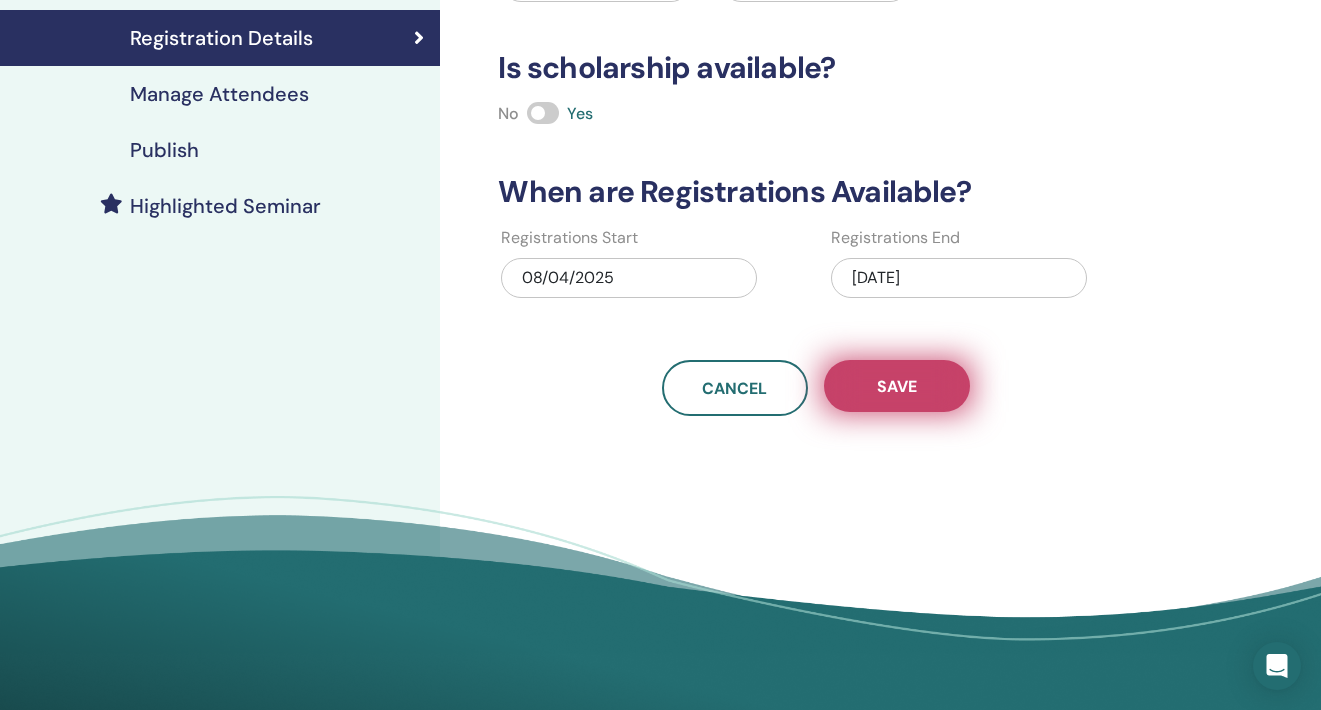 type on "***" 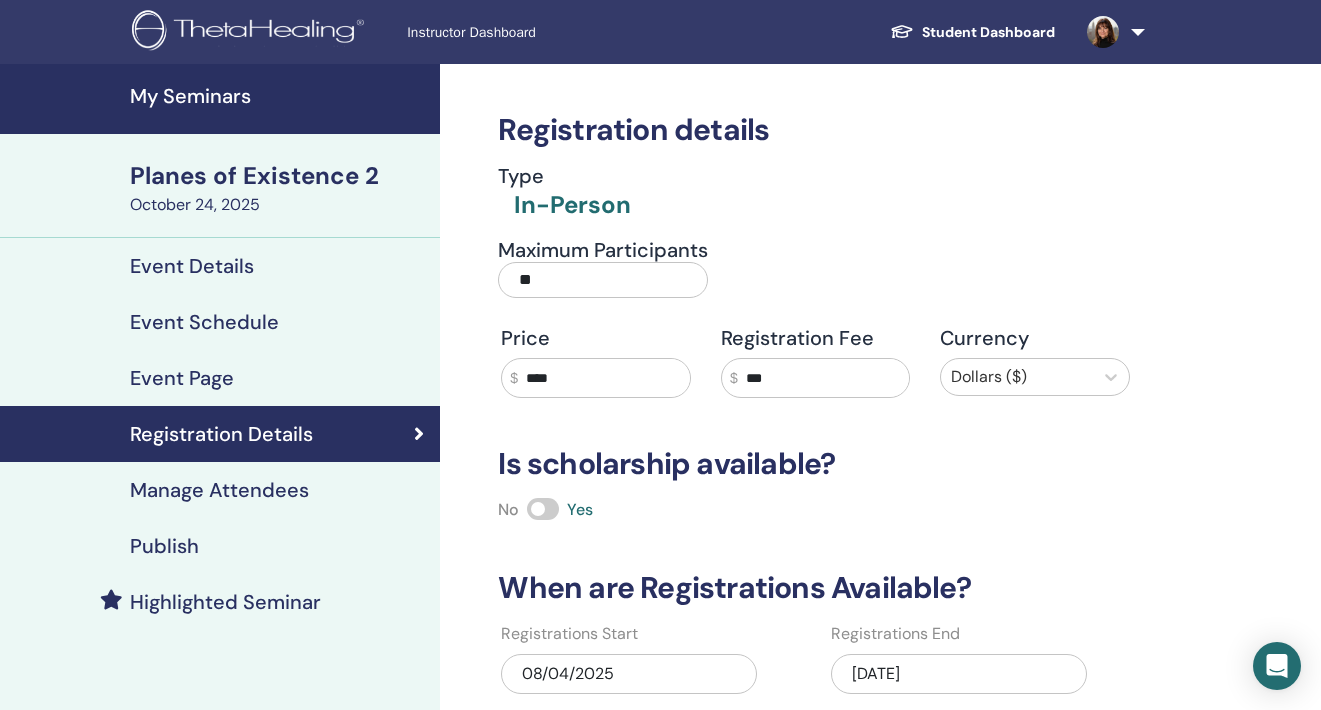 scroll, scrollTop: 0, scrollLeft: 0, axis: both 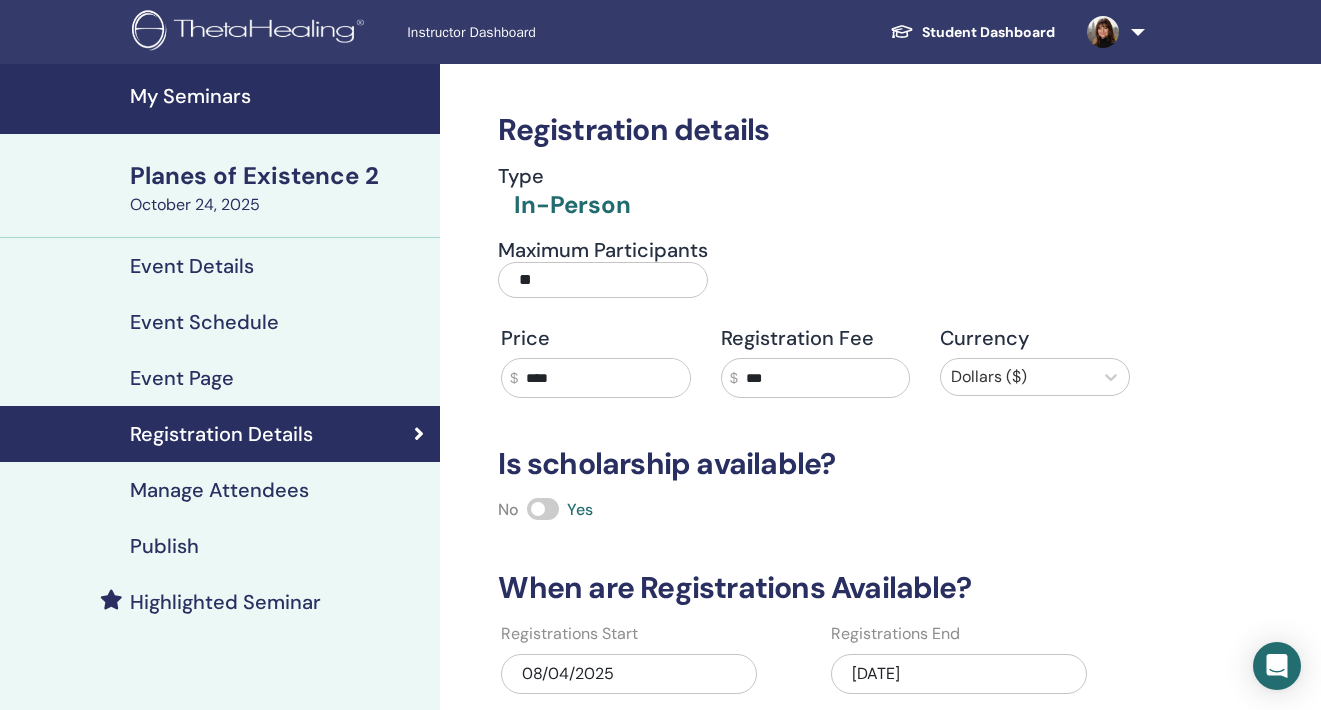 click on "Publish" at bounding box center [164, 546] 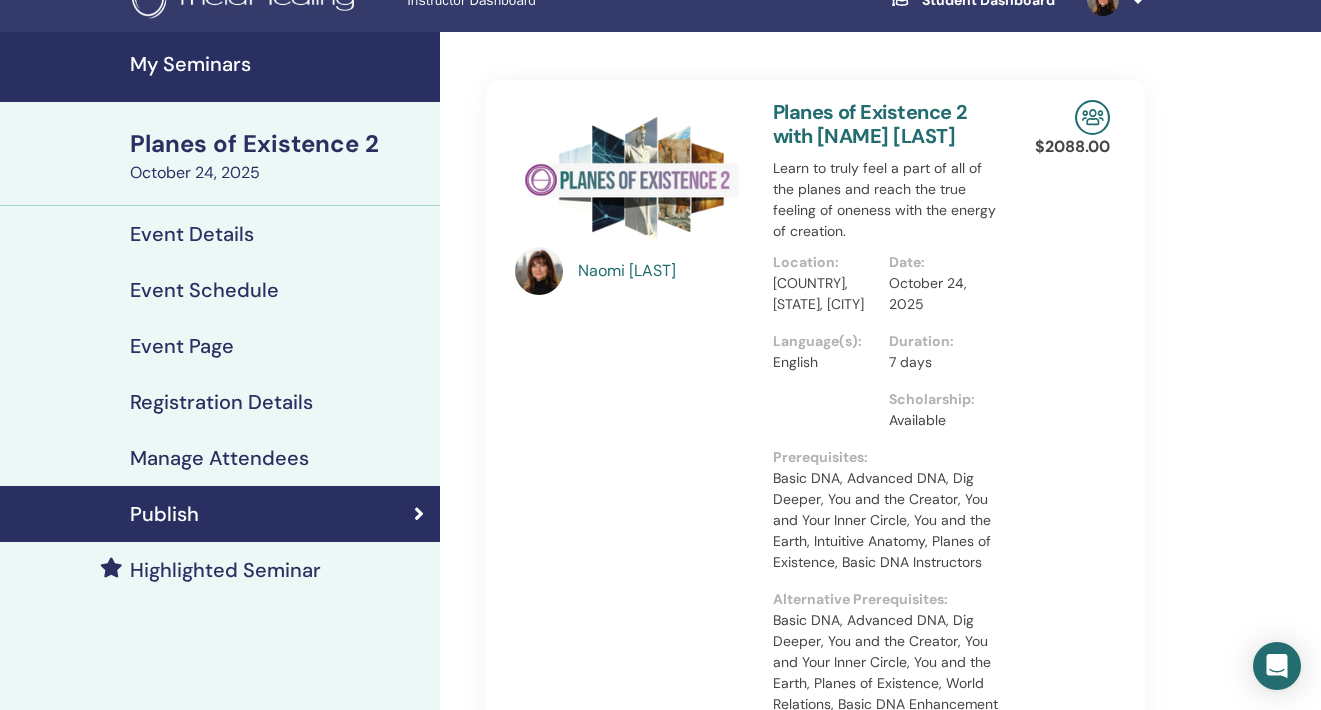 scroll, scrollTop: 27, scrollLeft: 0, axis: vertical 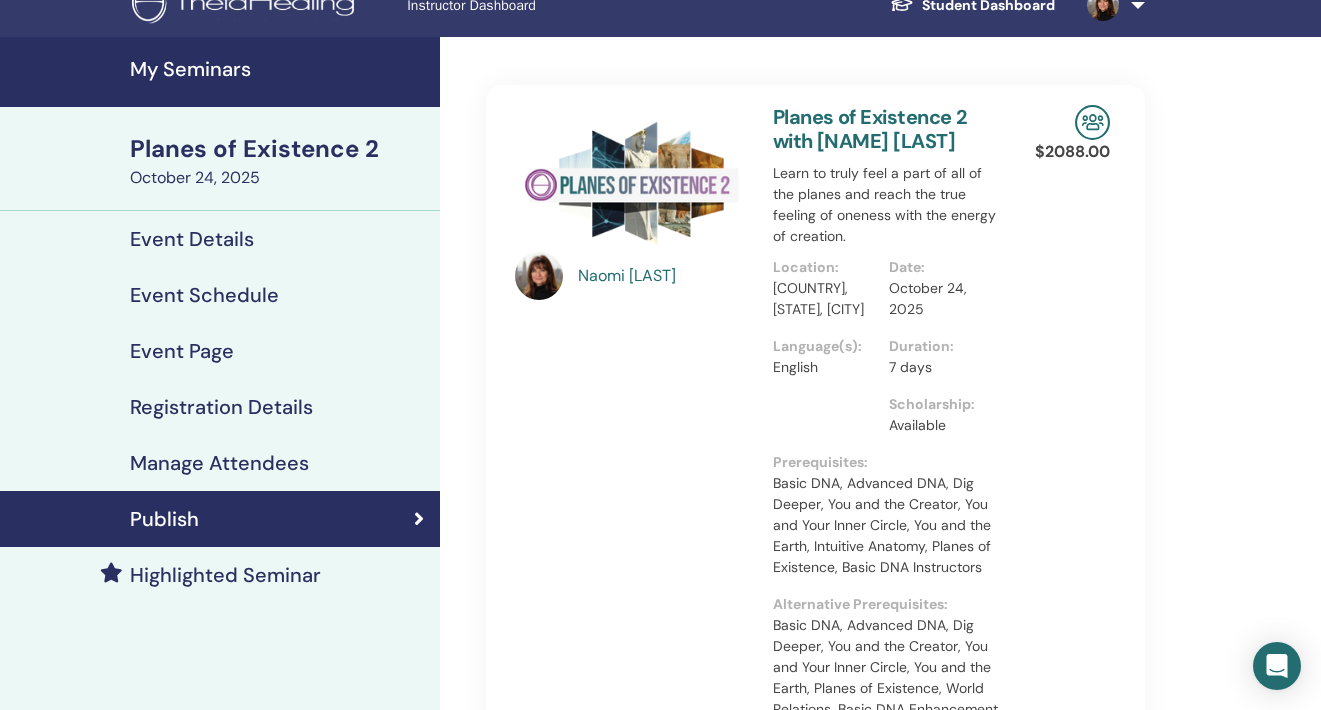 click on "My Seminars" at bounding box center [279, 69] 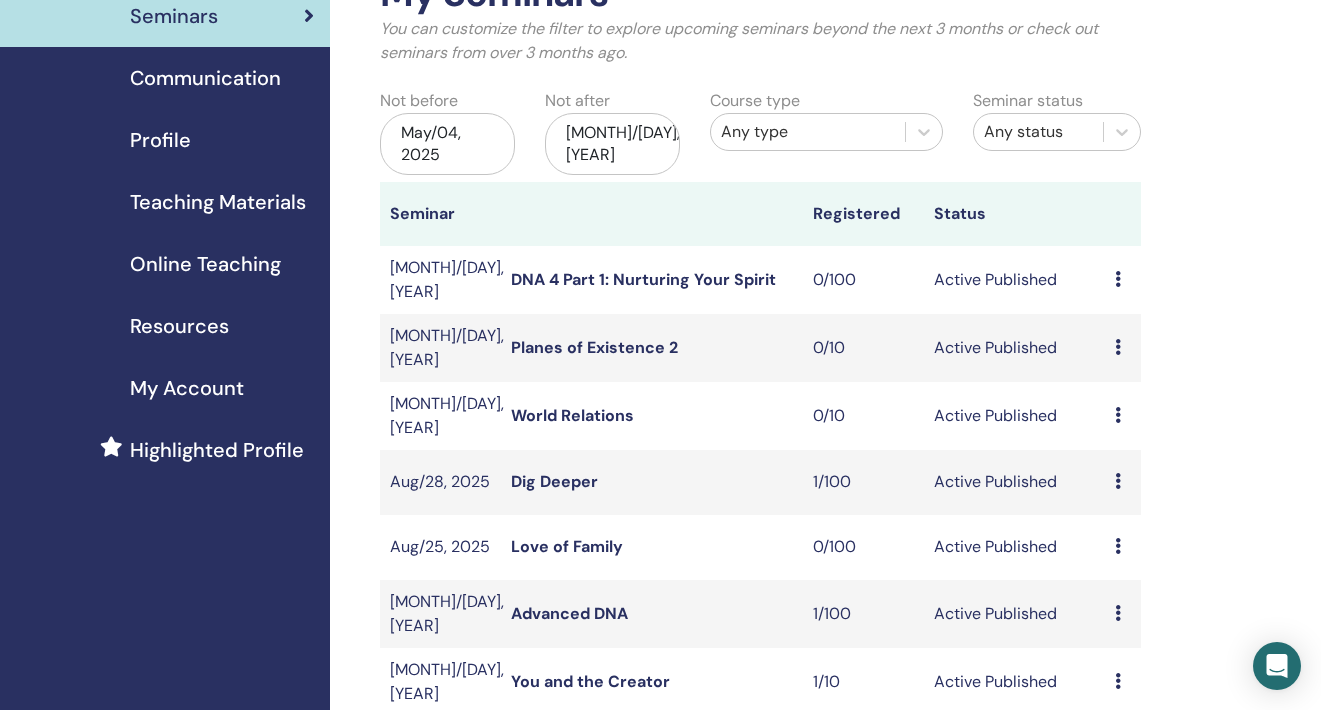 scroll, scrollTop: 142, scrollLeft: 0, axis: vertical 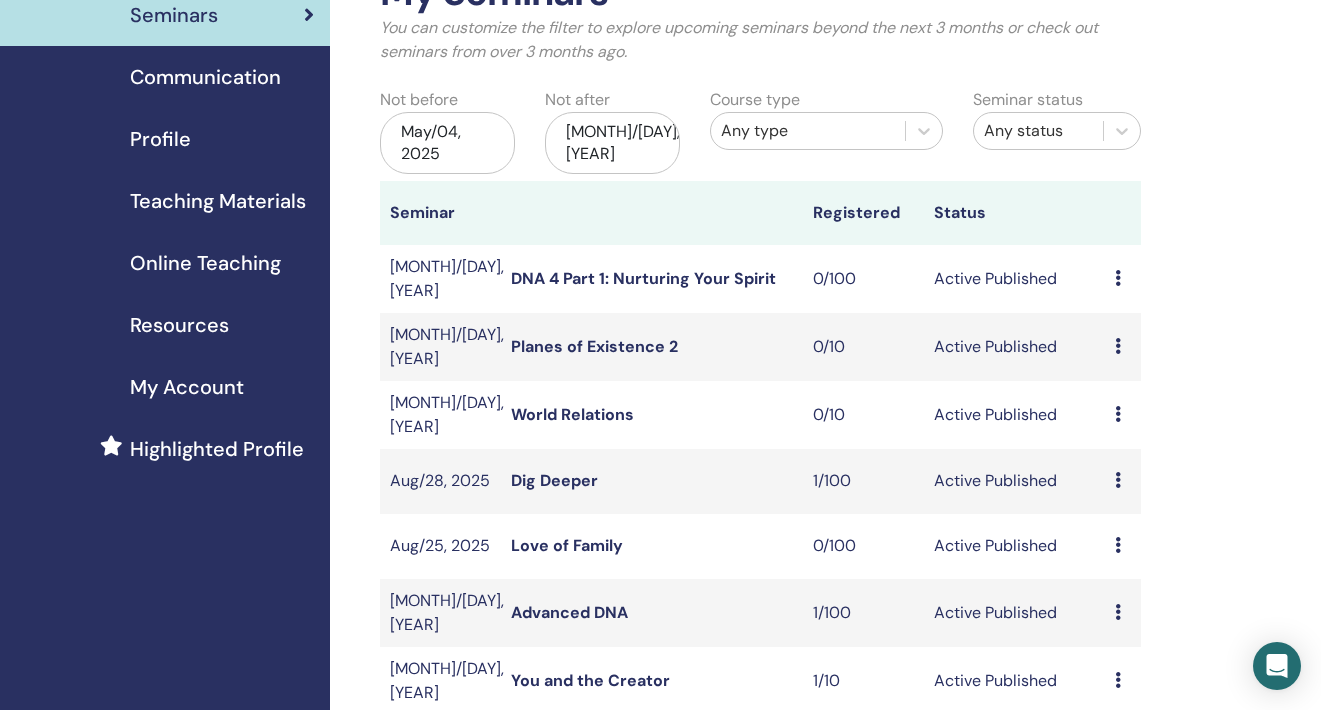 click on "DNA 4 Part 1:  Nurturing Your Spirit" at bounding box center (643, 278) 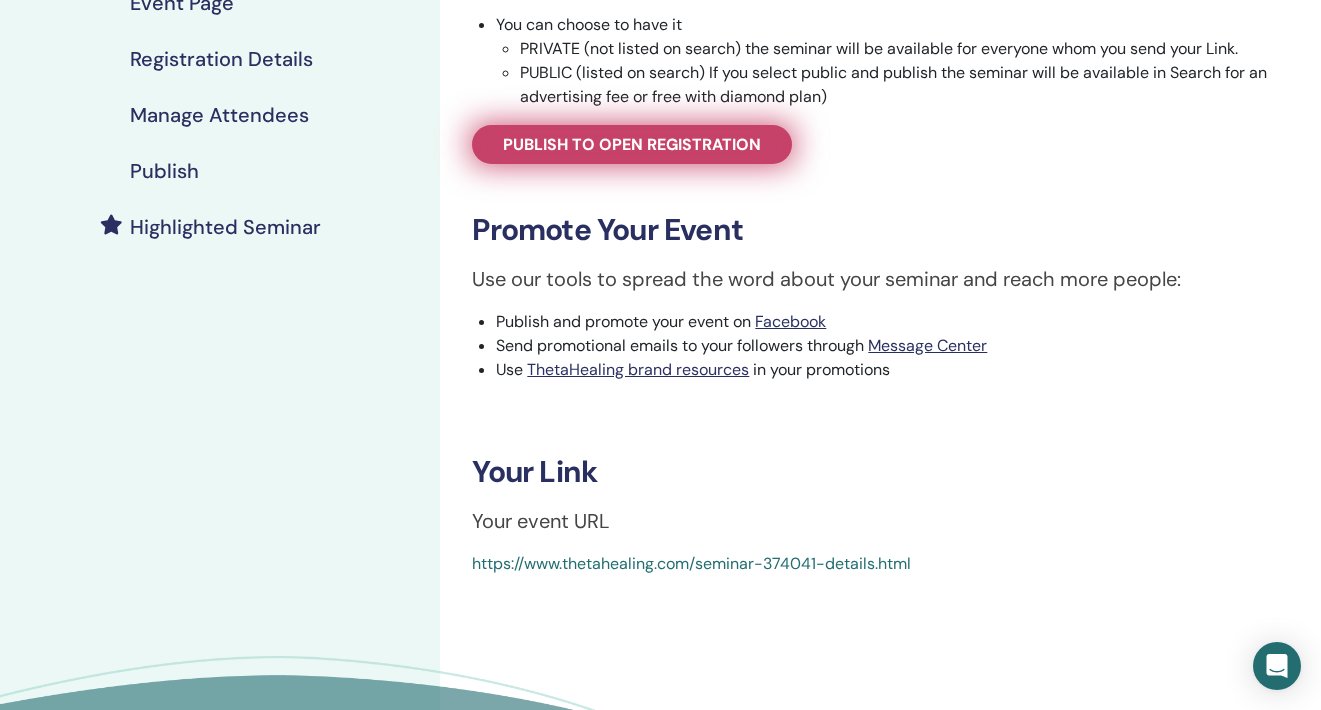 scroll, scrollTop: 548, scrollLeft: 0, axis: vertical 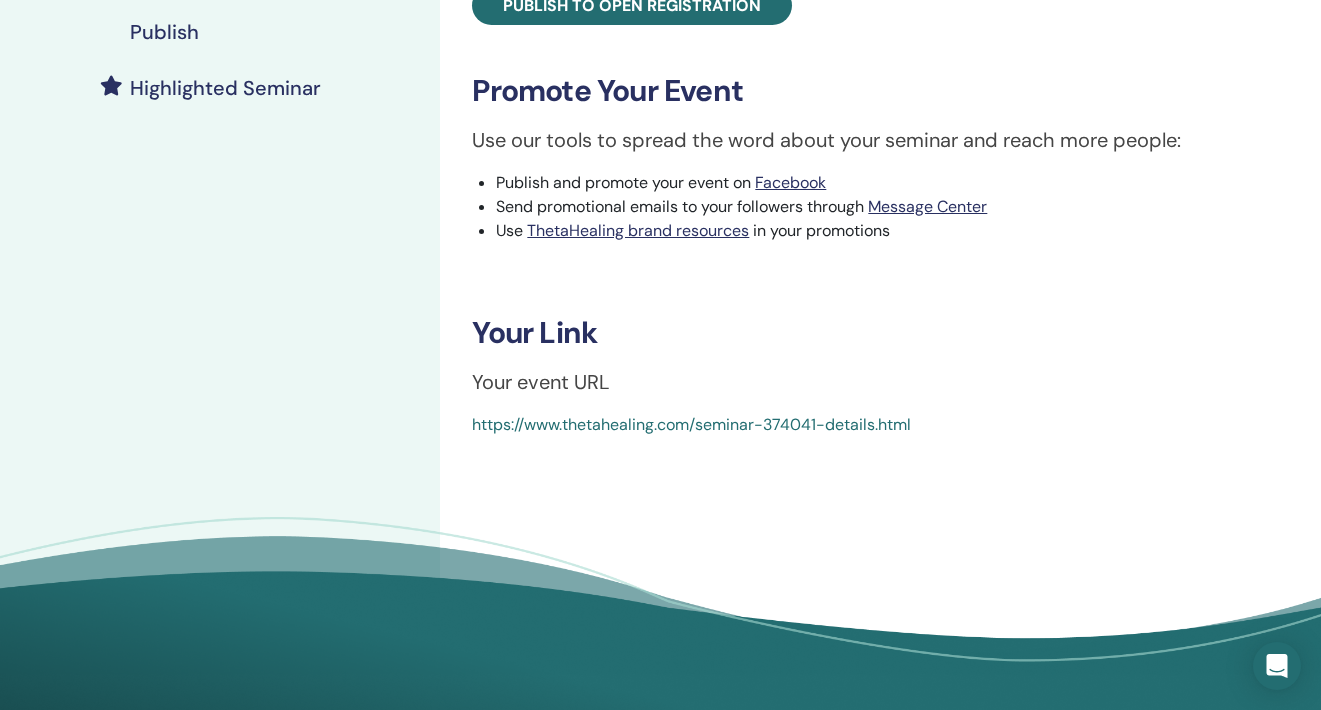 click on "https://www.thetahealing.com/seminar-374041-details.html" at bounding box center (691, 424) 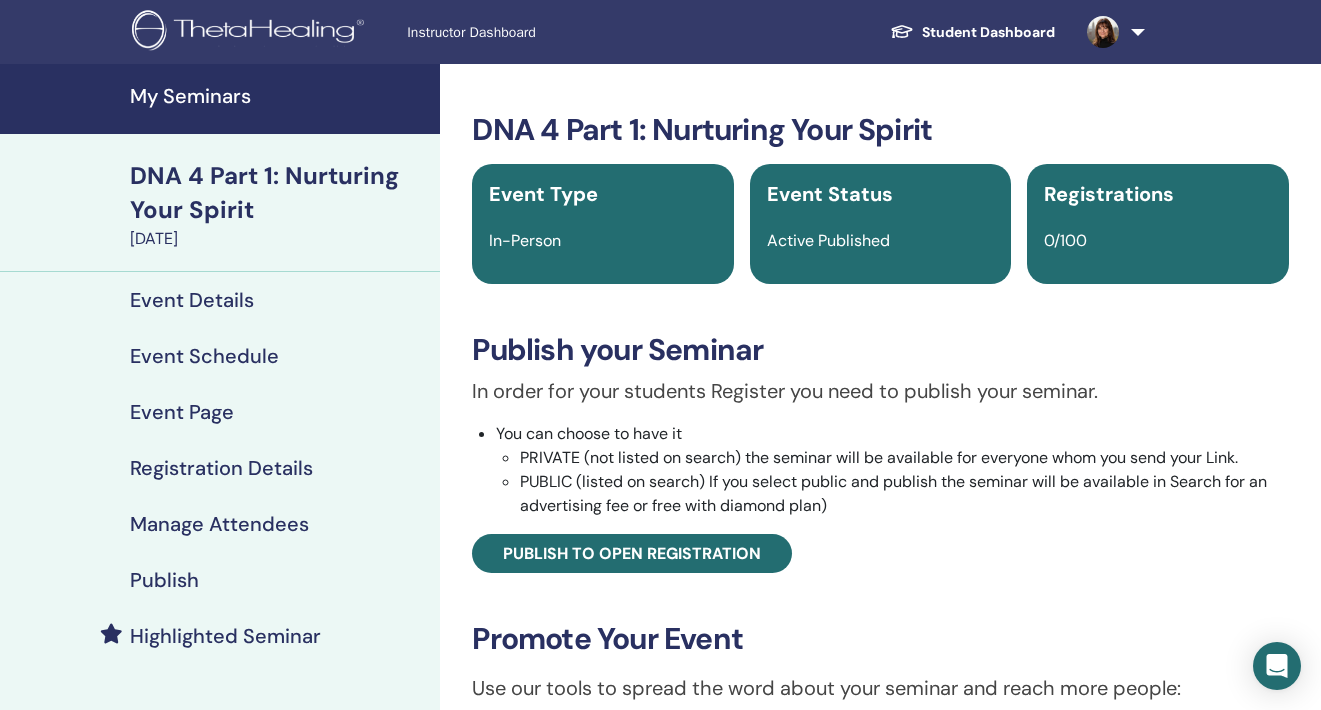 scroll, scrollTop: 0, scrollLeft: 0, axis: both 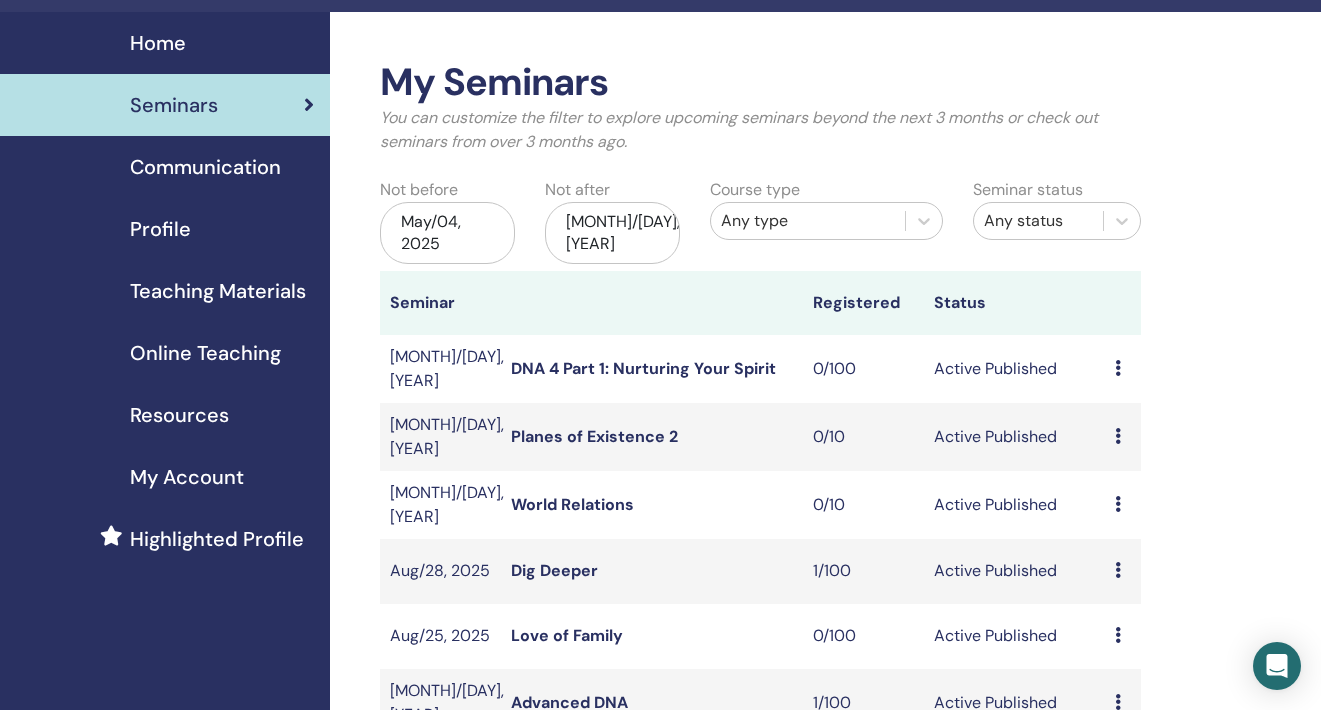 click on "[MONTH]/[DAY], [YEAR]" at bounding box center (612, 233) 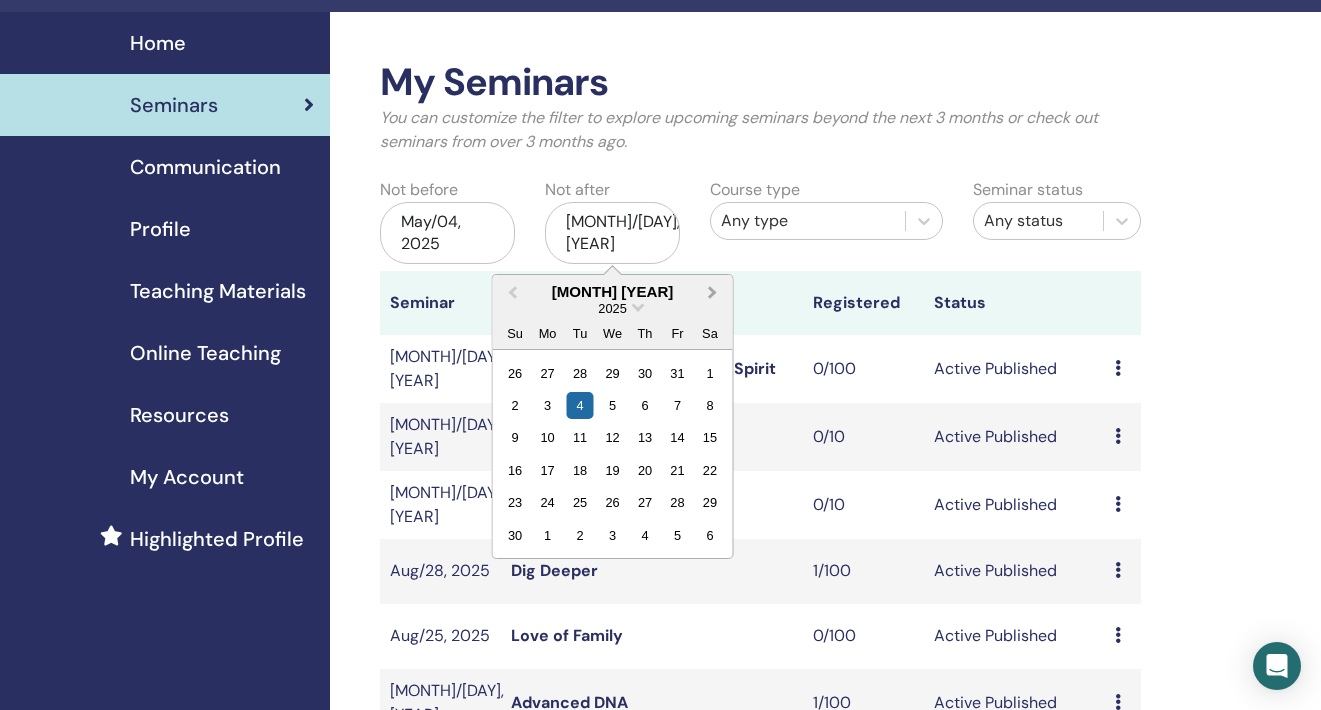 click on "Next Month" at bounding box center (715, 293) 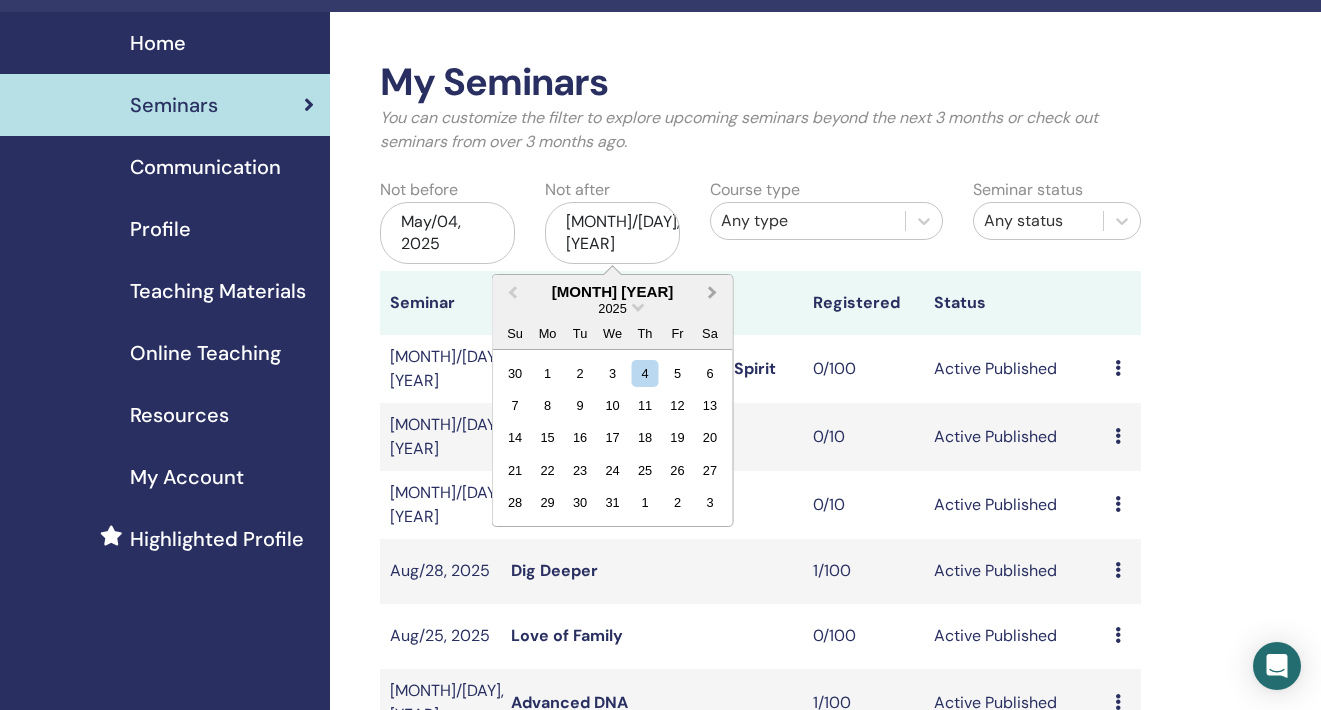 click on "Next Month" at bounding box center (715, 293) 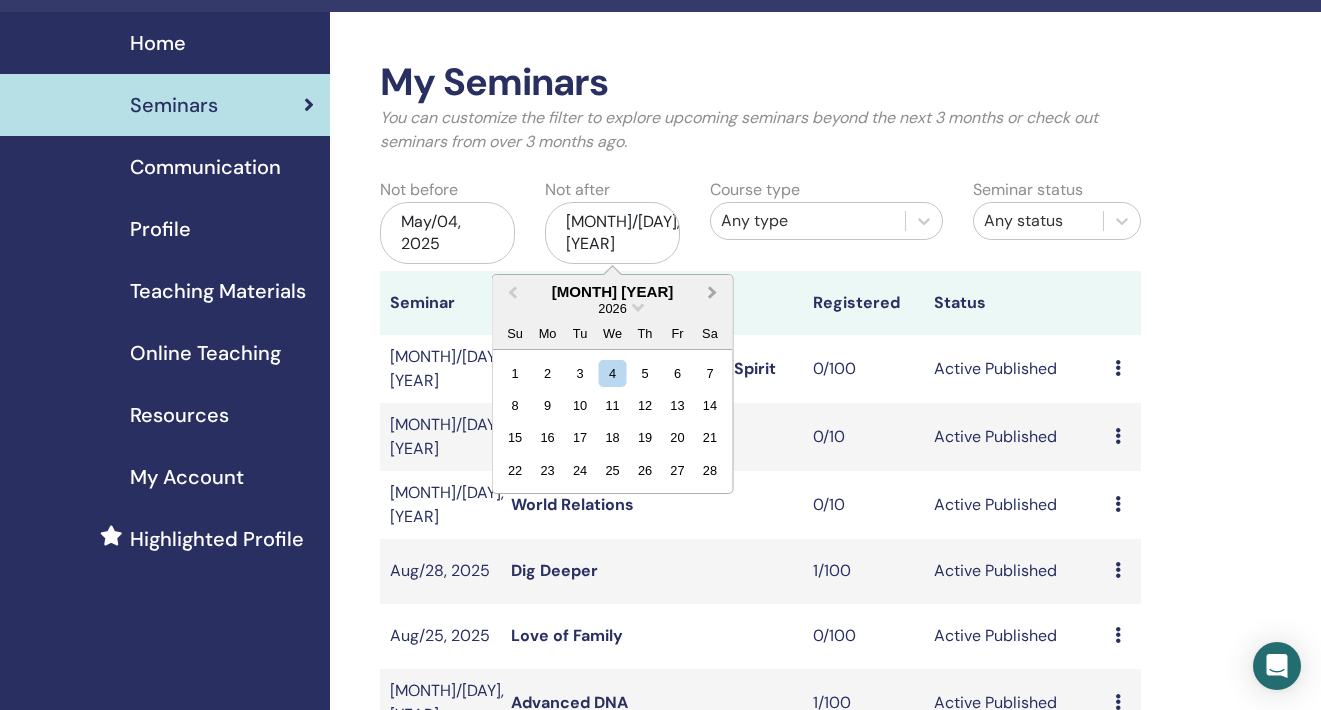 click on "Next Month" at bounding box center [715, 293] 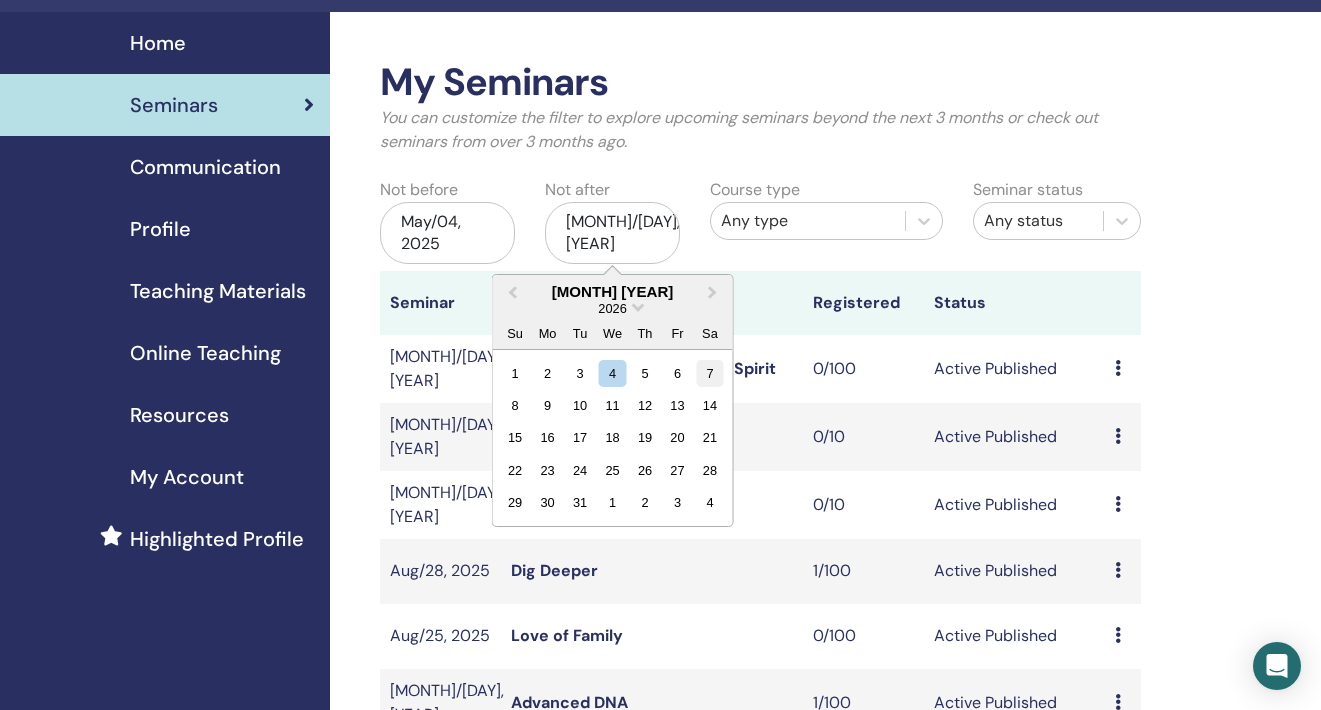 click on "7" at bounding box center [709, 372] 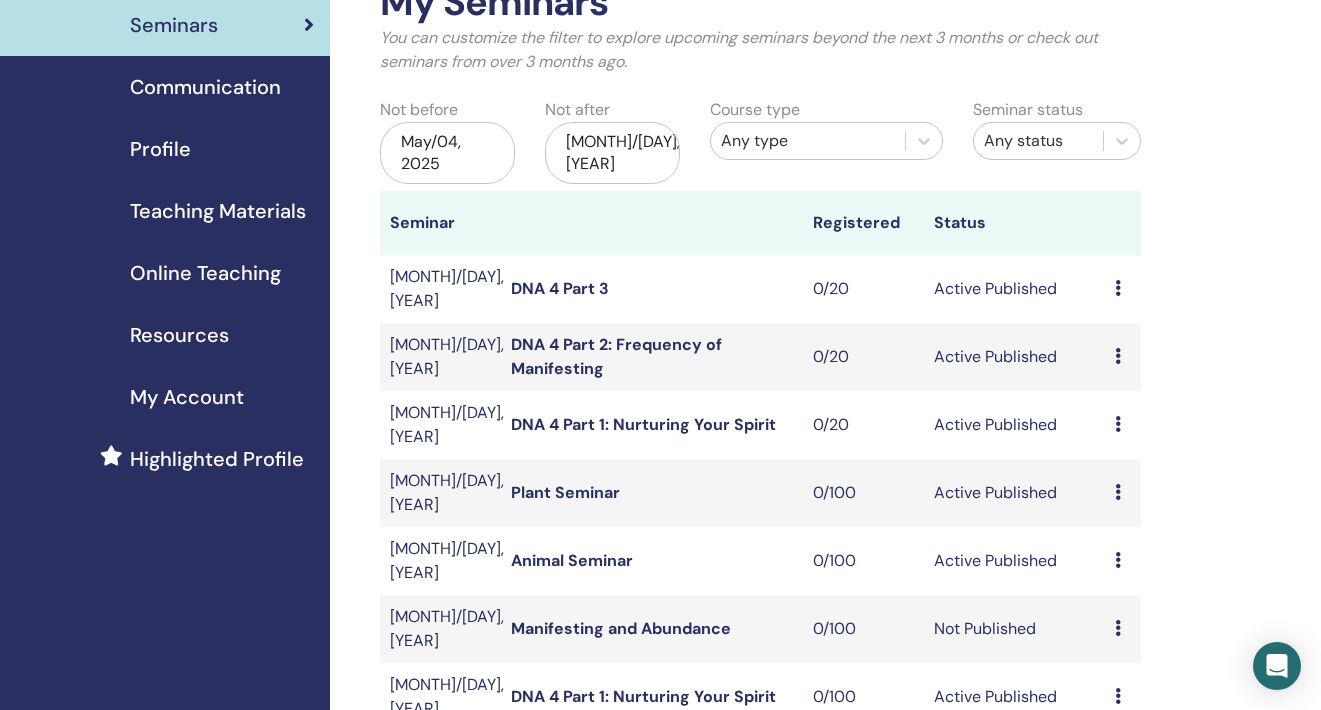 scroll, scrollTop: 140, scrollLeft: 0, axis: vertical 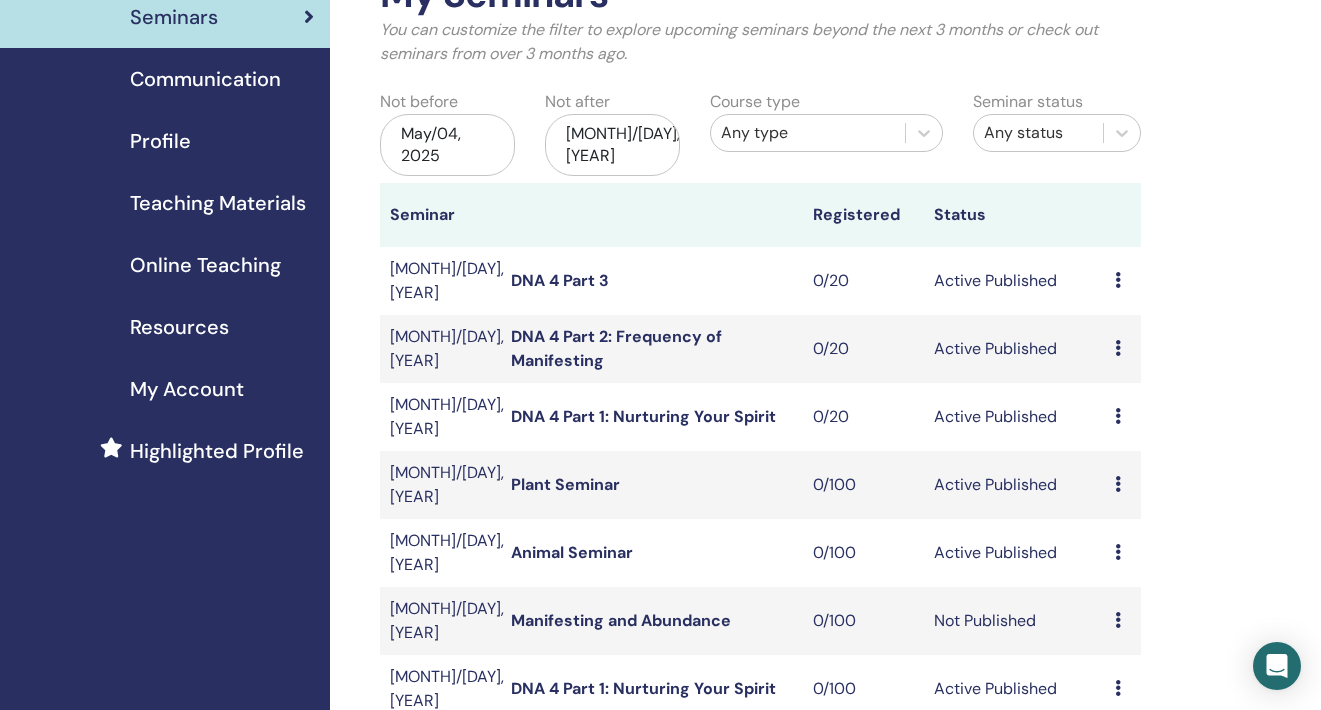 click on "DNA 4 Part 1:  Nurturing Your Spirit" at bounding box center (643, 416) 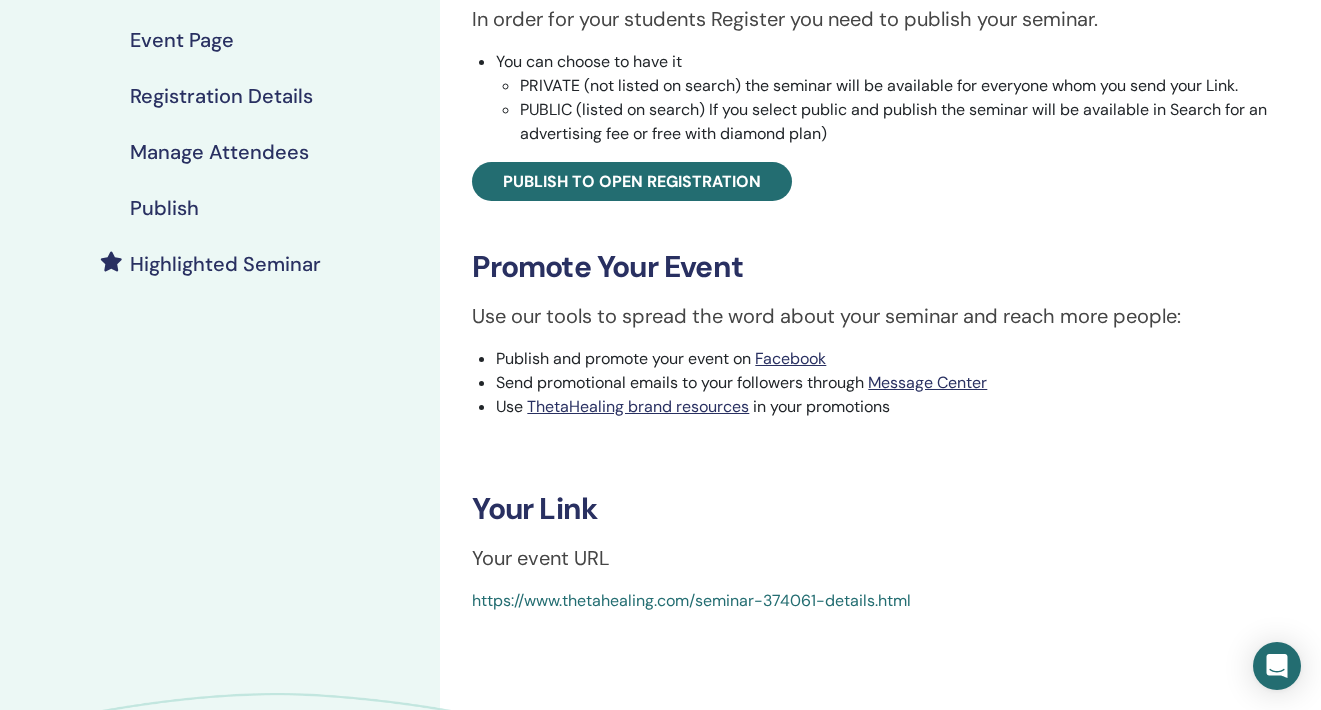 scroll, scrollTop: 476, scrollLeft: 0, axis: vertical 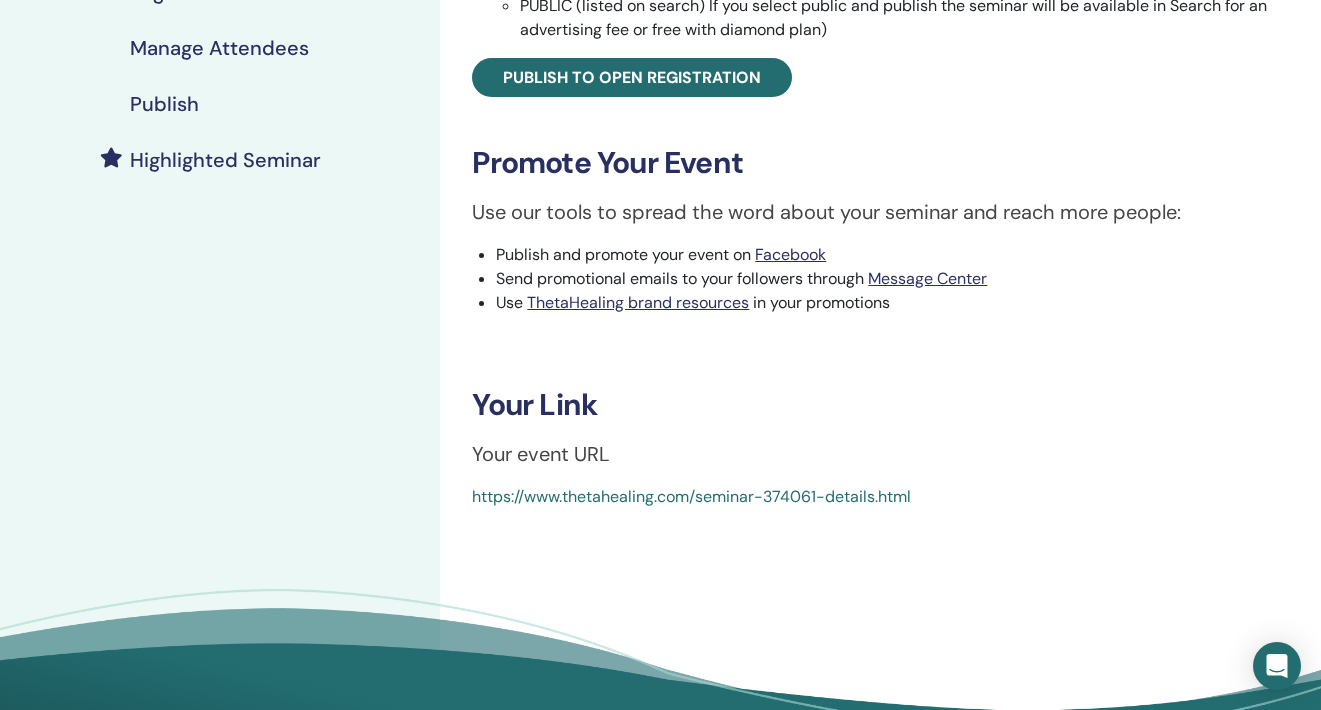 click on "https://www.thetahealing.com/seminar-374061-details.html" at bounding box center (691, 496) 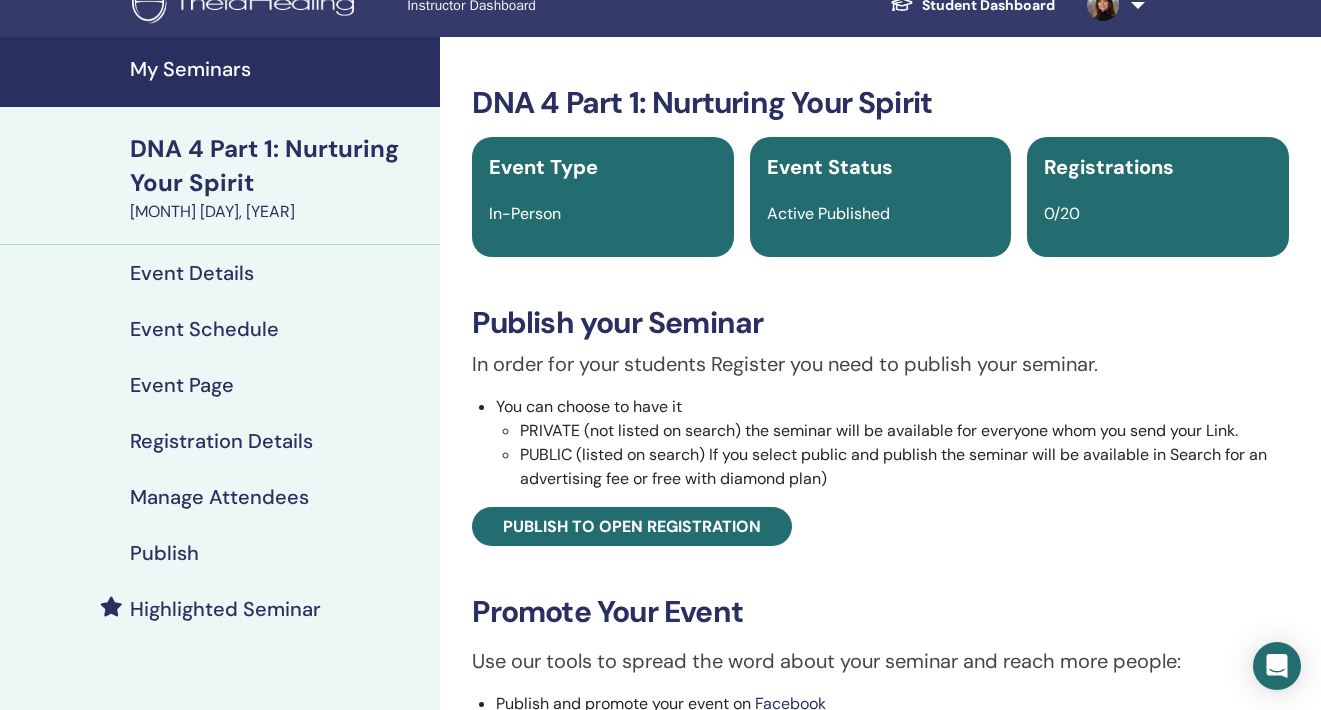 scroll, scrollTop: 29, scrollLeft: 0, axis: vertical 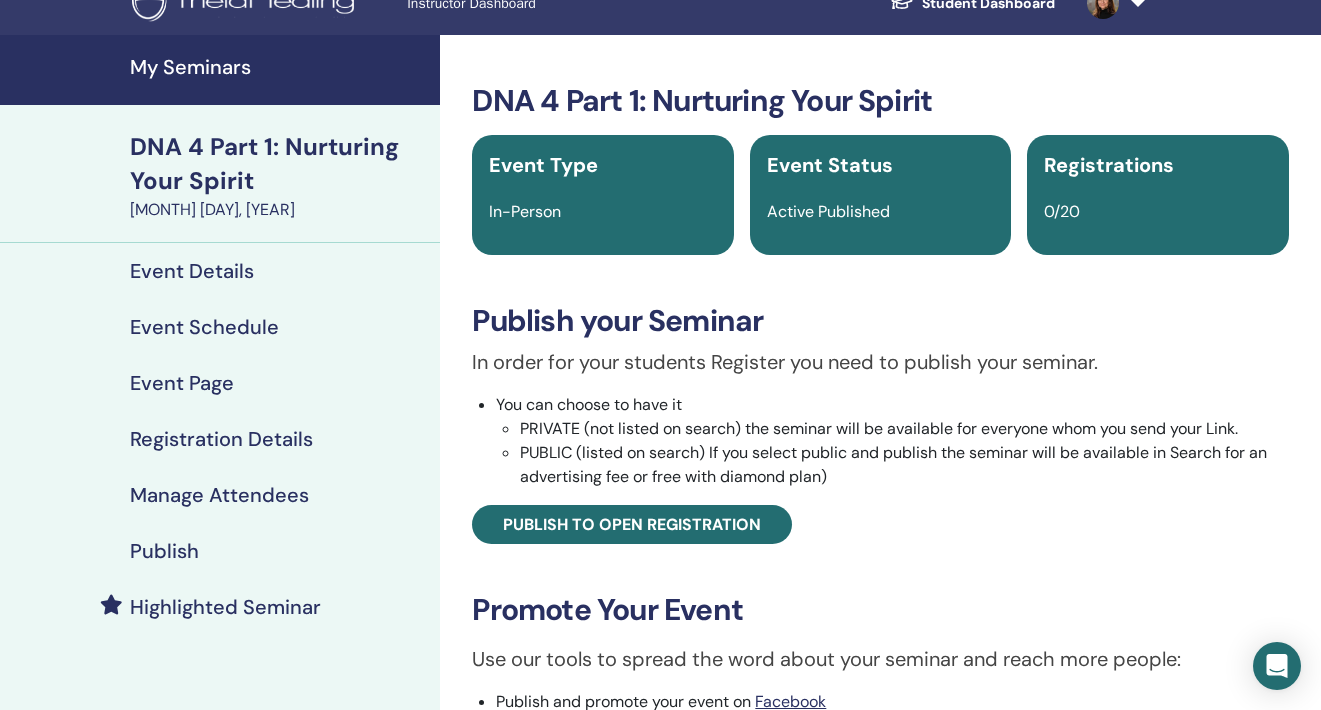 click on "Registration Details" at bounding box center [221, 439] 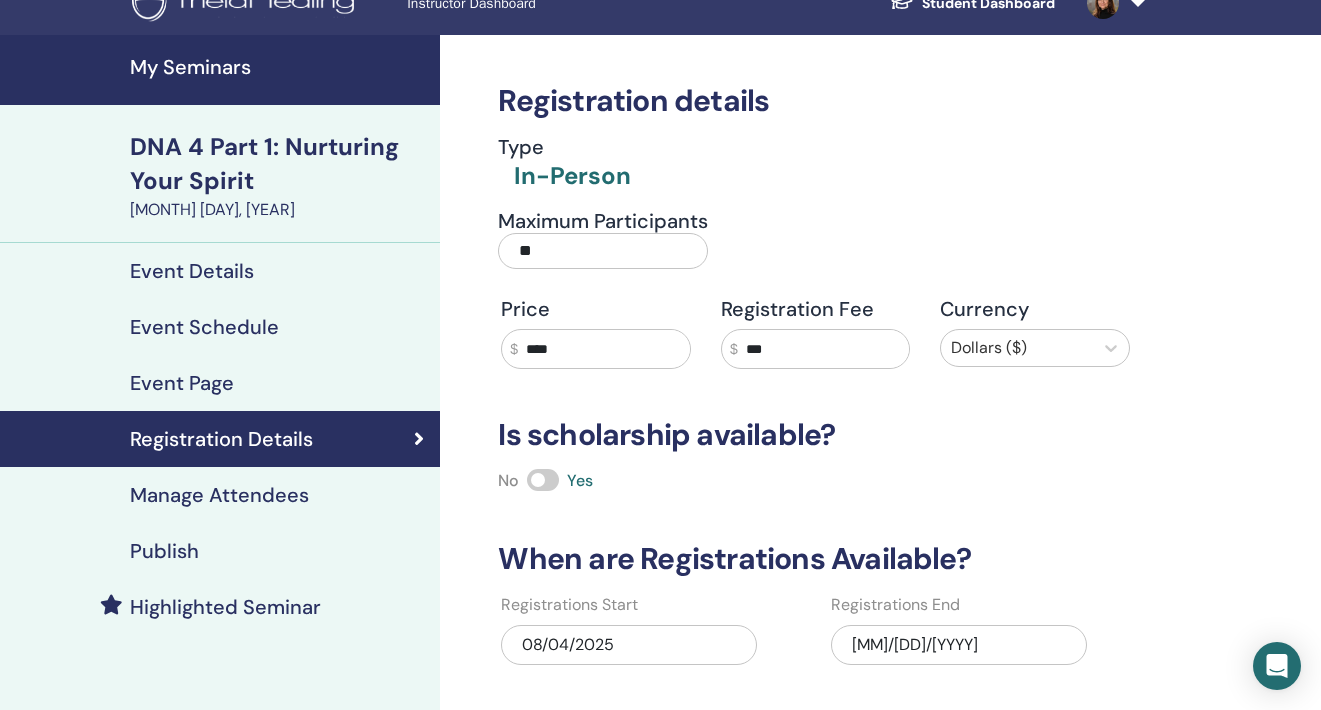 drag, startPoint x: 755, startPoint y: 350, endPoint x: 734, endPoint y: 350, distance: 21 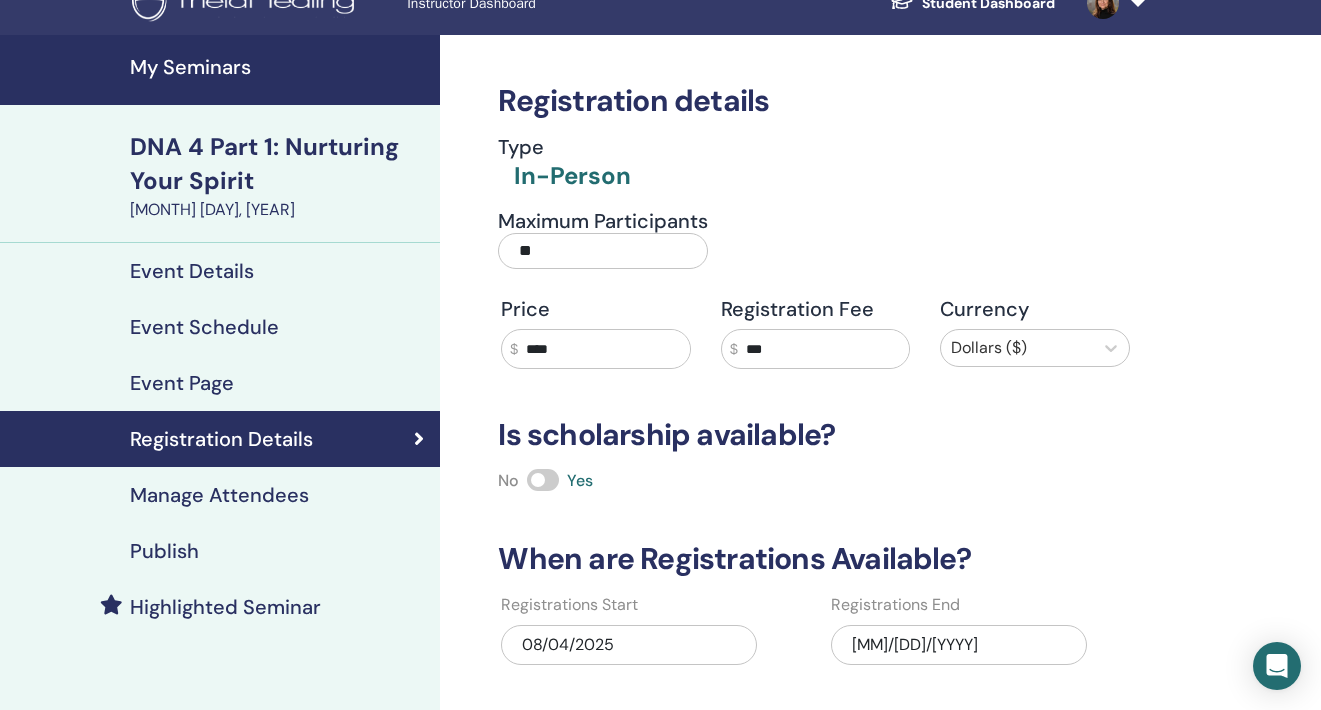 drag, startPoint x: 770, startPoint y: 352, endPoint x: 757, endPoint y: 351, distance: 13.038404 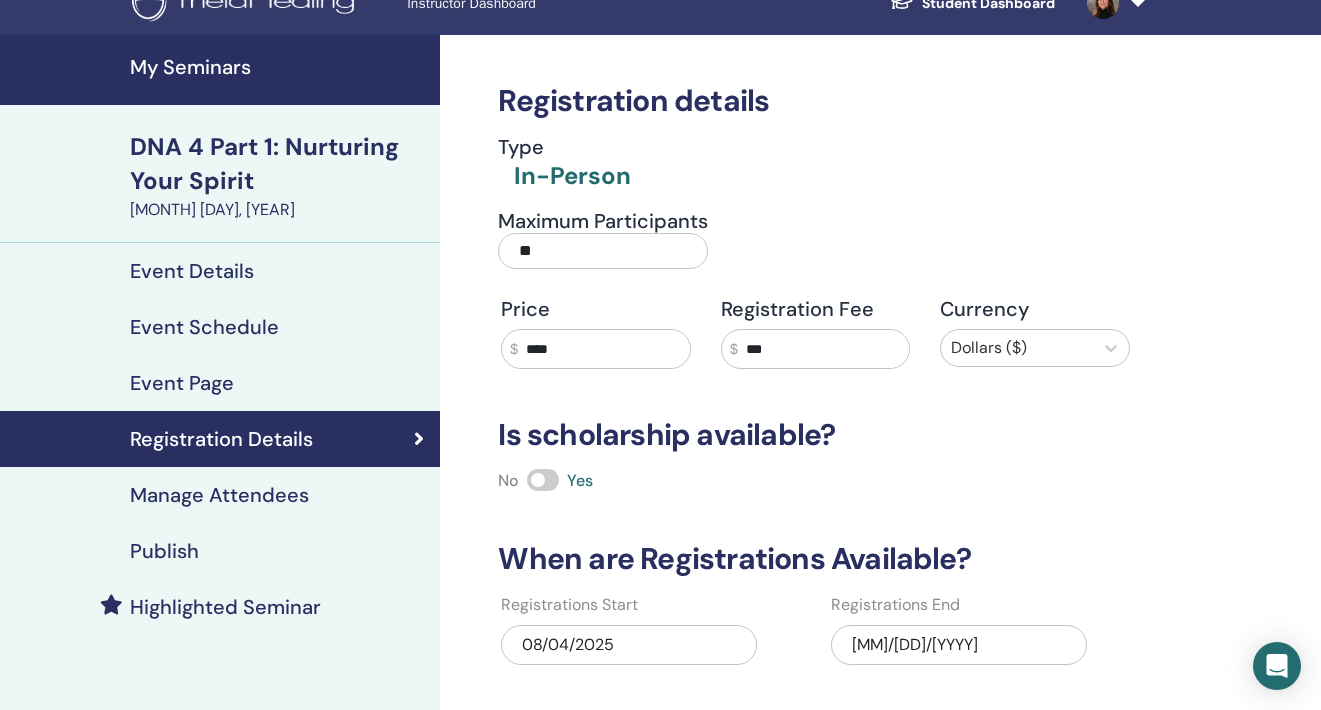 click on "***" at bounding box center [824, 349] 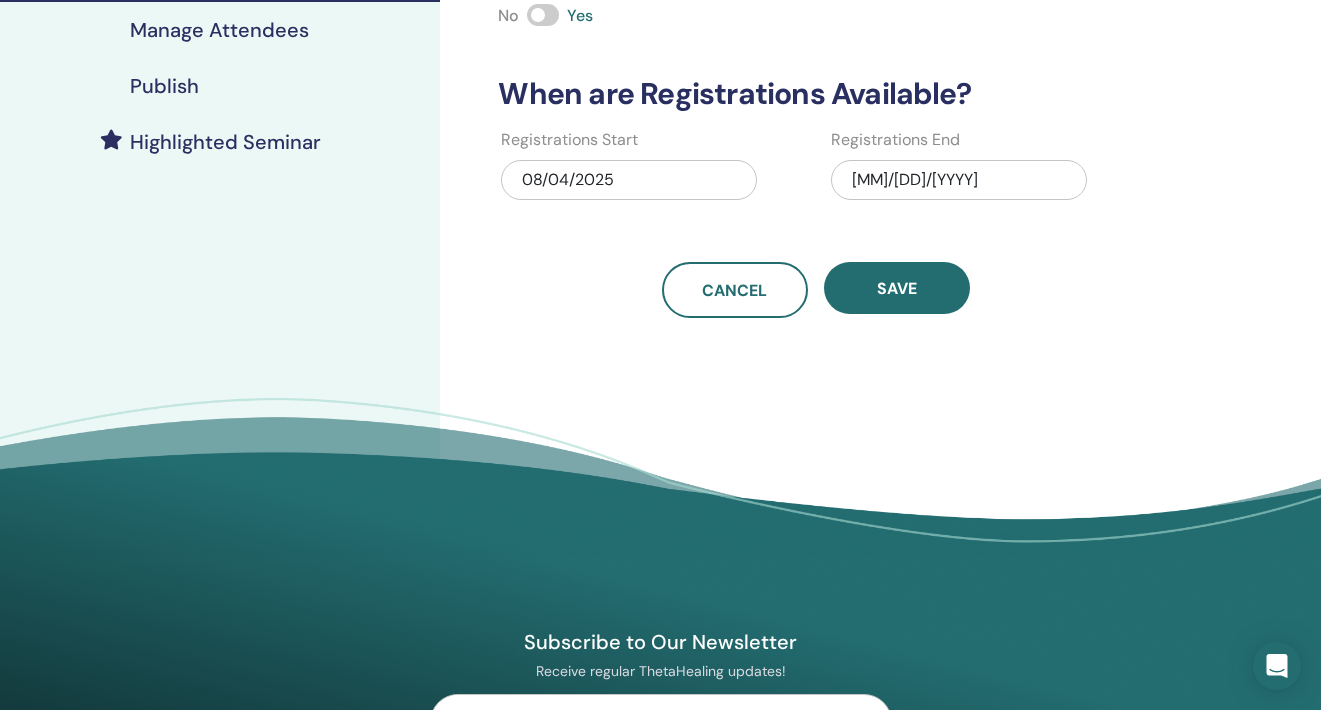 scroll, scrollTop: 623, scrollLeft: 0, axis: vertical 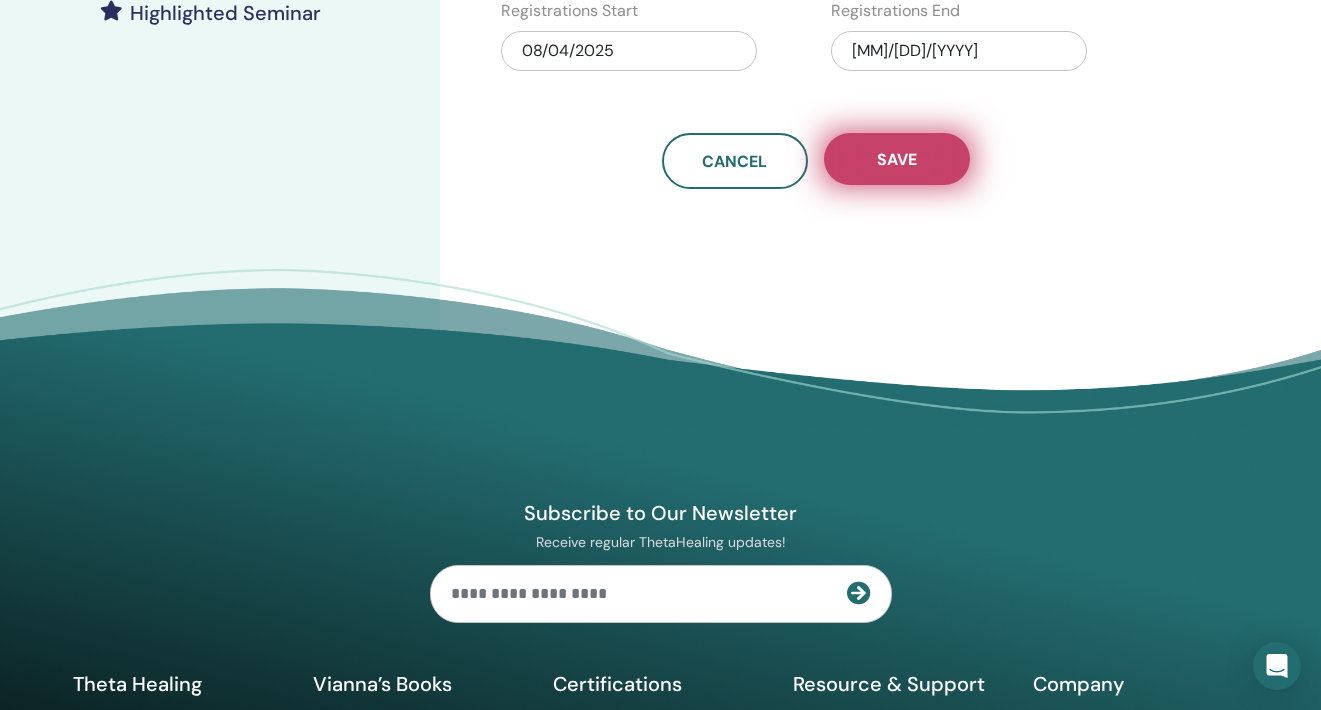 type on "***" 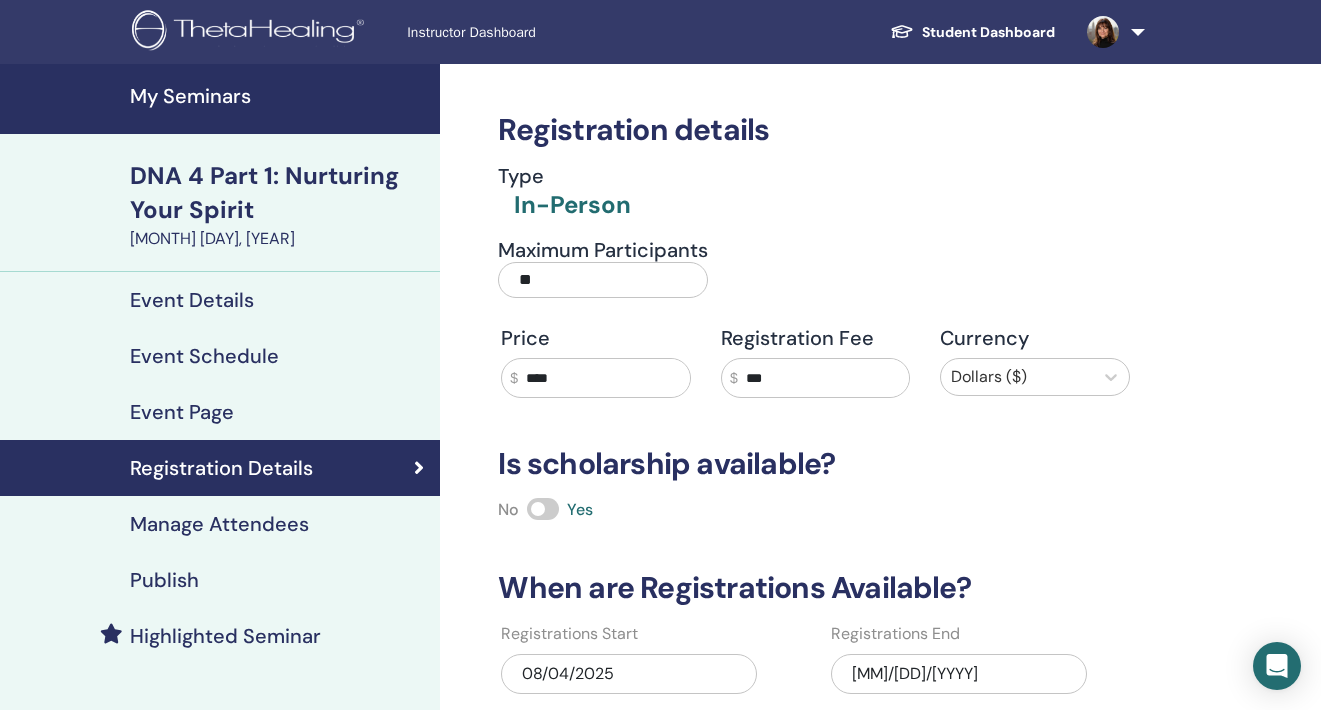 scroll, scrollTop: 0, scrollLeft: 0, axis: both 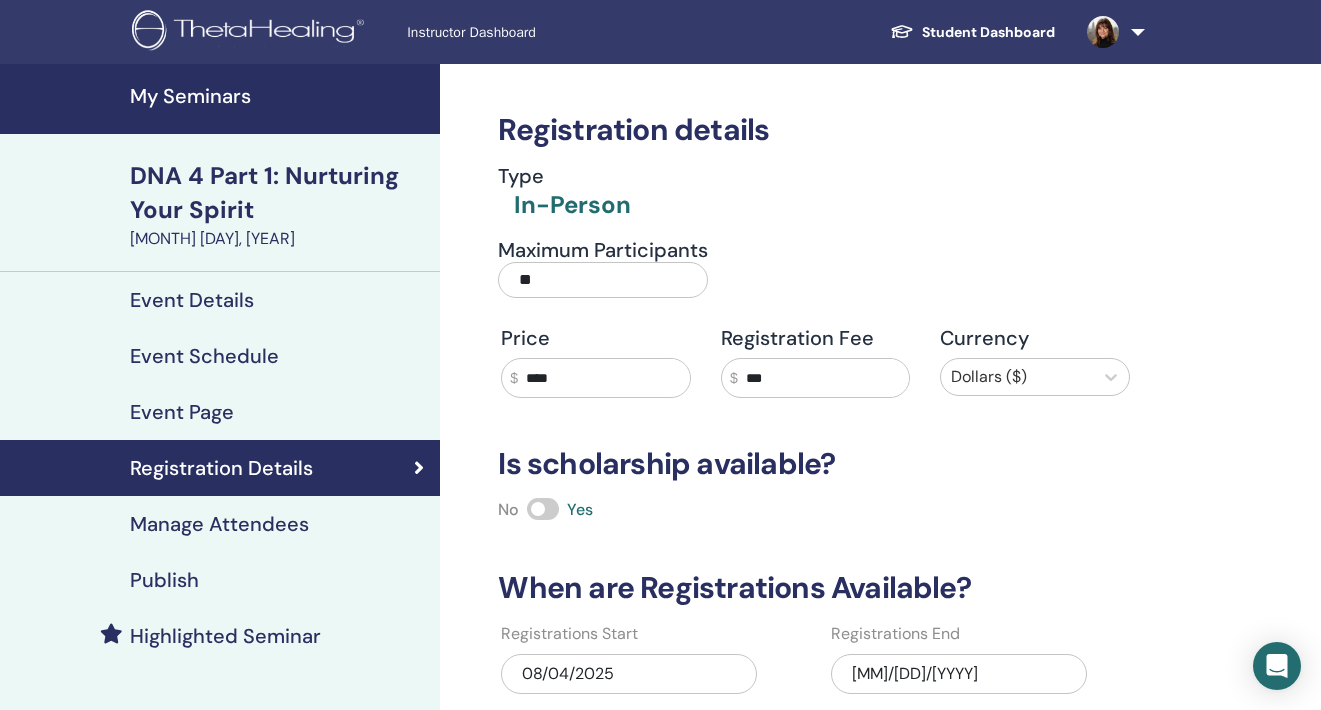 click on "My Seminars" at bounding box center (279, 96) 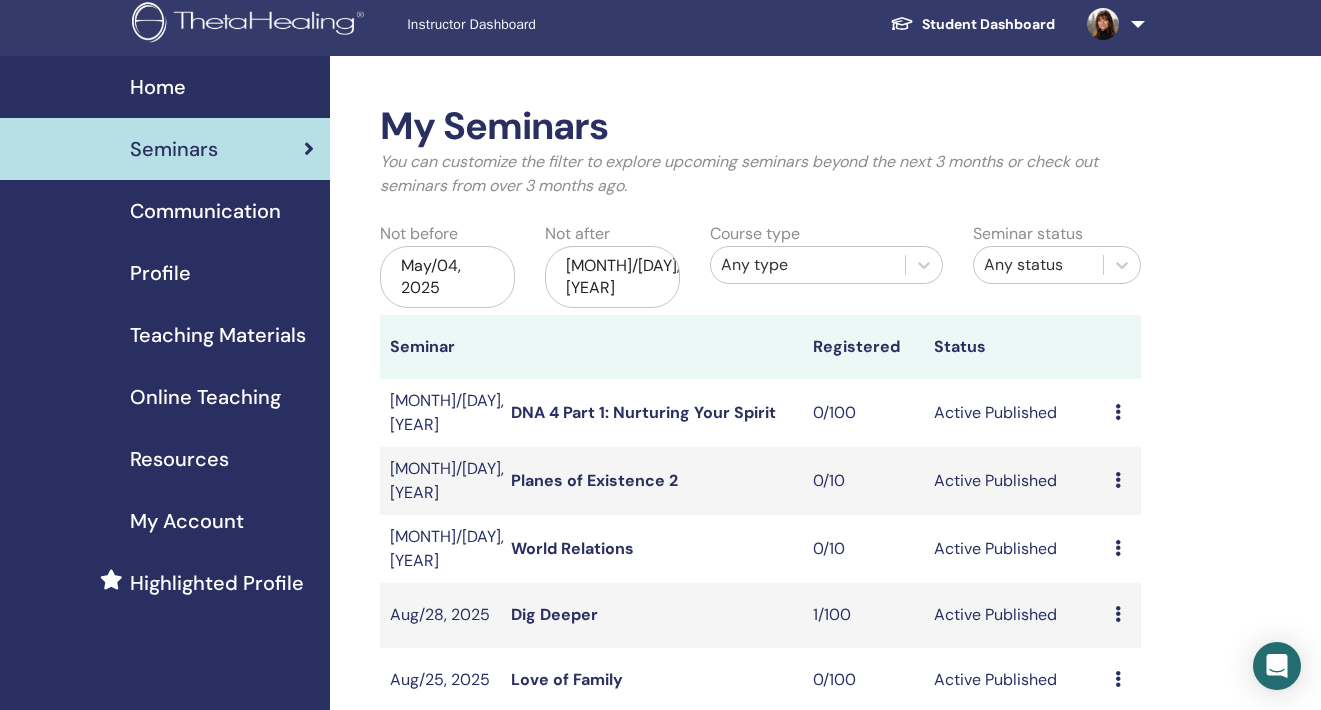 scroll, scrollTop: 12, scrollLeft: 0, axis: vertical 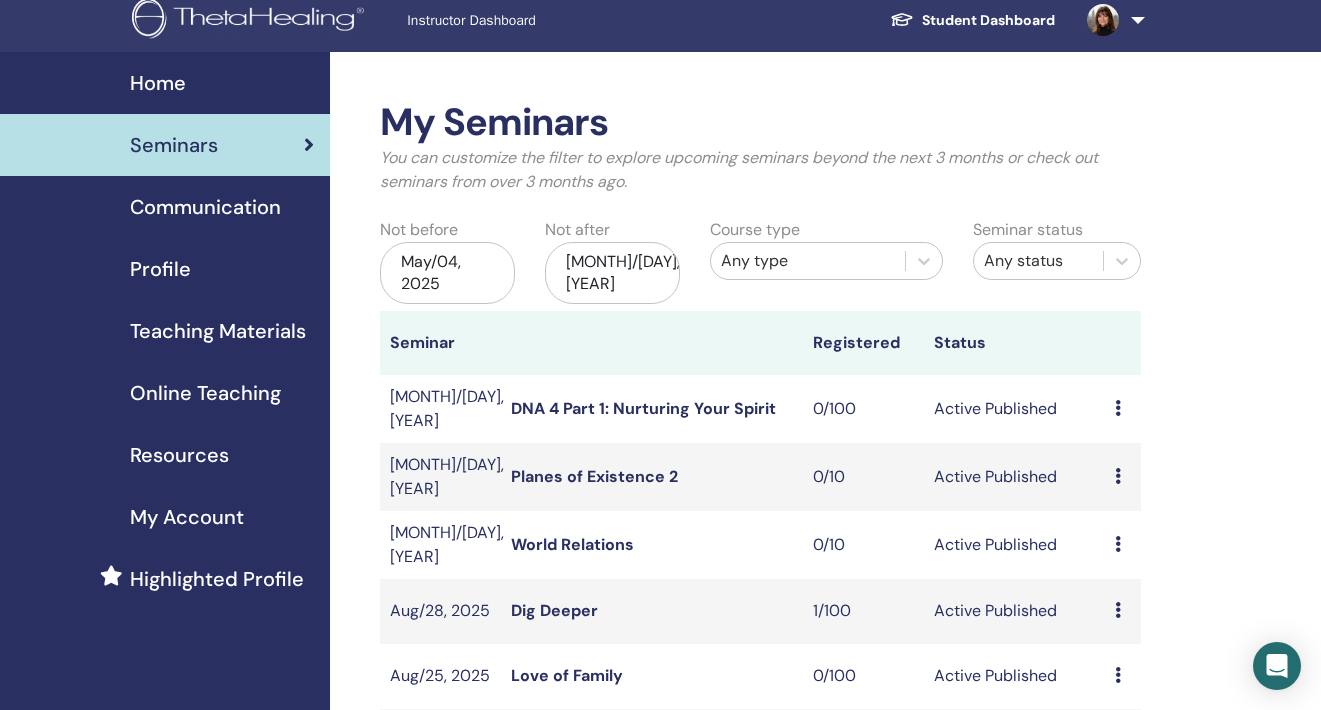 click on "[MONTH]/[DAY], [YEAR]" at bounding box center [612, 273] 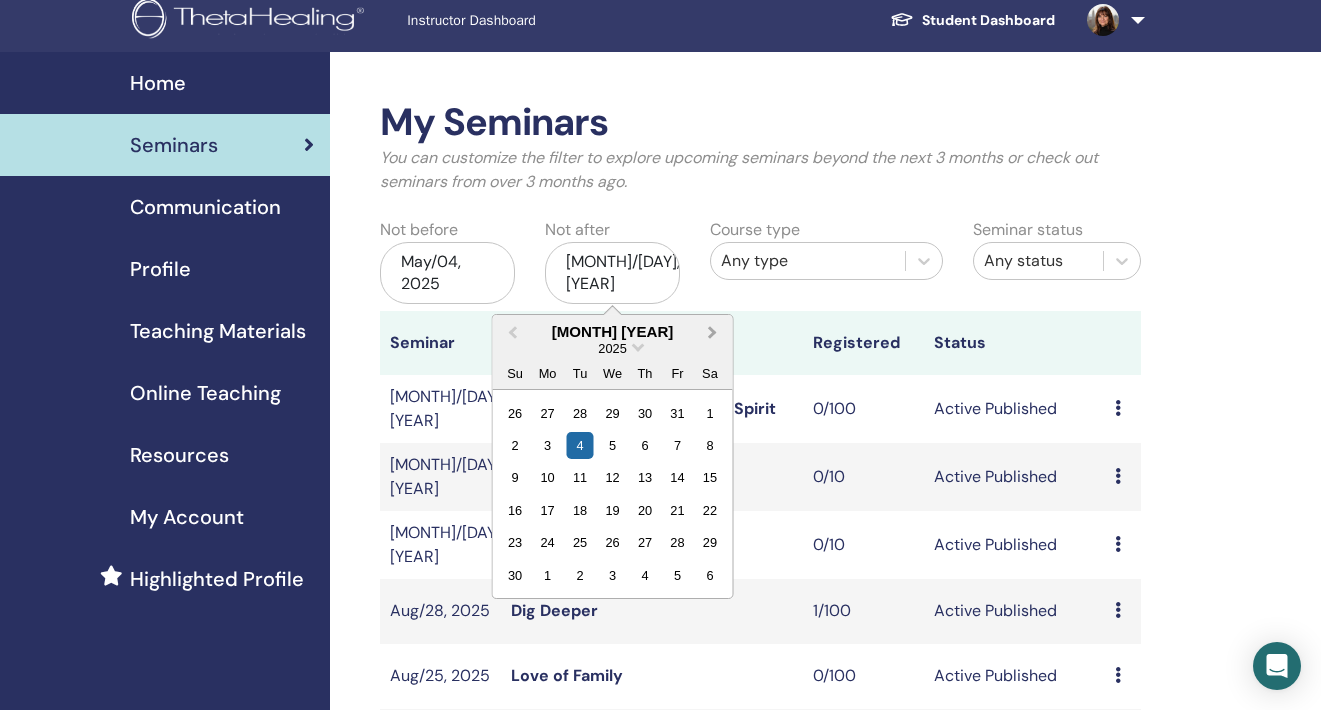 click on "Next Month" at bounding box center (715, 333) 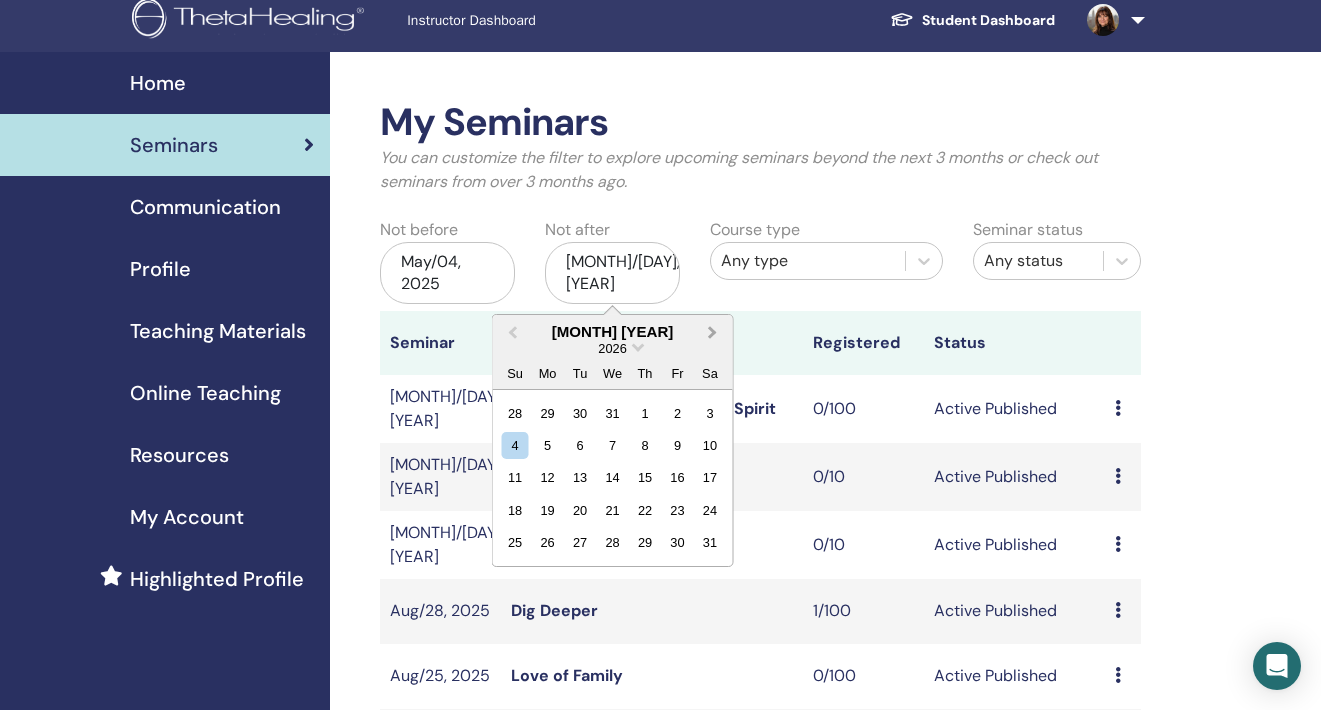 click on "Next Month" at bounding box center (715, 333) 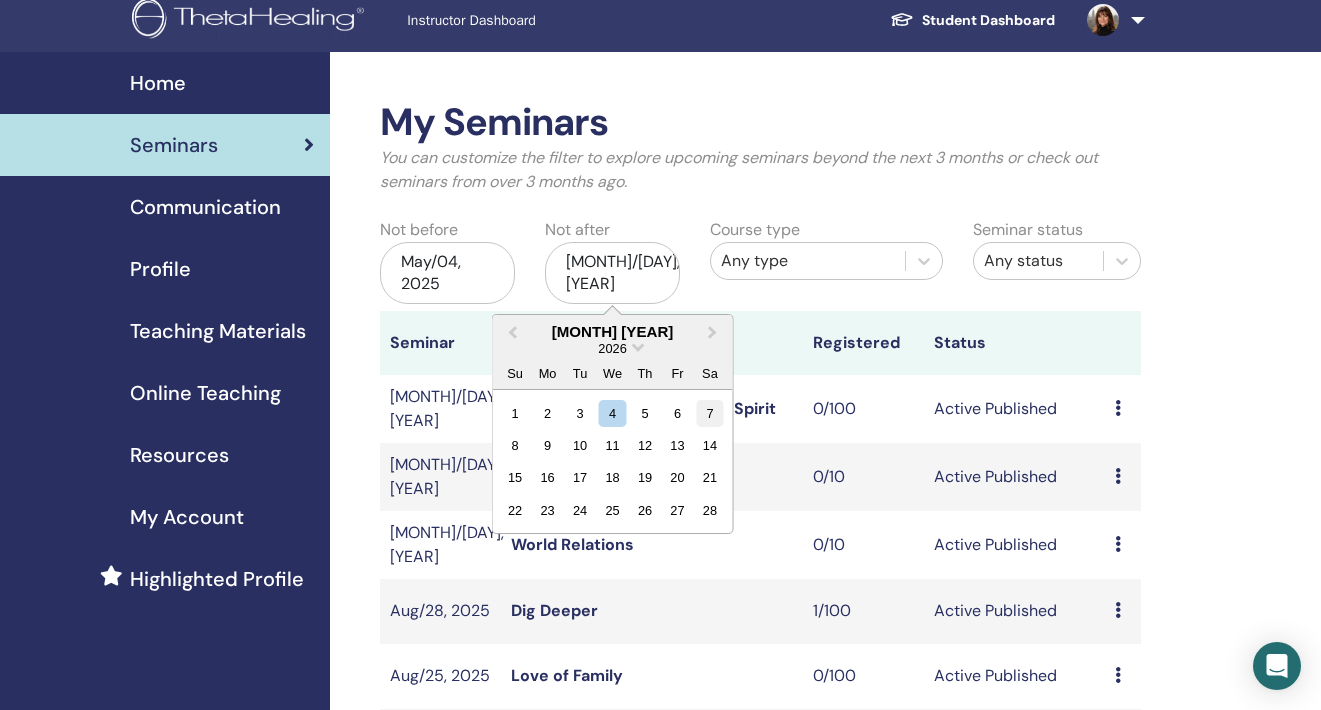 click on "7" at bounding box center (709, 412) 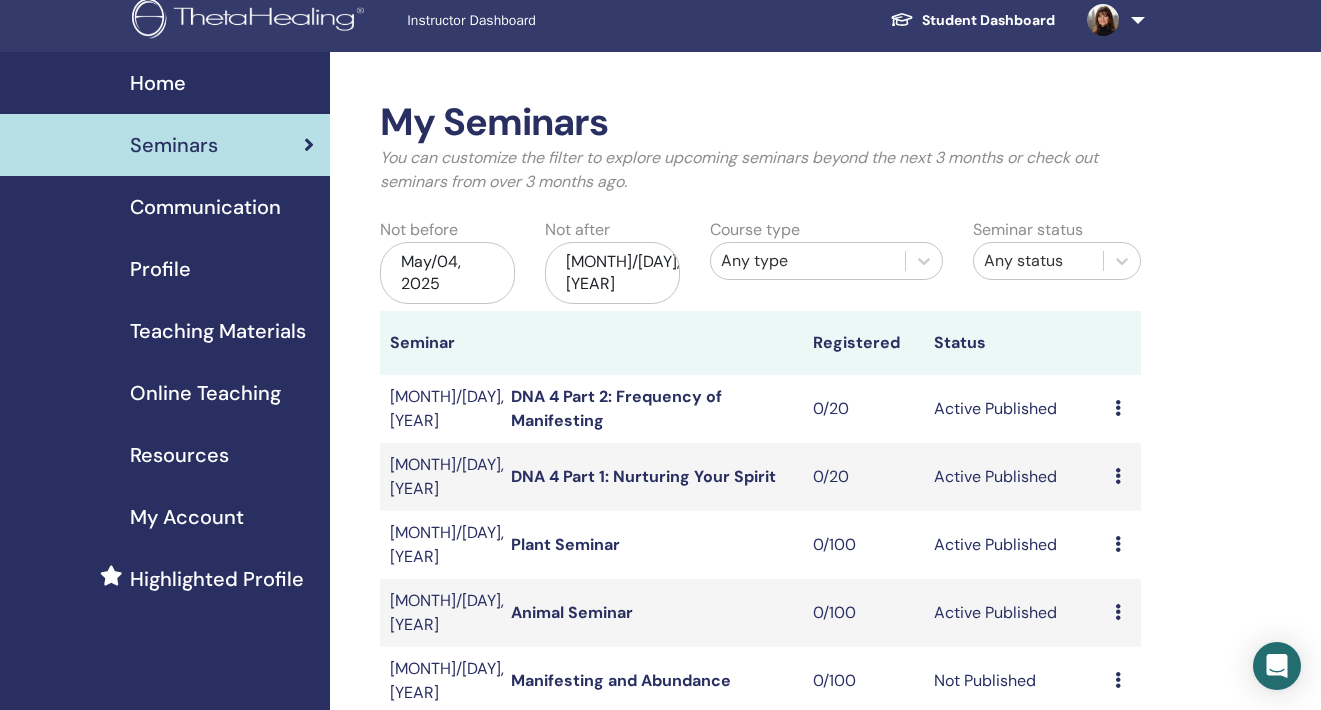 click on "DNA 4 Part 2: Frequency of Manifesting" at bounding box center [616, 408] 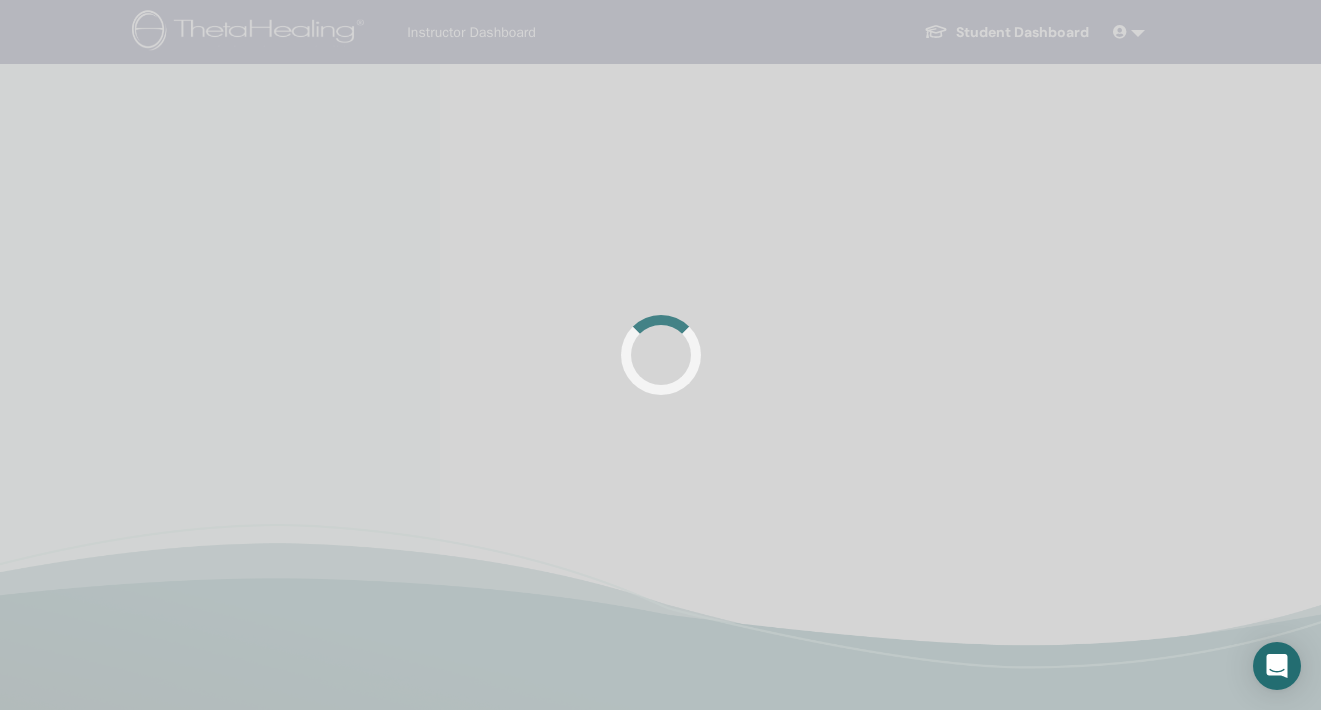 scroll, scrollTop: 0, scrollLeft: 0, axis: both 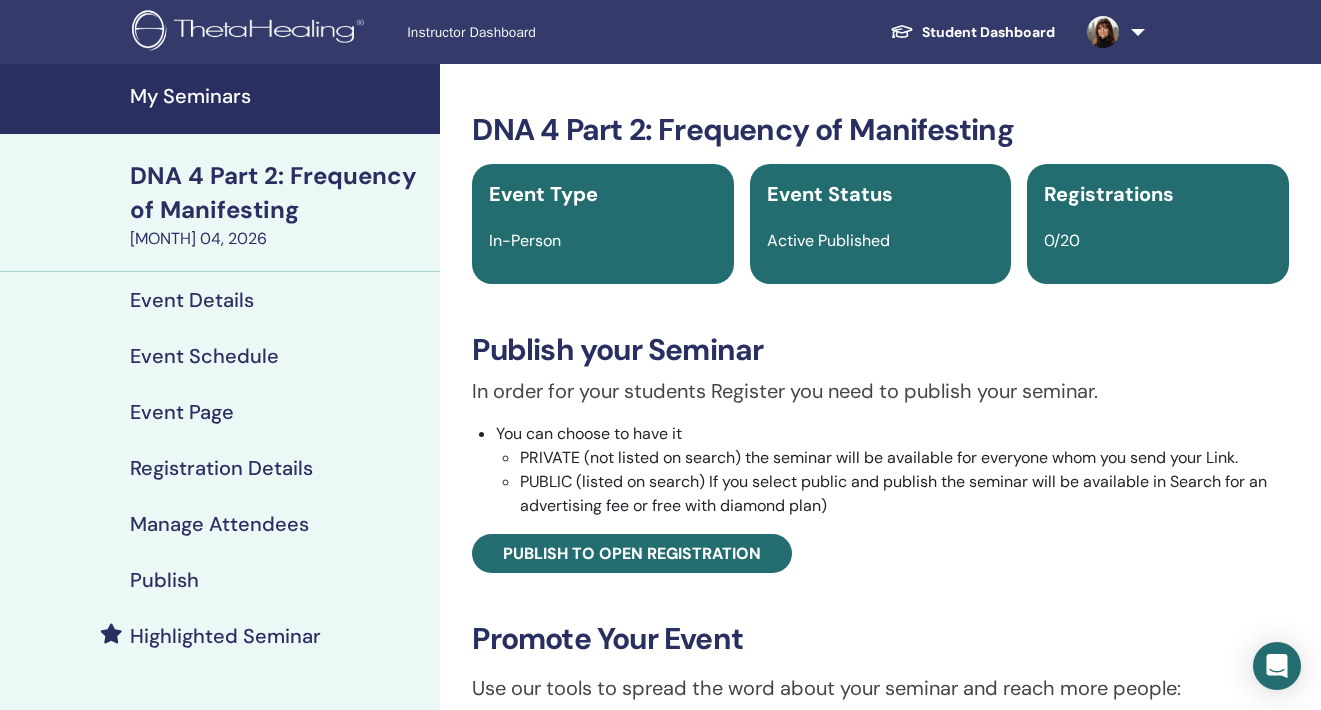 click on "Registration Details" at bounding box center (221, 468) 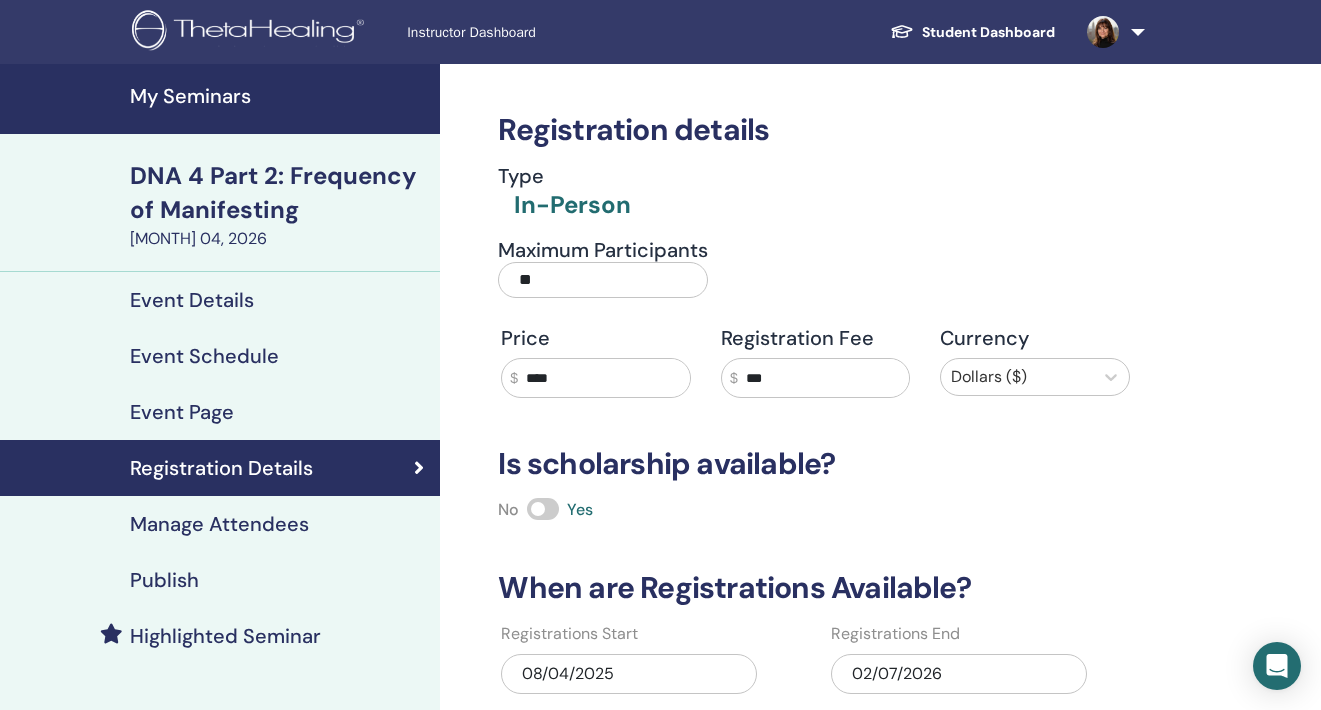 drag, startPoint x: 781, startPoint y: 379, endPoint x: 714, endPoint y: 379, distance: 67 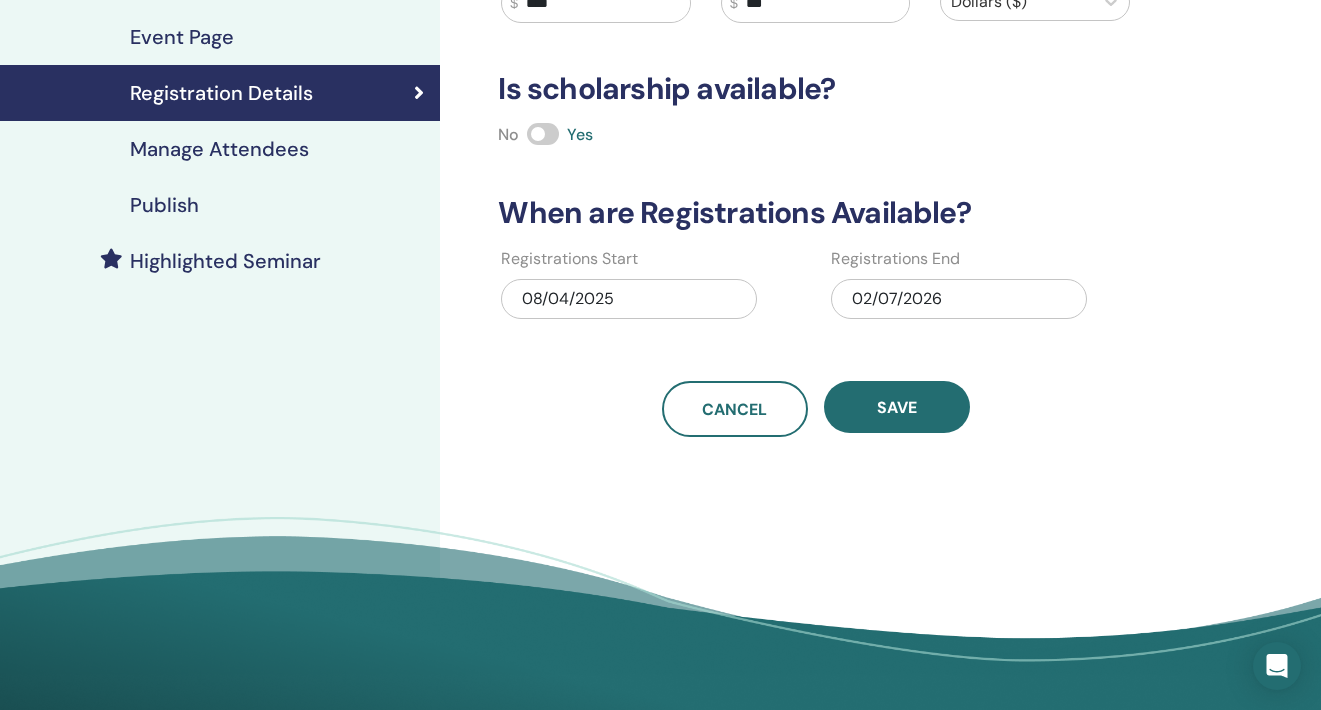 scroll, scrollTop: 378, scrollLeft: 0, axis: vertical 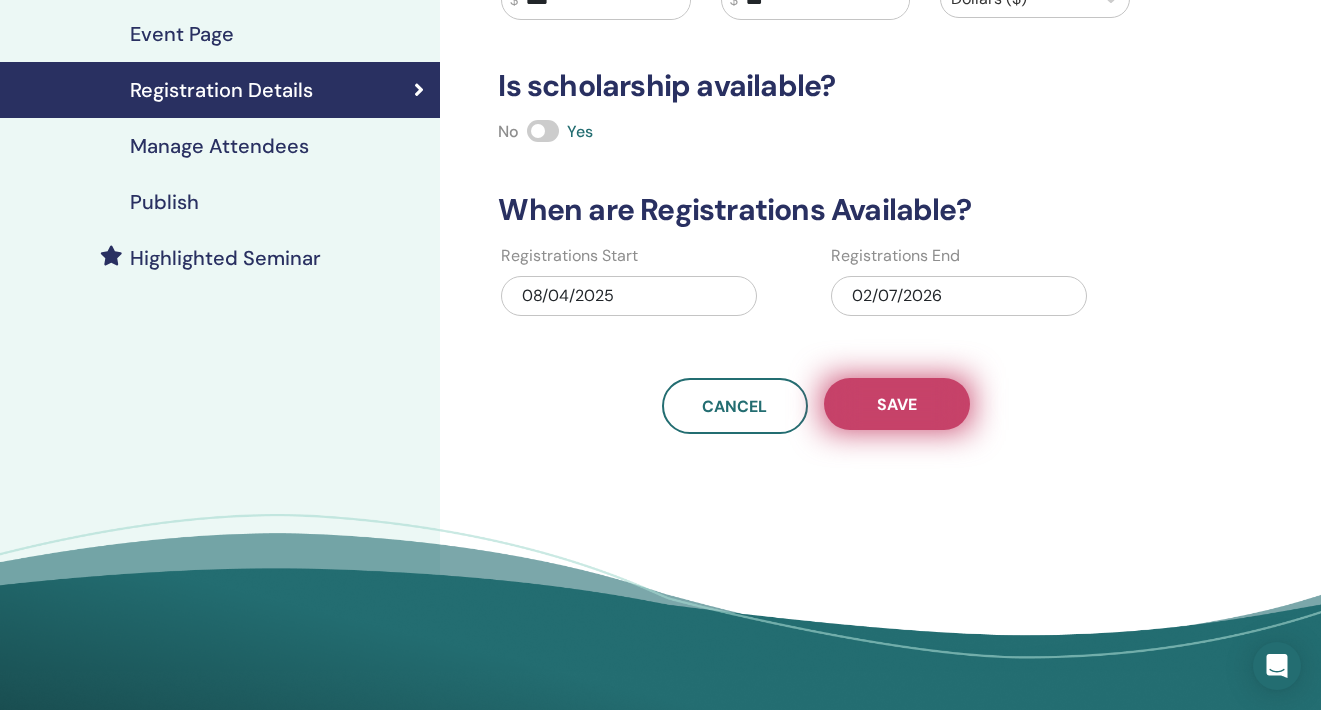 type on "***" 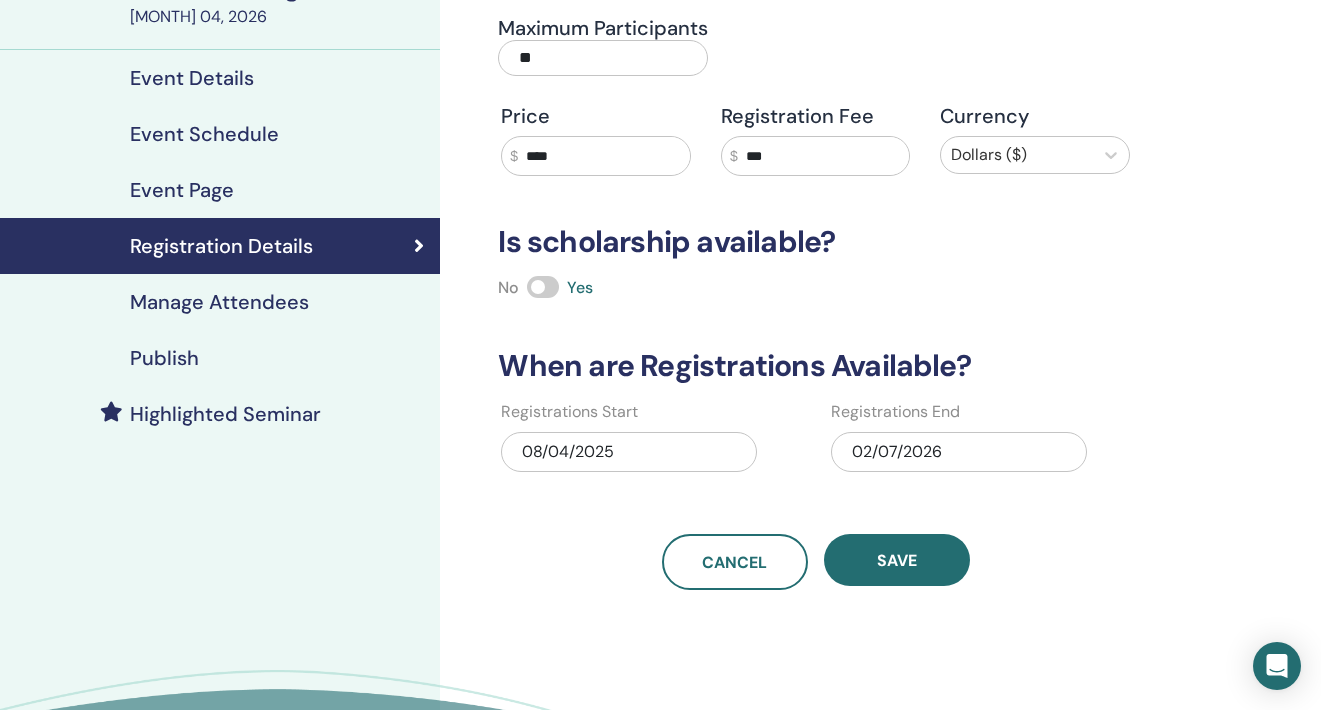 scroll, scrollTop: 220, scrollLeft: 0, axis: vertical 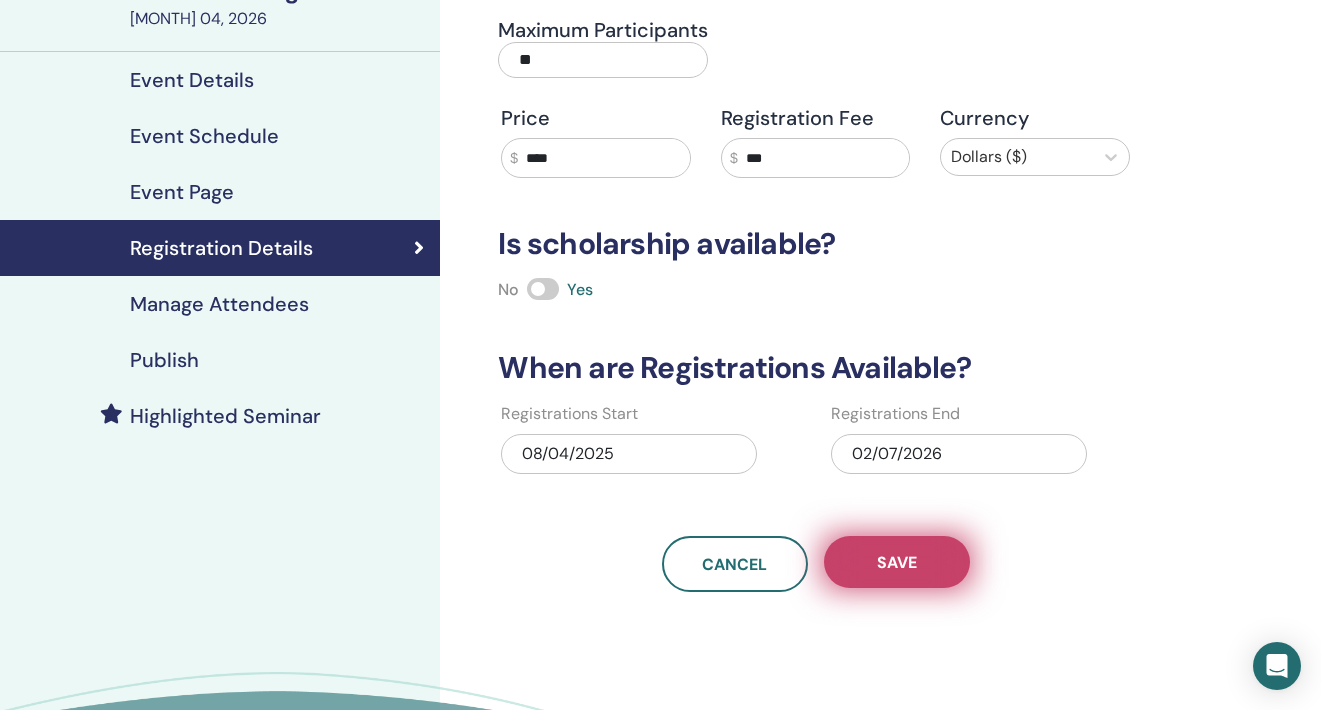 click on "Save" at bounding box center [897, 562] 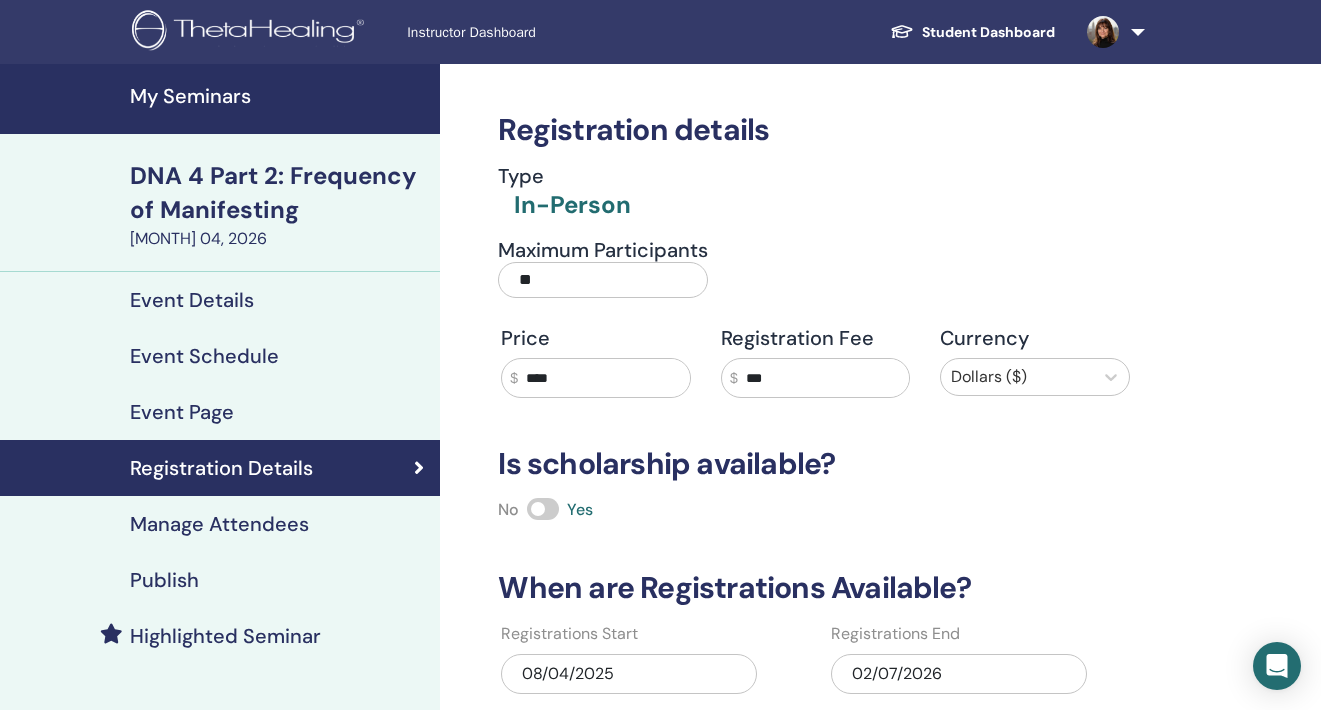 scroll, scrollTop: 0, scrollLeft: 0, axis: both 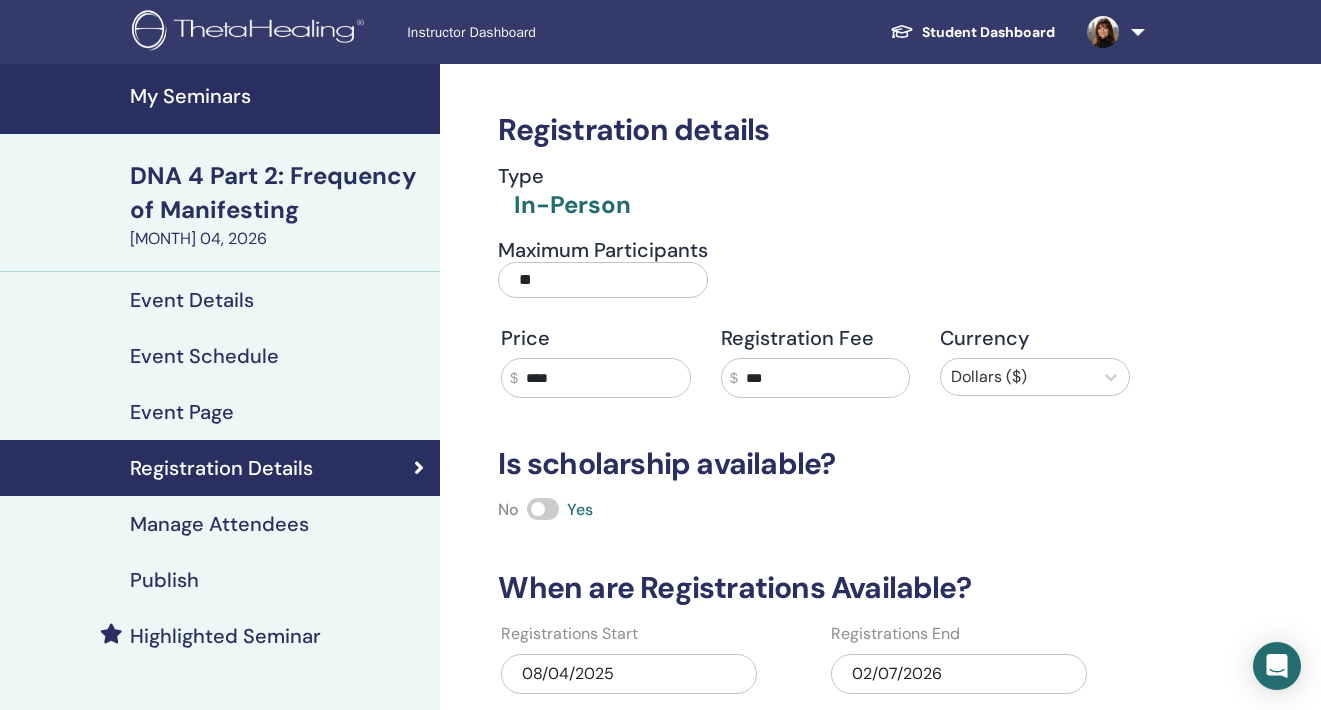 click on "My Seminars" at bounding box center (279, 96) 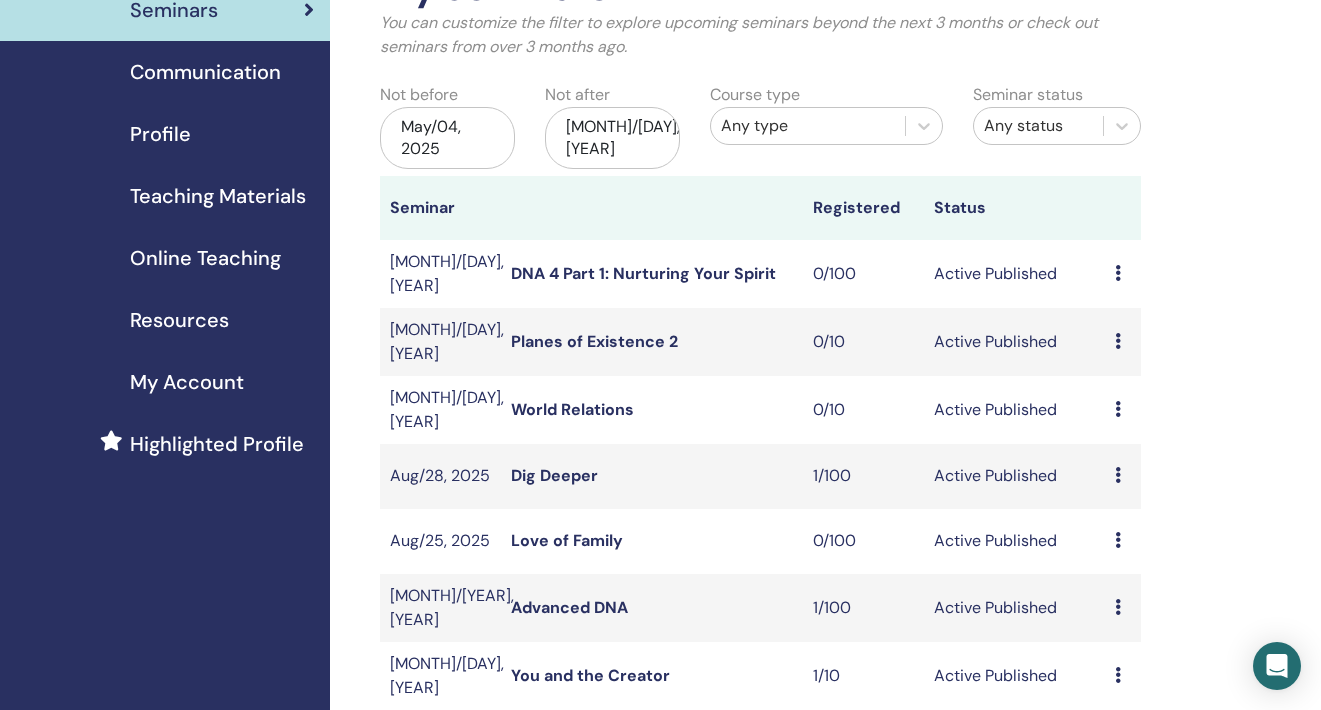 scroll, scrollTop: 150, scrollLeft: 0, axis: vertical 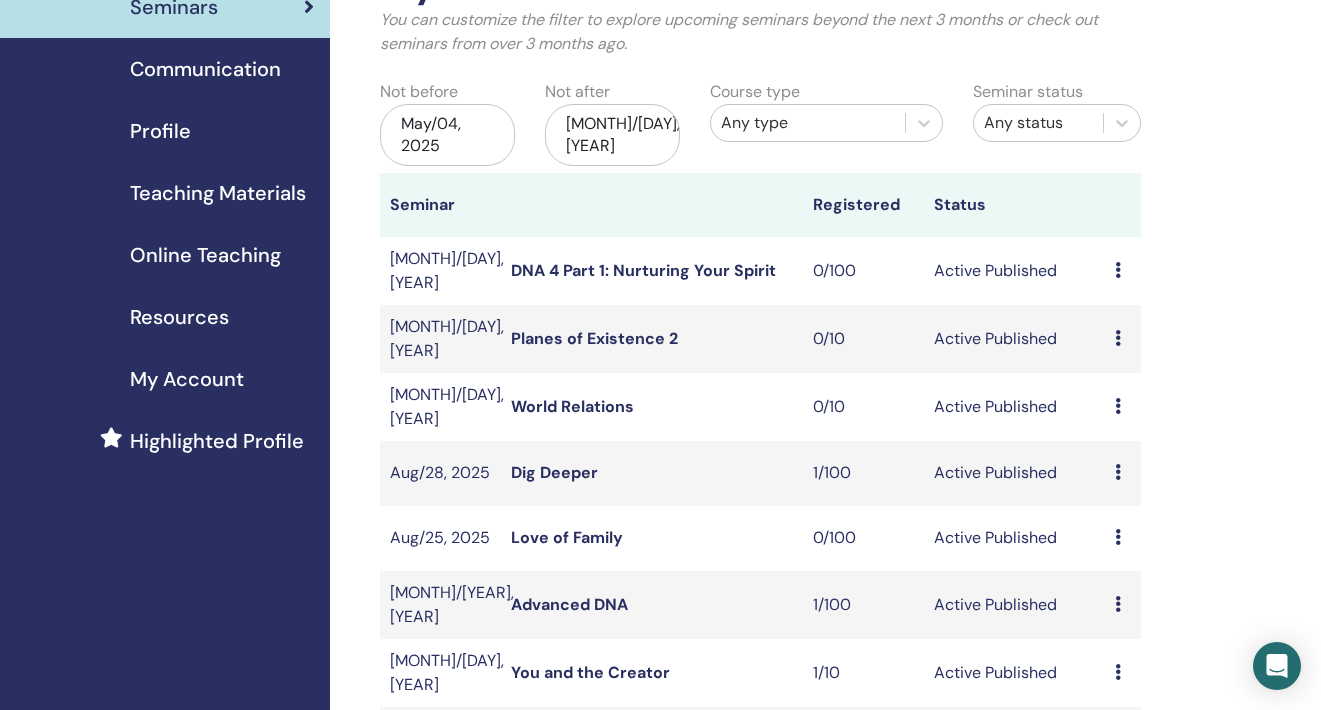 click on "[MONTH]/[DAY], [YEAR]" at bounding box center (612, 135) 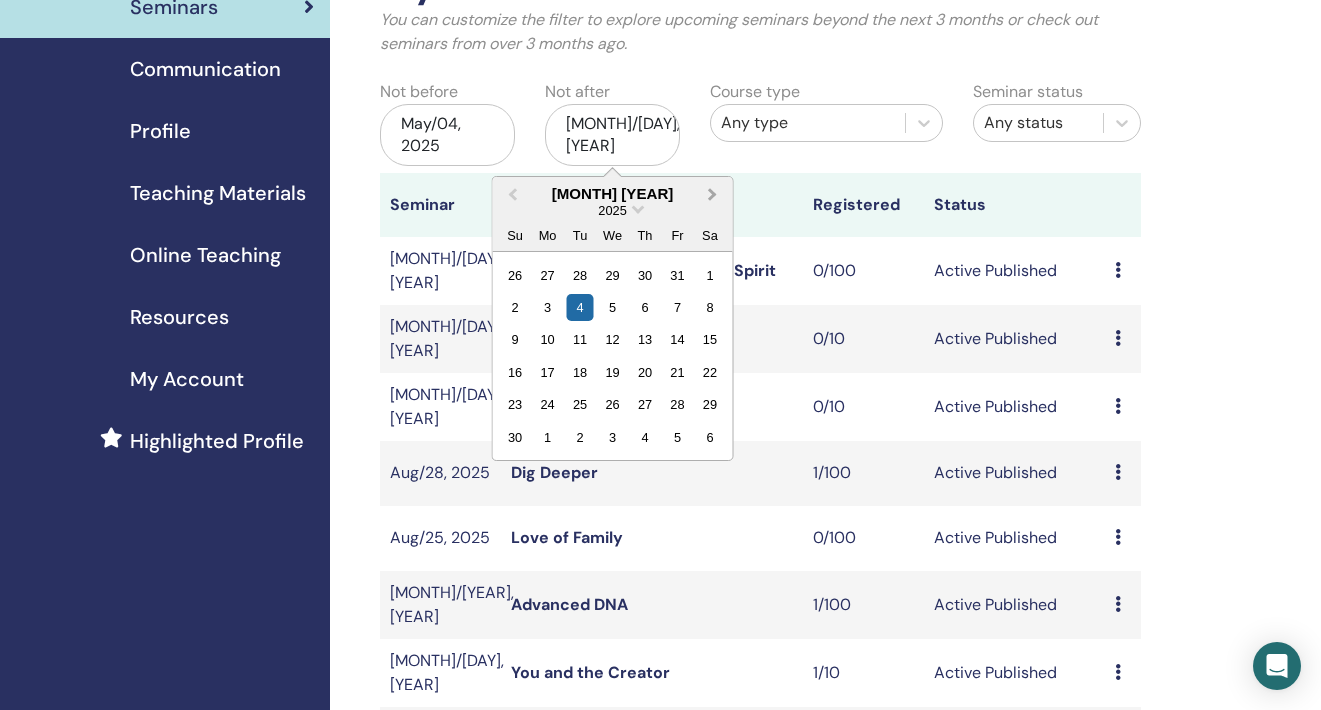 click on "Next Month" at bounding box center (713, 193) 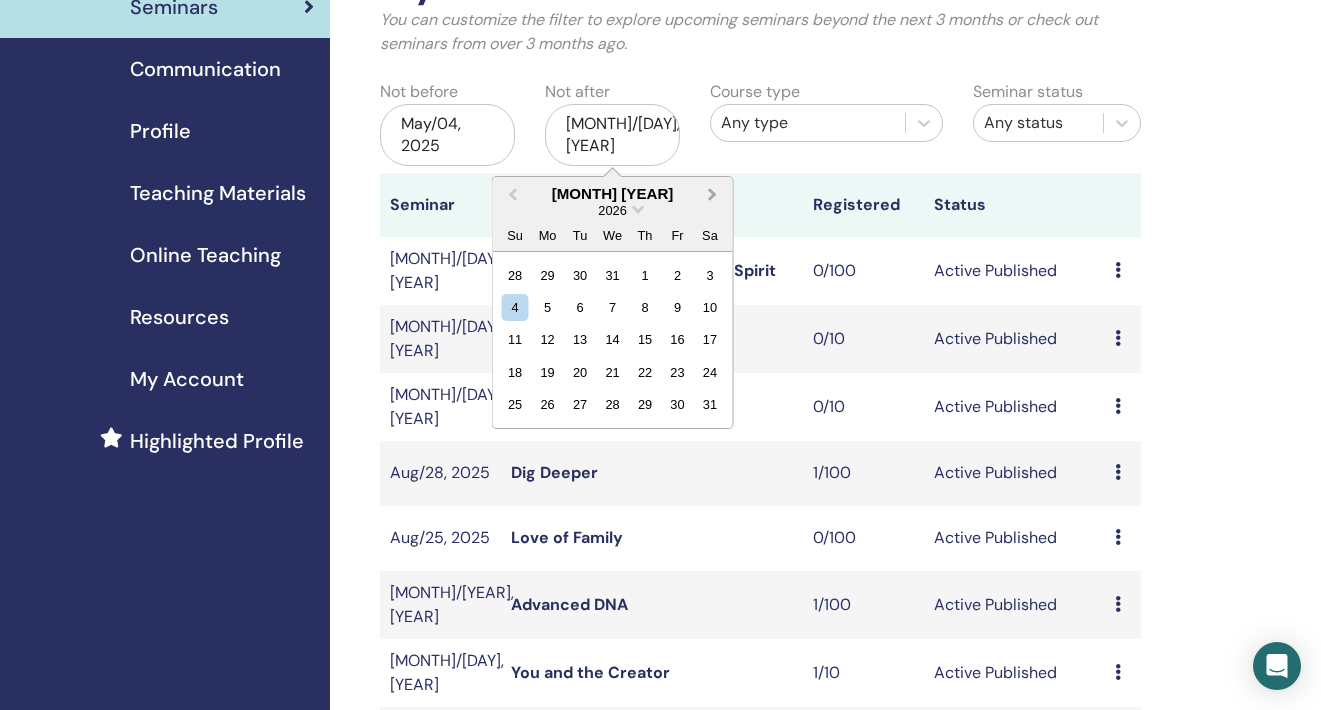 click on "Next Month" at bounding box center [713, 193] 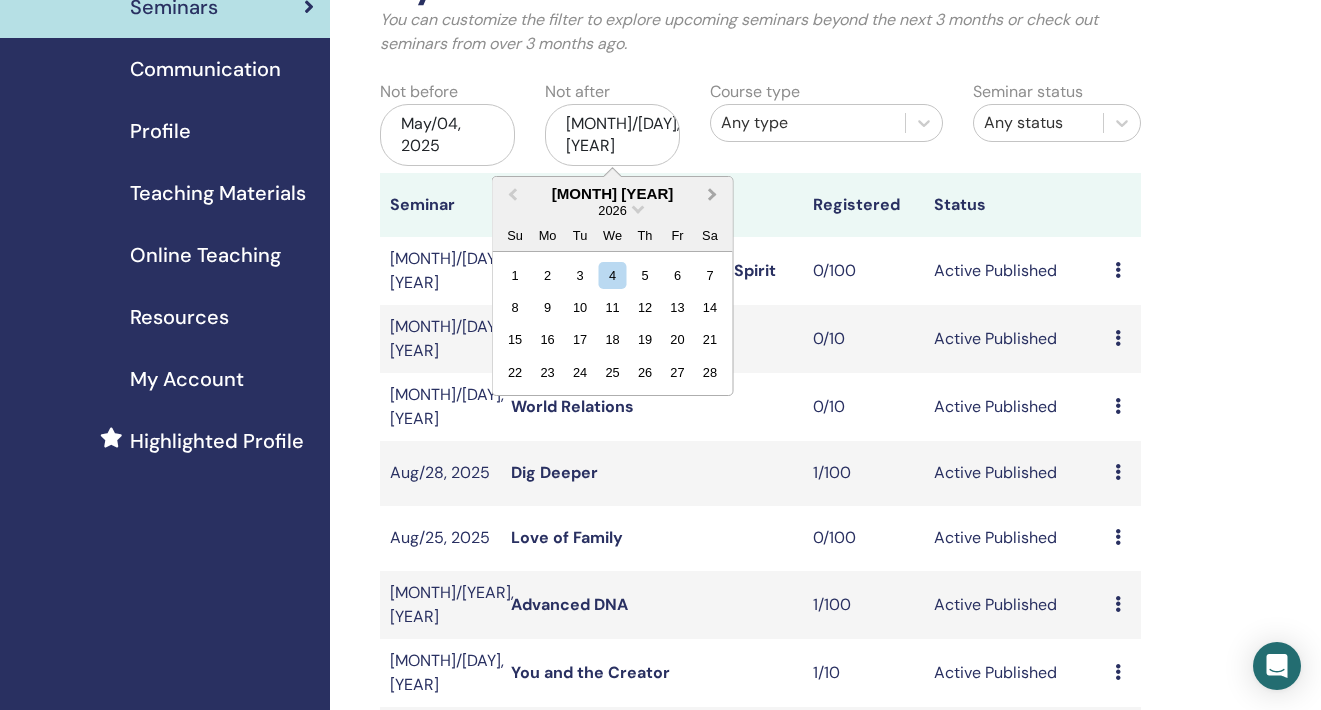 click on "Next Month" at bounding box center [713, 193] 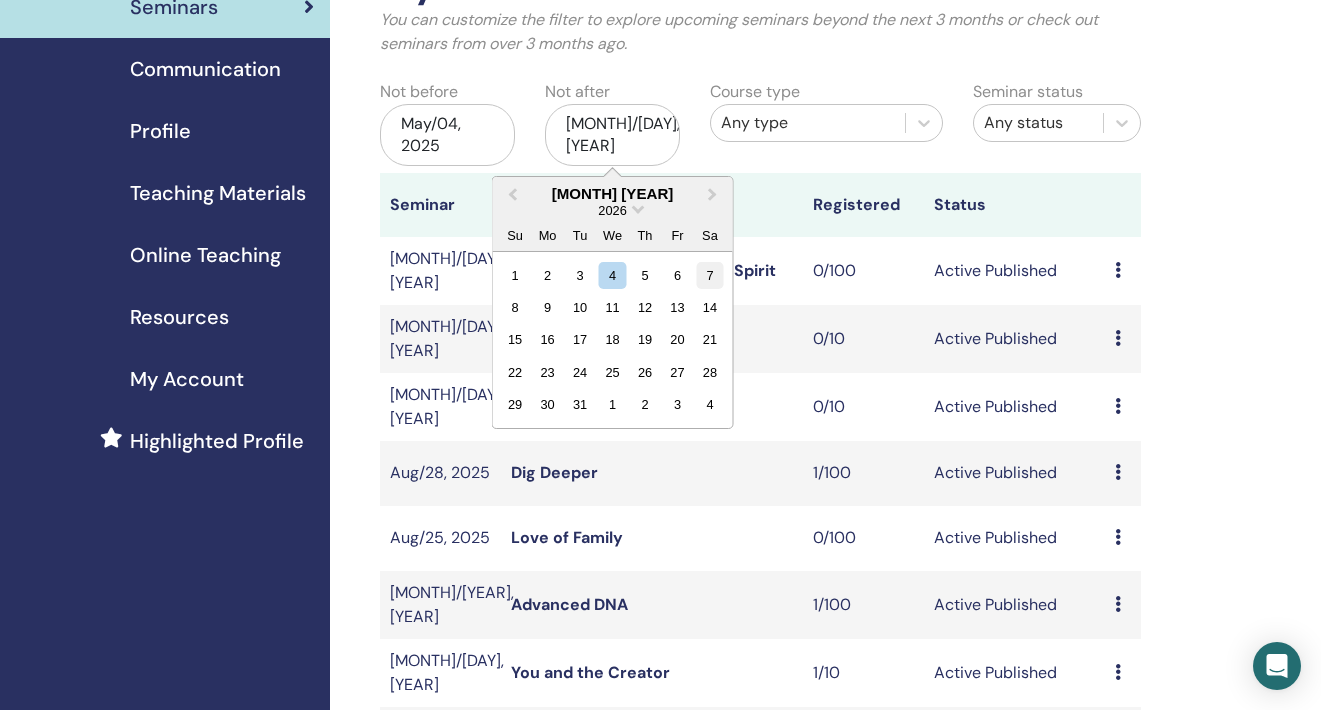 click on "7" at bounding box center (709, 274) 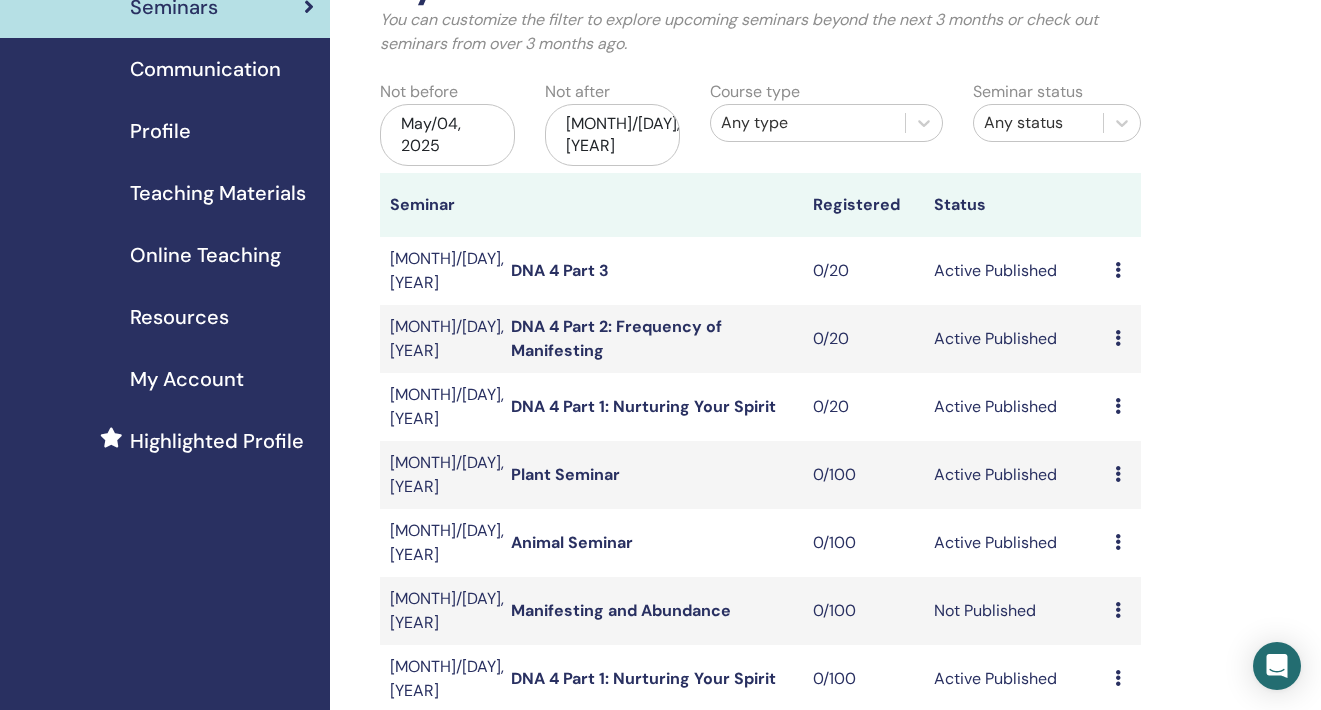 click on "DNA 4 Part 3" at bounding box center (560, 270) 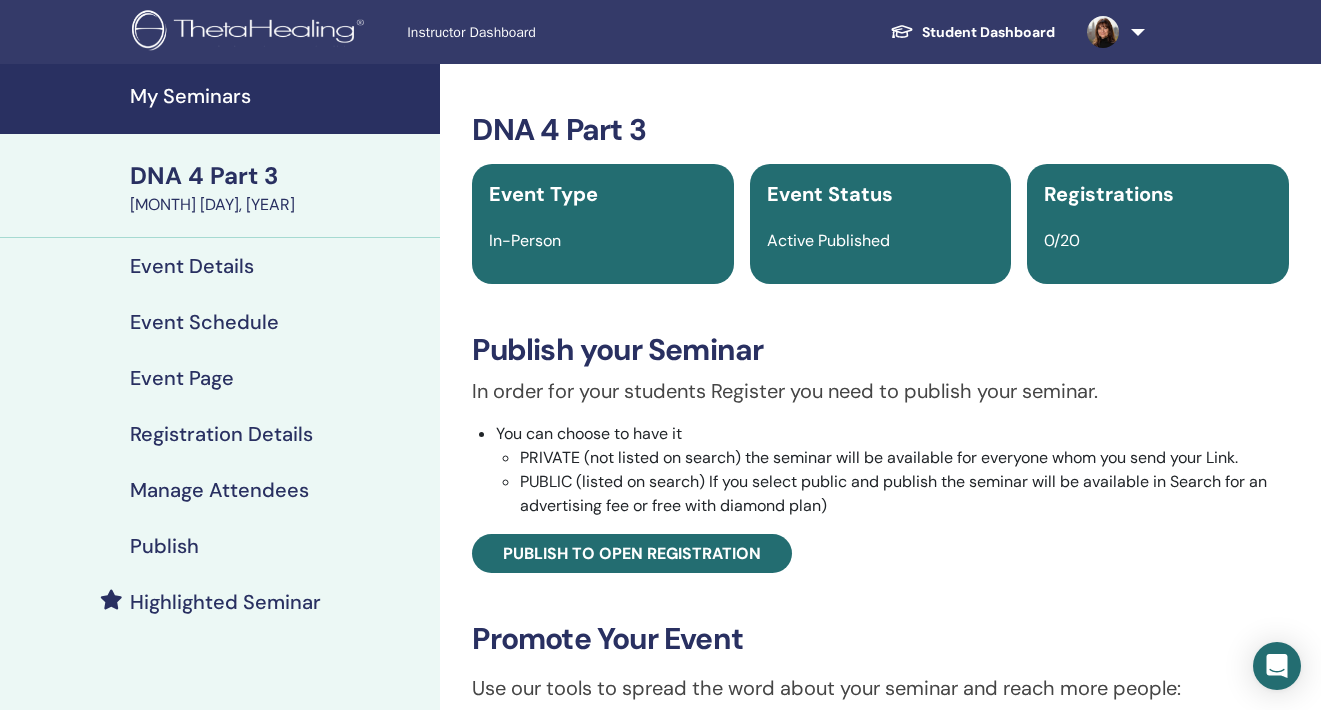 scroll, scrollTop: 42, scrollLeft: 0, axis: vertical 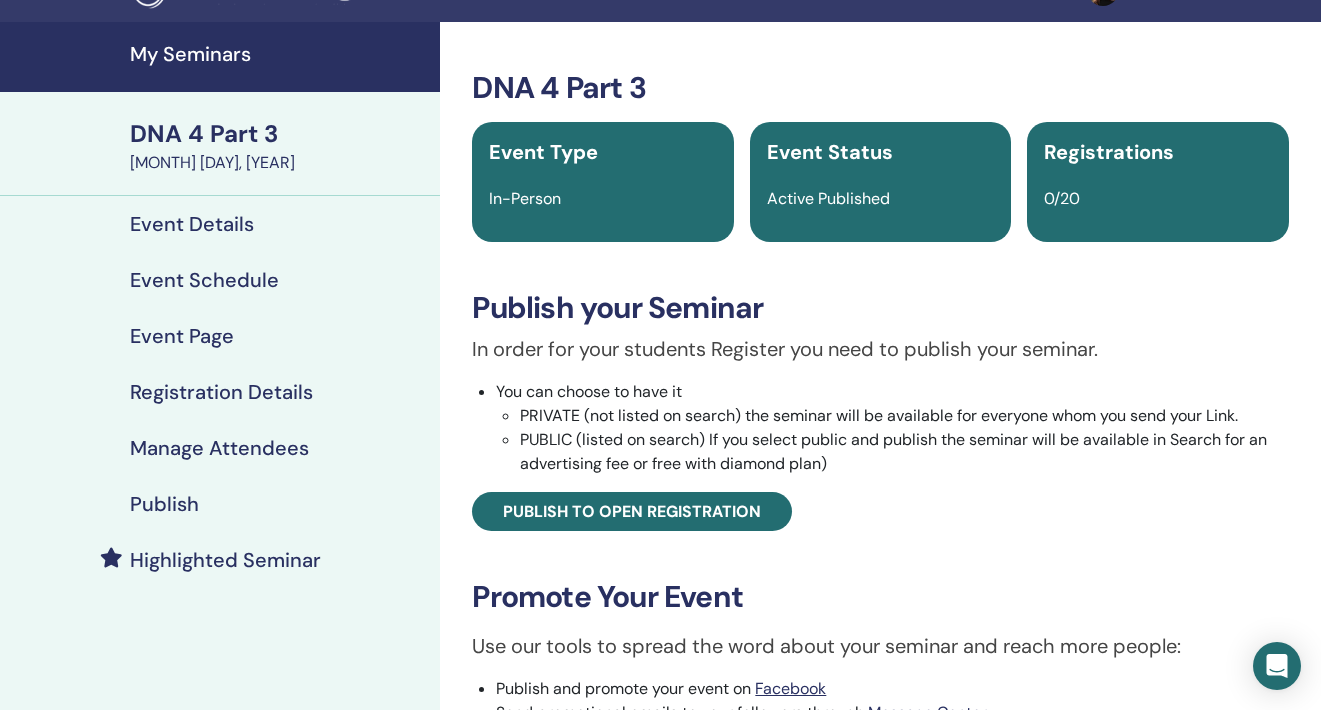 click on "Event Schedule" at bounding box center [204, 280] 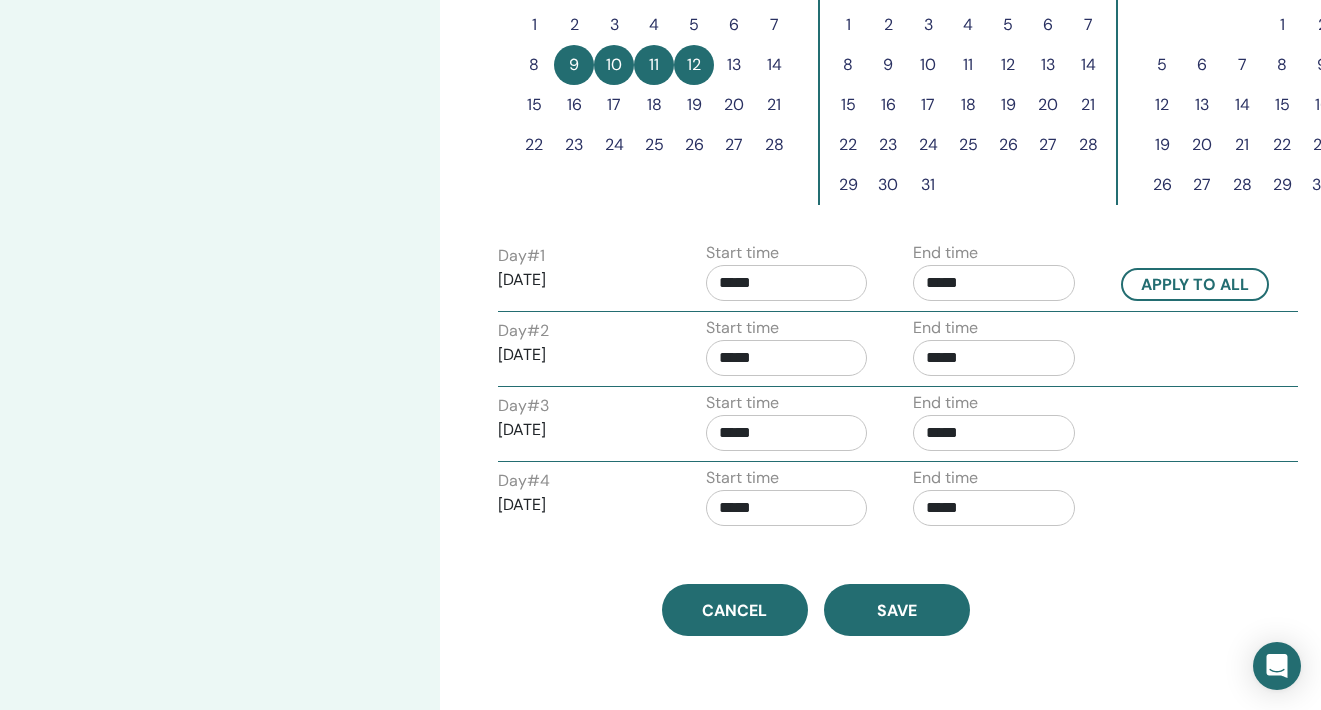 scroll, scrollTop: 172, scrollLeft: 0, axis: vertical 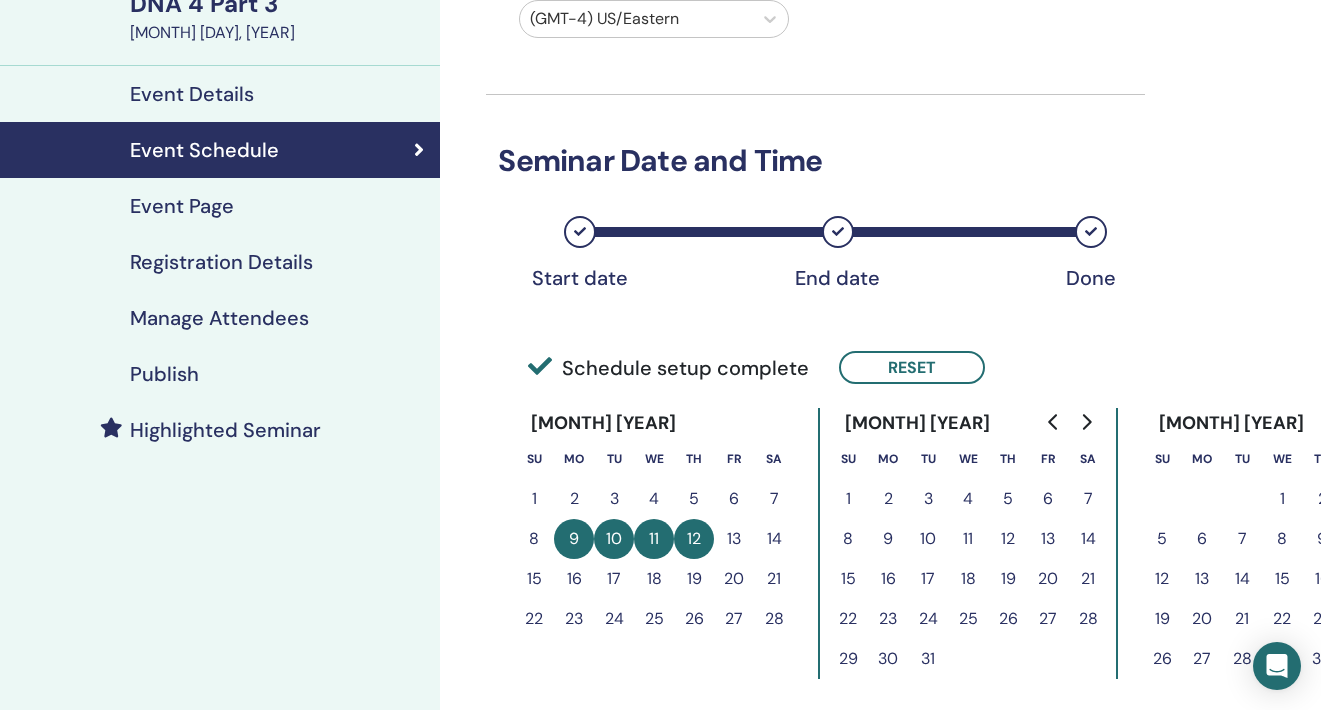 click on "Registration Details" at bounding box center (221, 262) 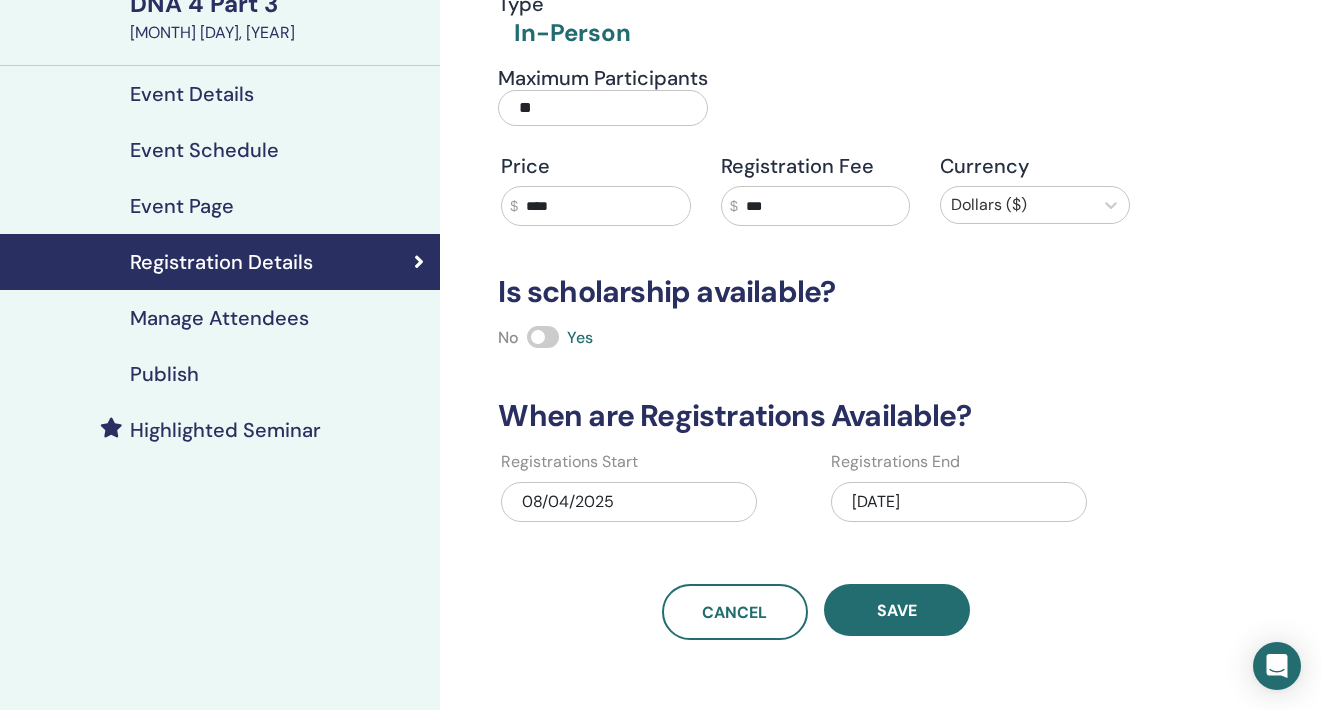 drag, startPoint x: 781, startPoint y: 202, endPoint x: 740, endPoint y: 202, distance: 41 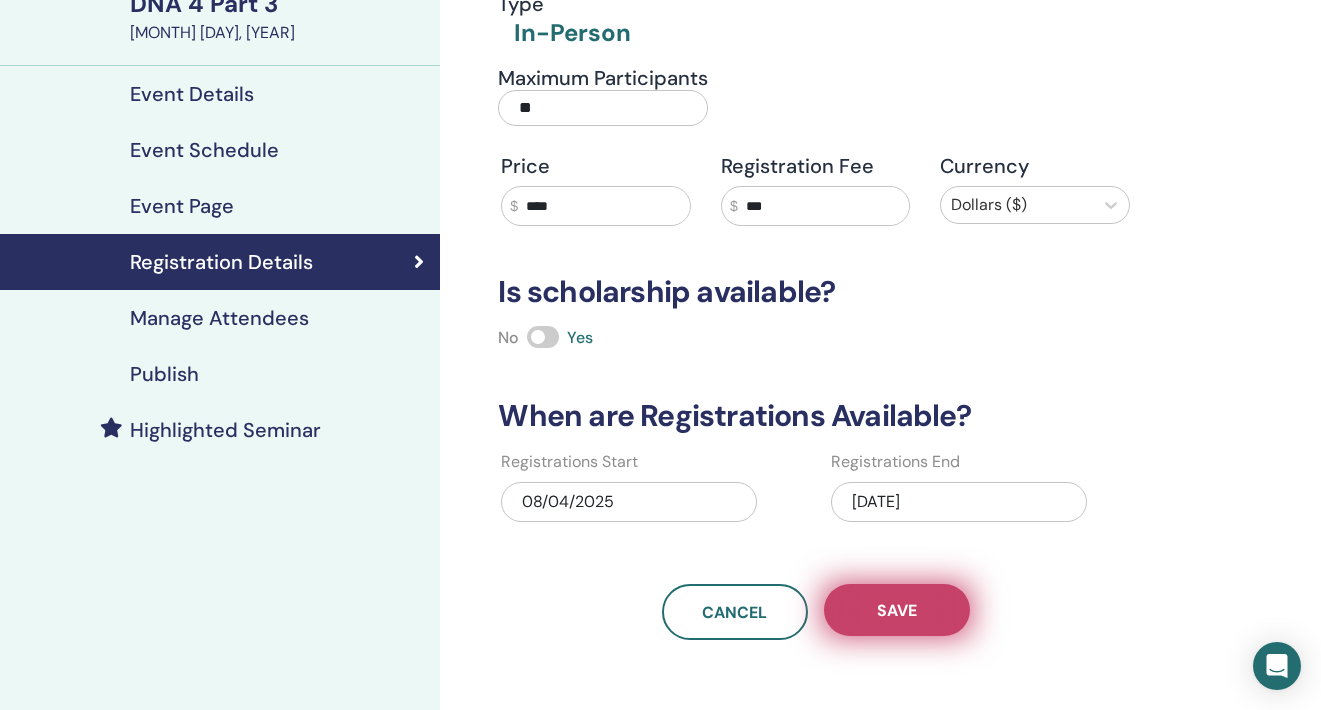 type on "***" 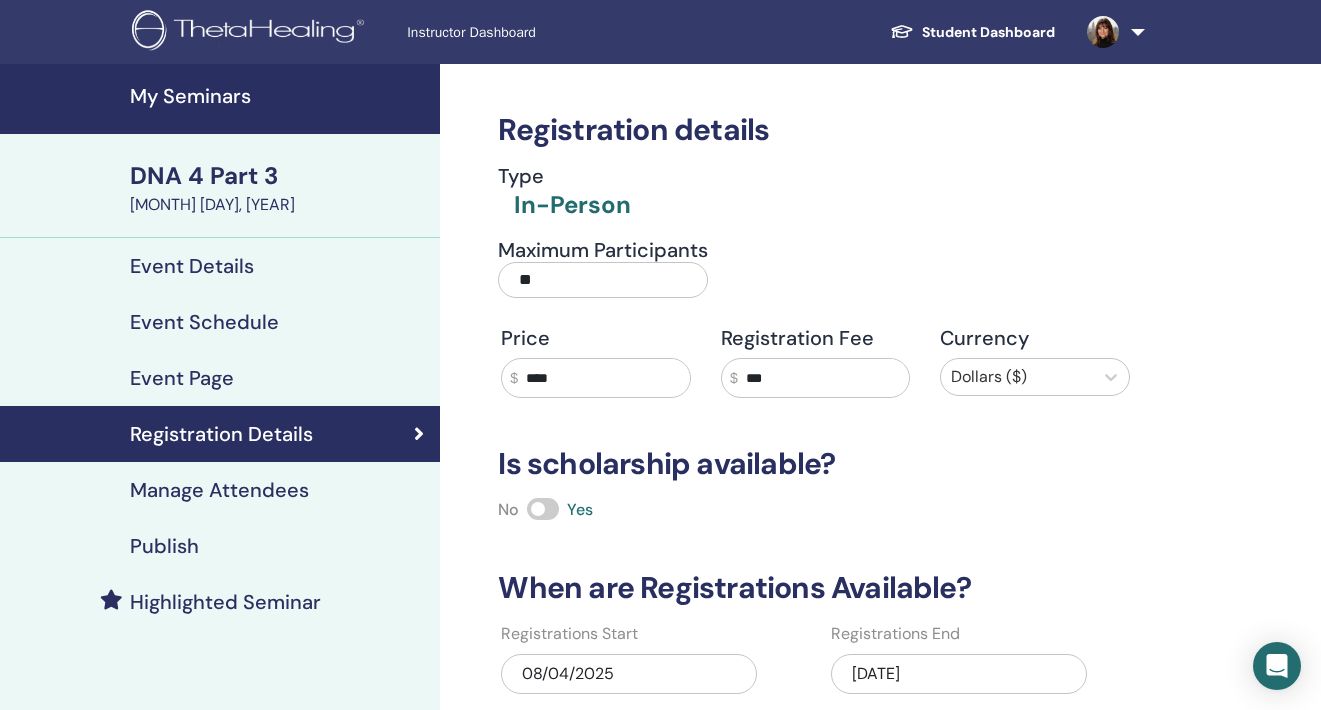 scroll, scrollTop: 0, scrollLeft: 0, axis: both 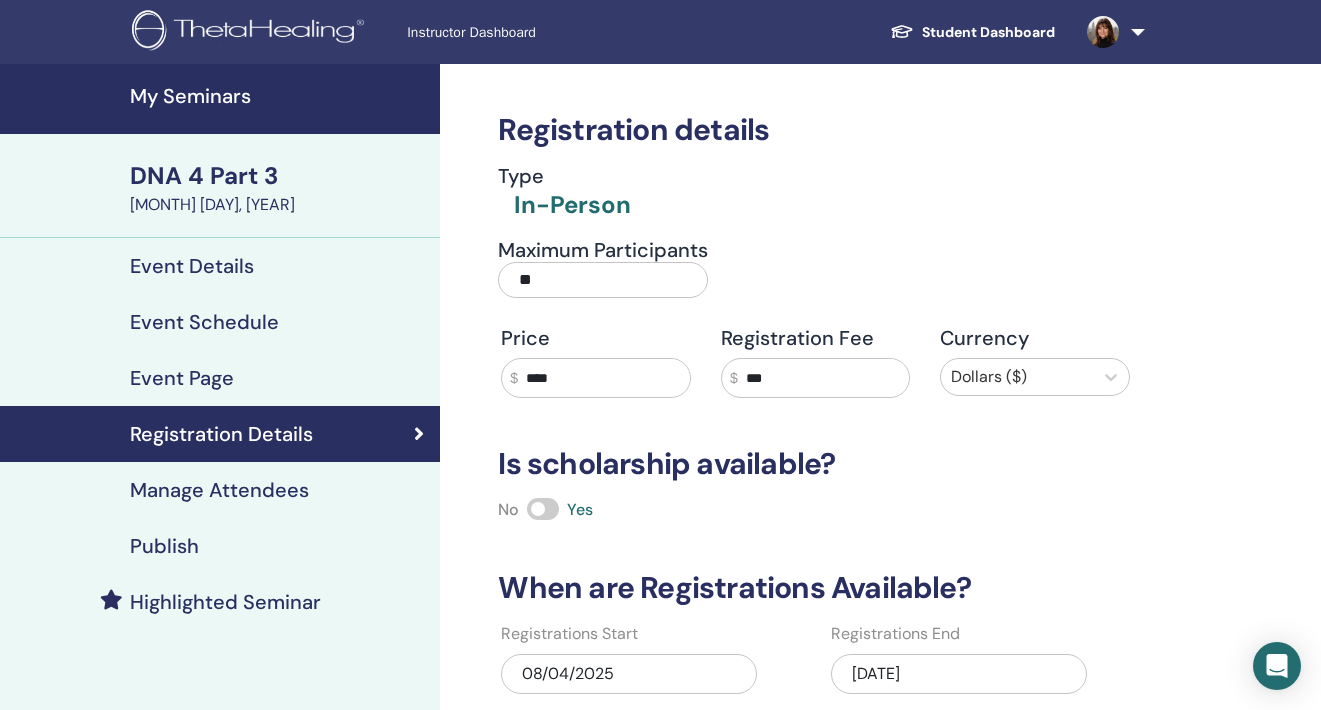 click on "My Seminars" at bounding box center (279, 96) 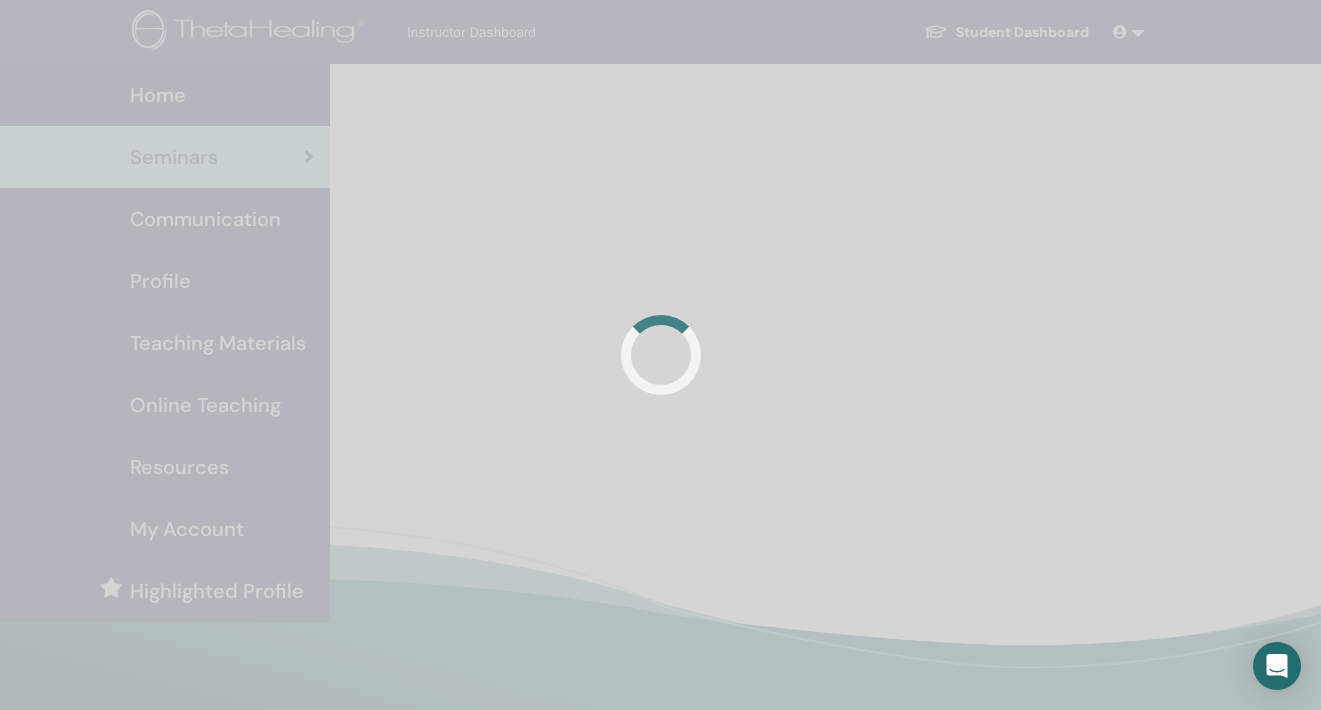 scroll, scrollTop: 0, scrollLeft: 0, axis: both 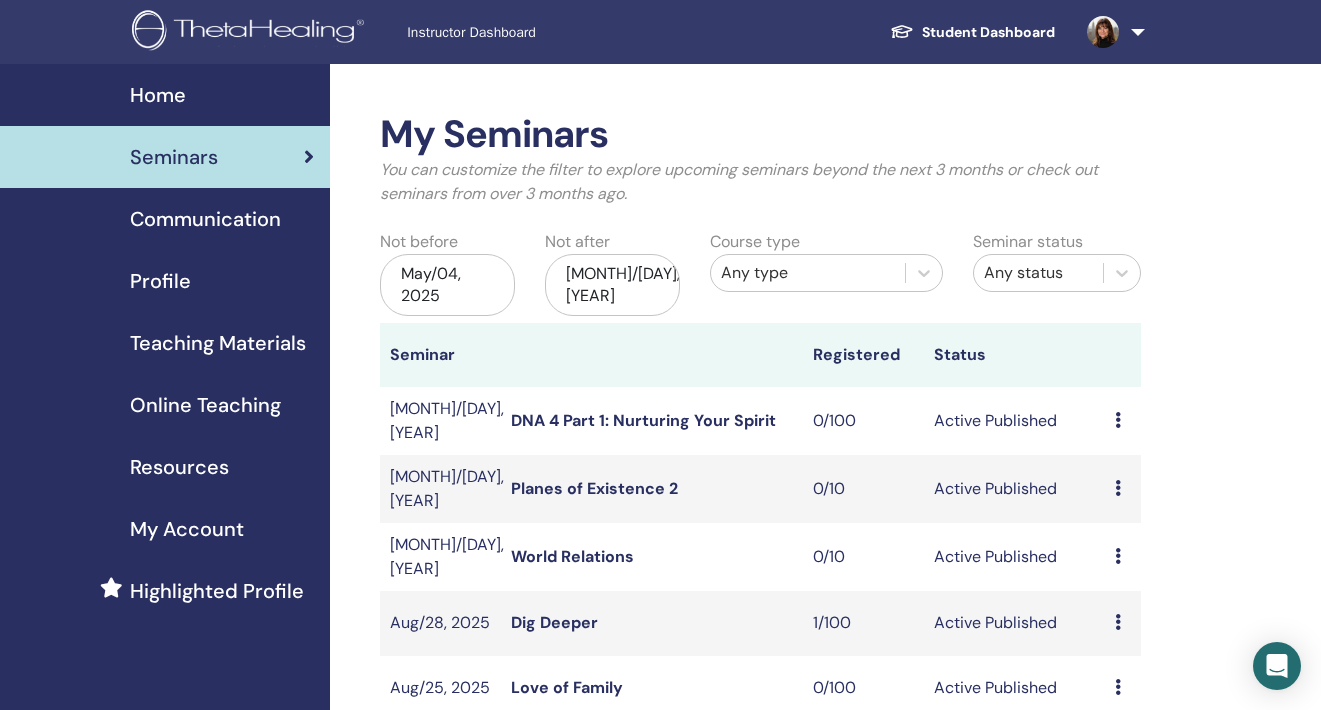 click on "Nov/04, 2025" at bounding box center (612, 285) 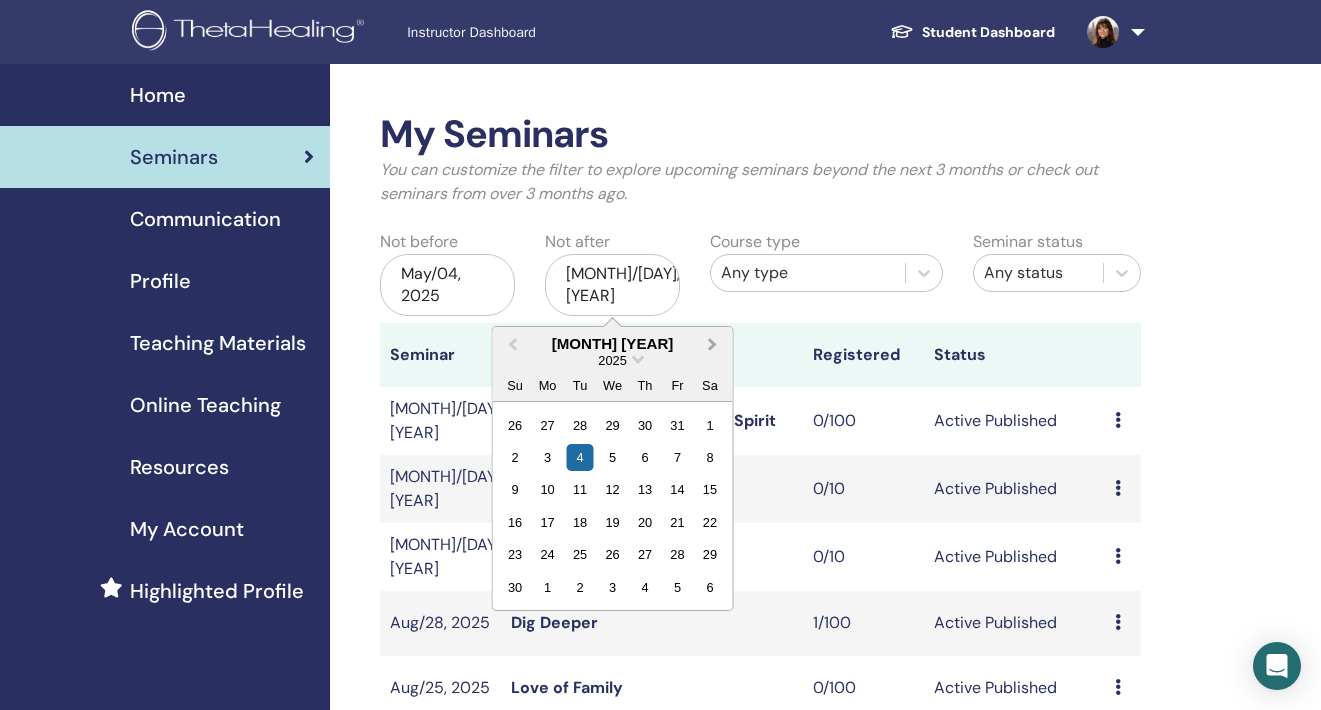 click on "Next Month" at bounding box center [715, 345] 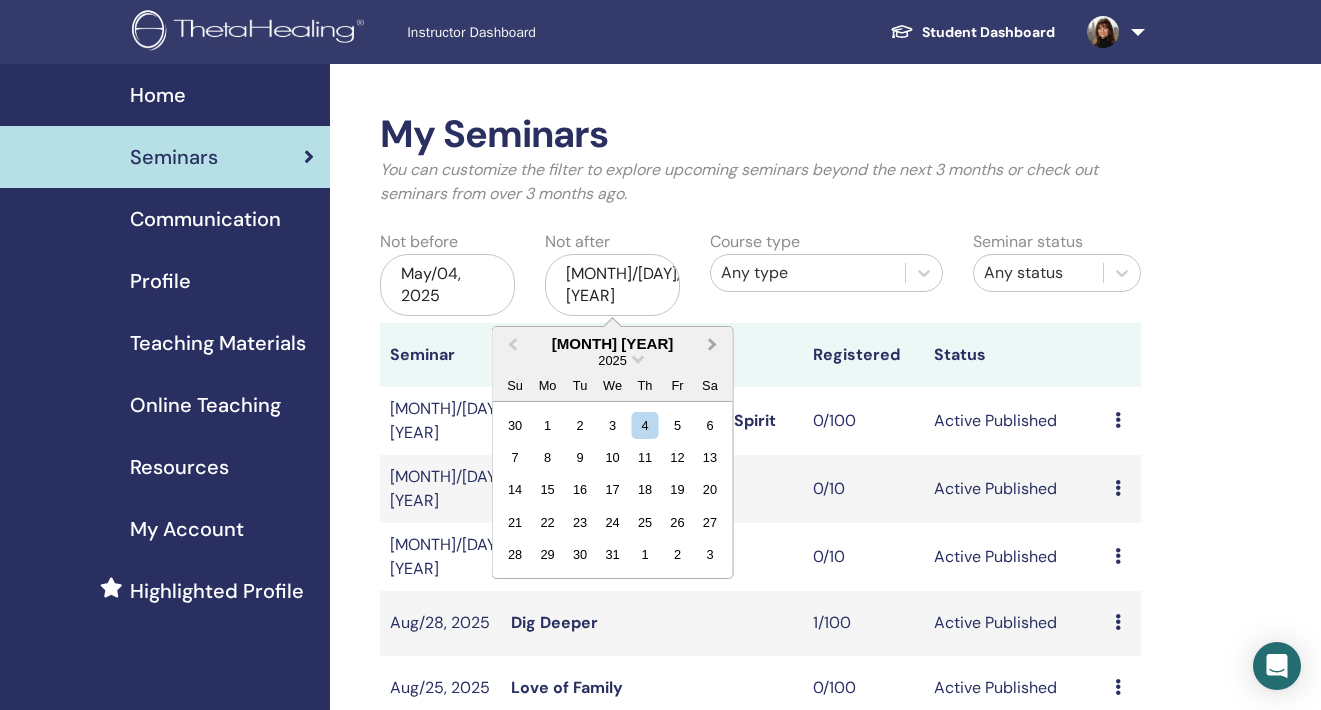 click on "Next Month" at bounding box center [715, 345] 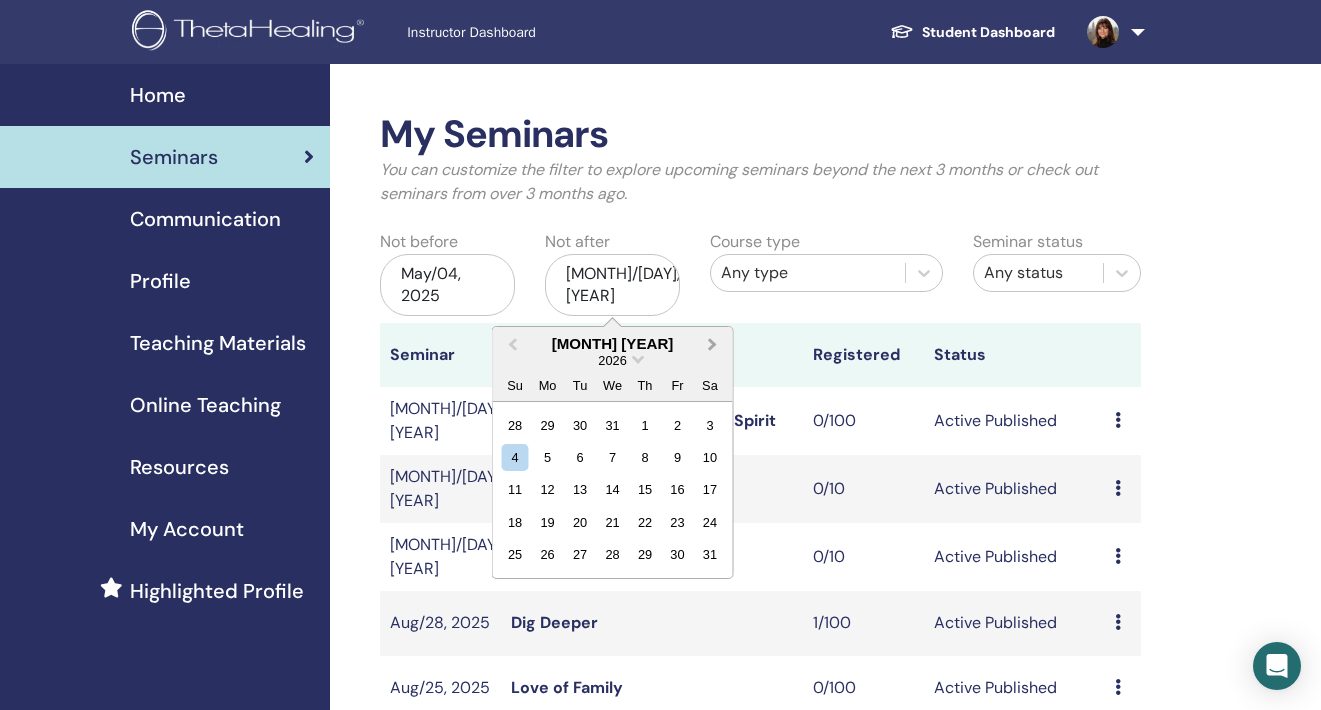 click on "Next Month" at bounding box center [715, 345] 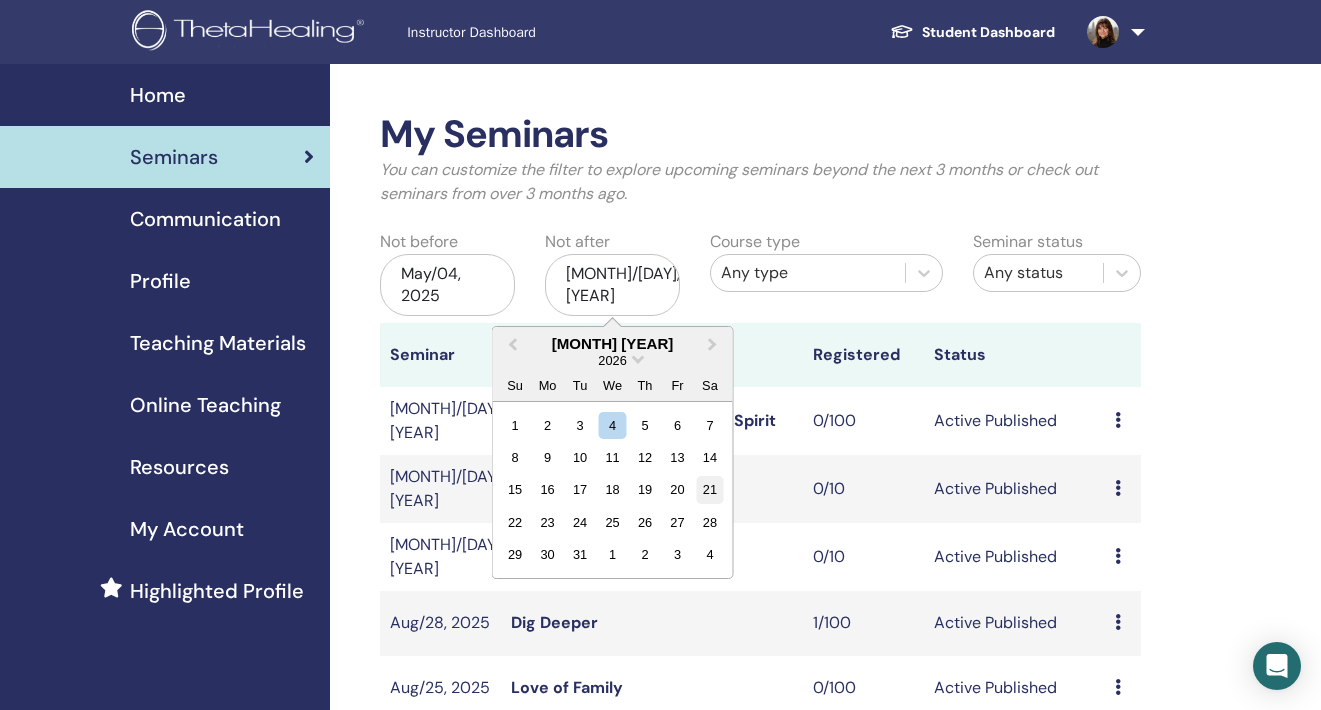 click on "21" at bounding box center [709, 489] 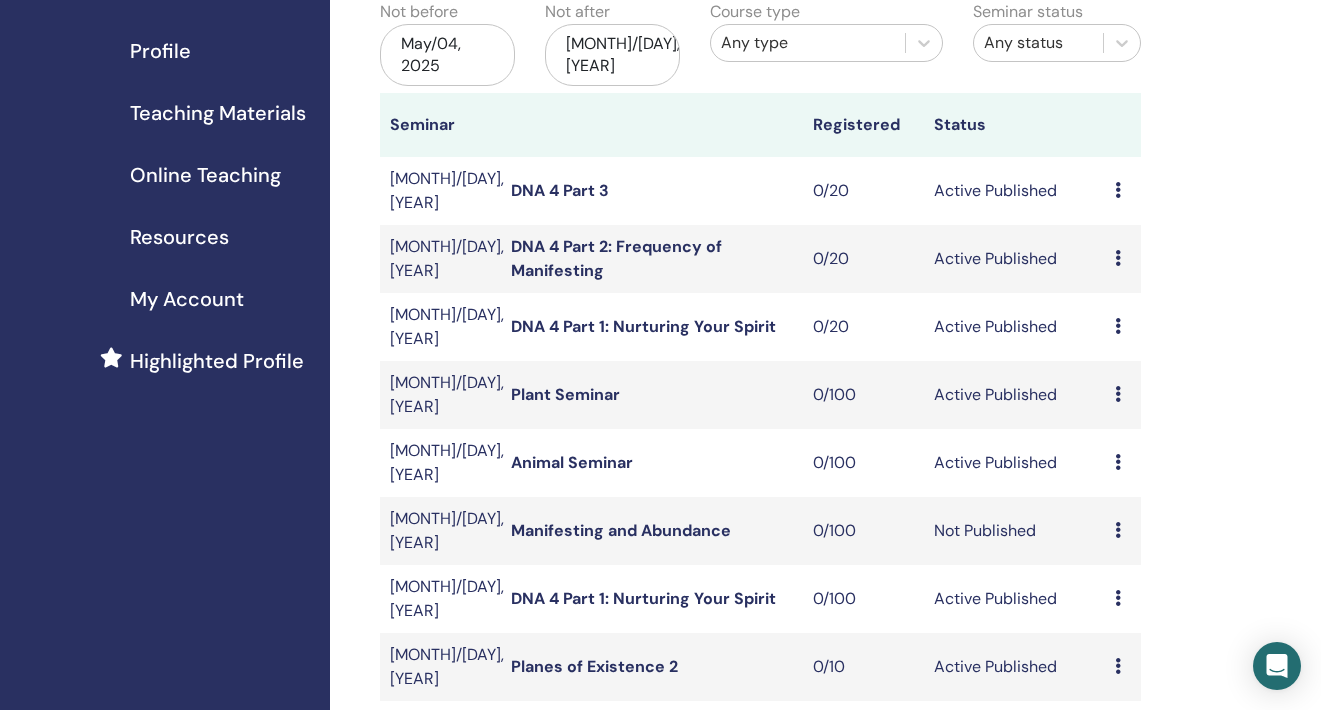scroll, scrollTop: 241, scrollLeft: 0, axis: vertical 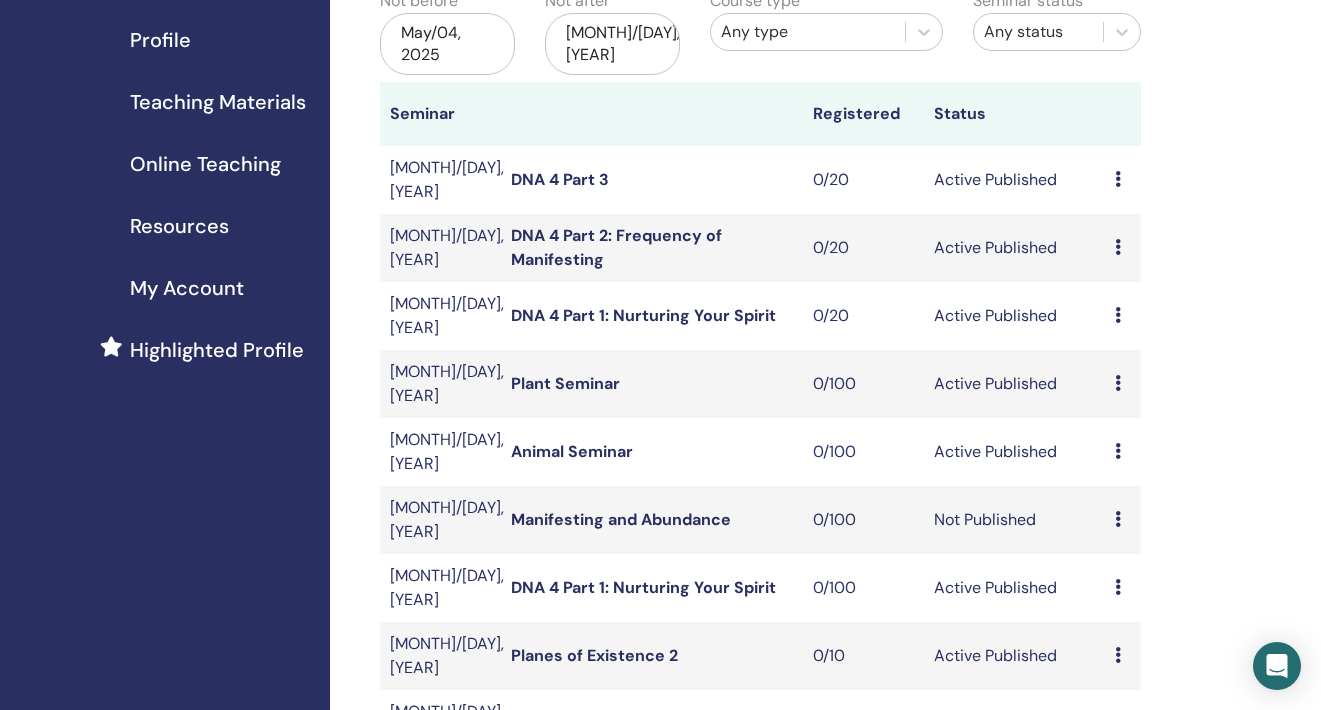 click on "DNA 4 Part 1:  Nurturing Your Spirit" at bounding box center (643, 315) 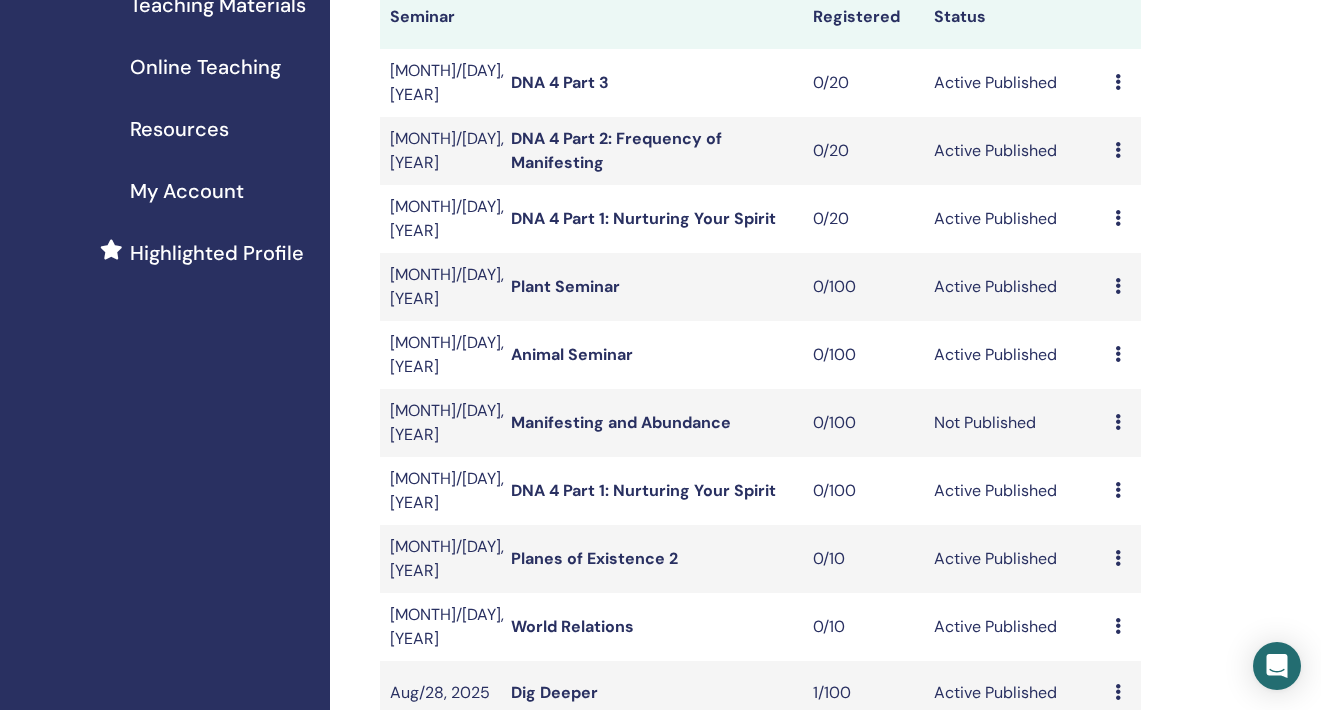scroll, scrollTop: 367, scrollLeft: 0, axis: vertical 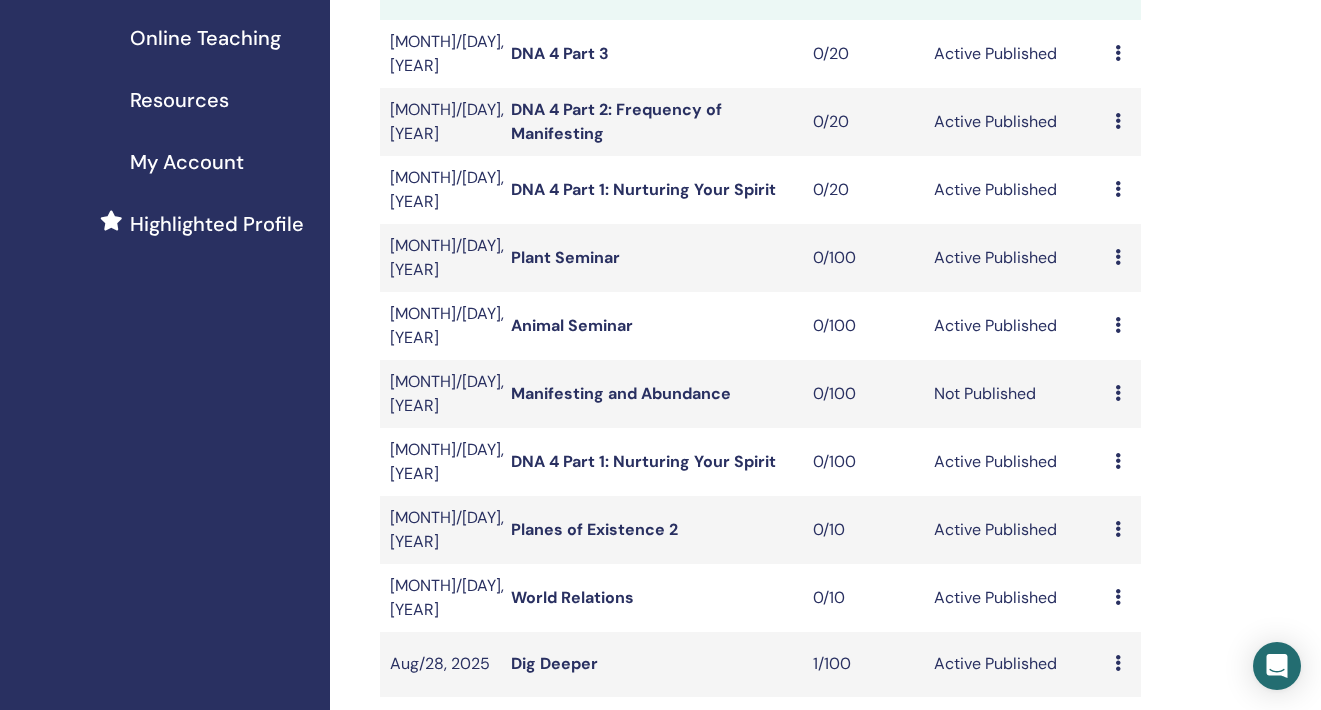 click on "Planes of Existence 2" at bounding box center [594, 529] 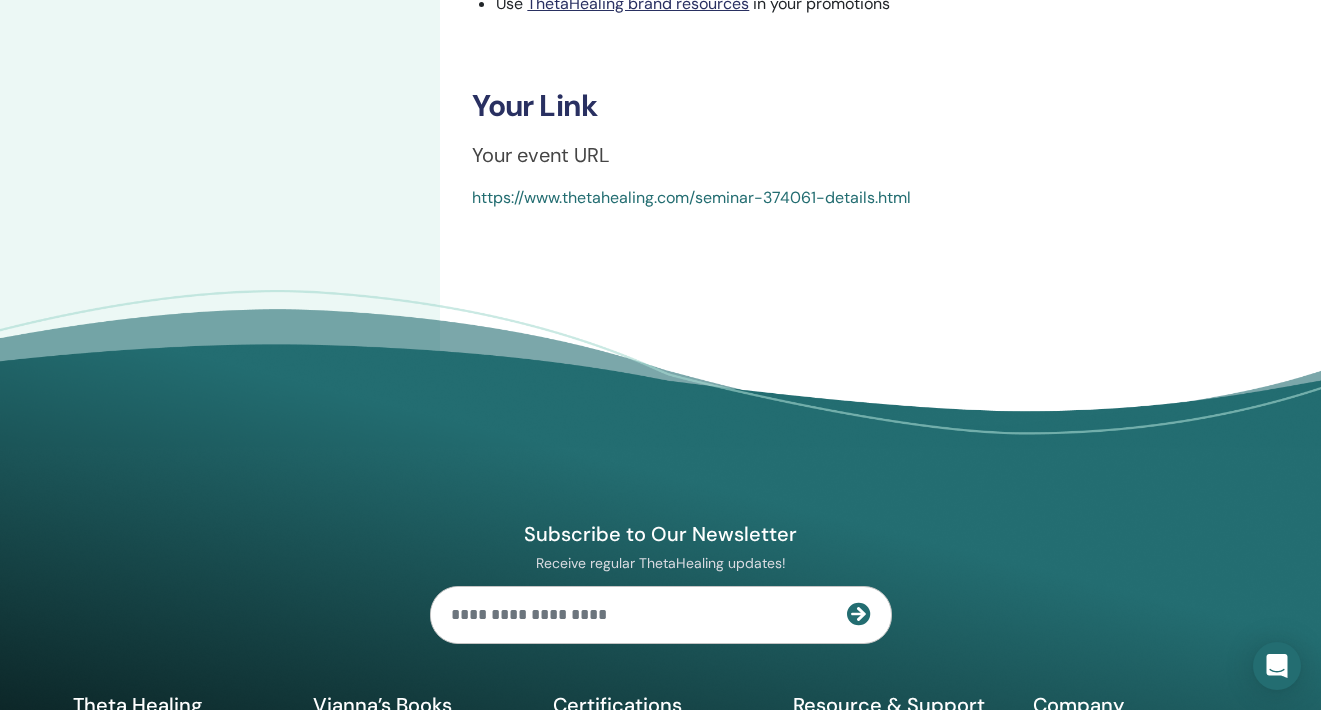 scroll, scrollTop: 446, scrollLeft: 0, axis: vertical 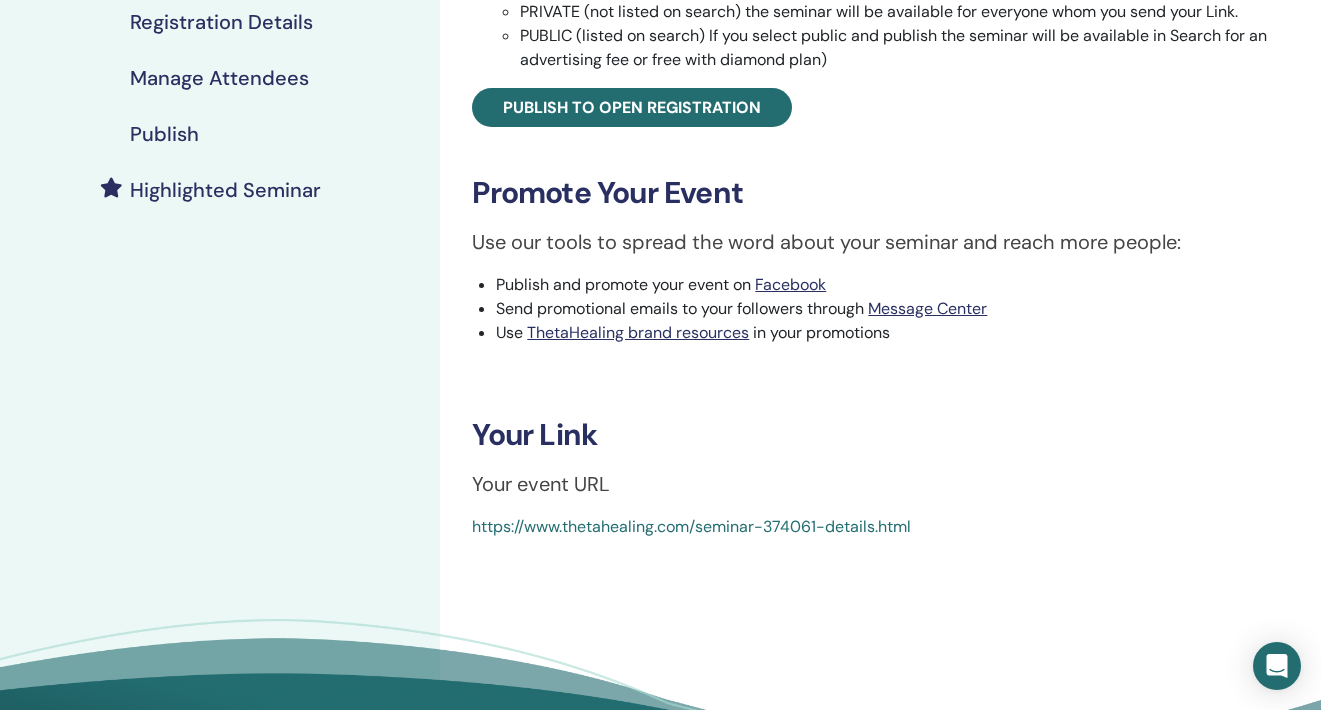click on "https://www.thetahealing.com/seminar-374061-details.html" at bounding box center [691, 526] 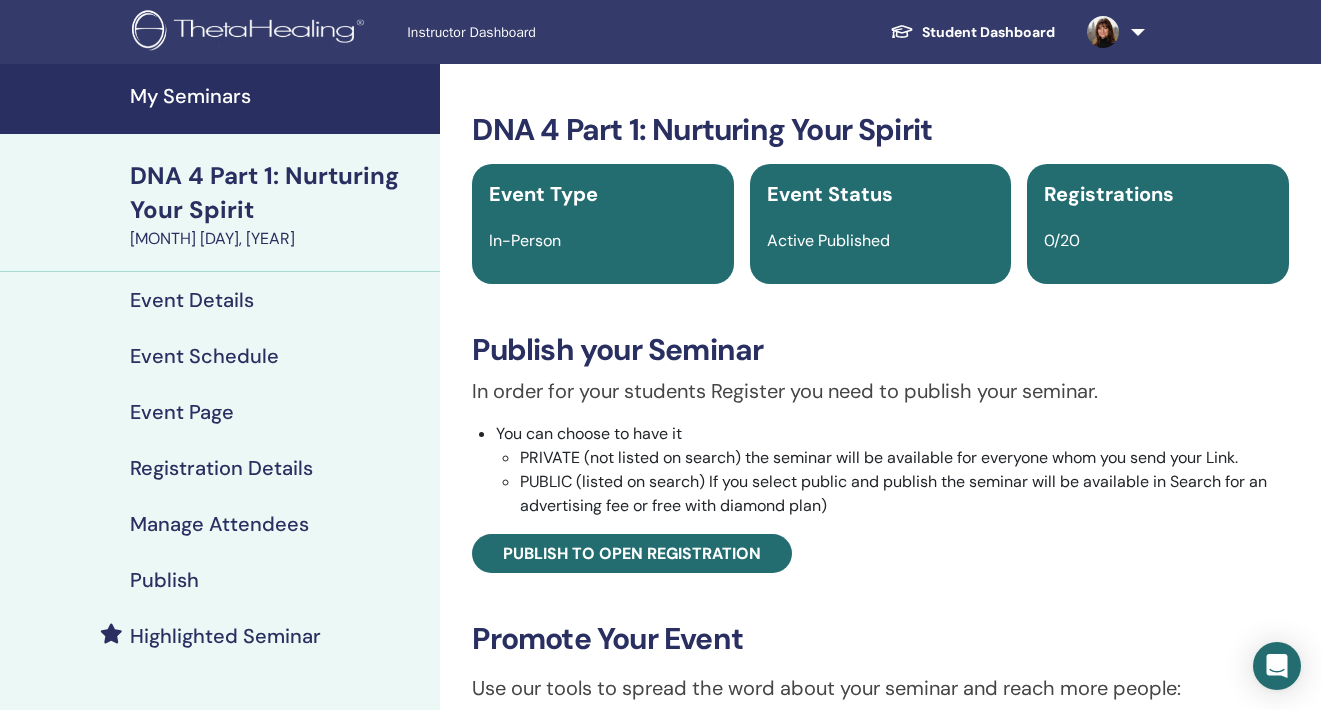 scroll, scrollTop: 0, scrollLeft: 0, axis: both 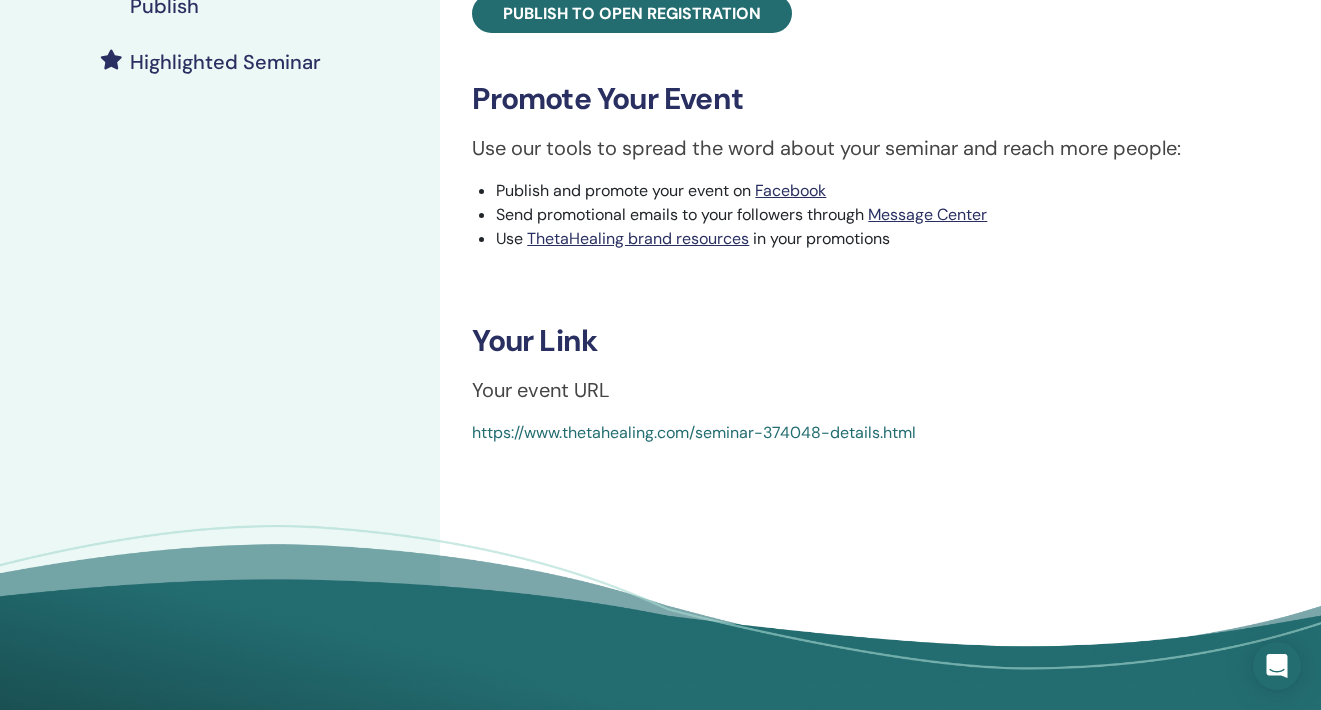 click on "https://www.thetahealing.com/seminar-374048-details.html" at bounding box center (694, 432) 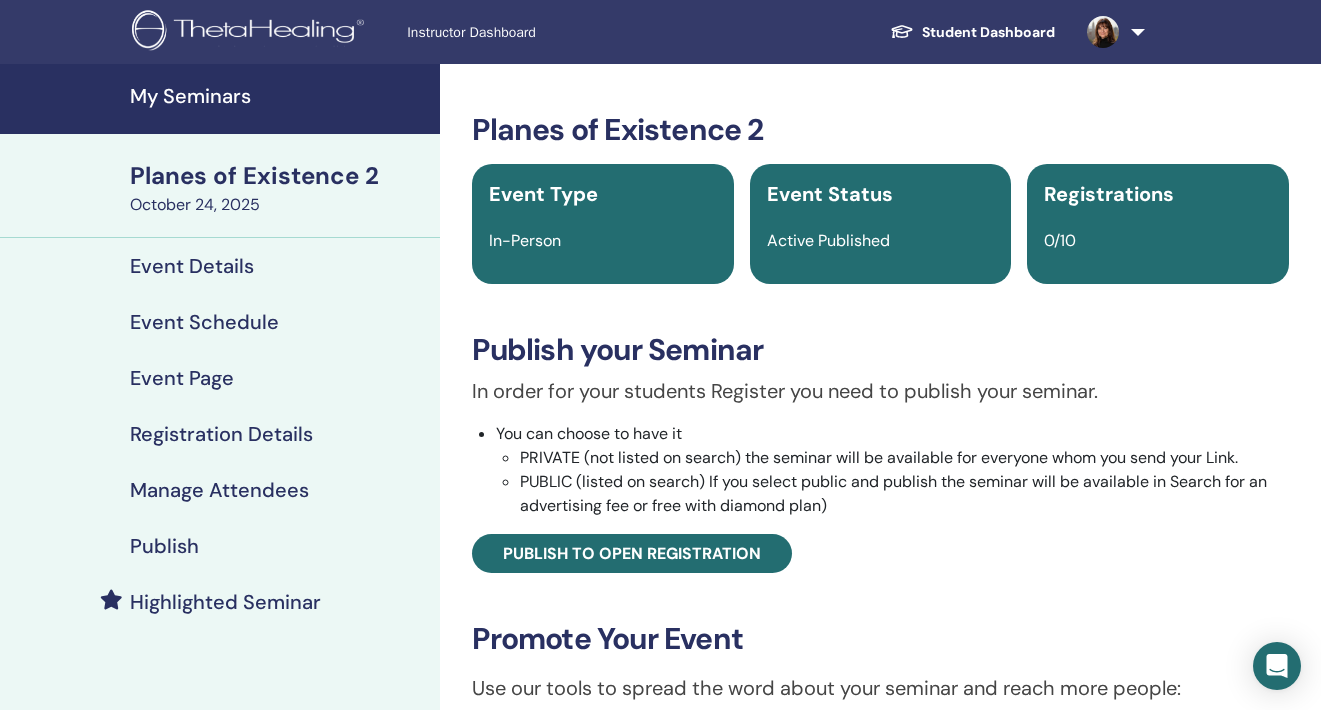 scroll, scrollTop: 0, scrollLeft: 0, axis: both 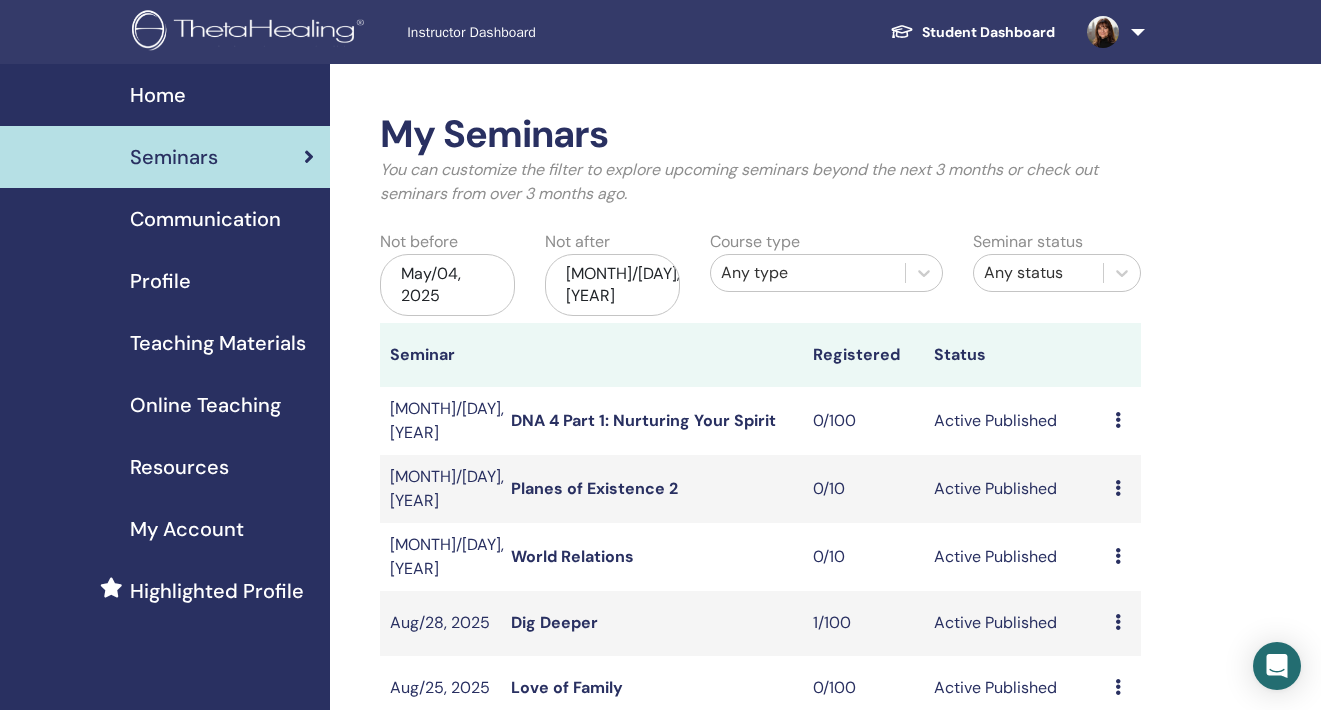 click on "[MONTH]/[DAY], [YEAR]" at bounding box center [612, 285] 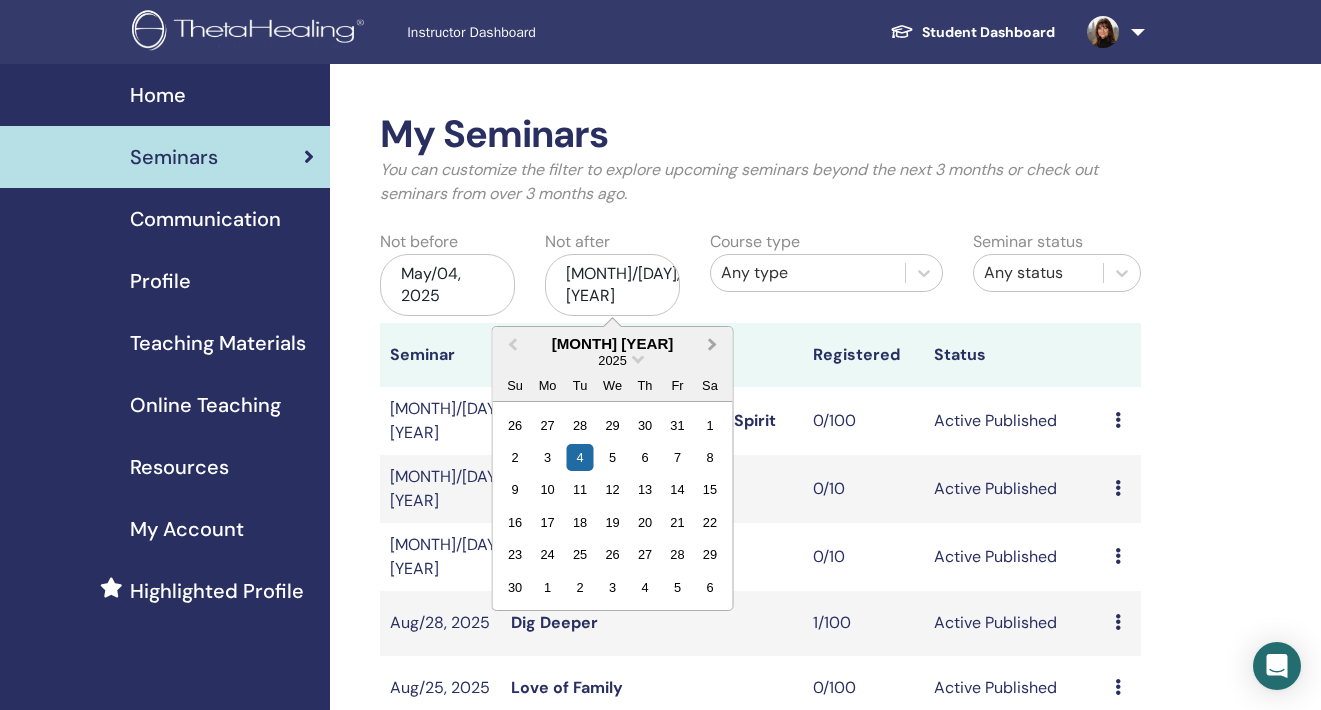 click on "Next Month" at bounding box center [715, 345] 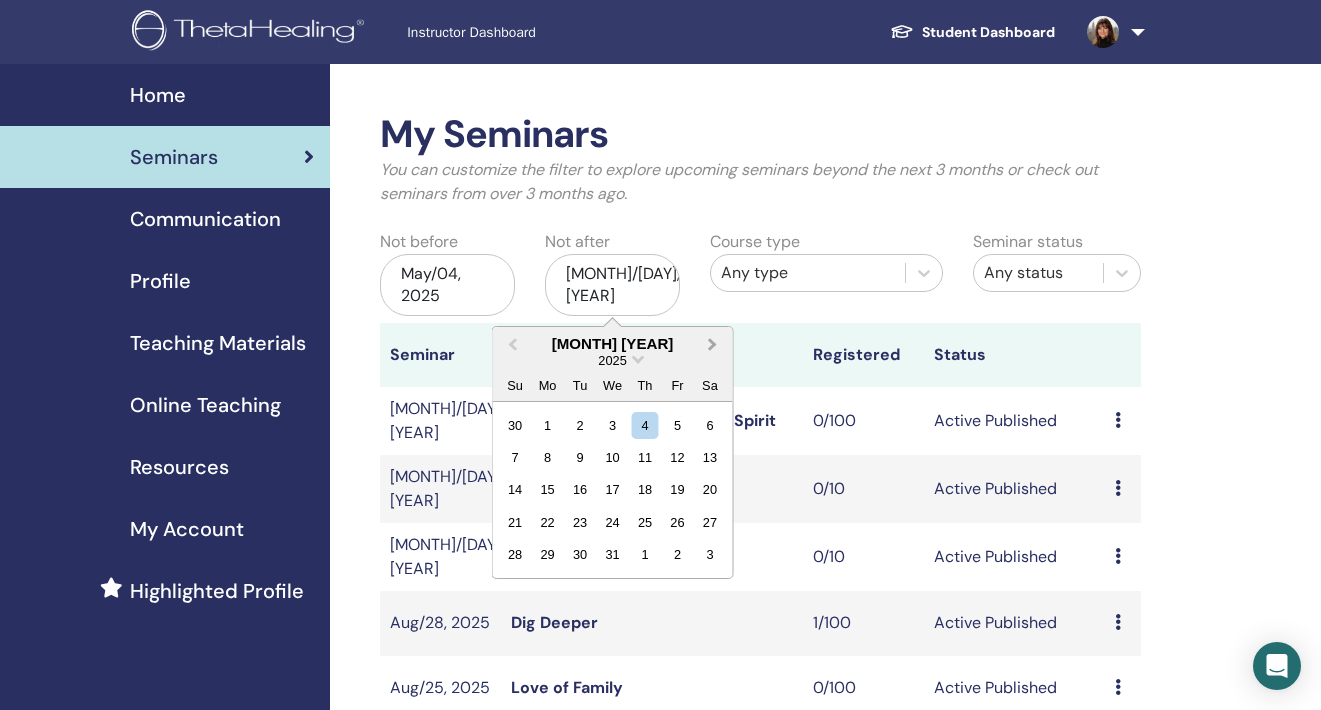 click on "Next Month" at bounding box center [715, 345] 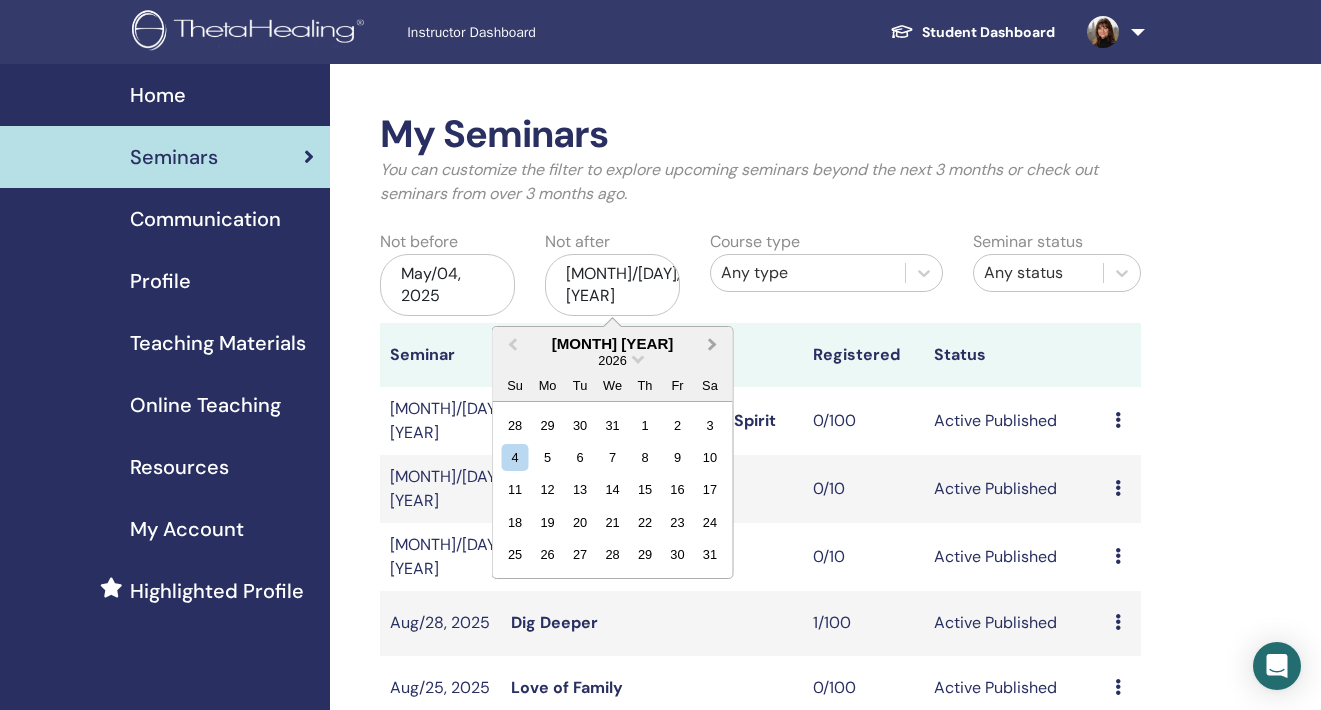click on "Next Month" at bounding box center (715, 345) 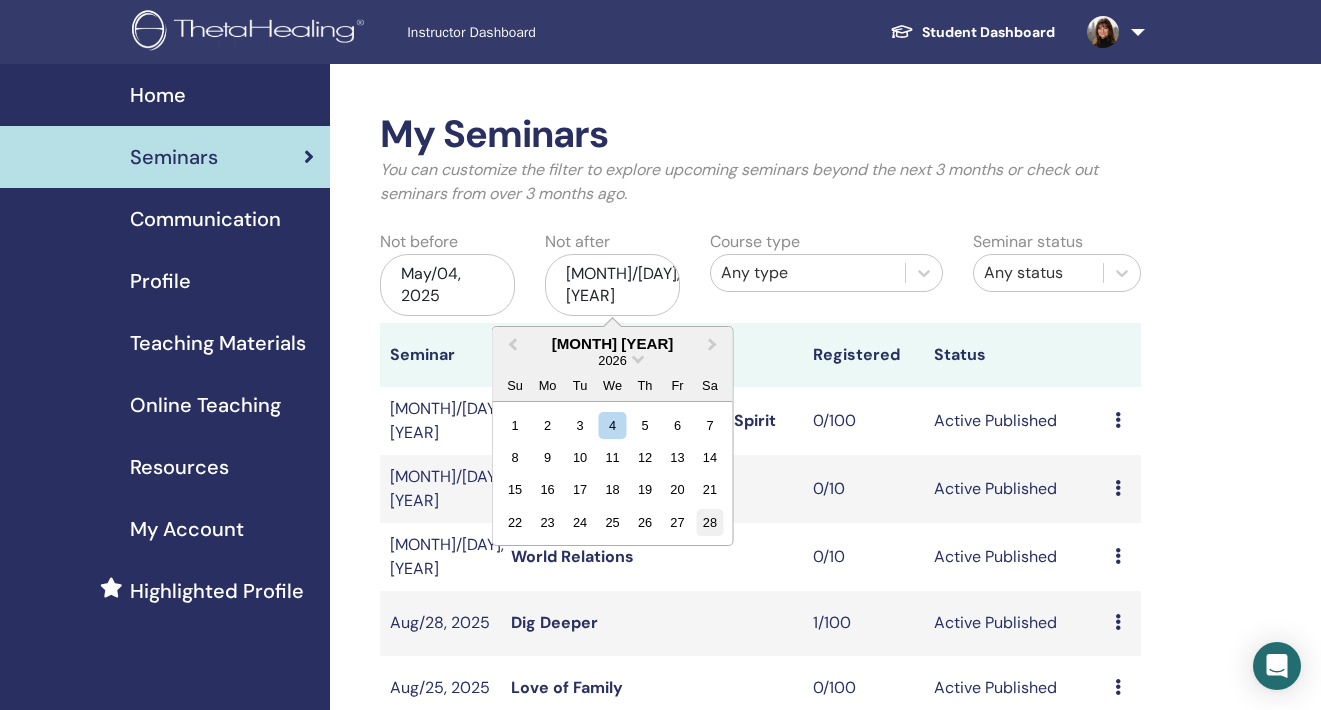 click on "28" at bounding box center [709, 522] 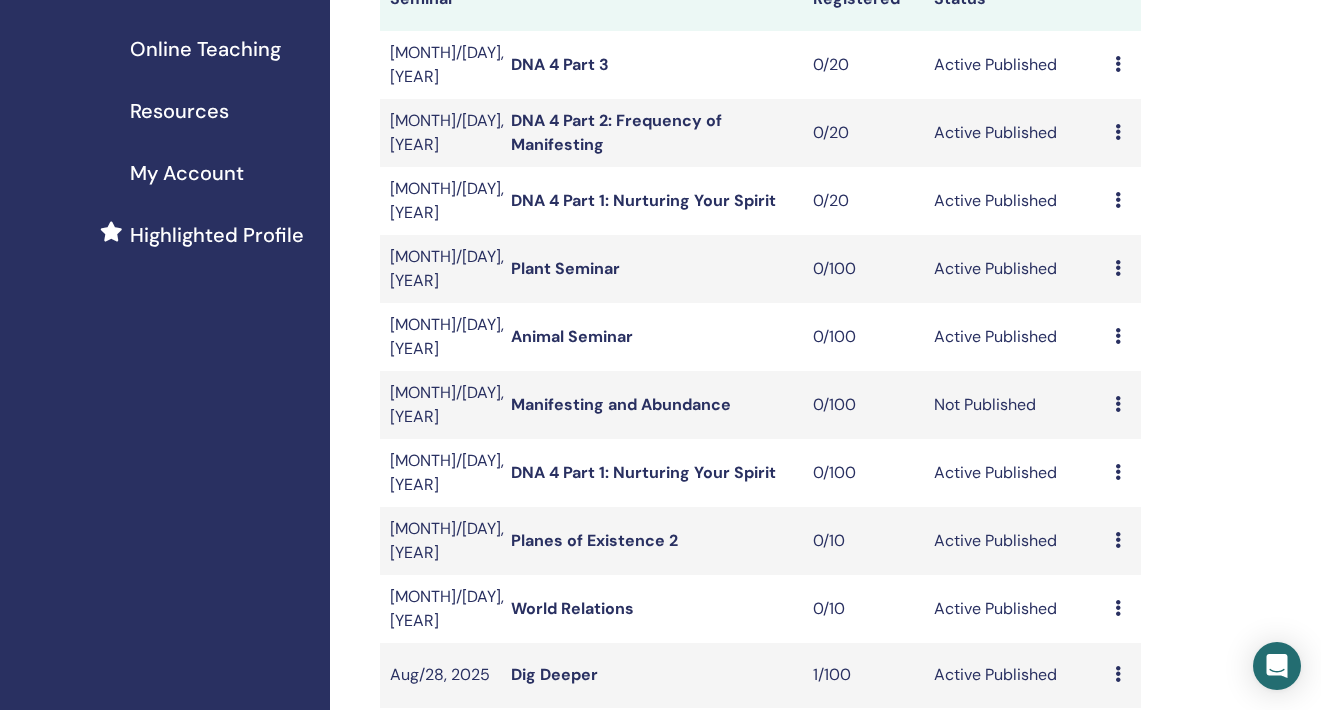 scroll, scrollTop: 365, scrollLeft: 0, axis: vertical 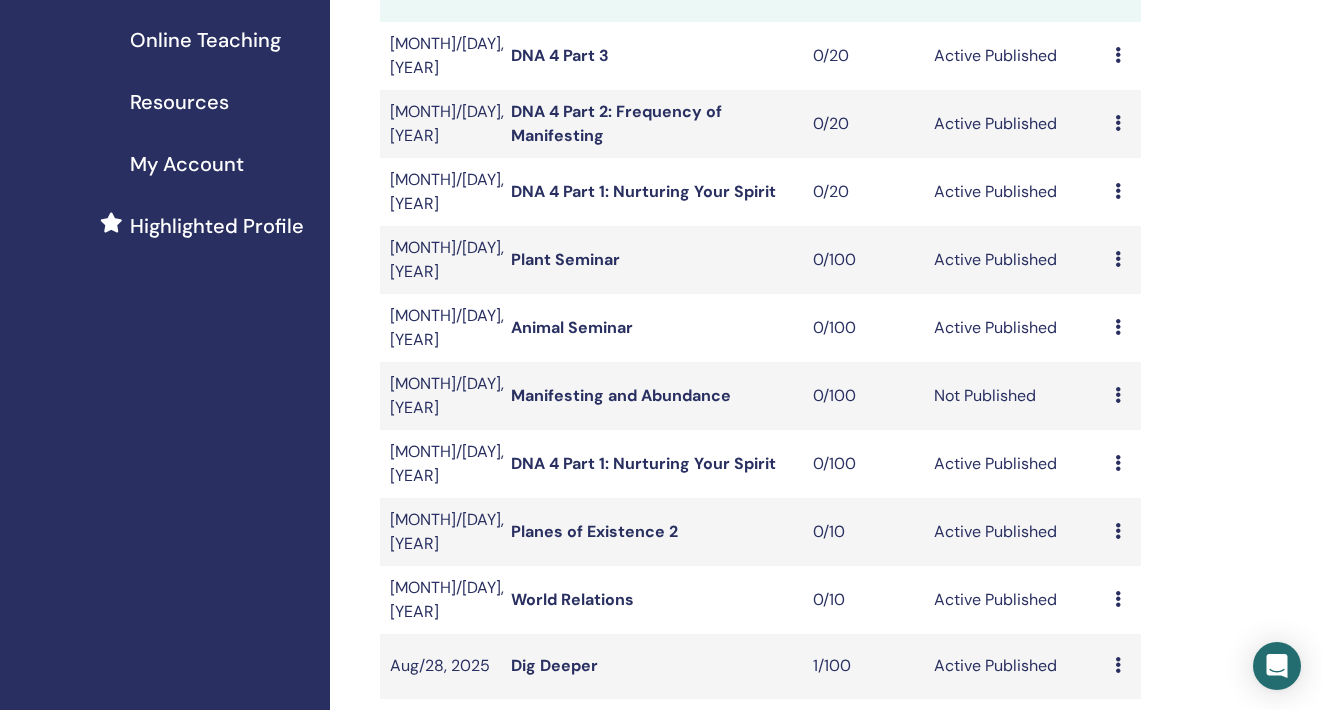 click on "Planes of Existence 2" at bounding box center [594, 531] 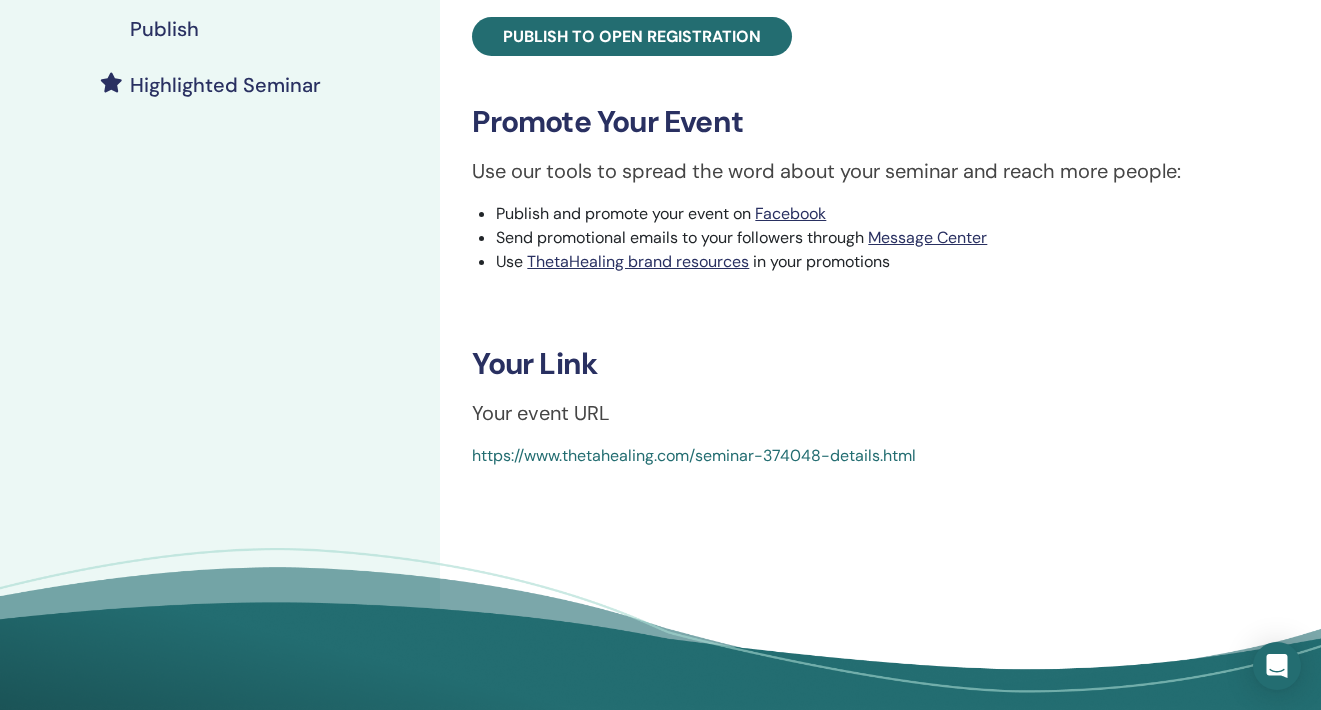 scroll, scrollTop: 525, scrollLeft: 0, axis: vertical 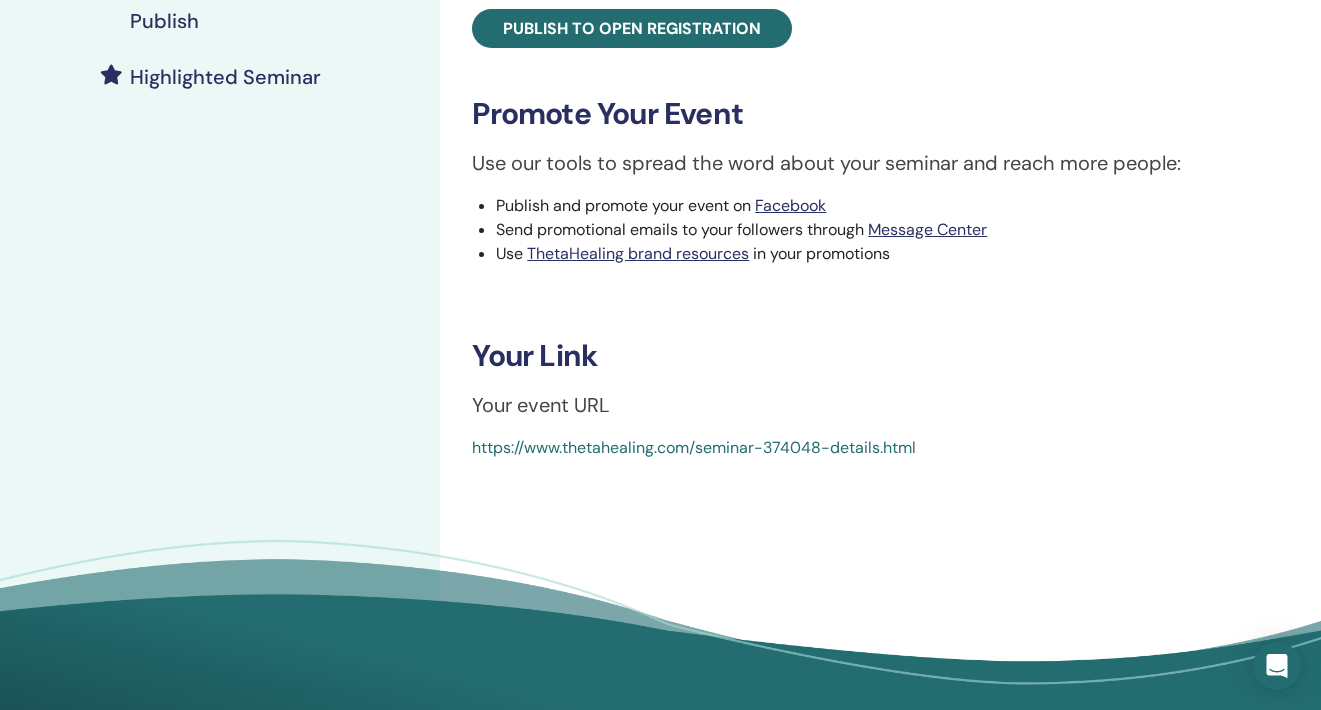 click on "https://www.thetahealing.com/seminar-374048-details.html" at bounding box center [694, 447] 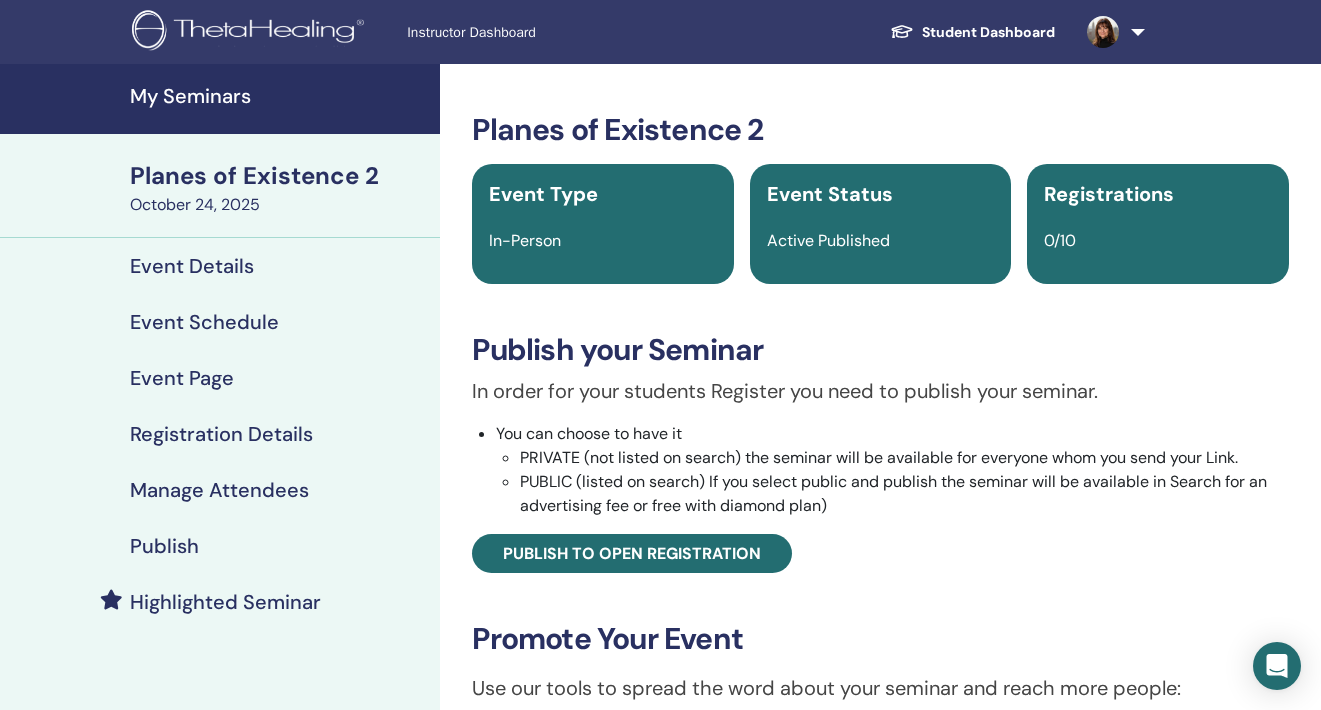 scroll, scrollTop: 0, scrollLeft: 0, axis: both 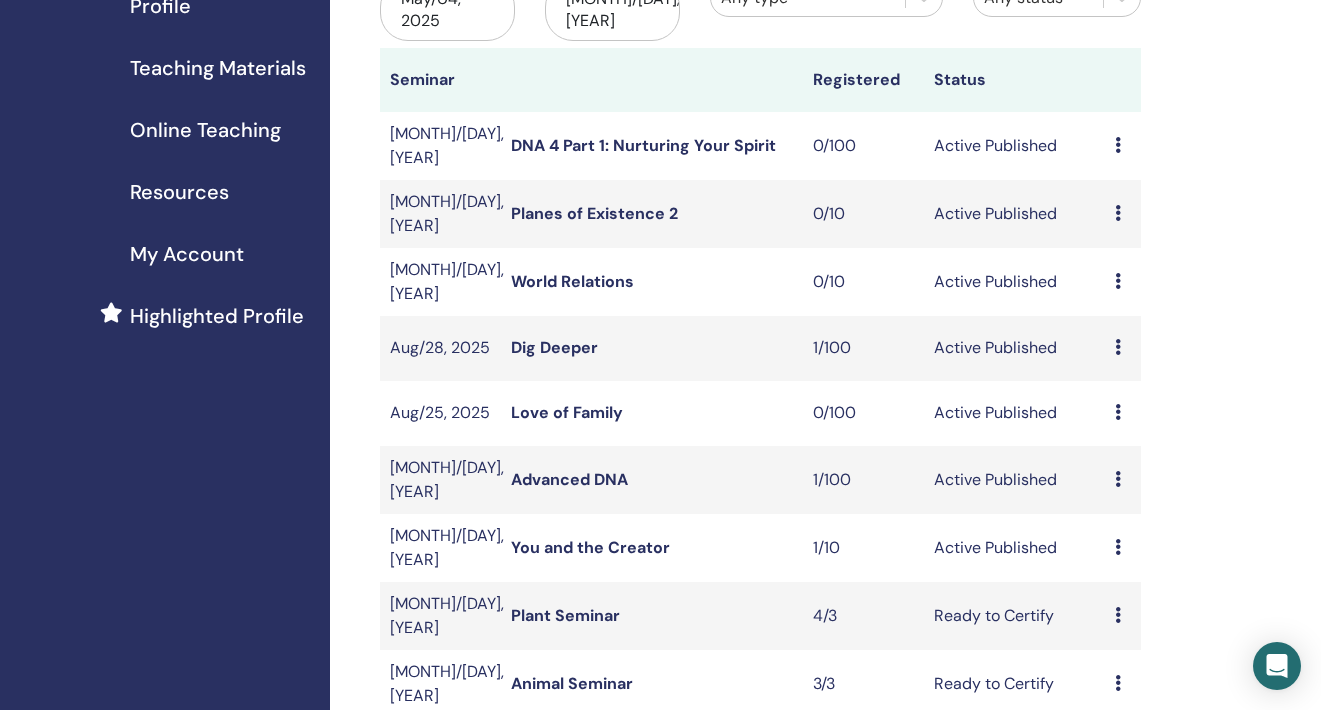 click on "DNA 4 Part 1:  Nurturing Your Spirit" at bounding box center (643, 145) 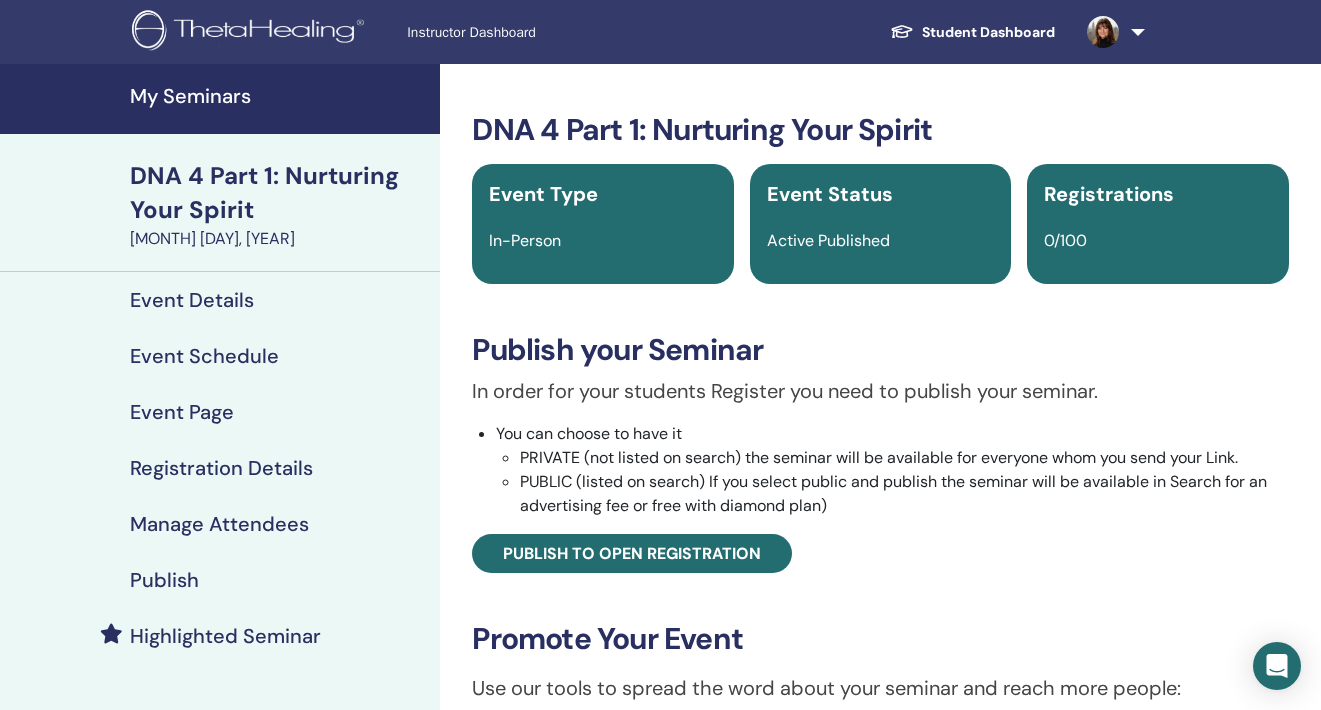 scroll, scrollTop: 0, scrollLeft: 0, axis: both 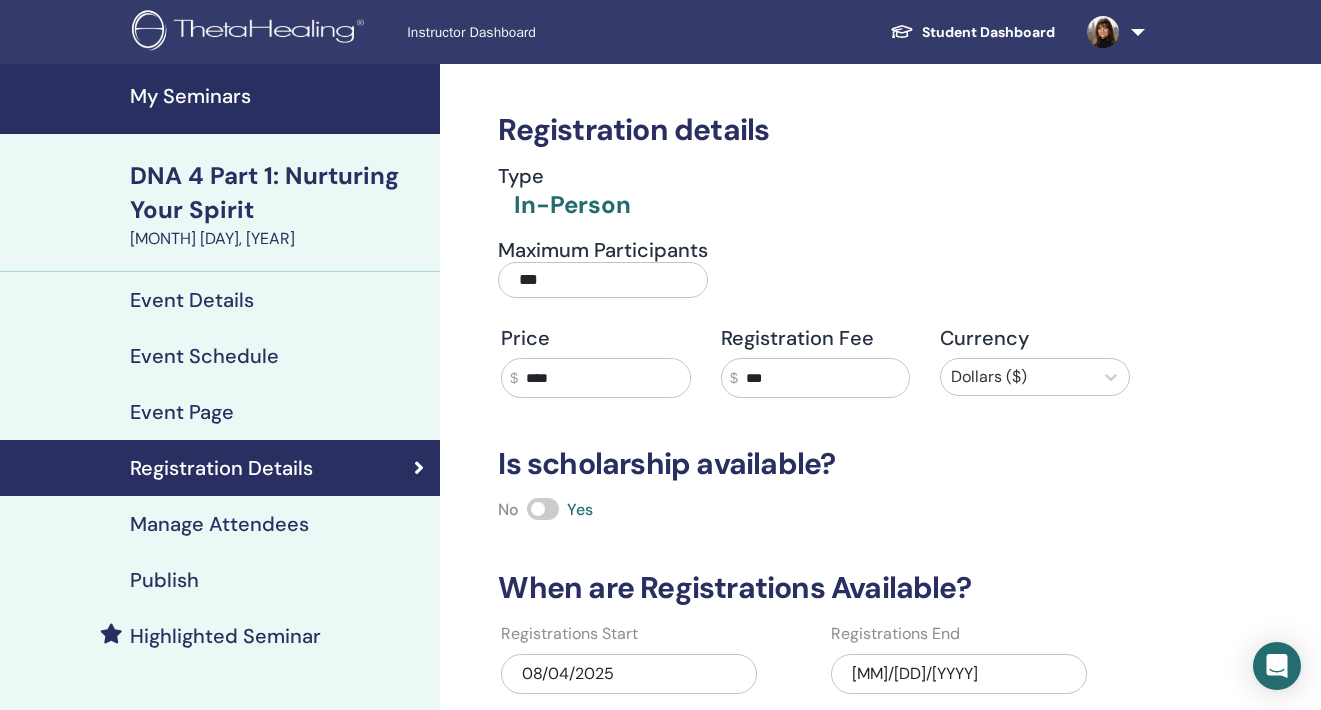 click on "My Seminars" at bounding box center (279, 96) 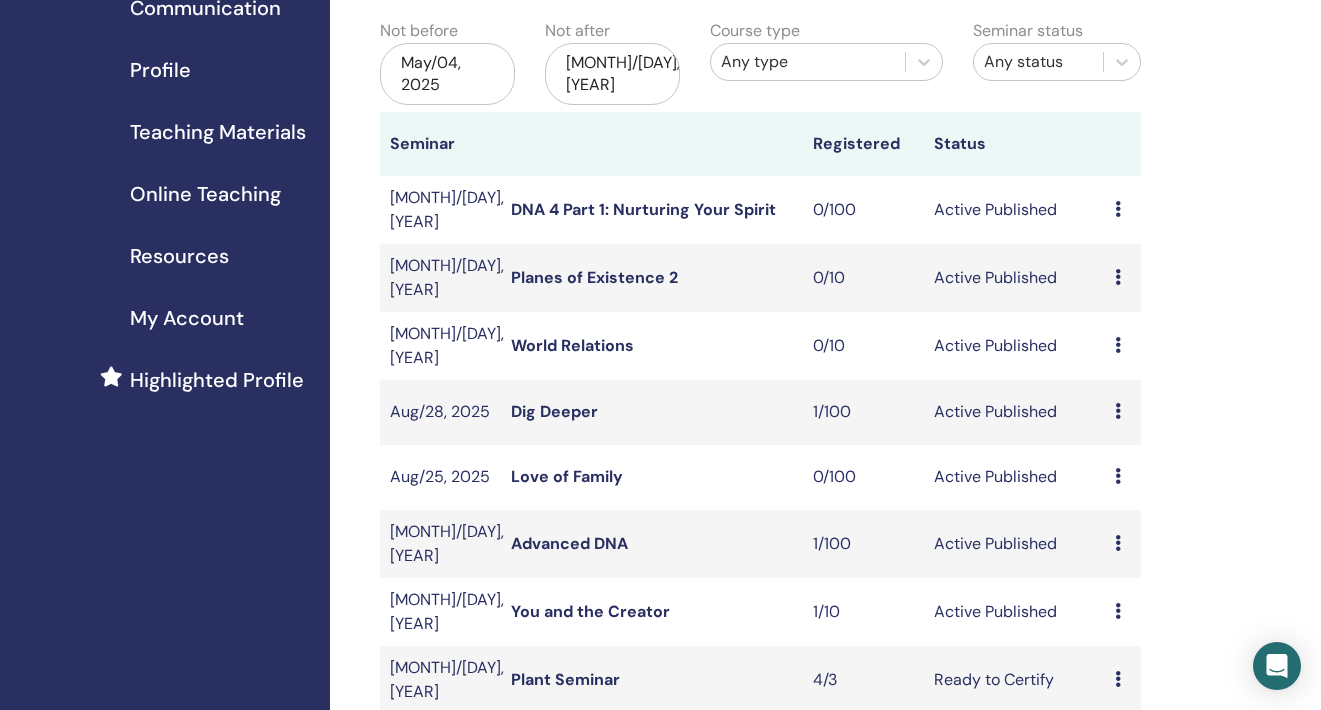 scroll, scrollTop: 224, scrollLeft: 0, axis: vertical 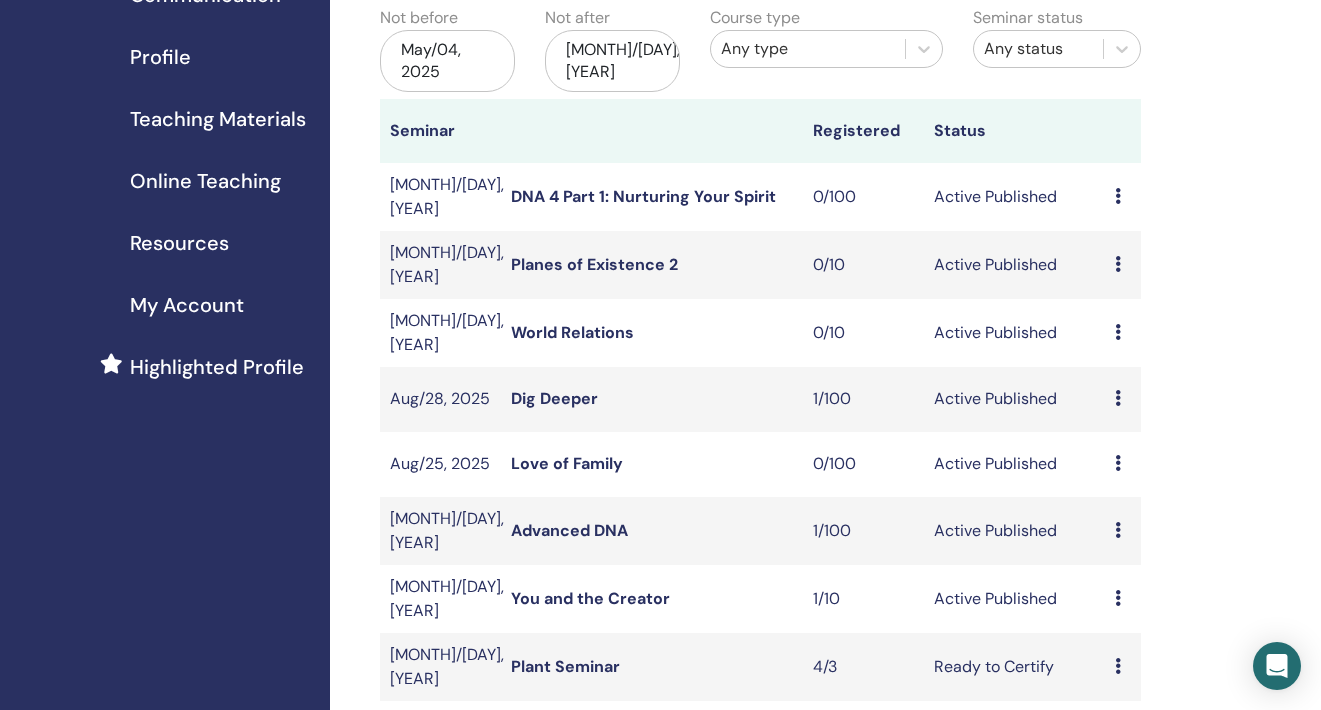 click on "DNA 4 Part 1:  Nurturing Your Spirit" at bounding box center [643, 196] 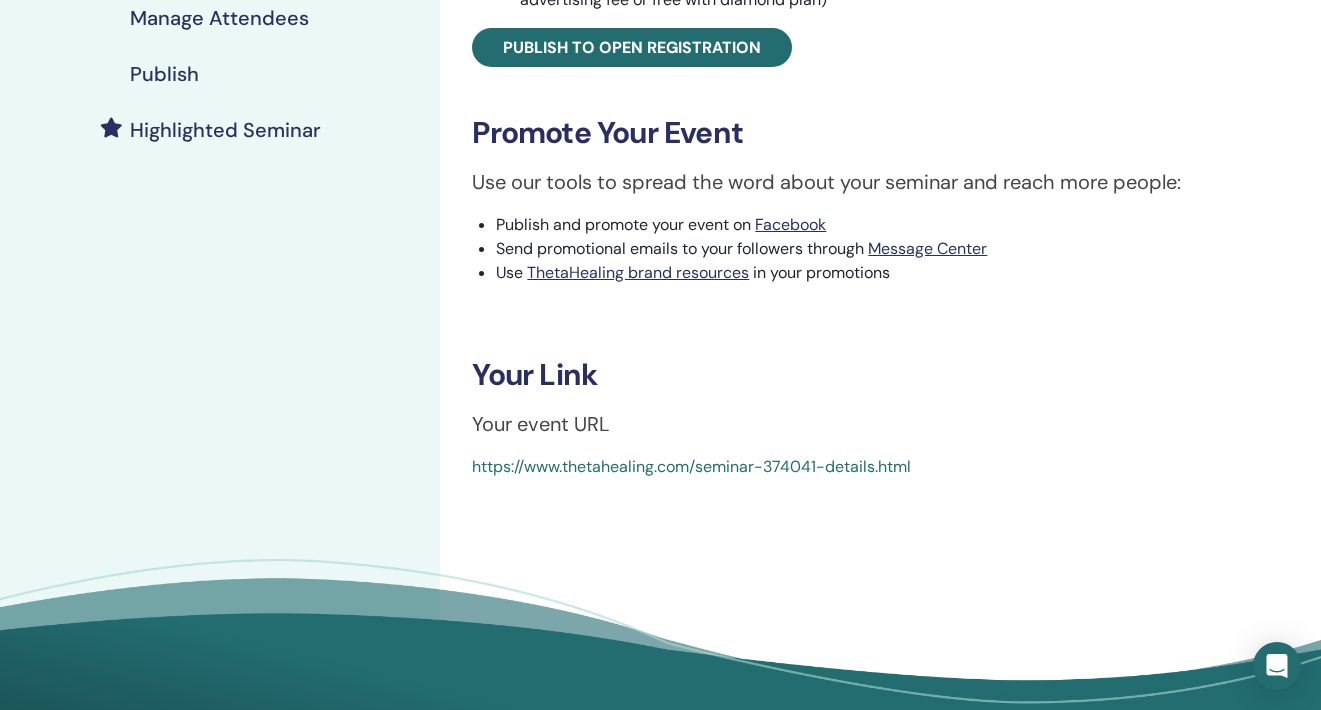 scroll, scrollTop: 526, scrollLeft: 0, axis: vertical 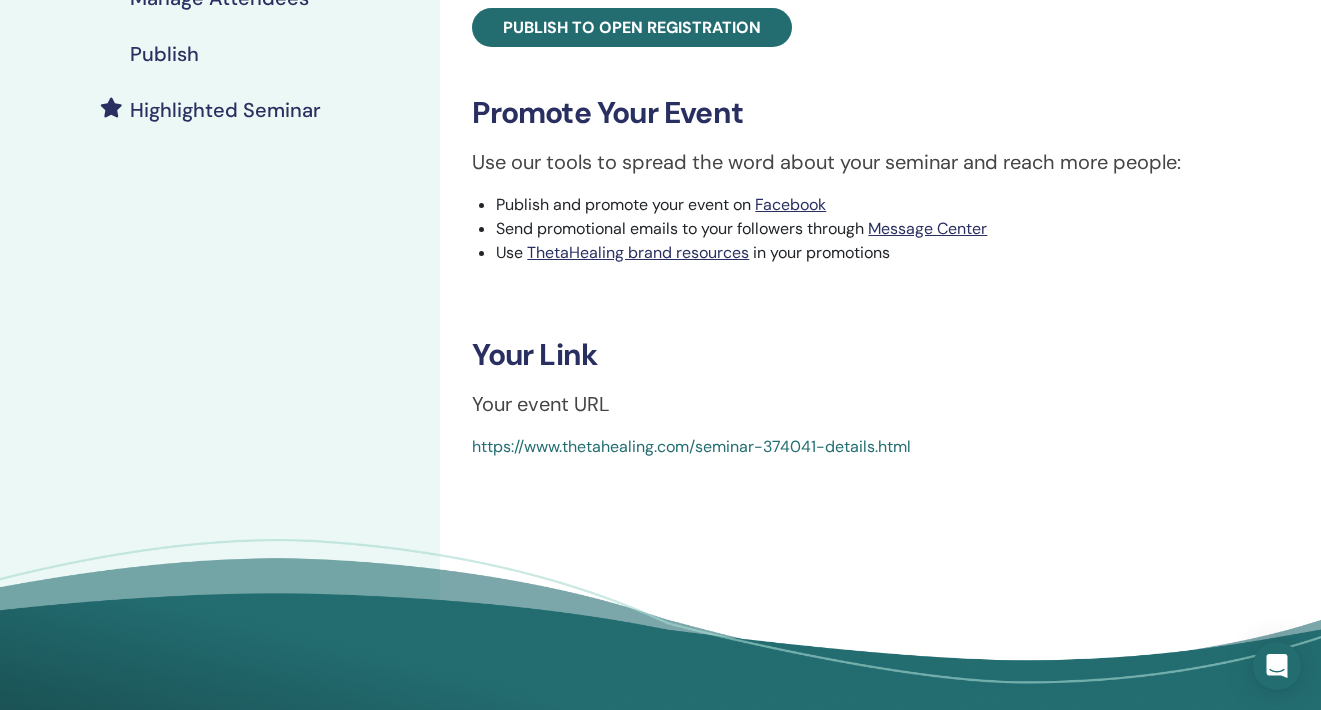 click on "https://www.thetahealing.com/seminar-374041-details.html" at bounding box center (691, 446) 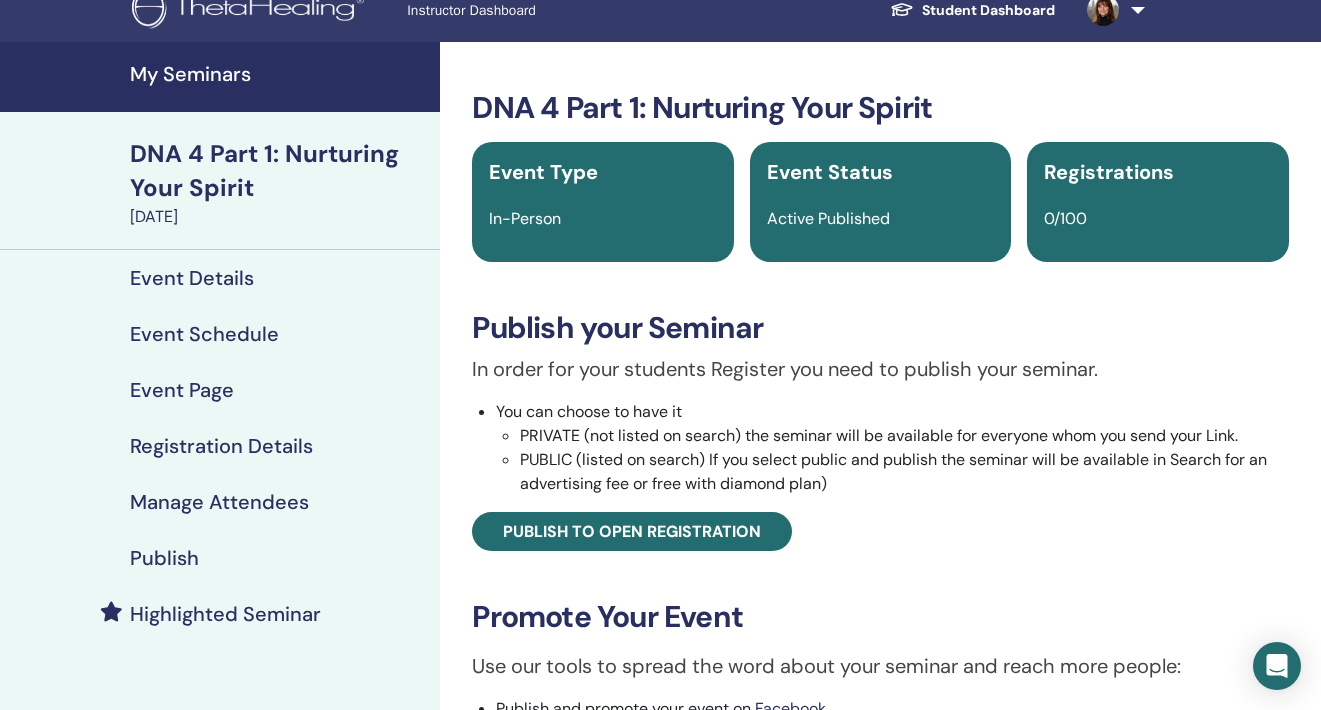 scroll, scrollTop: 24, scrollLeft: 0, axis: vertical 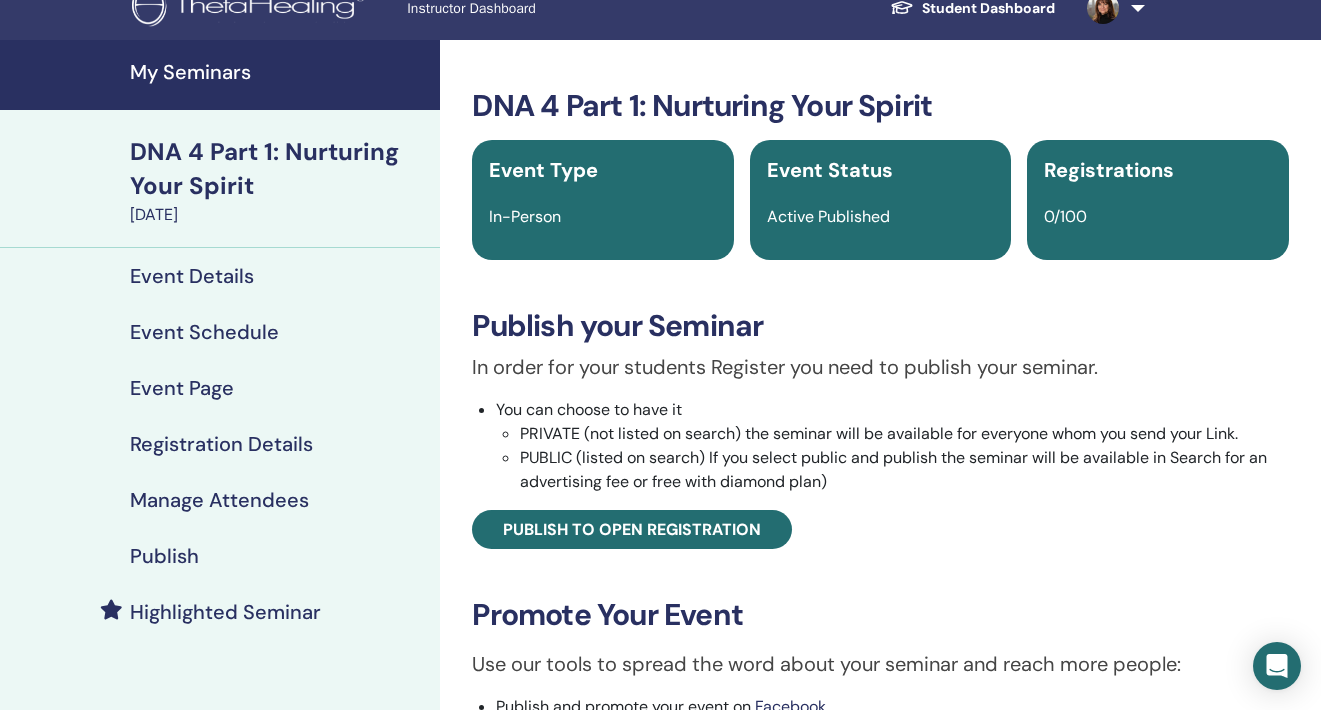 click on "My Seminars" at bounding box center [279, 72] 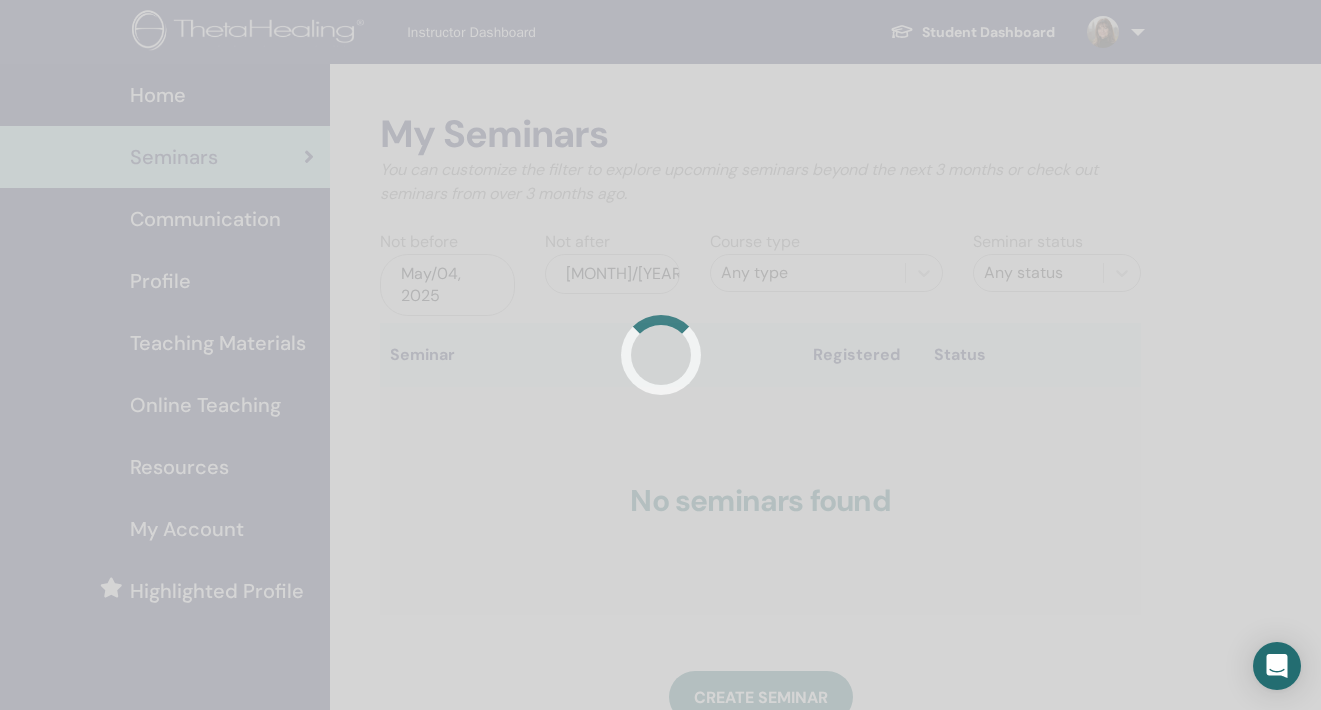 scroll, scrollTop: 0, scrollLeft: 0, axis: both 